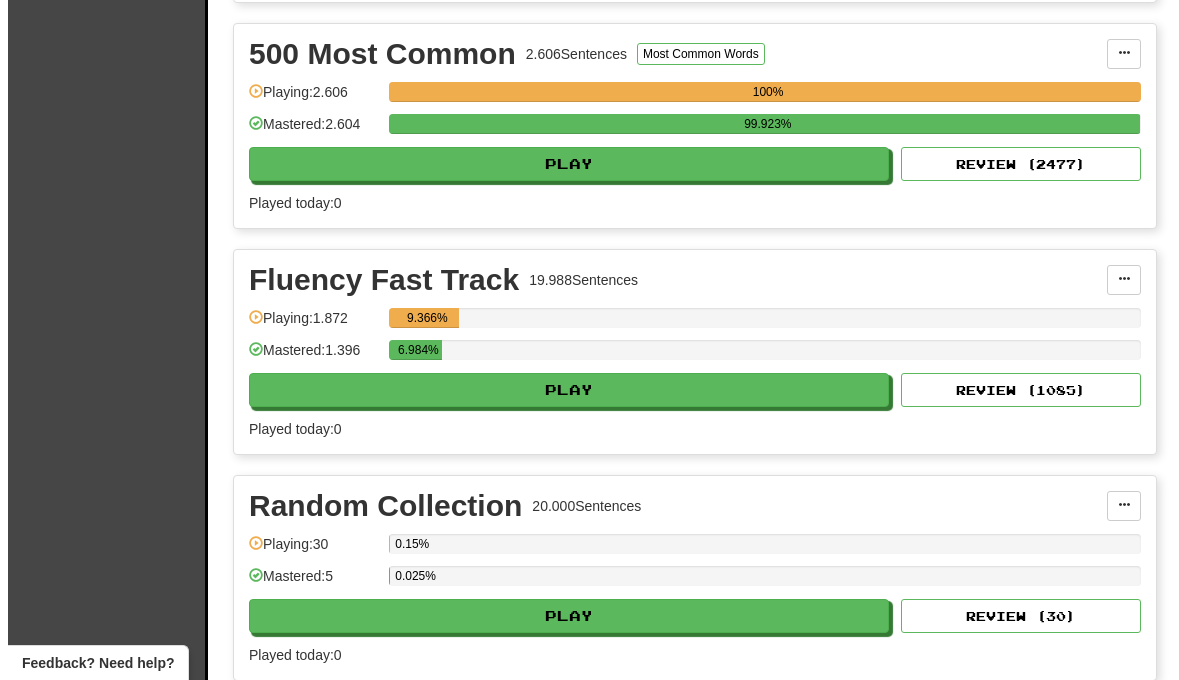 scroll, scrollTop: 1877, scrollLeft: 0, axis: vertical 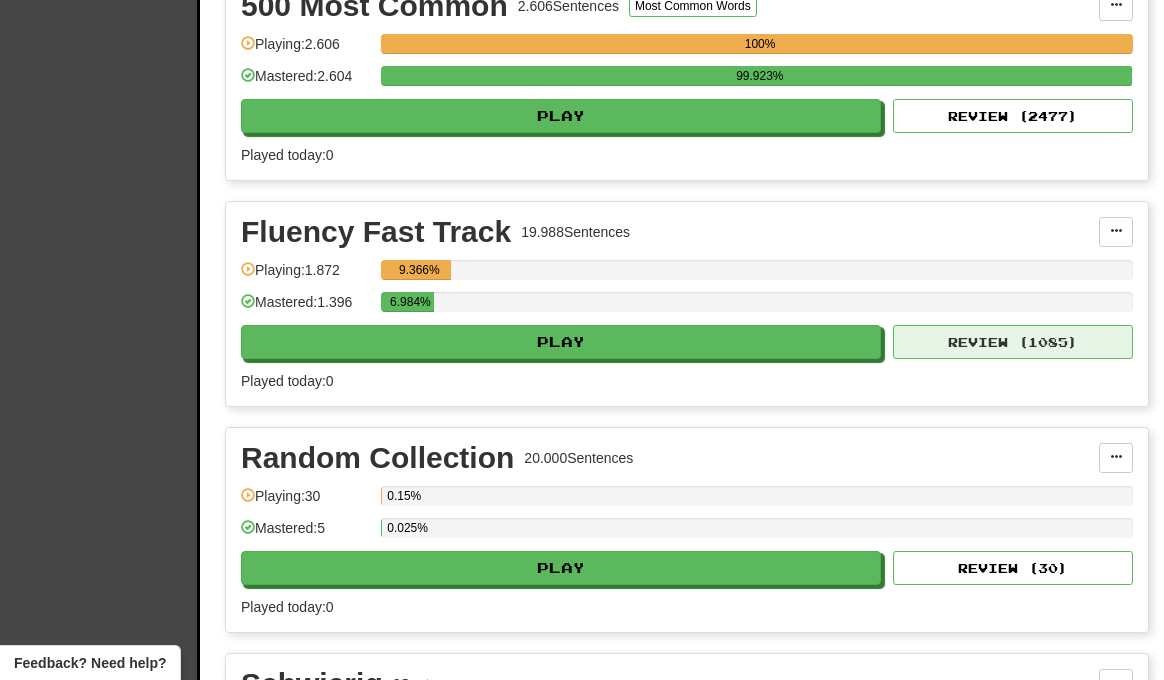 click on "Review ( 1085 )" at bounding box center (1013, 342) 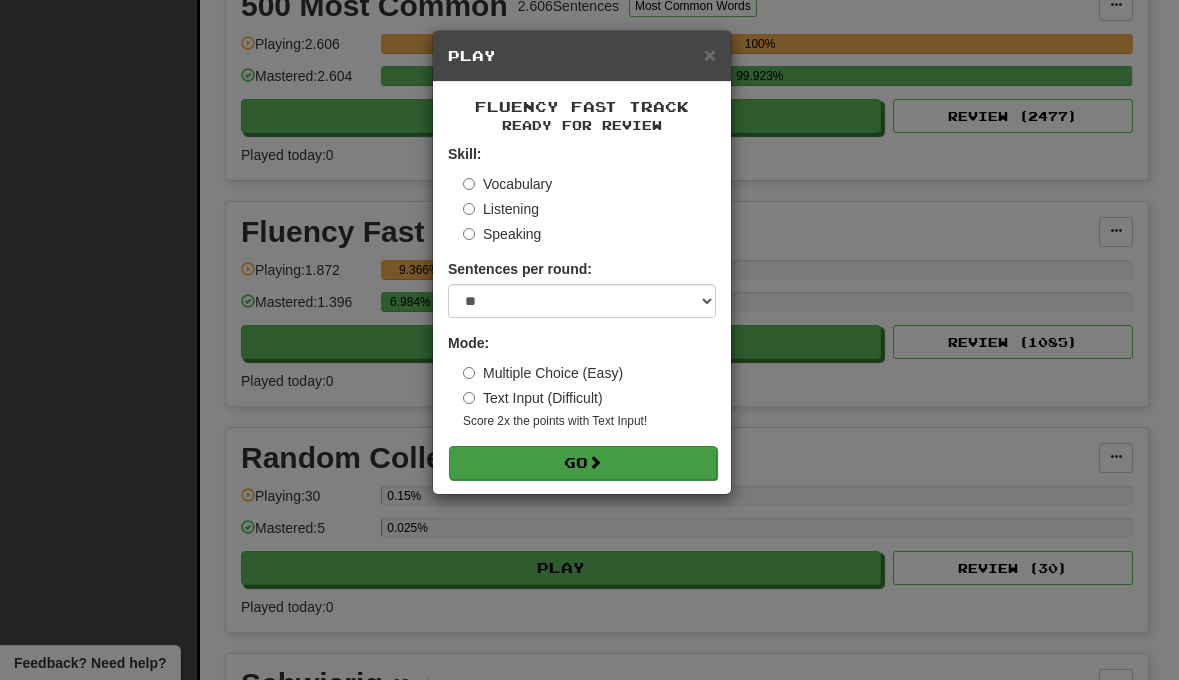 click on "Go" at bounding box center [583, 463] 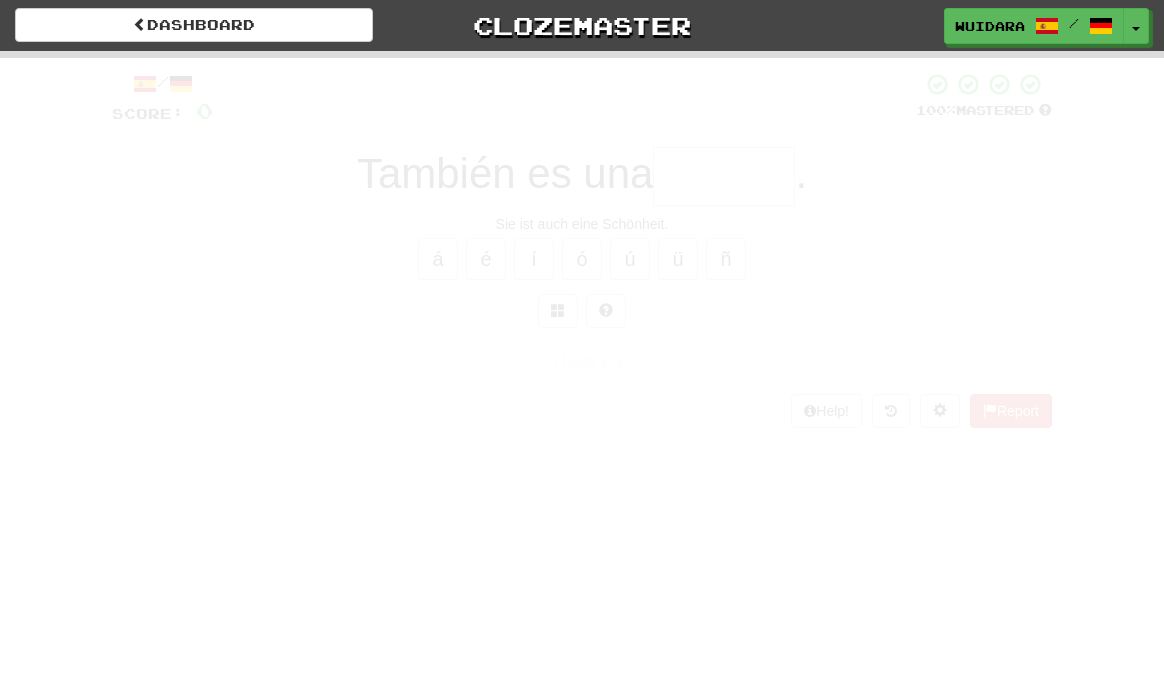 scroll, scrollTop: 0, scrollLeft: 0, axis: both 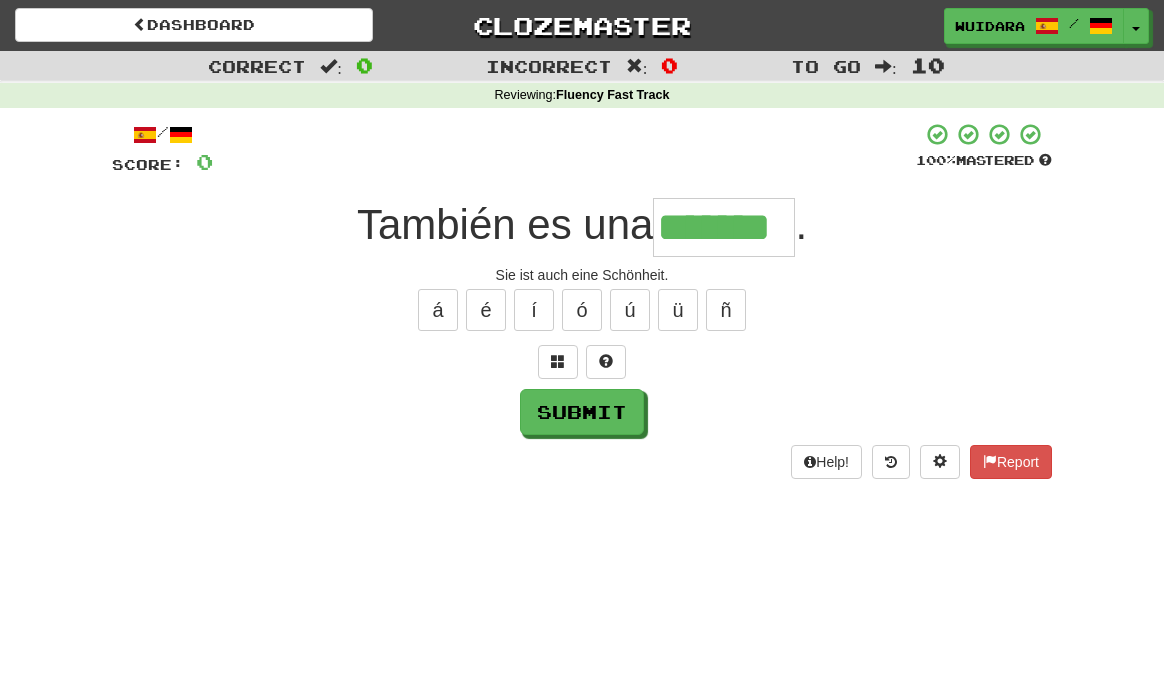 type on "*******" 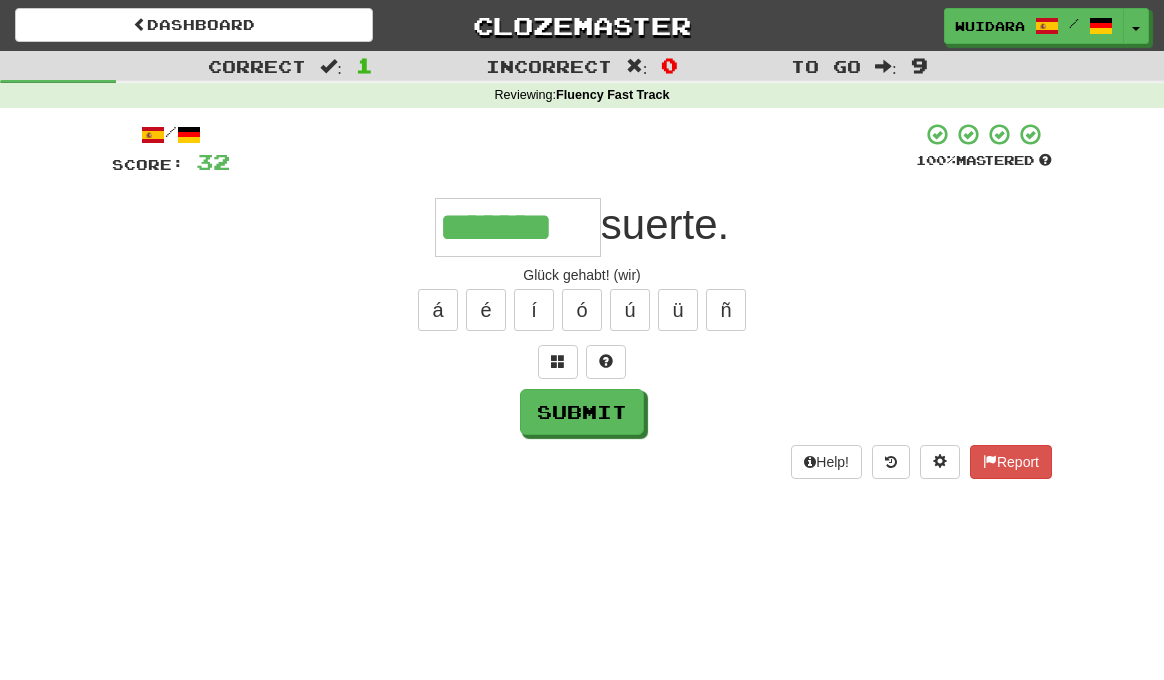 type on "*******" 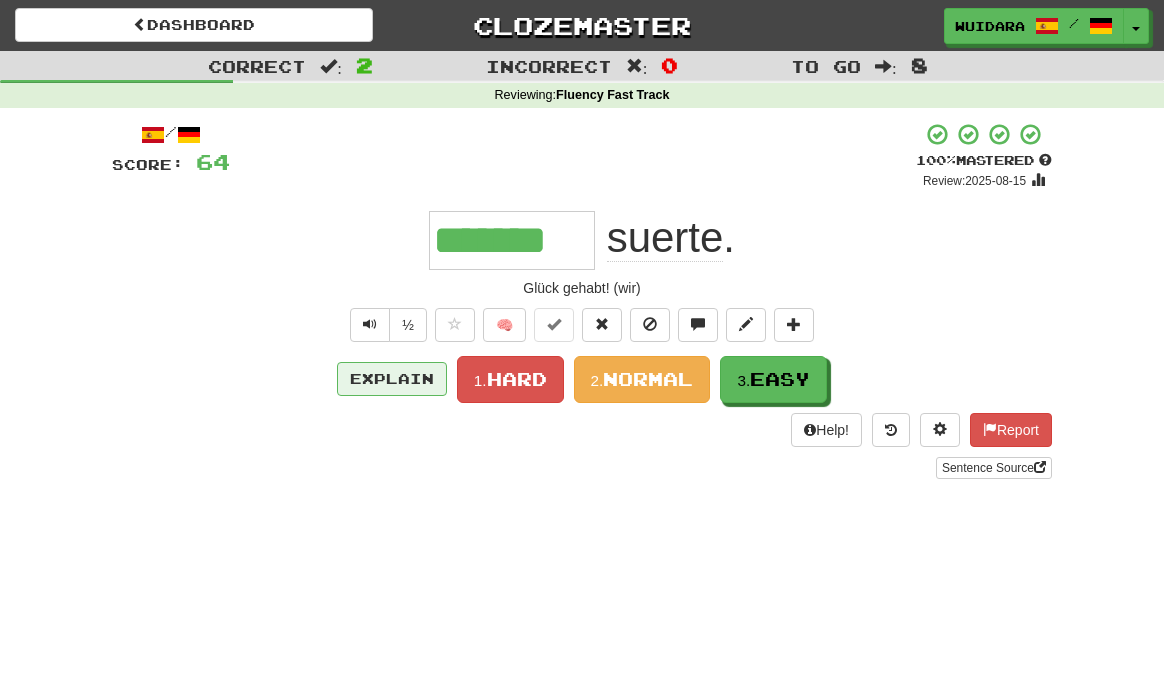 click on "Explain" at bounding box center [392, 379] 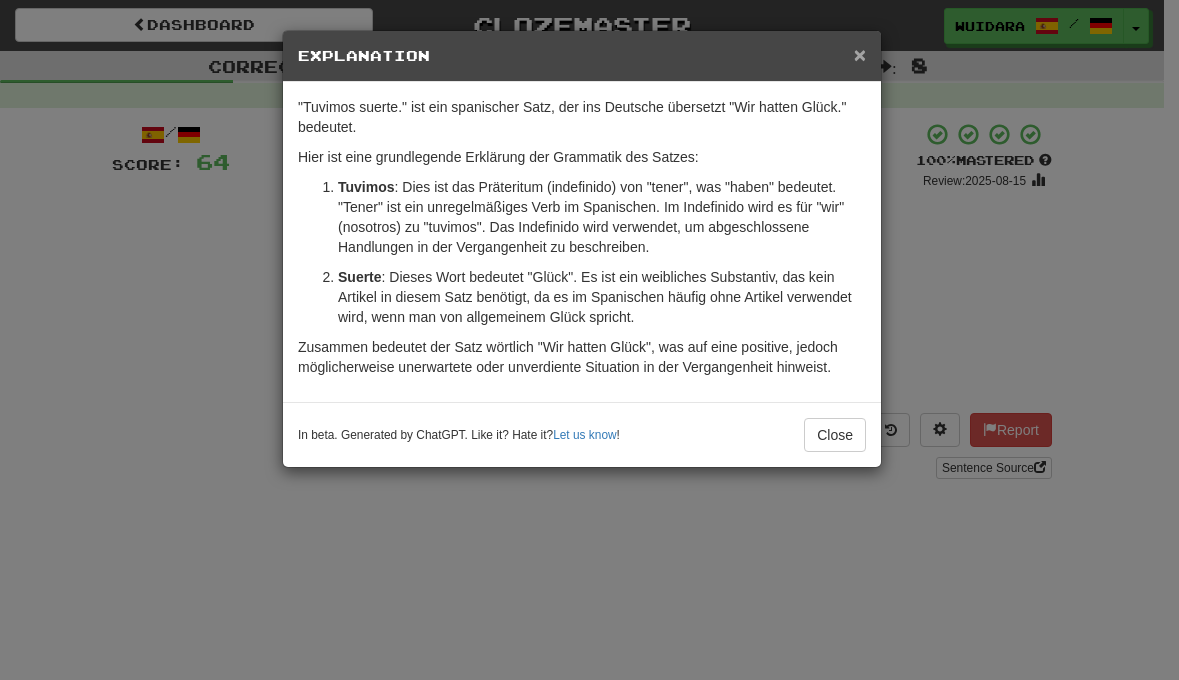 click on "×" at bounding box center [860, 54] 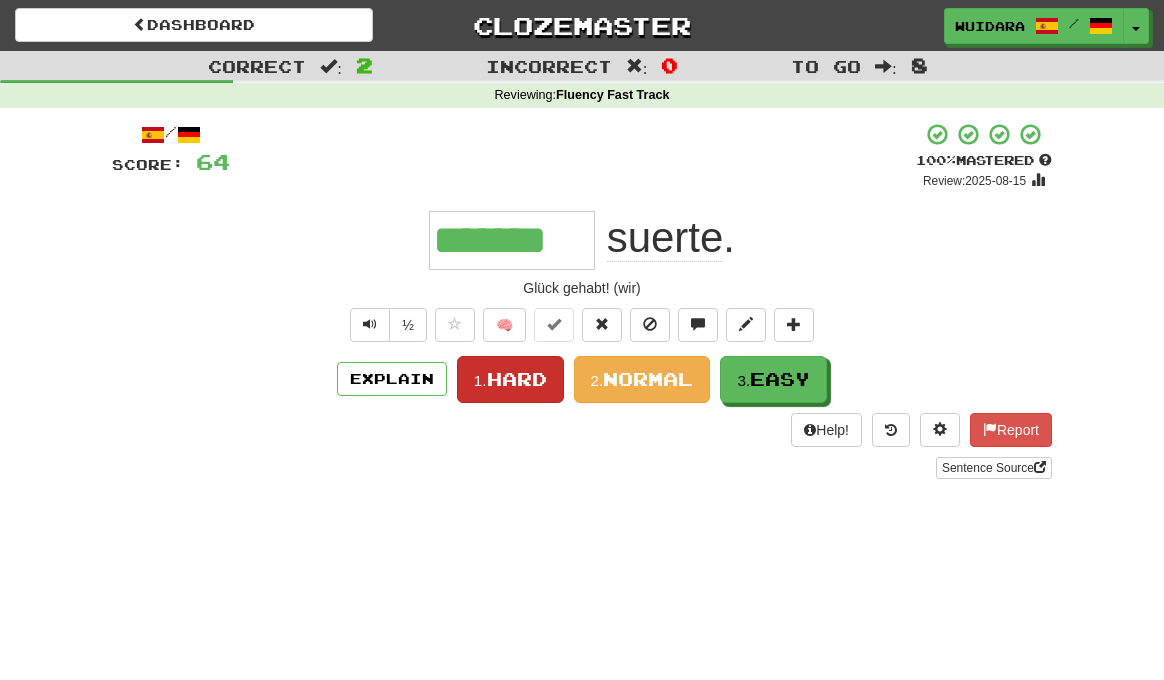 click on "1.  Hard" at bounding box center (510, 379) 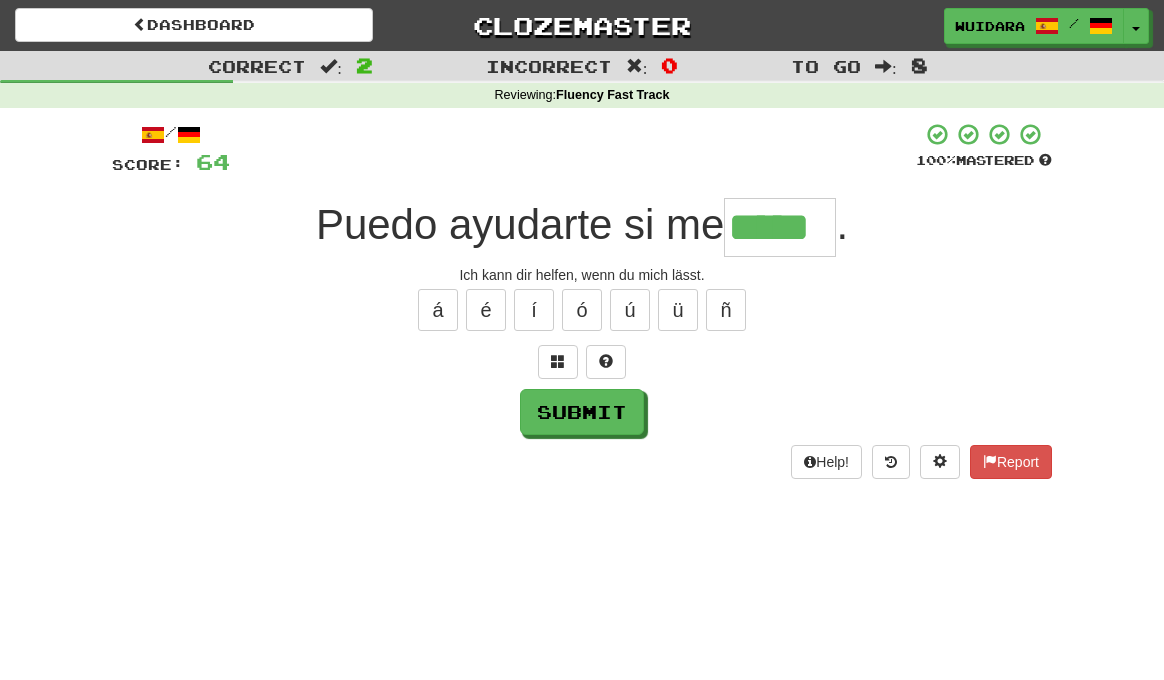 type on "*****" 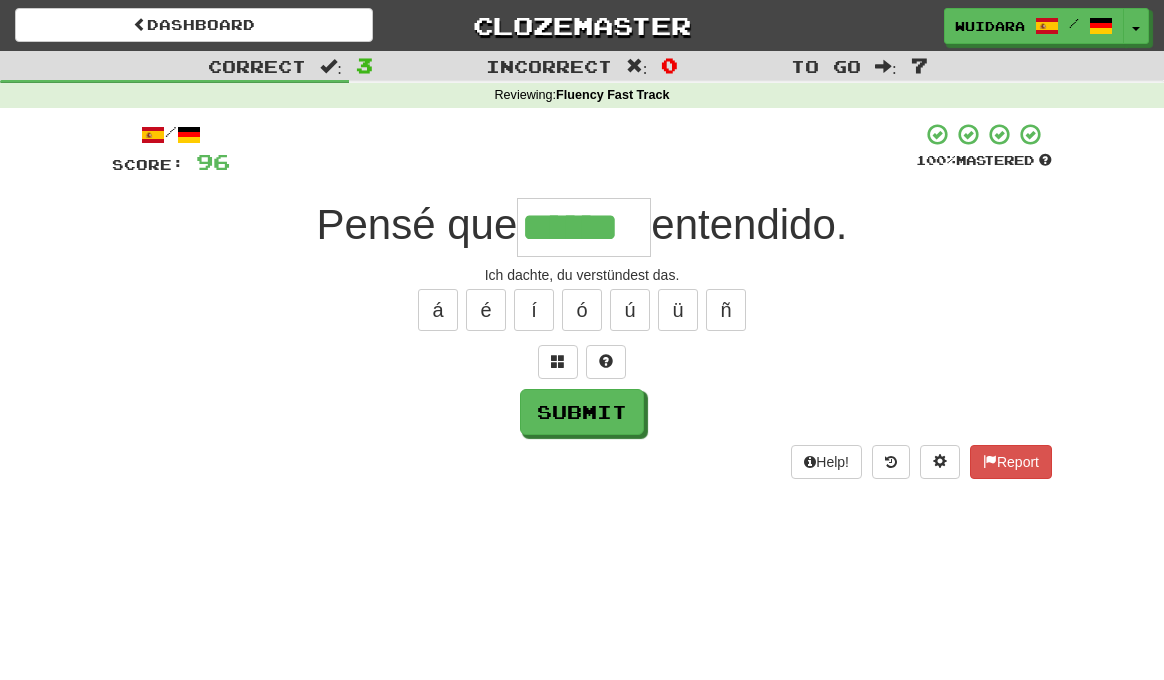 type on "******" 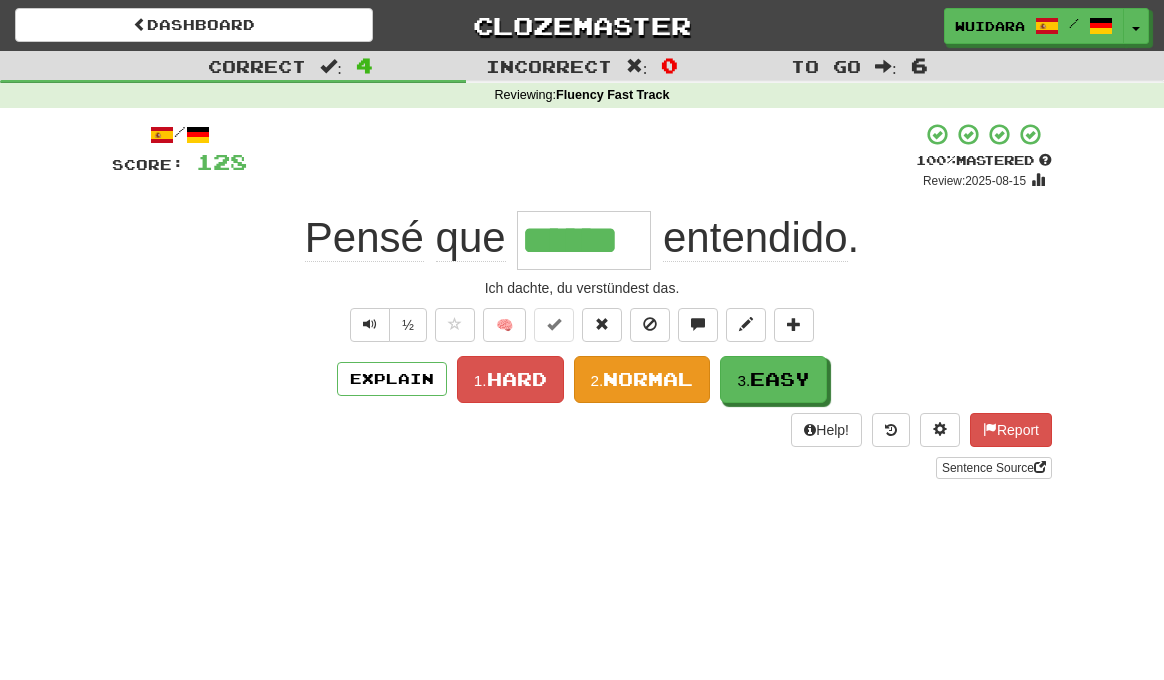 click on "Normal" at bounding box center [648, 379] 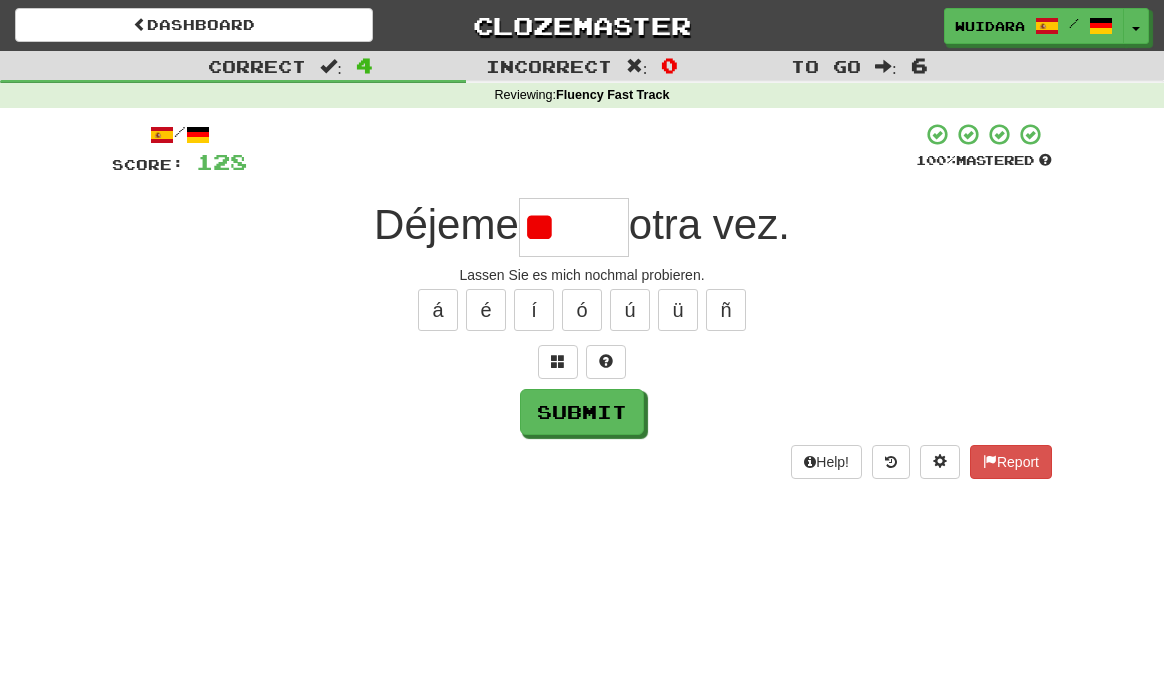 type on "*" 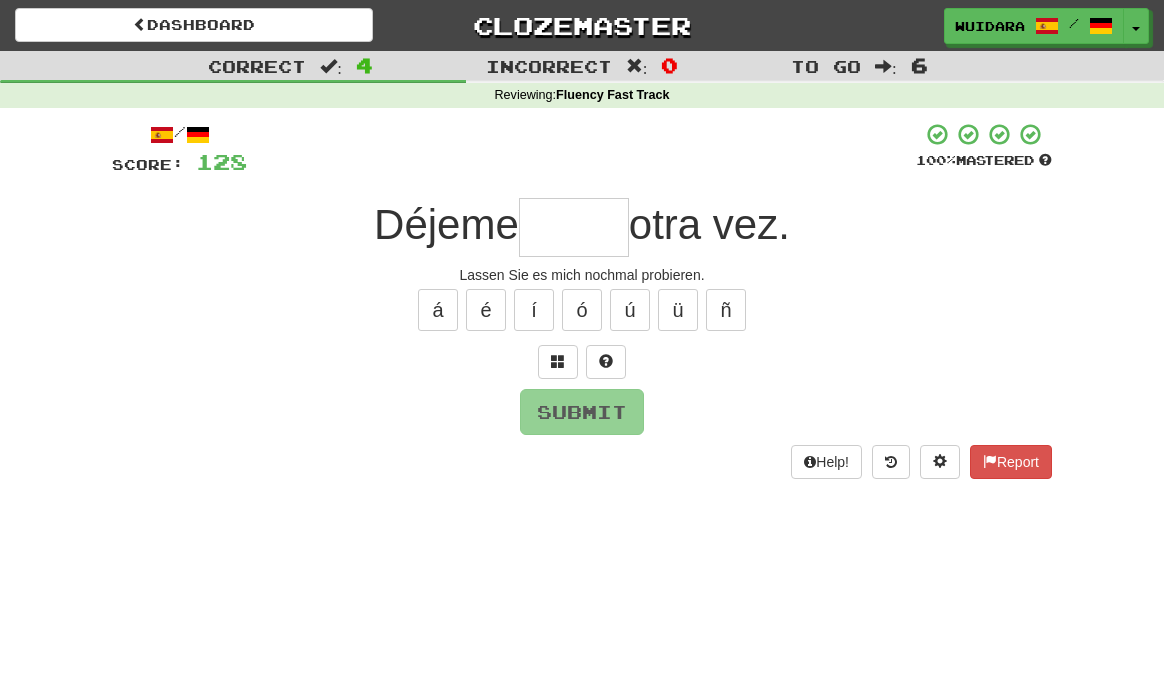 type on "*" 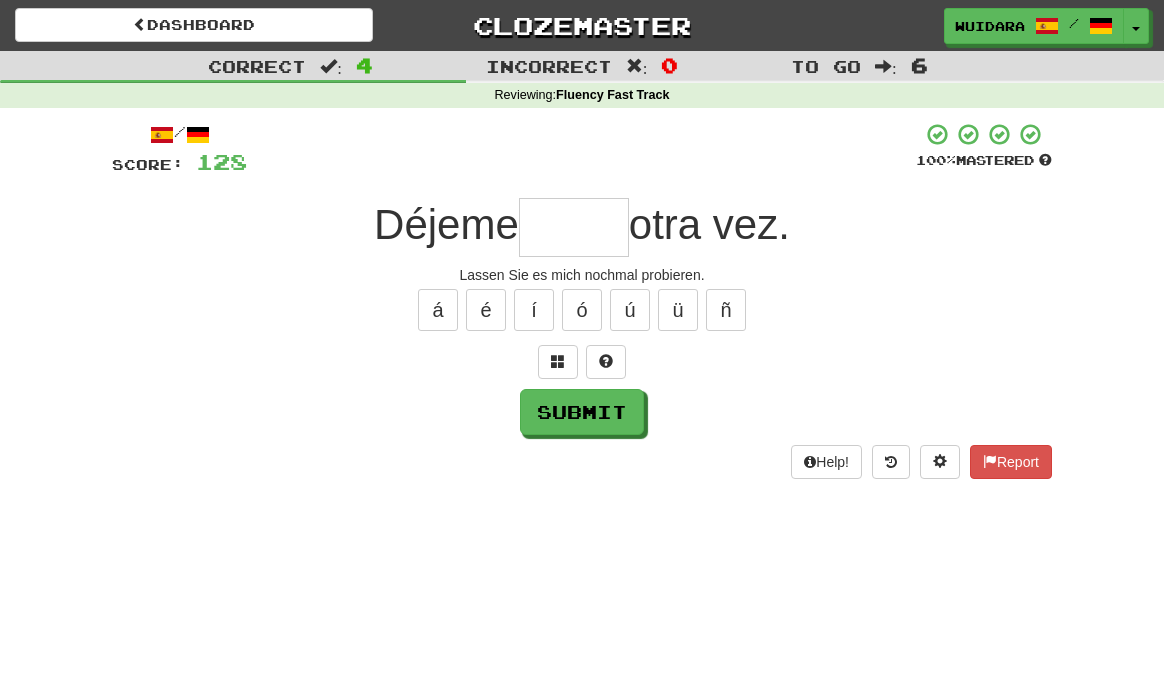 type on "*" 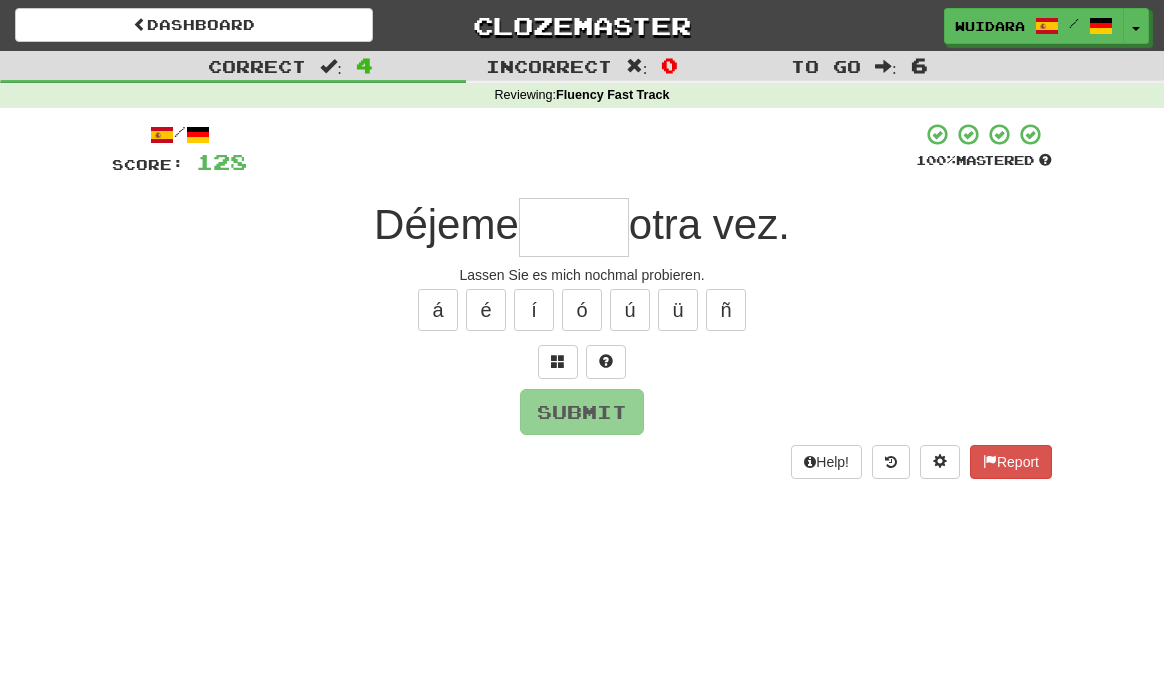 type on "*" 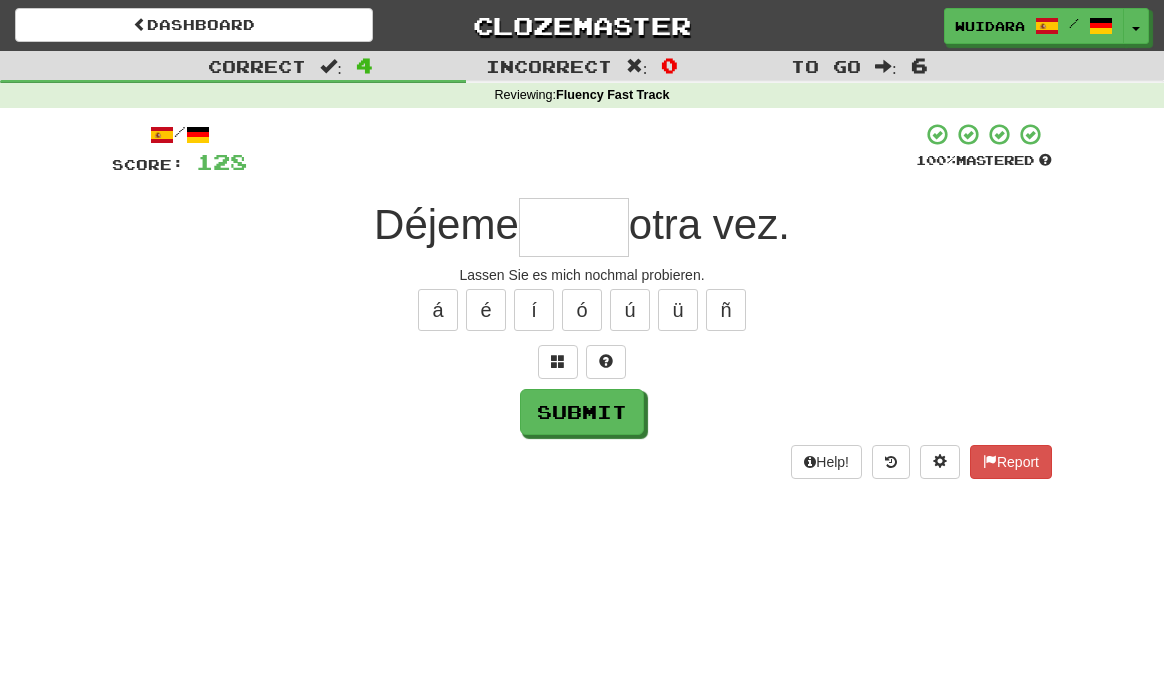 type on "*" 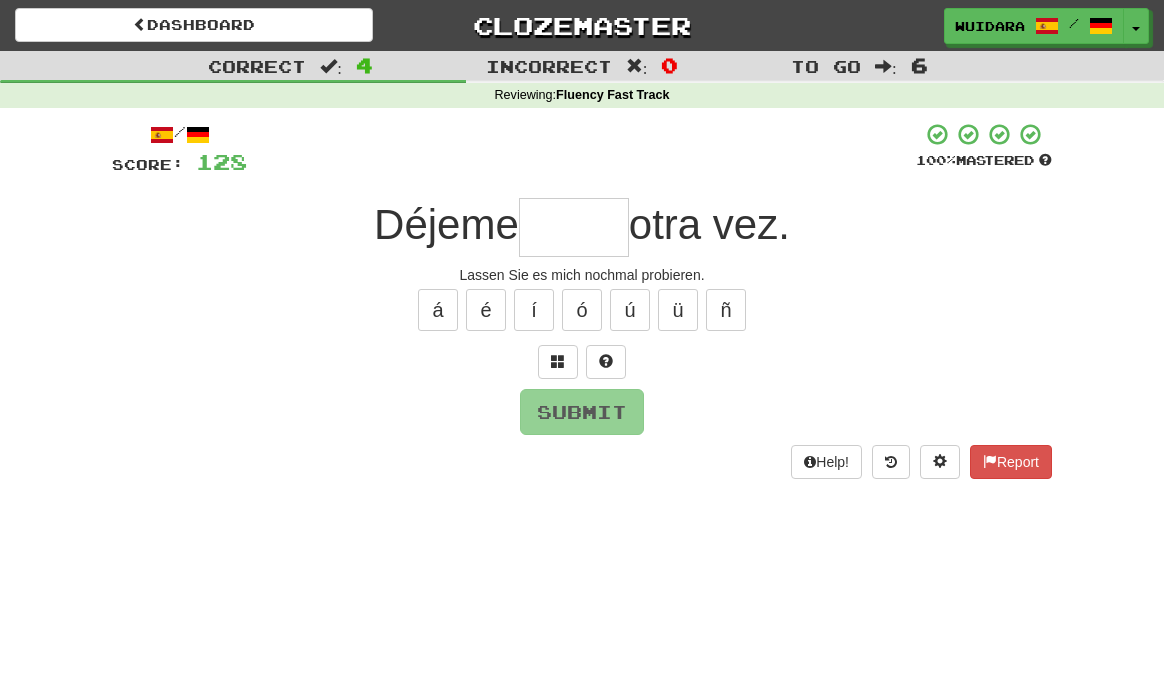 type on "*" 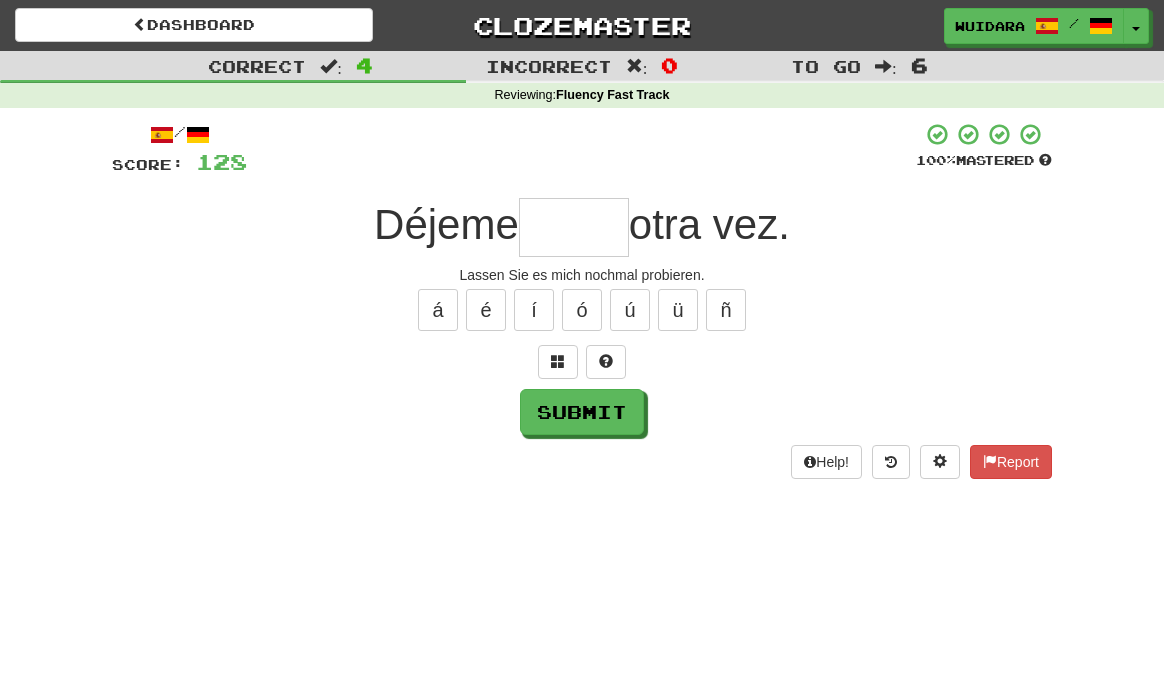 type on "*" 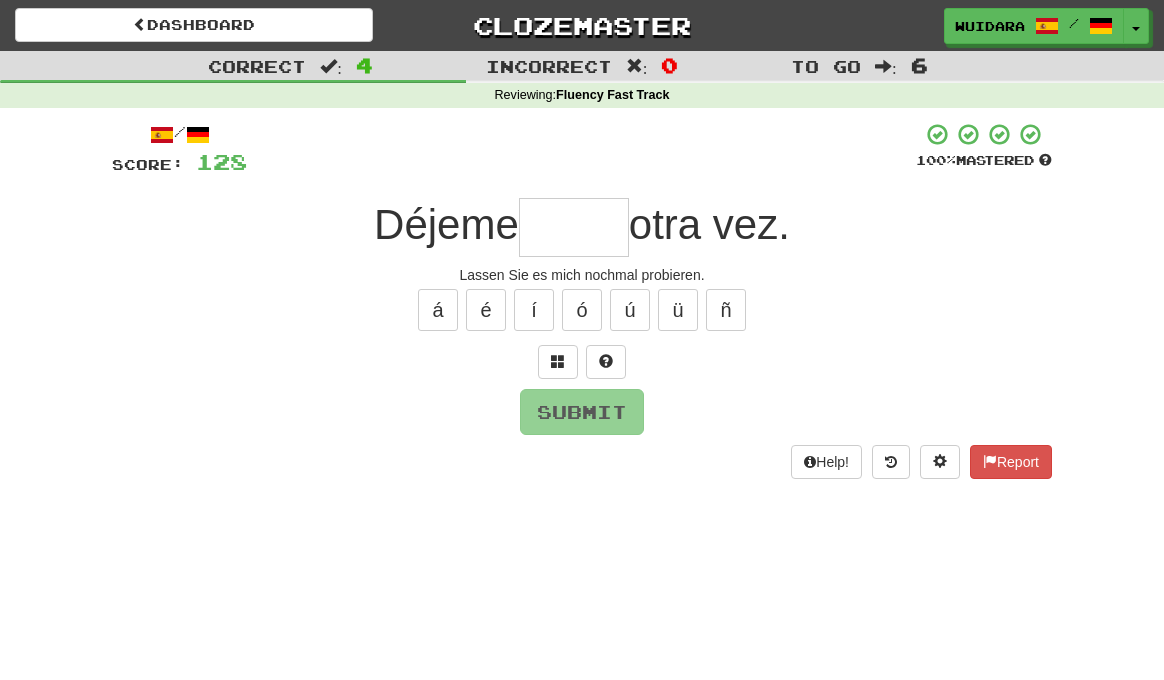 type on "*" 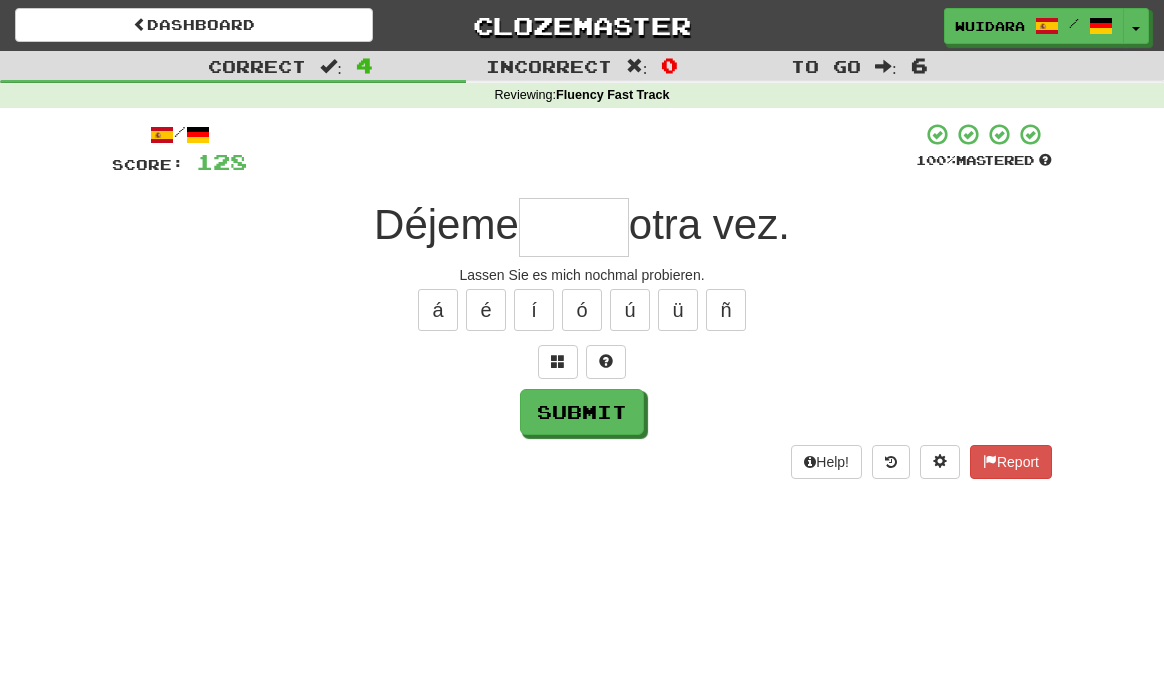 type on "*" 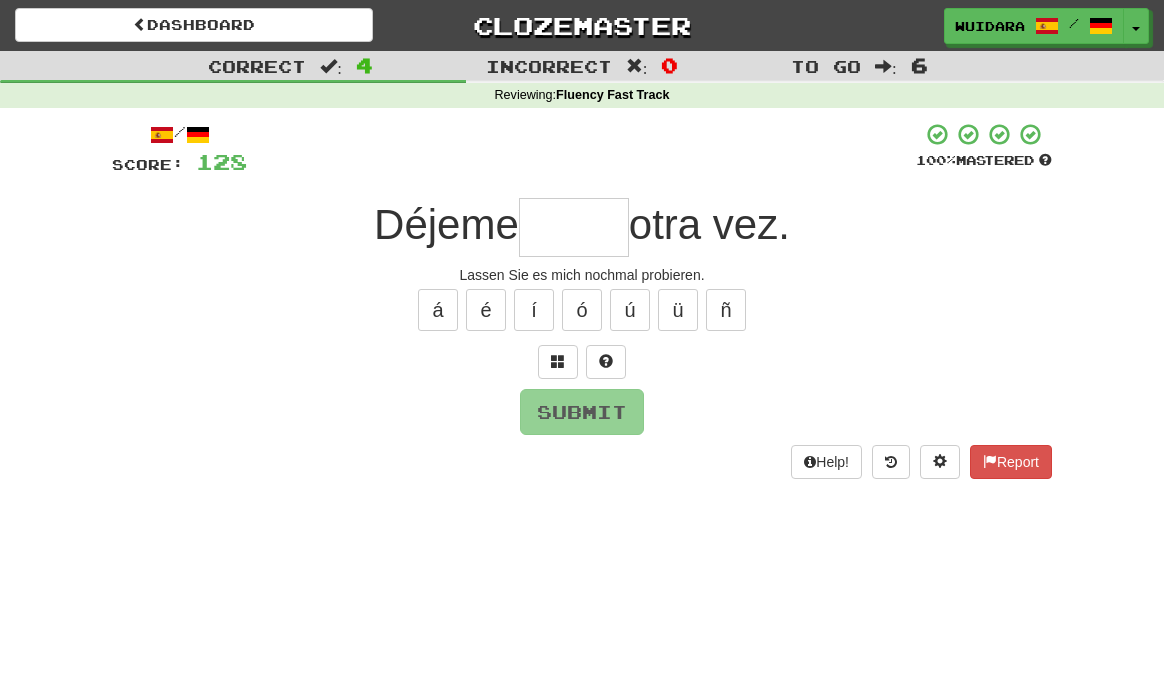 type on "*" 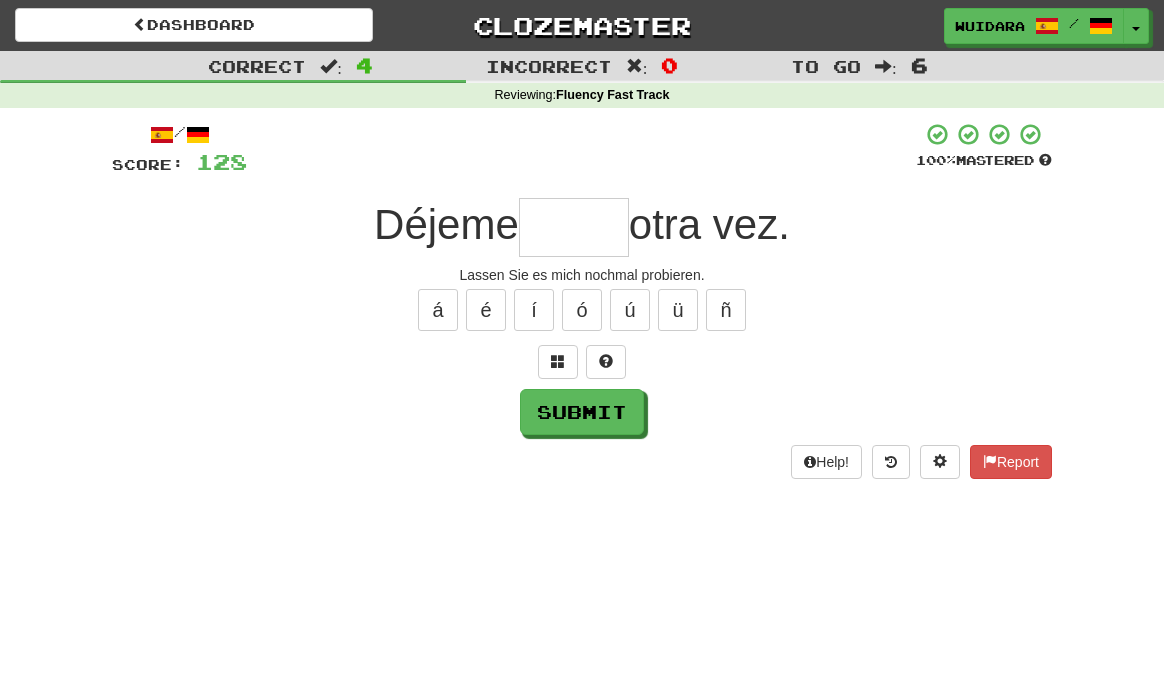 type on "*" 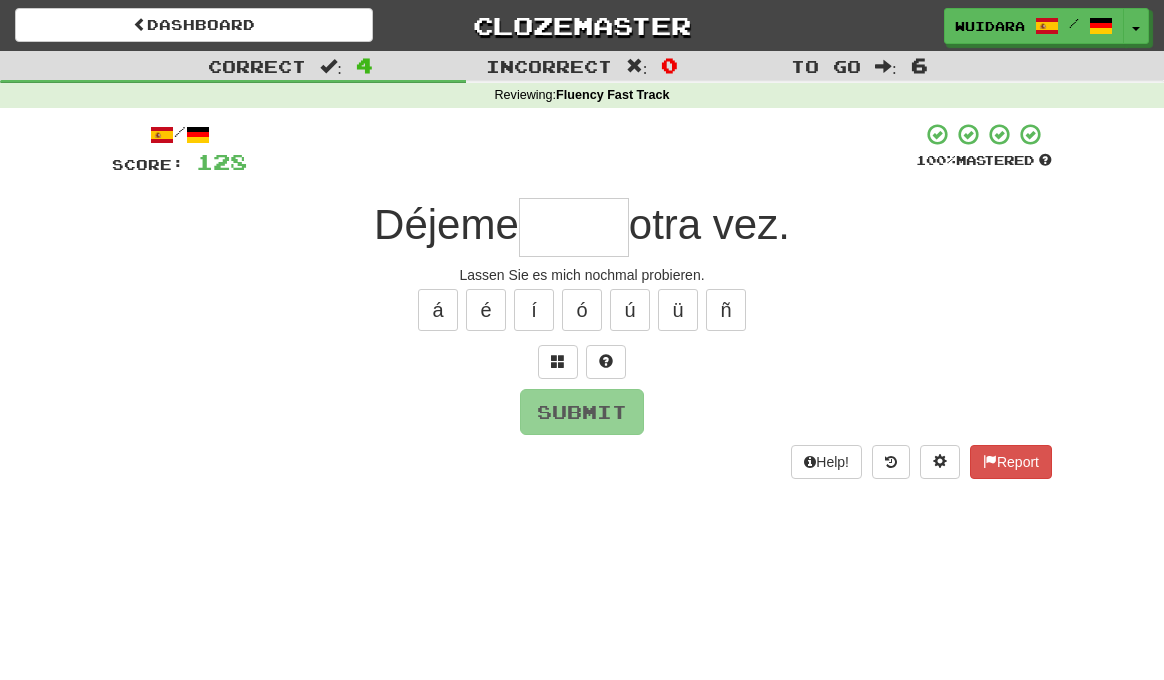 type on "*" 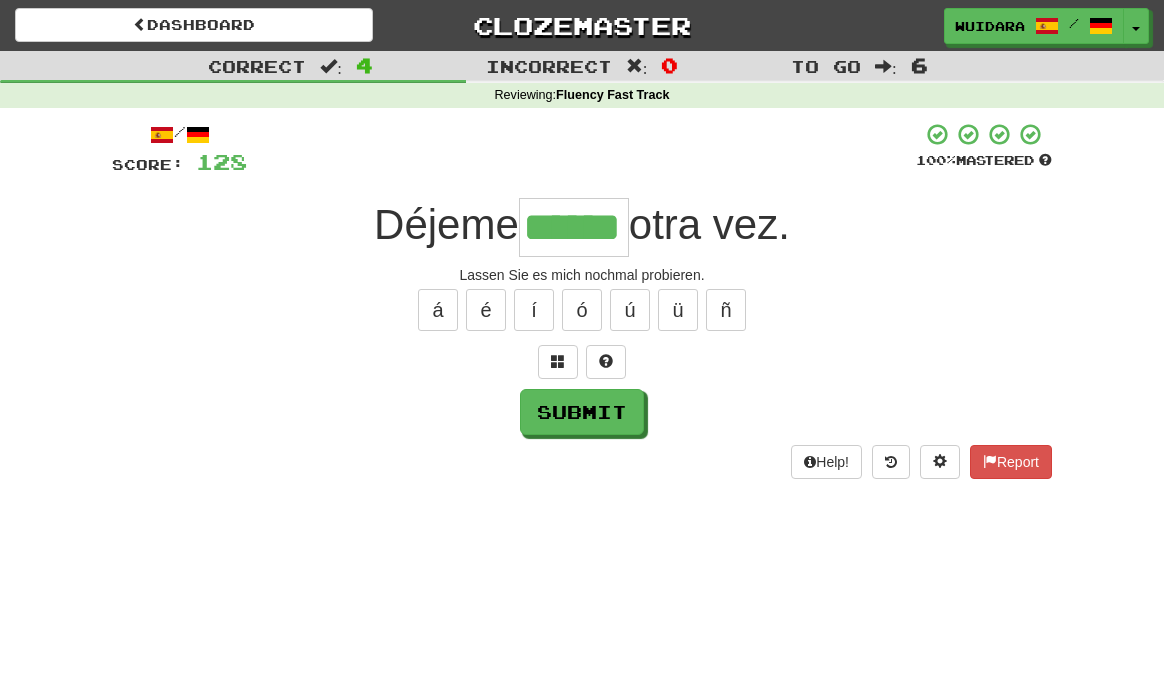 type on "******" 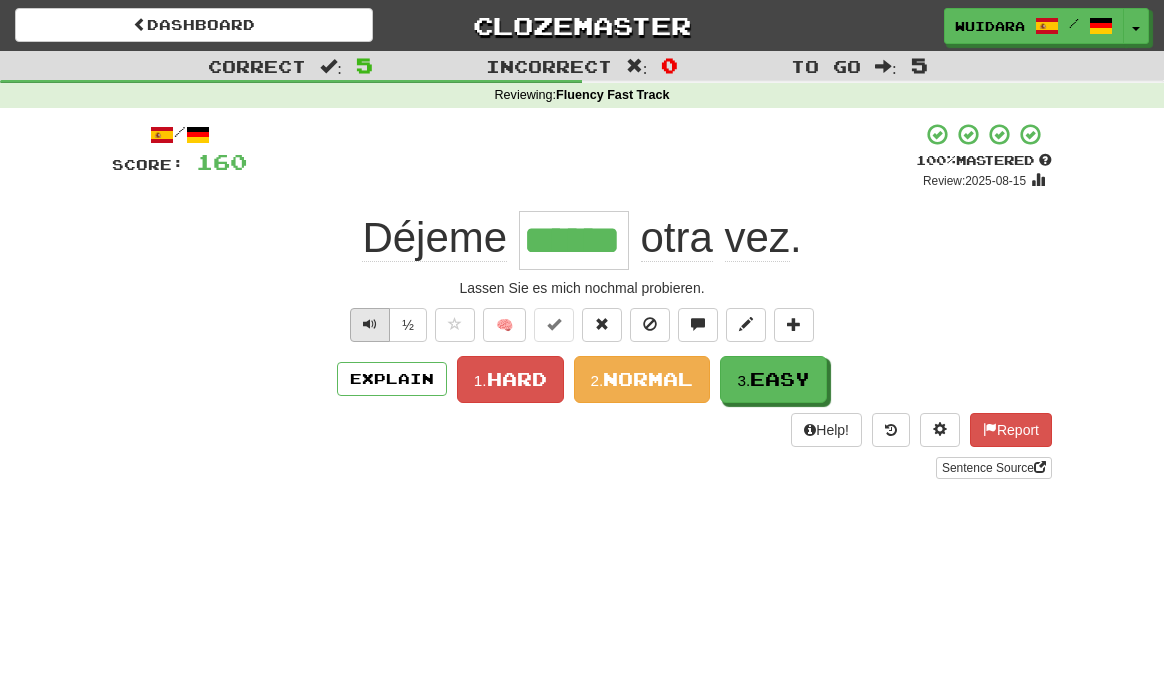 click at bounding box center (370, 324) 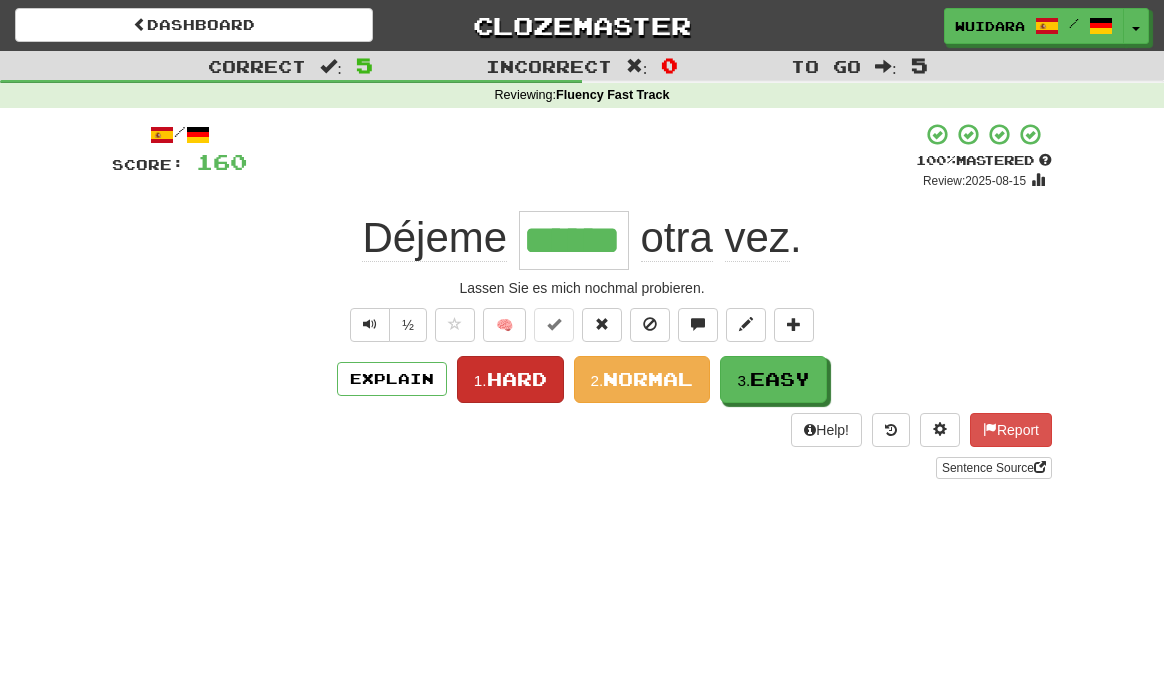 click on "1." at bounding box center (480, 380) 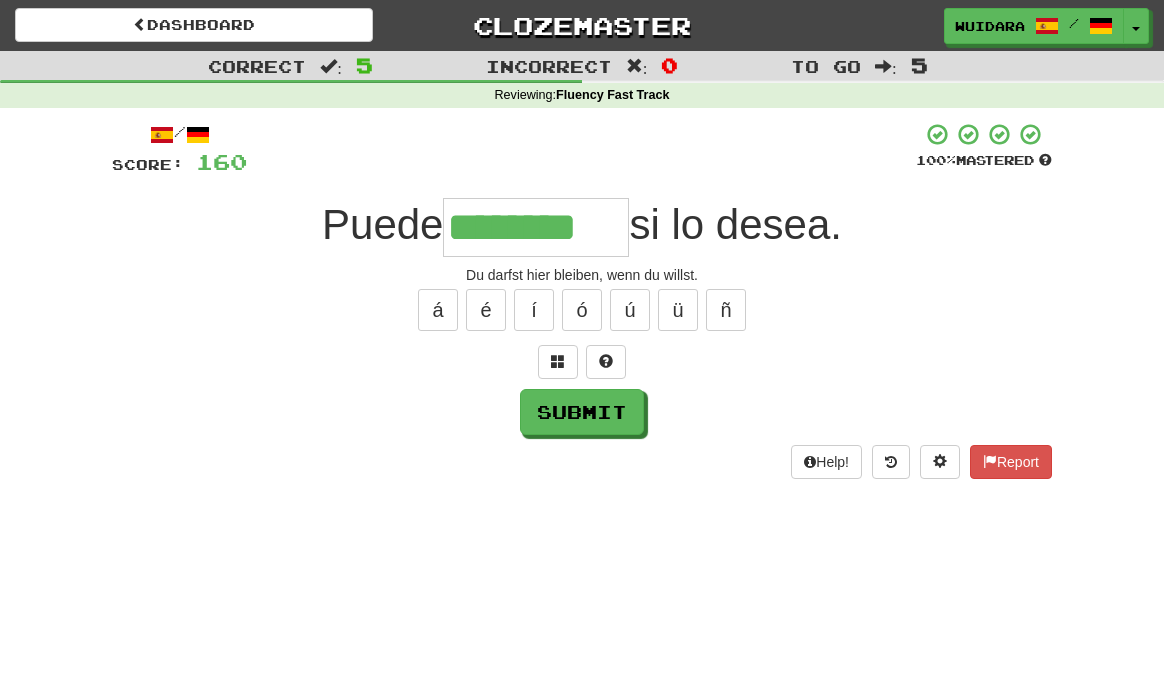 type on "********" 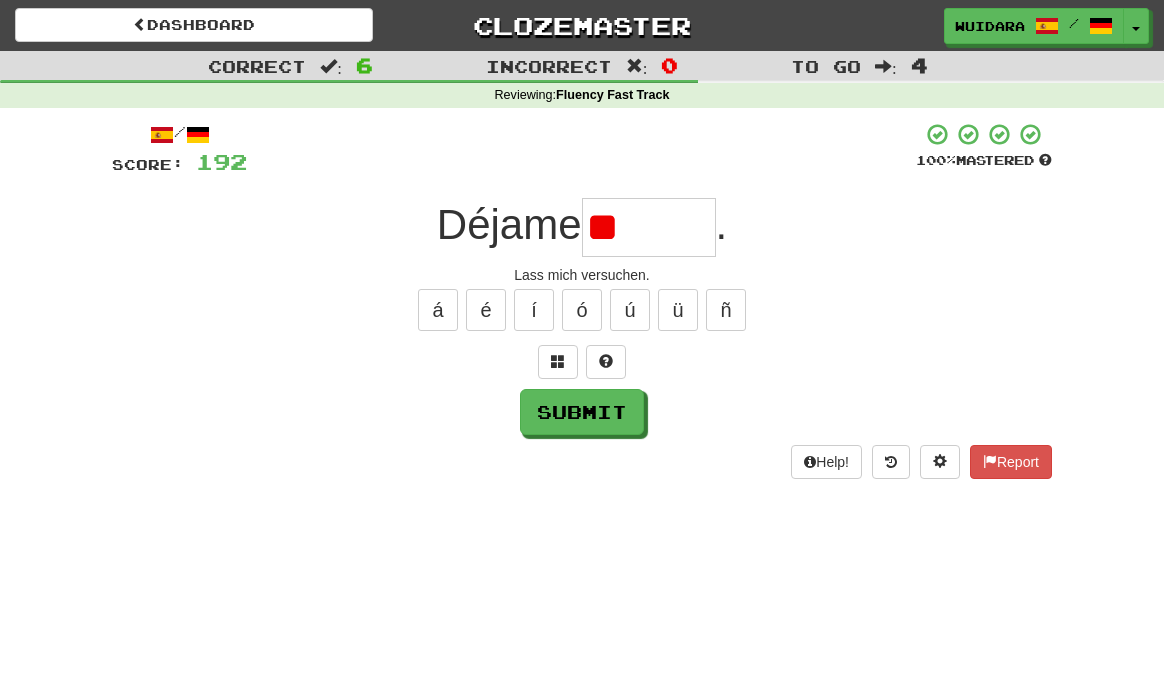 type on "*" 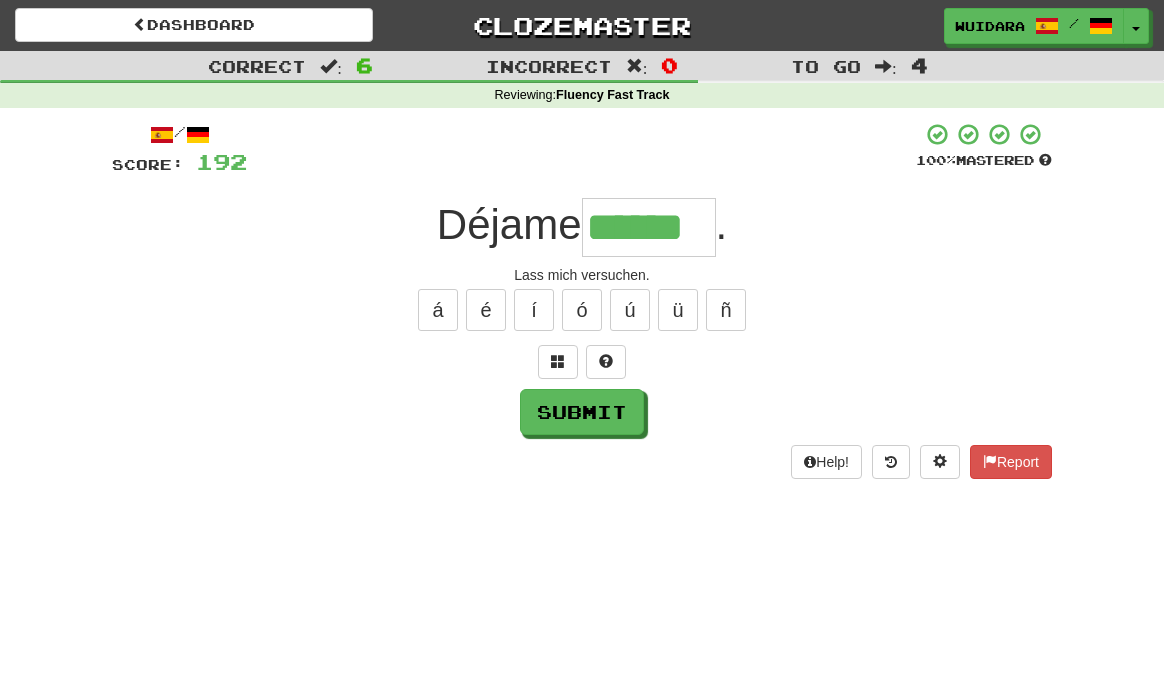 type on "******" 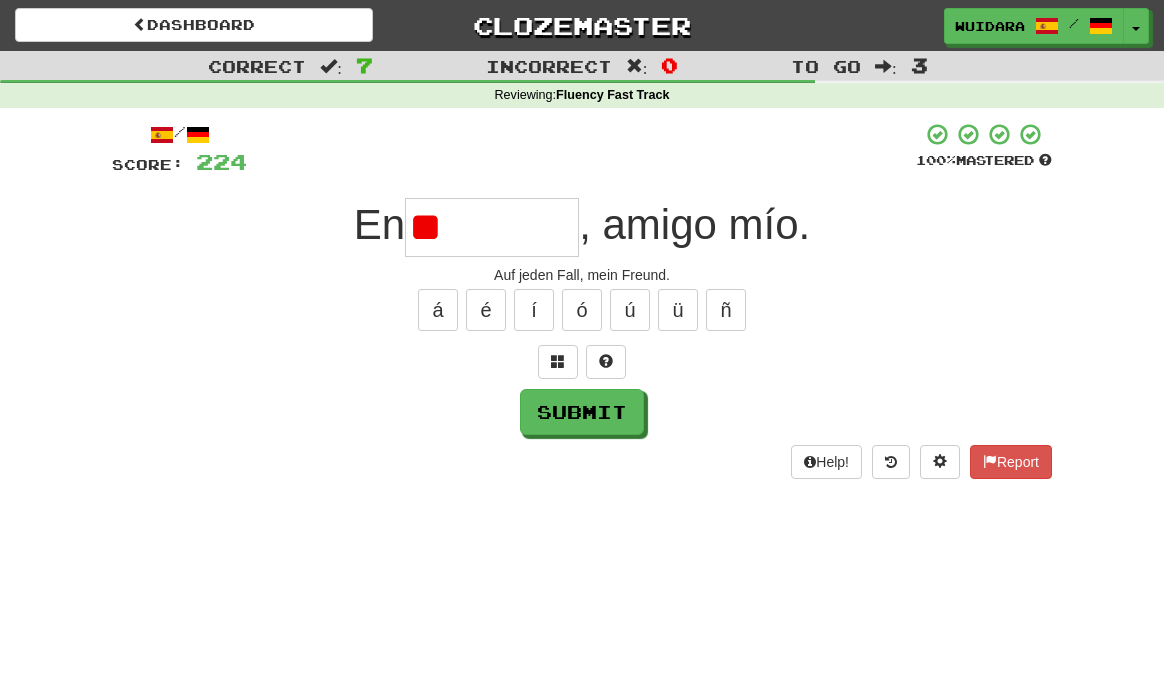 type on "*" 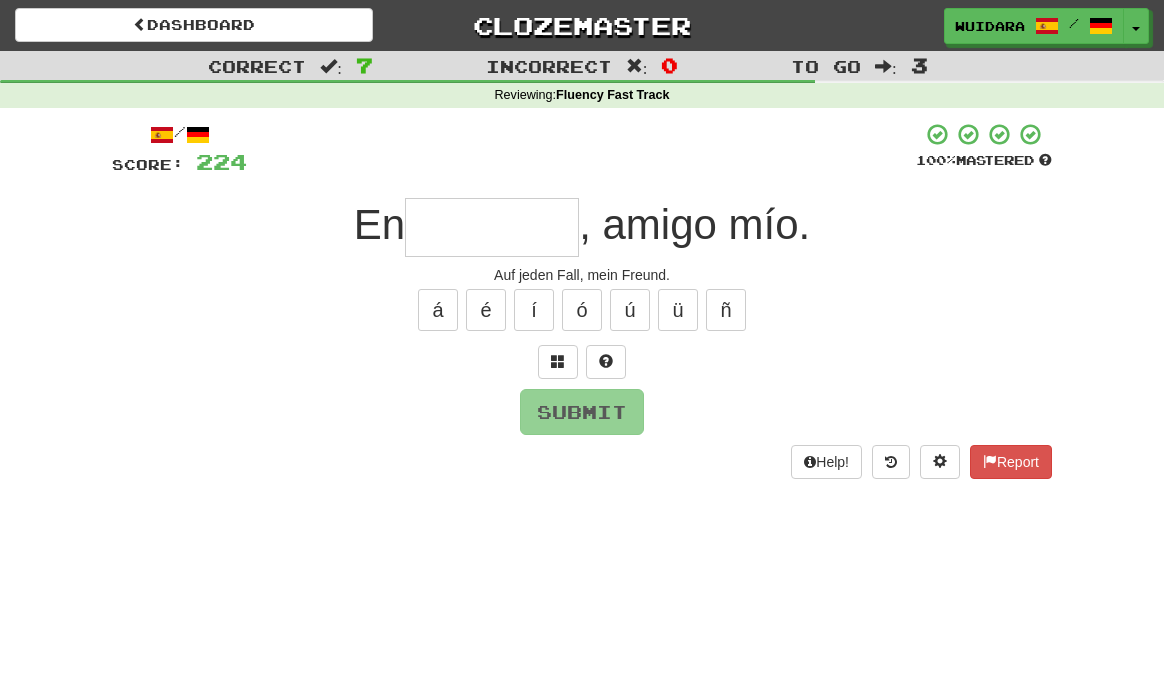 type on "*" 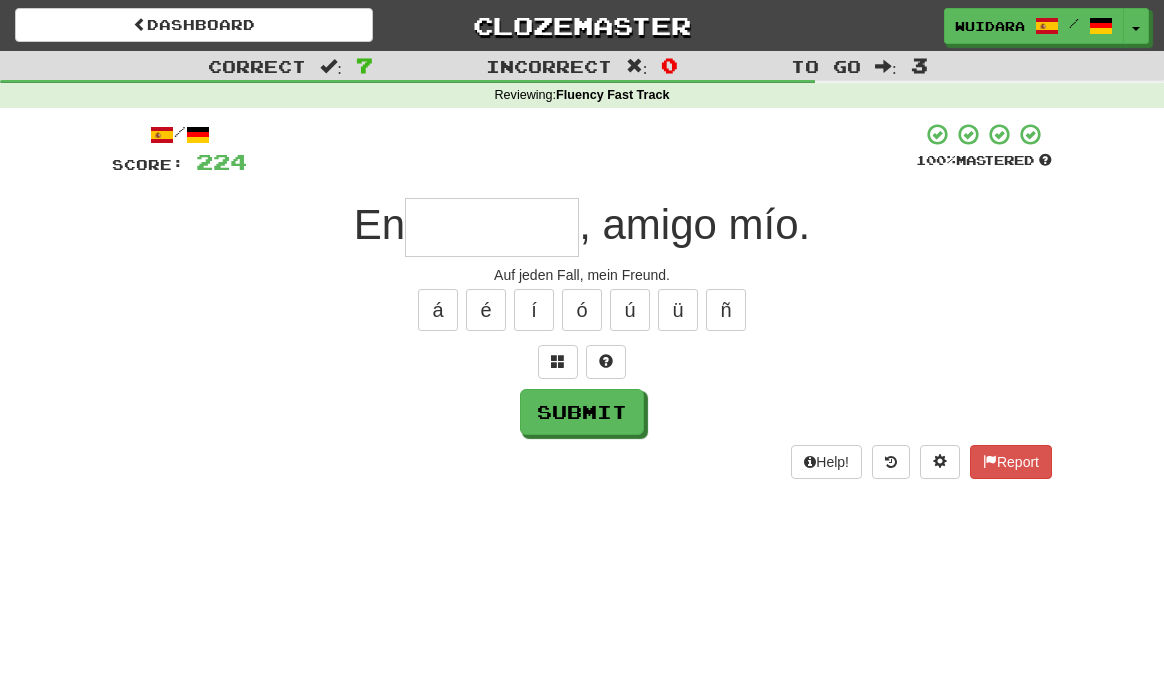 type on "*" 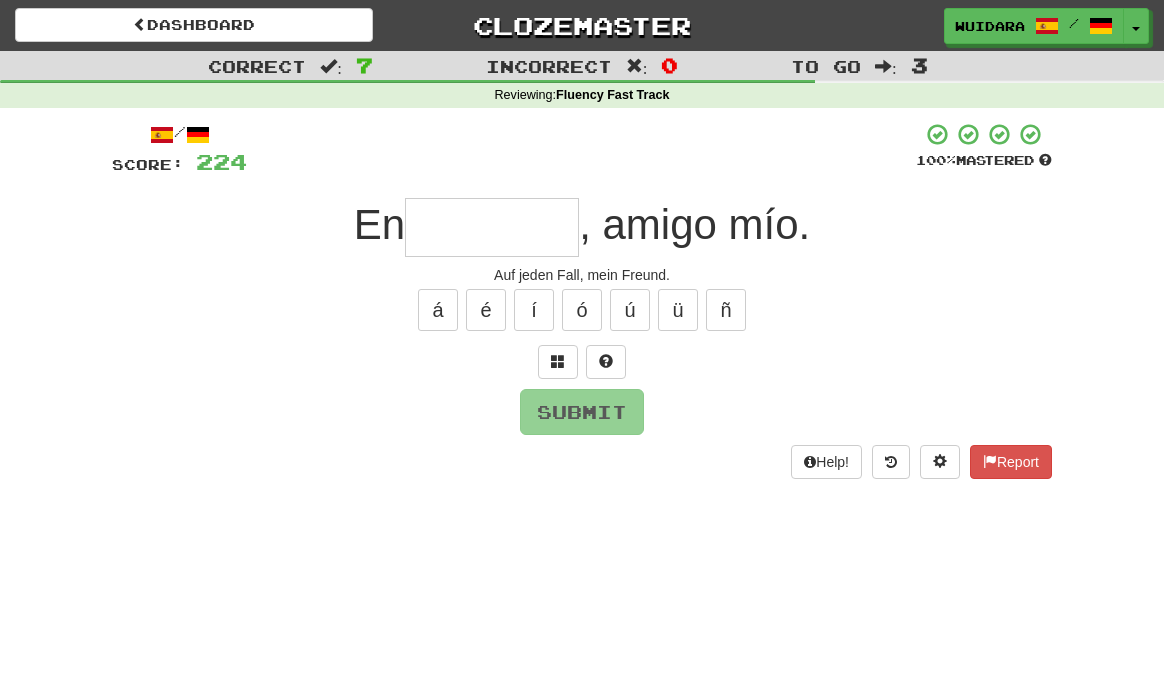 type on "*" 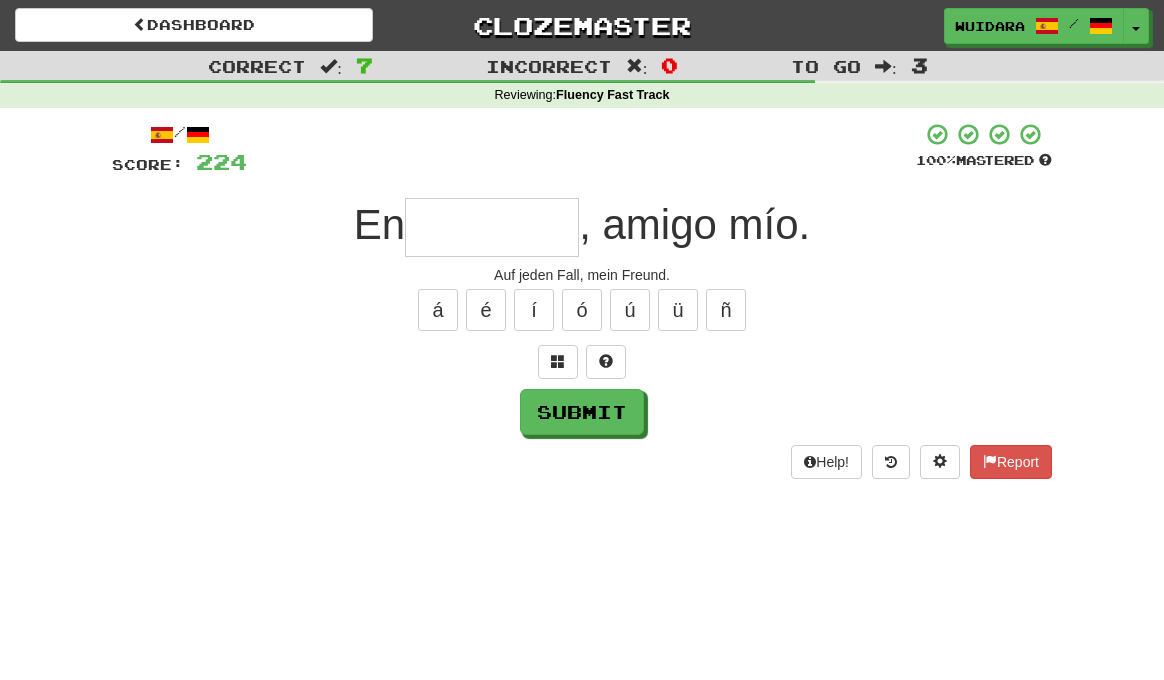 type on "*" 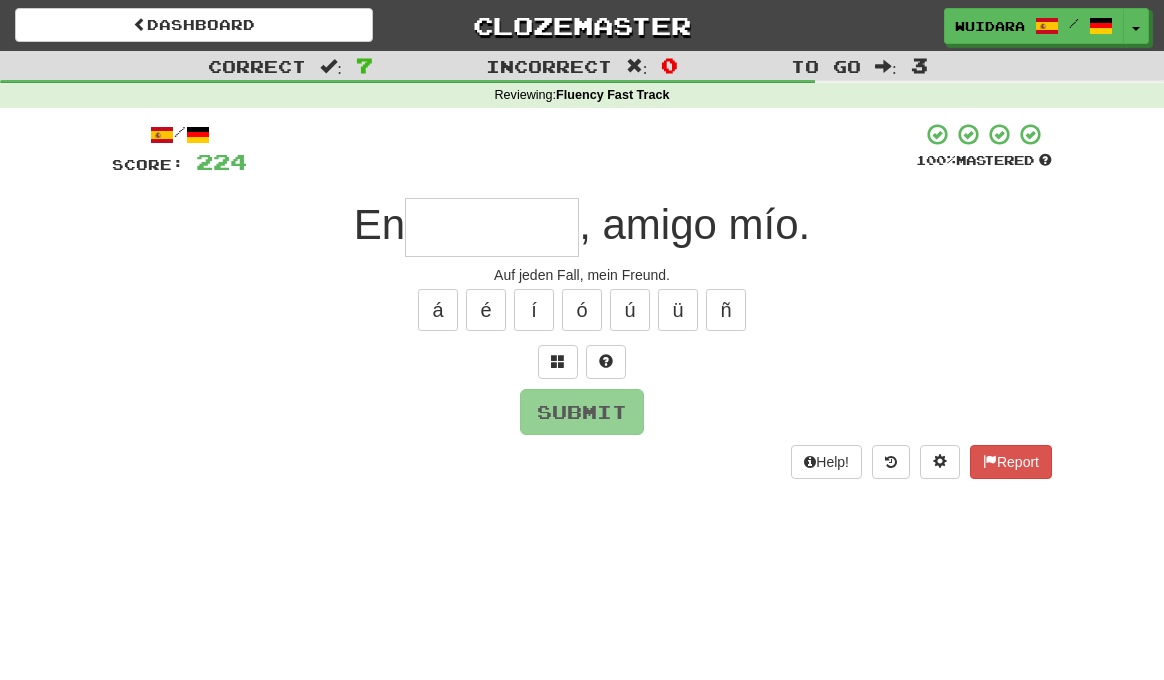 type on "*" 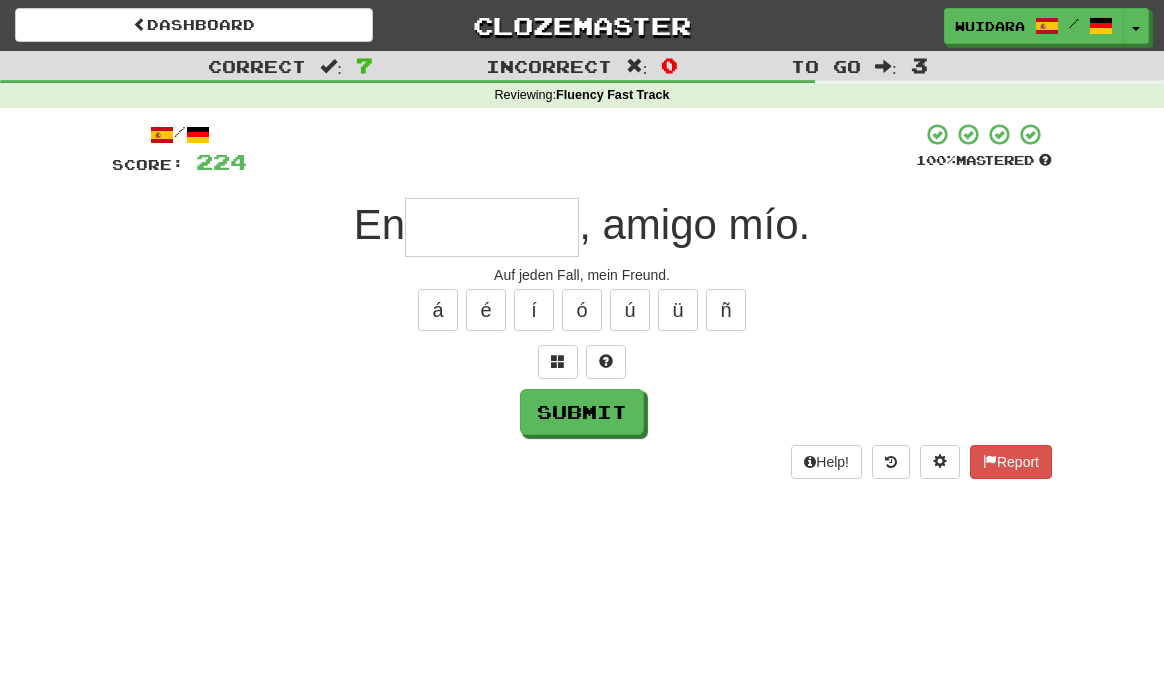 type on "*" 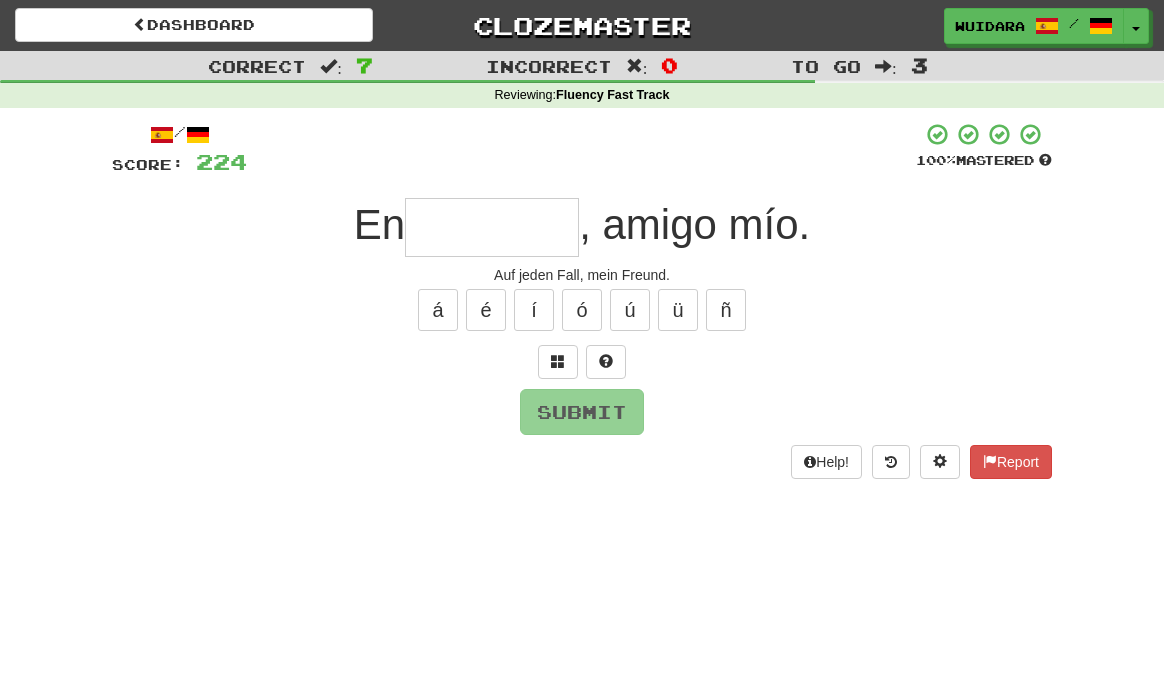 type on "*" 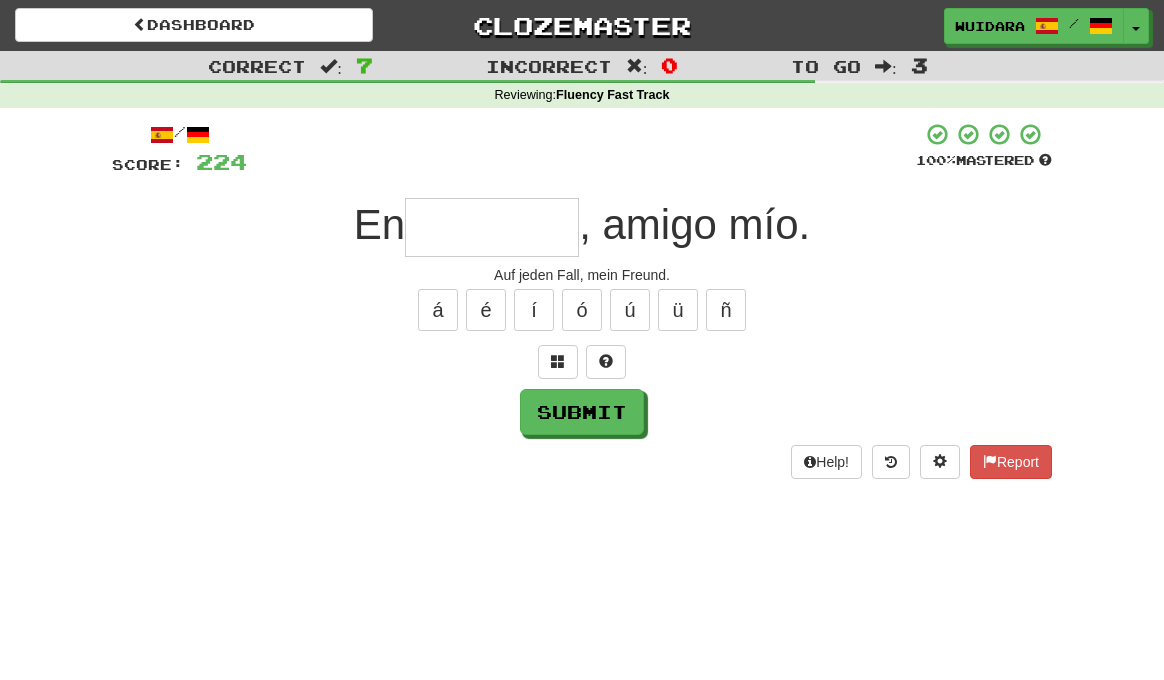 type on "*" 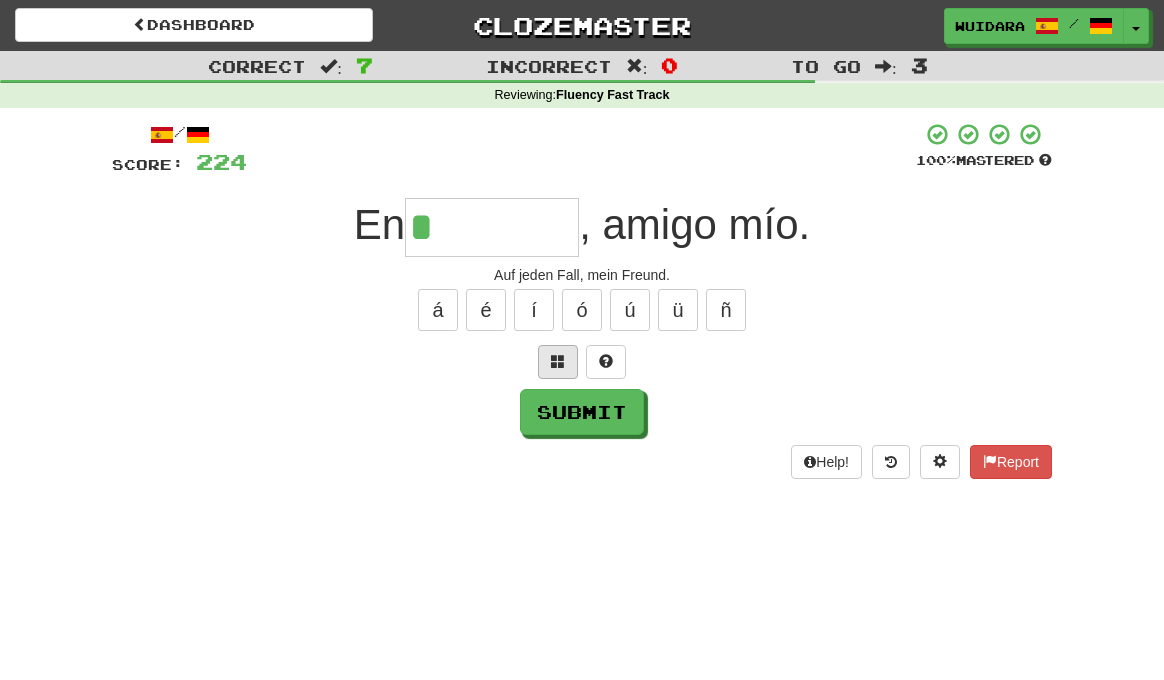 click at bounding box center (558, 361) 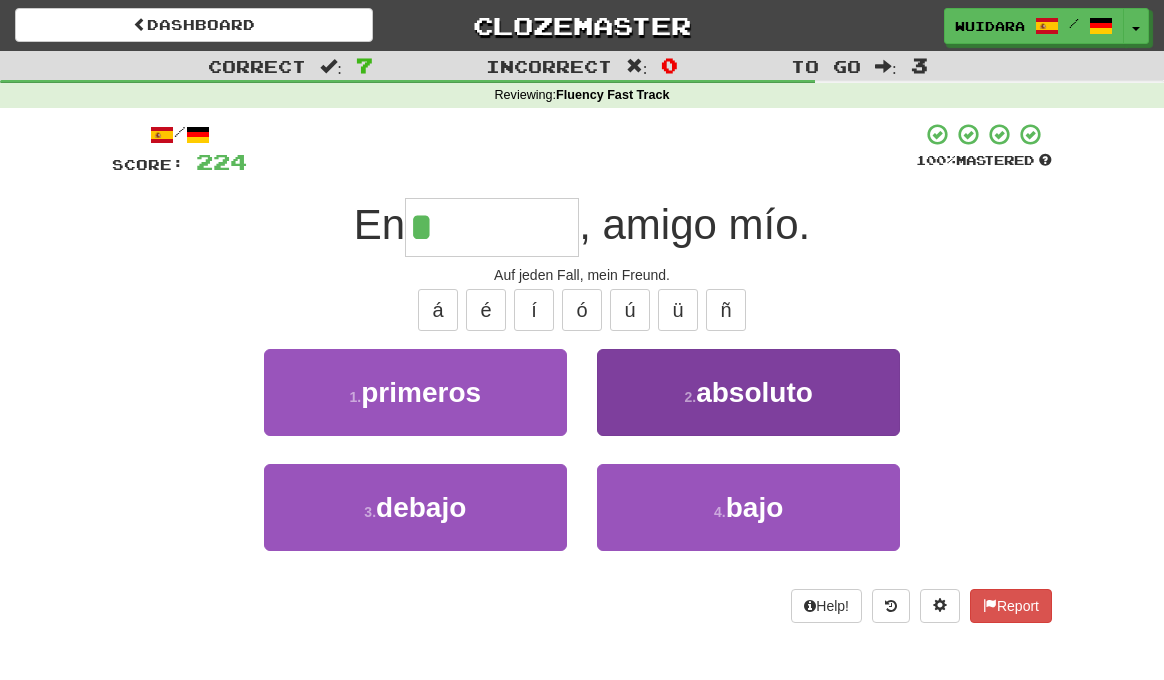 click on "2 .  absoluto" at bounding box center [748, 392] 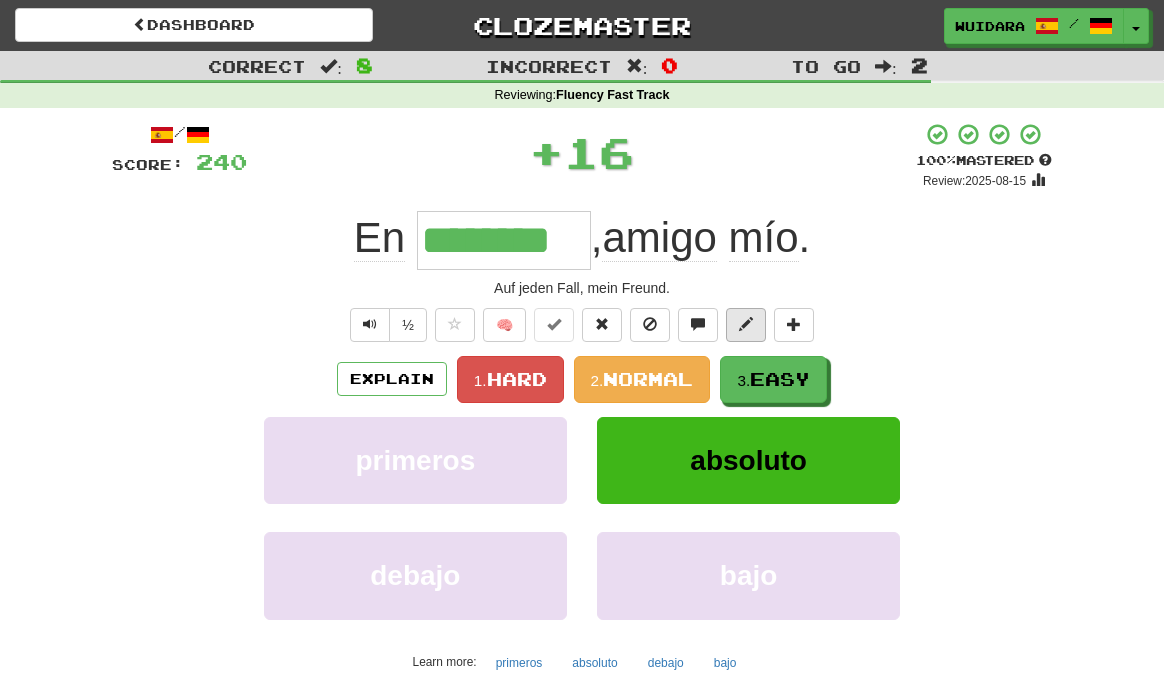 click at bounding box center [746, 324] 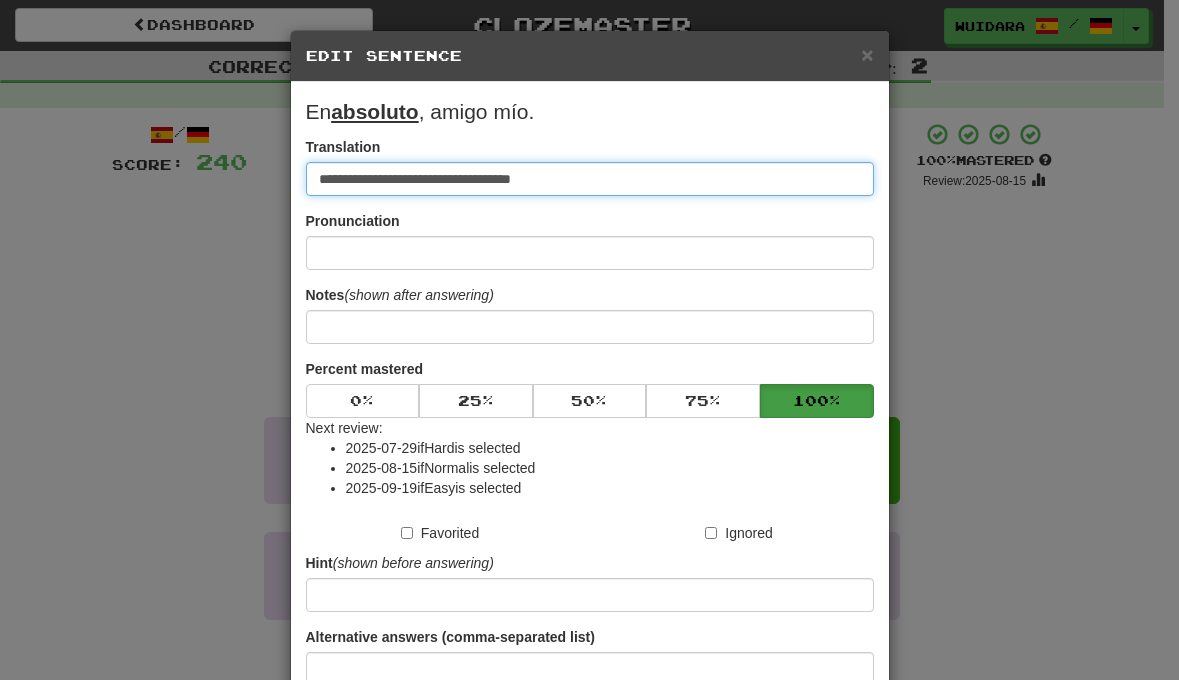 type on "**********" 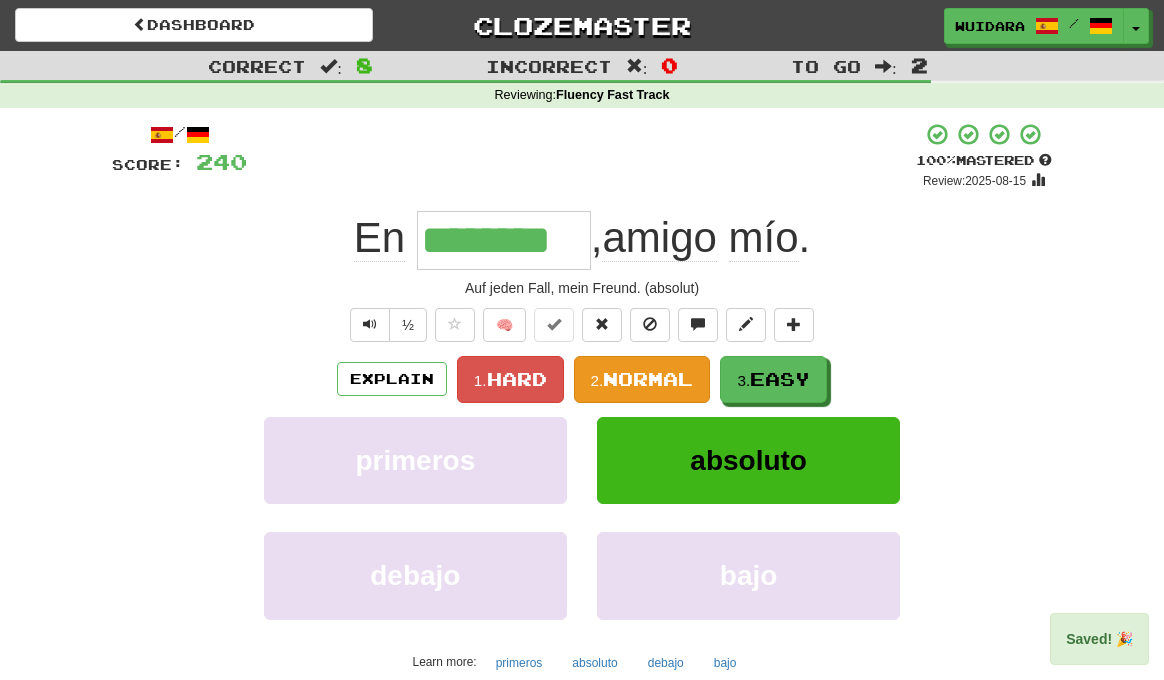 click on "Normal" at bounding box center [648, 379] 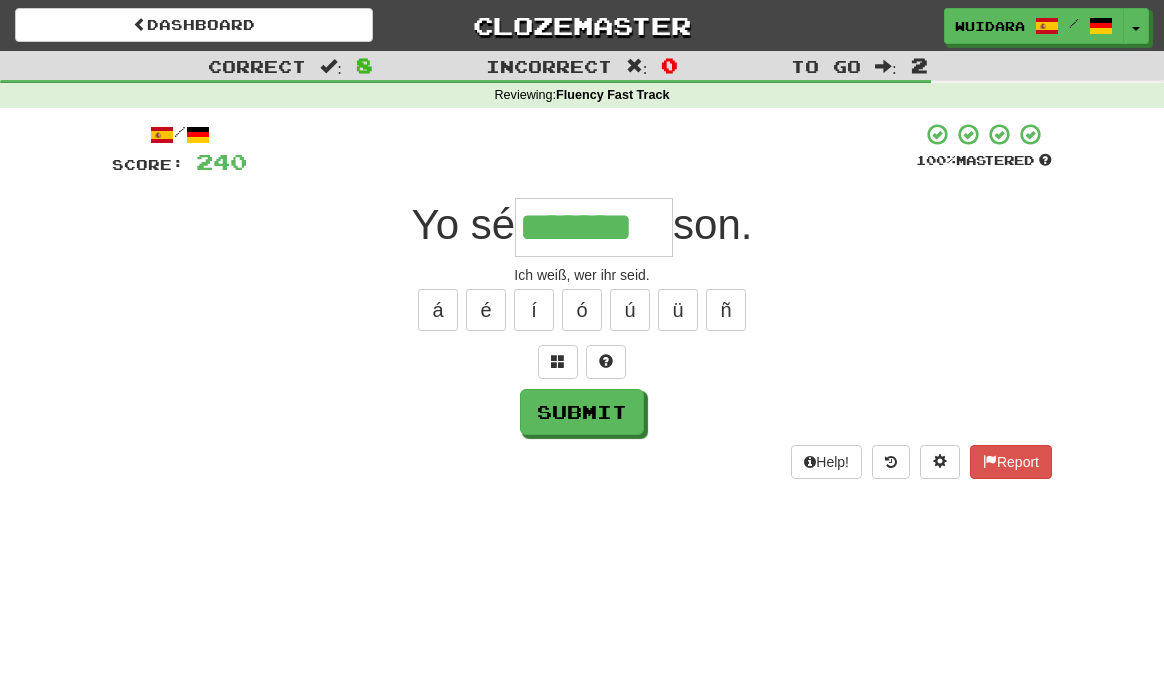 type on "*******" 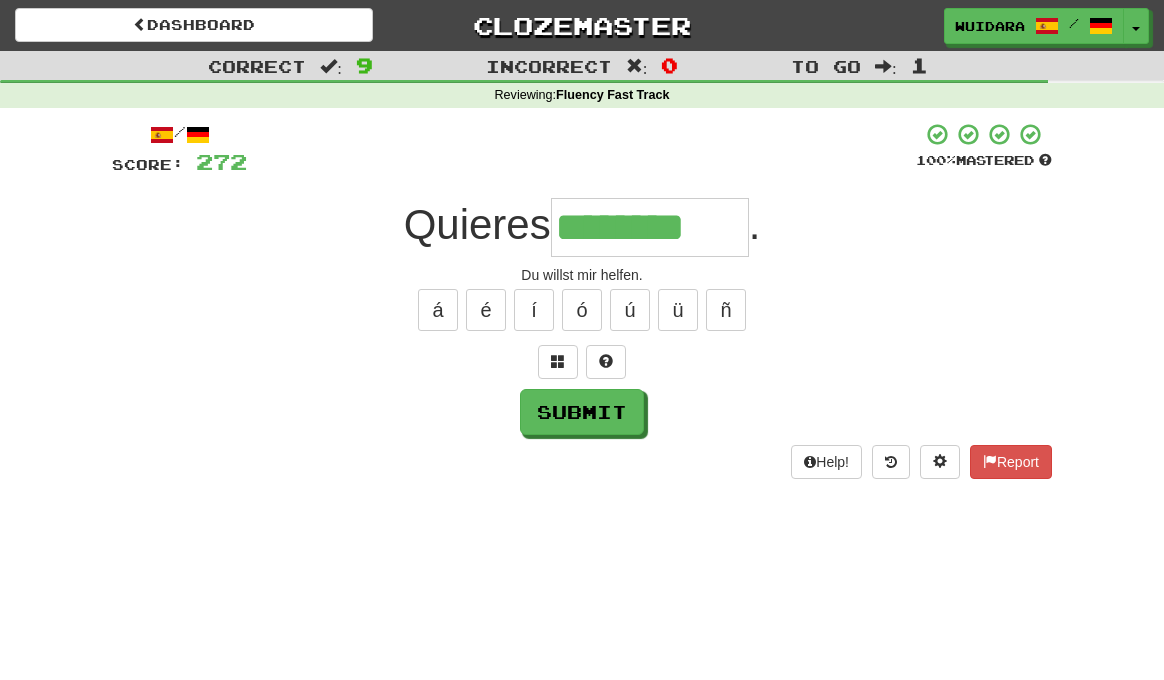 type on "********" 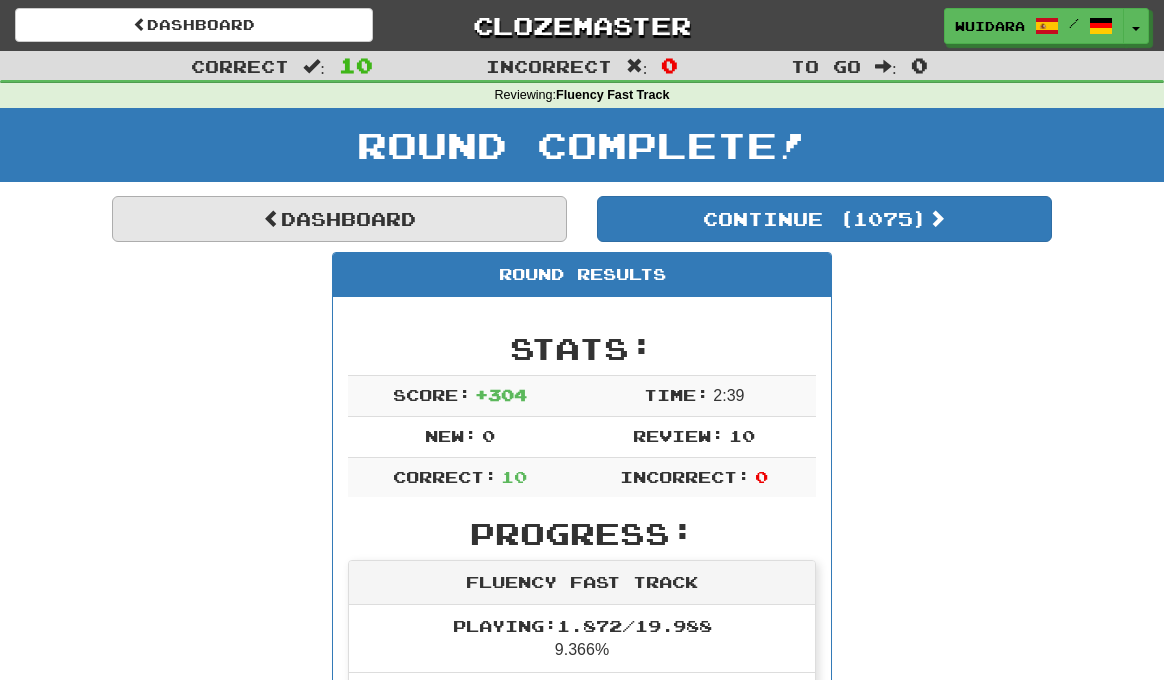 click on "Dashboard" at bounding box center (339, 219) 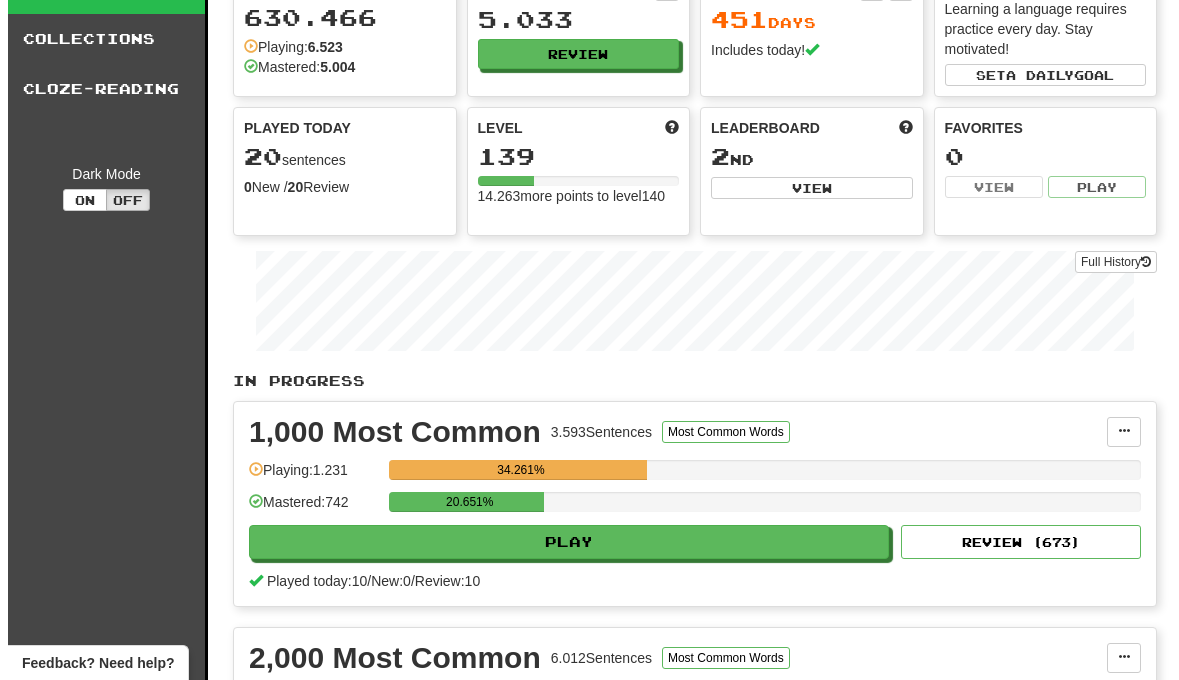 scroll, scrollTop: 99, scrollLeft: 0, axis: vertical 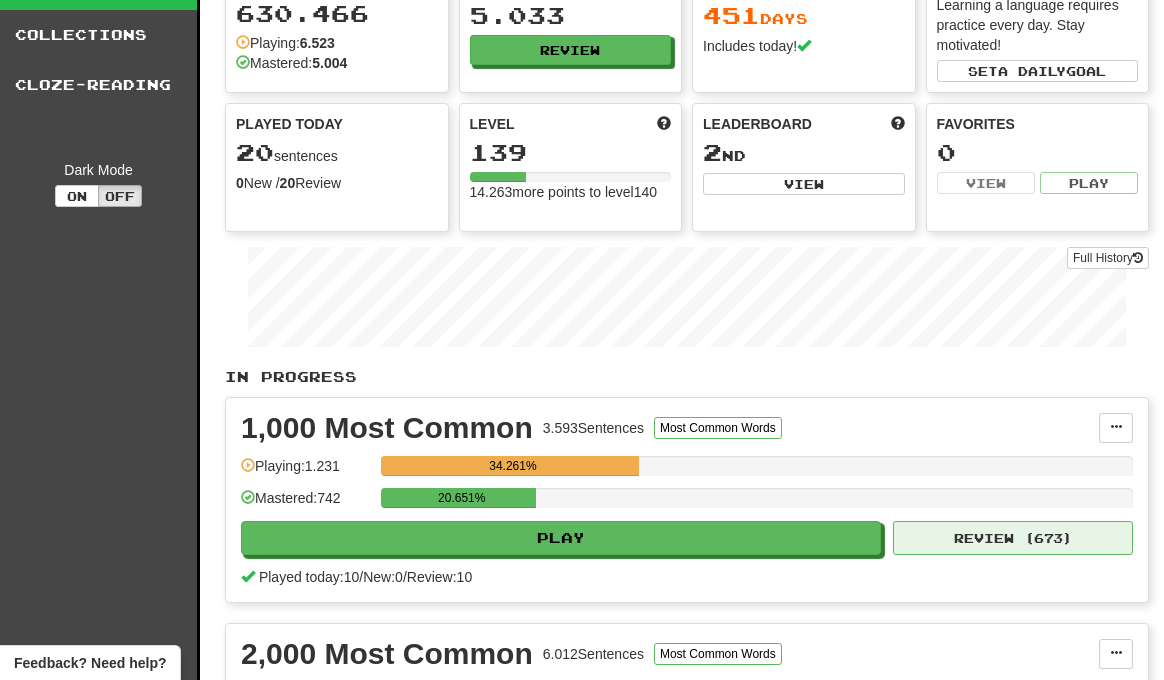 click on "Review ( 673 )" at bounding box center [1013, 538] 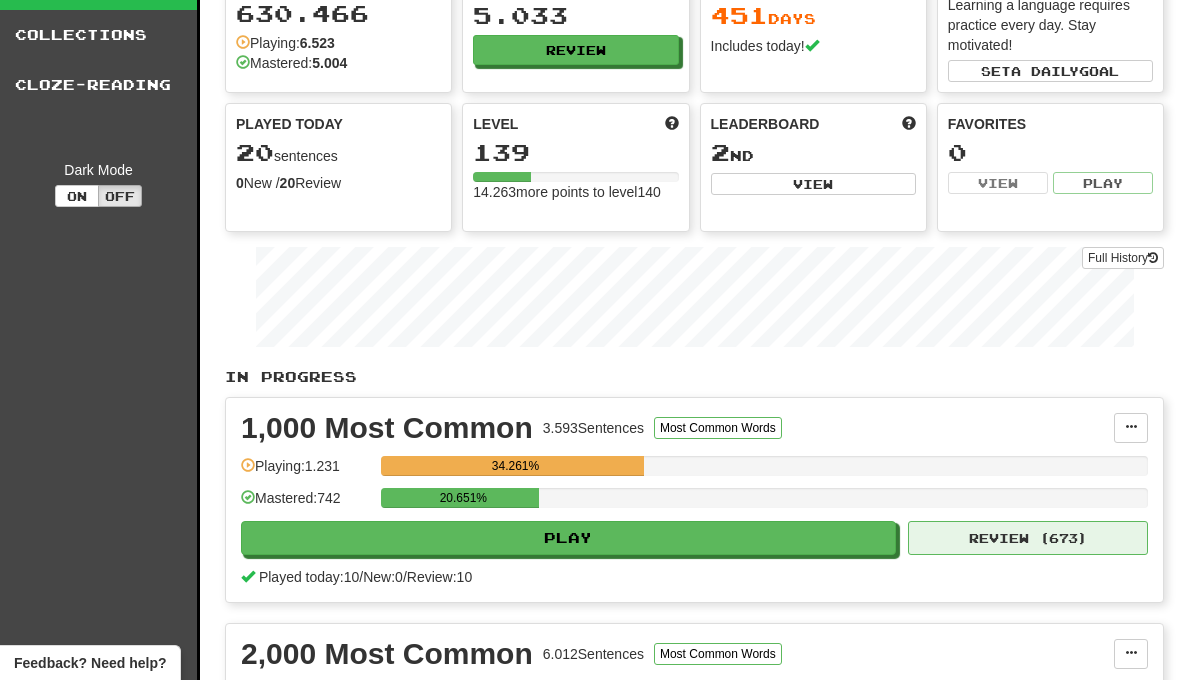 select on "**" 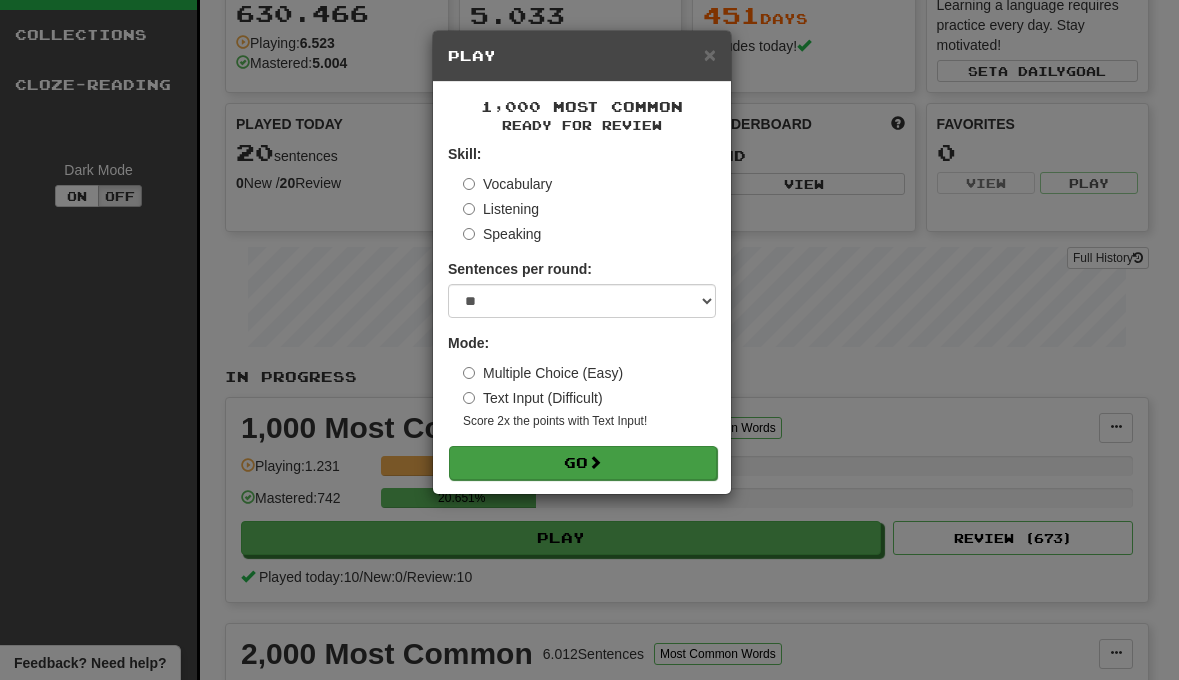 click on "Go" at bounding box center (583, 463) 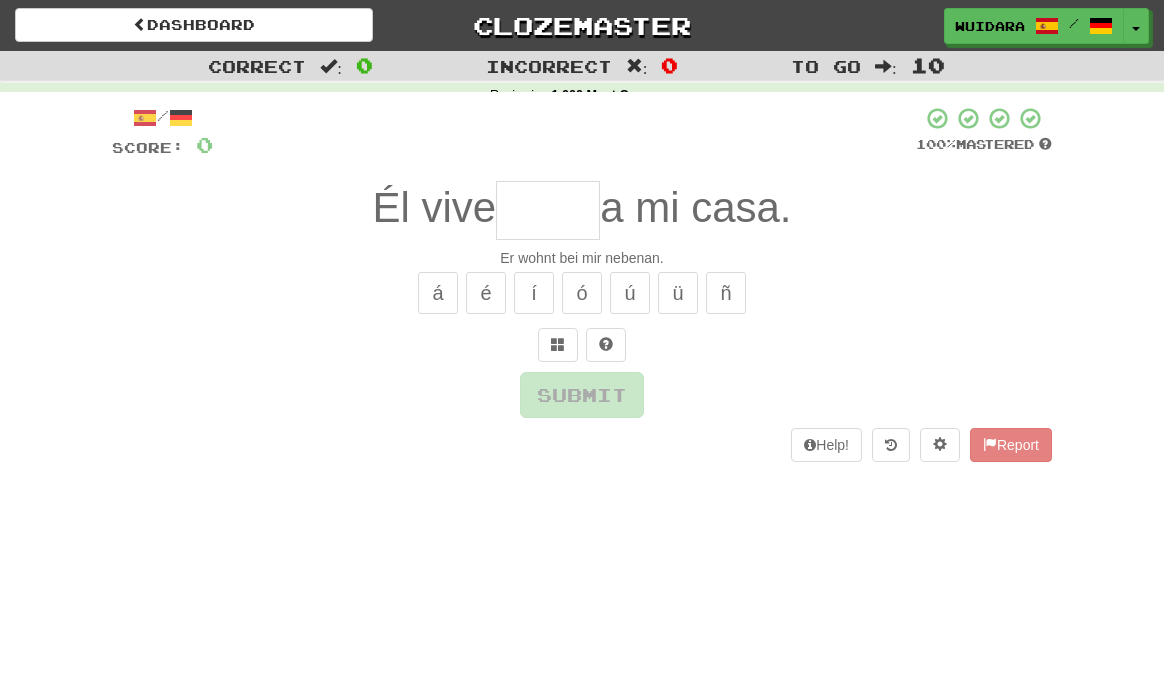 scroll, scrollTop: 0, scrollLeft: 0, axis: both 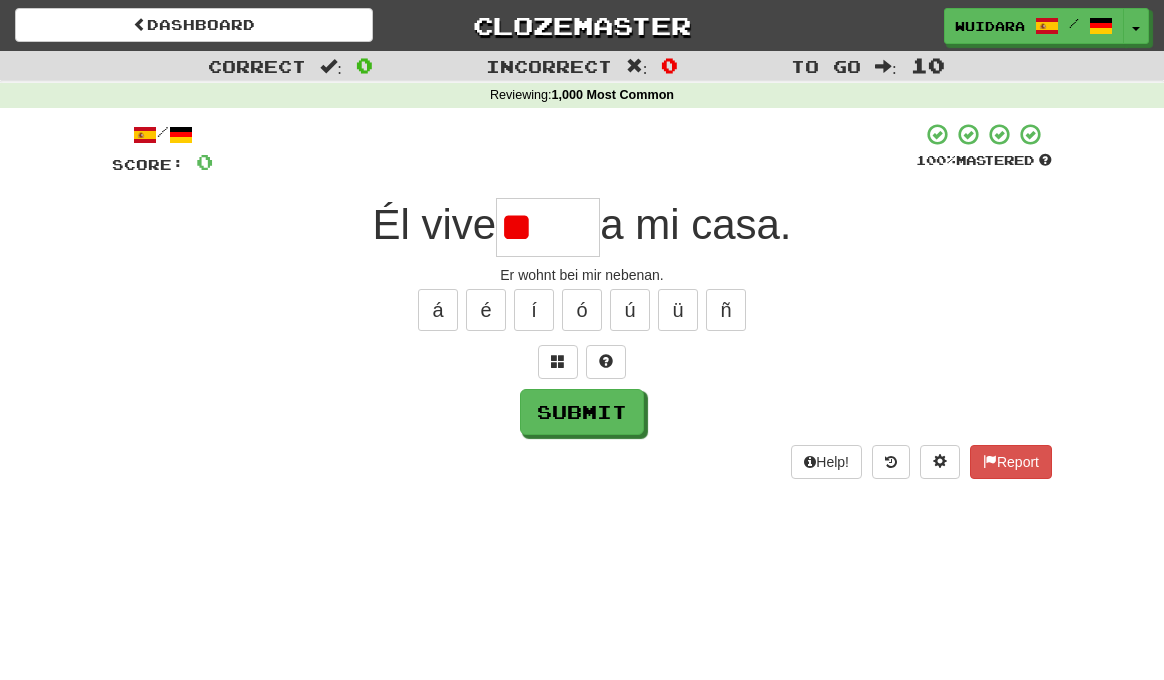 type on "*" 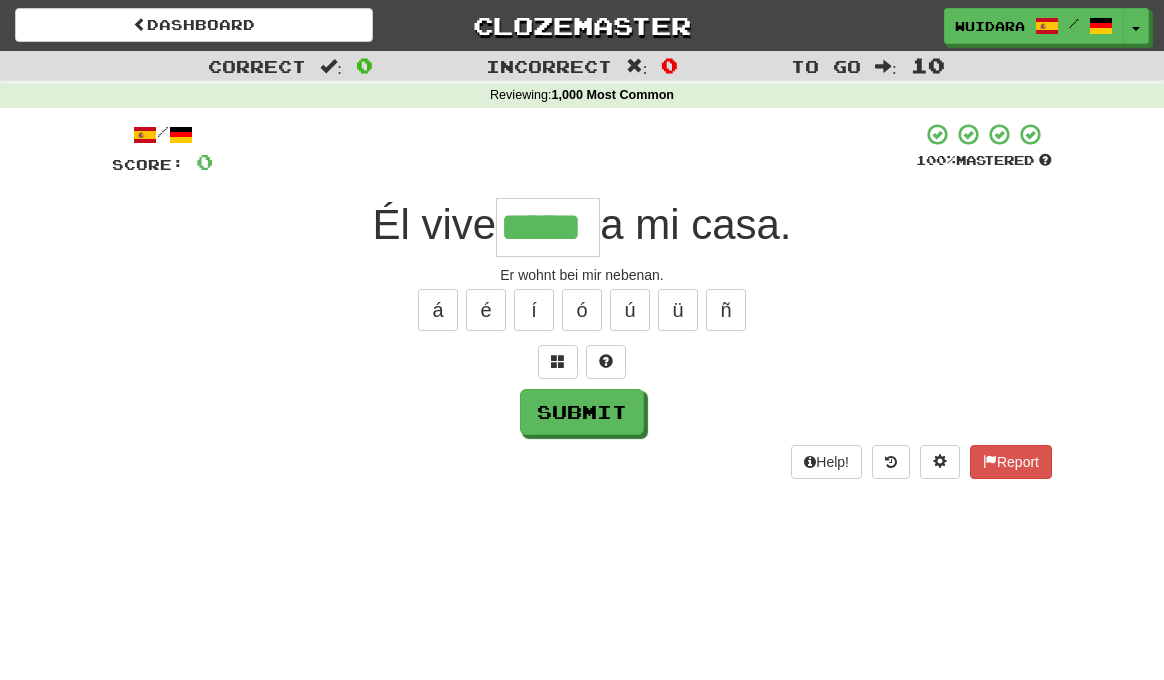 type on "*****" 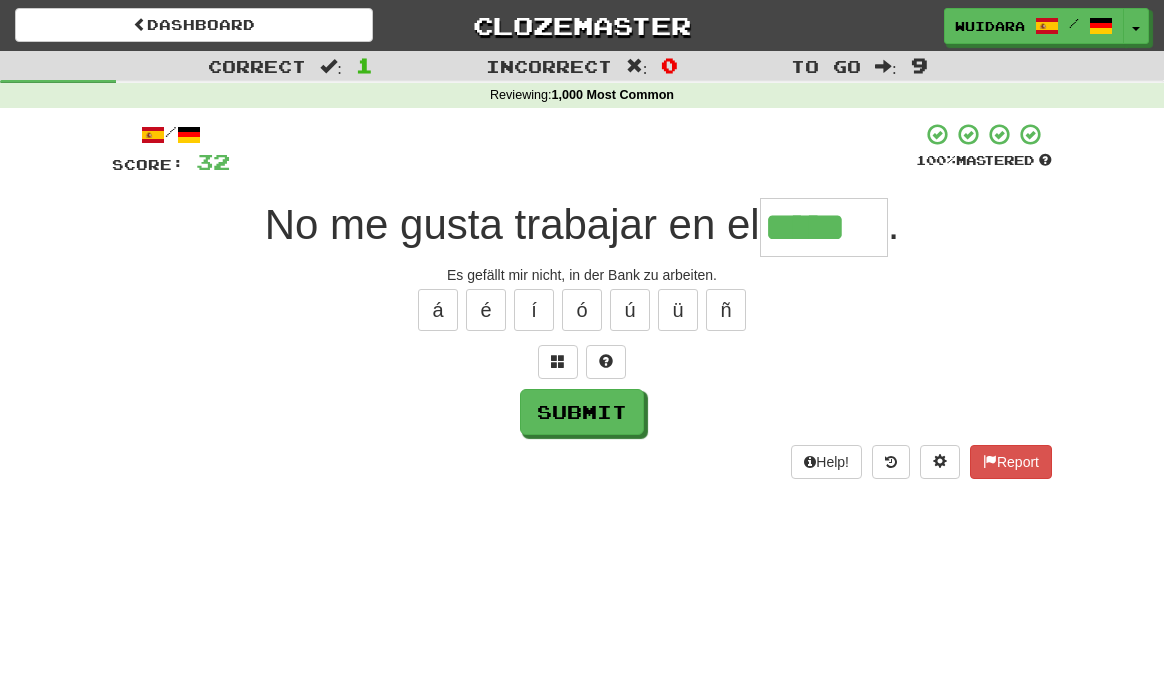 type on "*****" 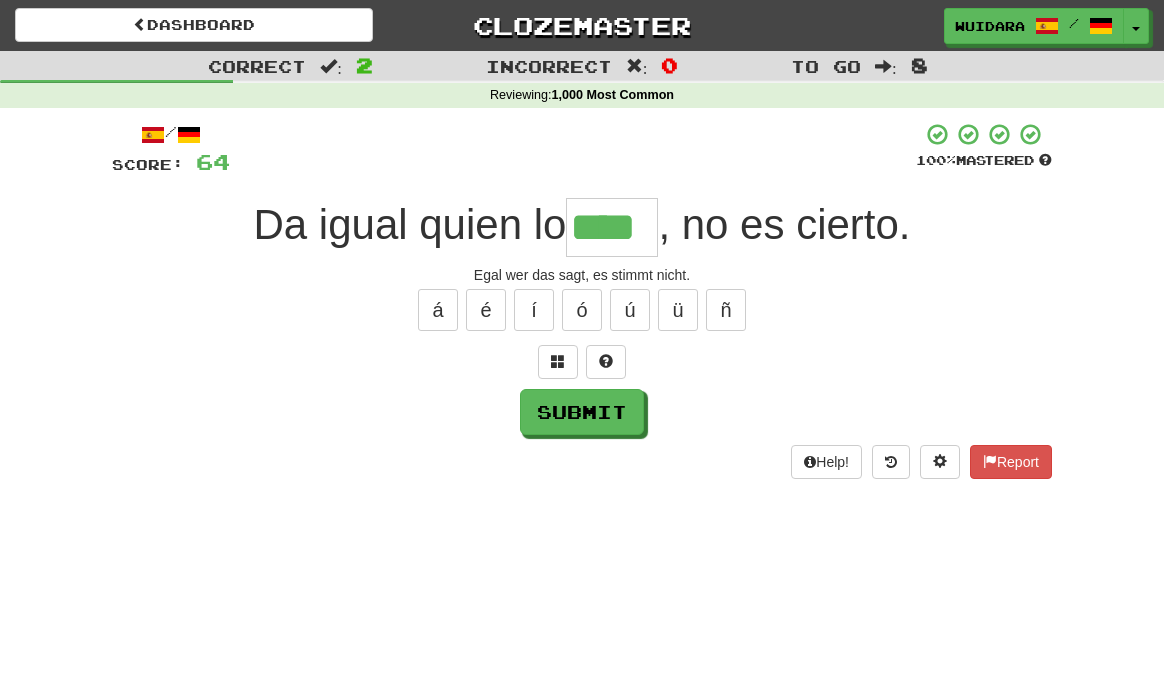type on "****" 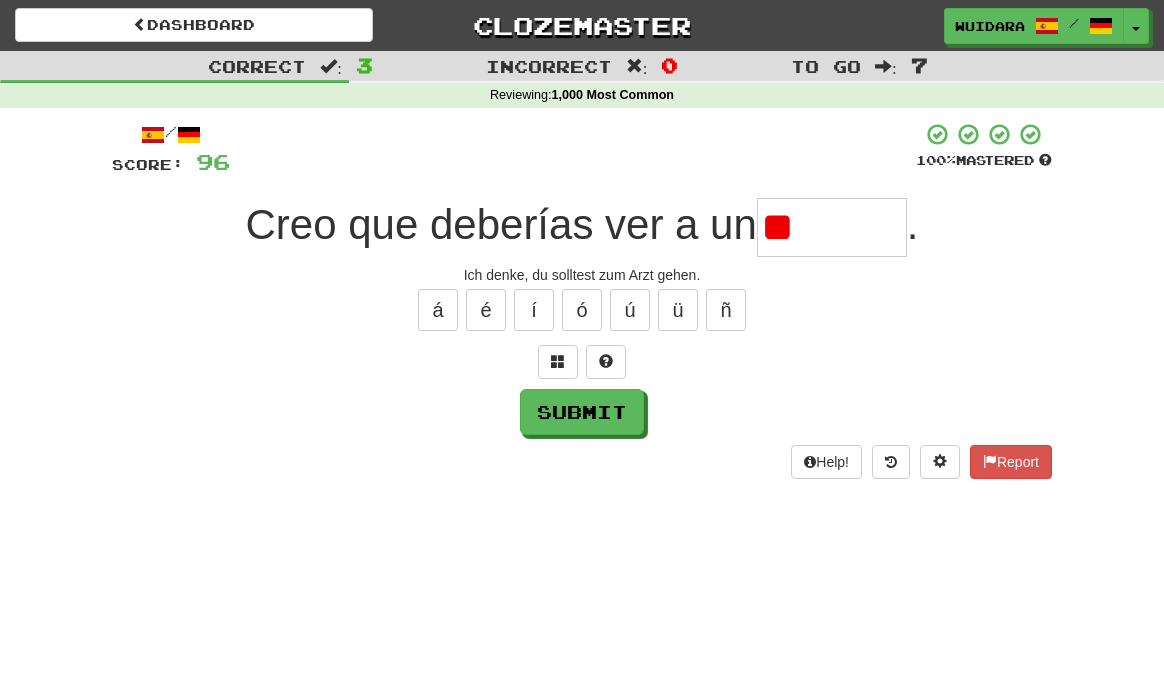type on "*" 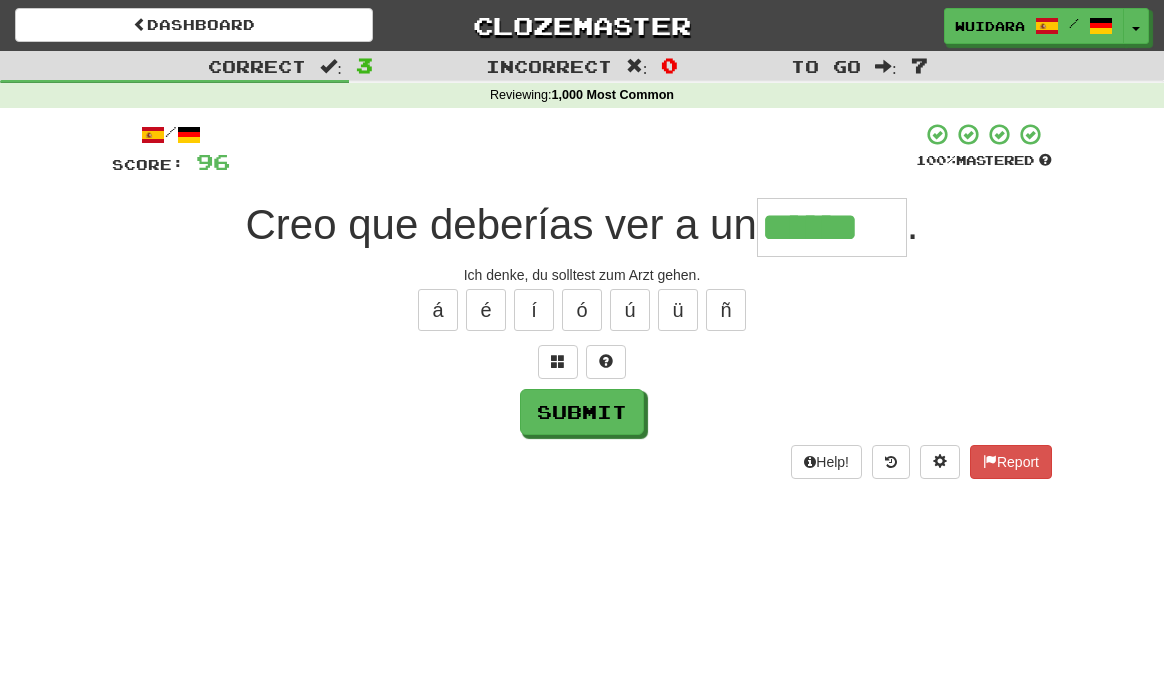 type on "******" 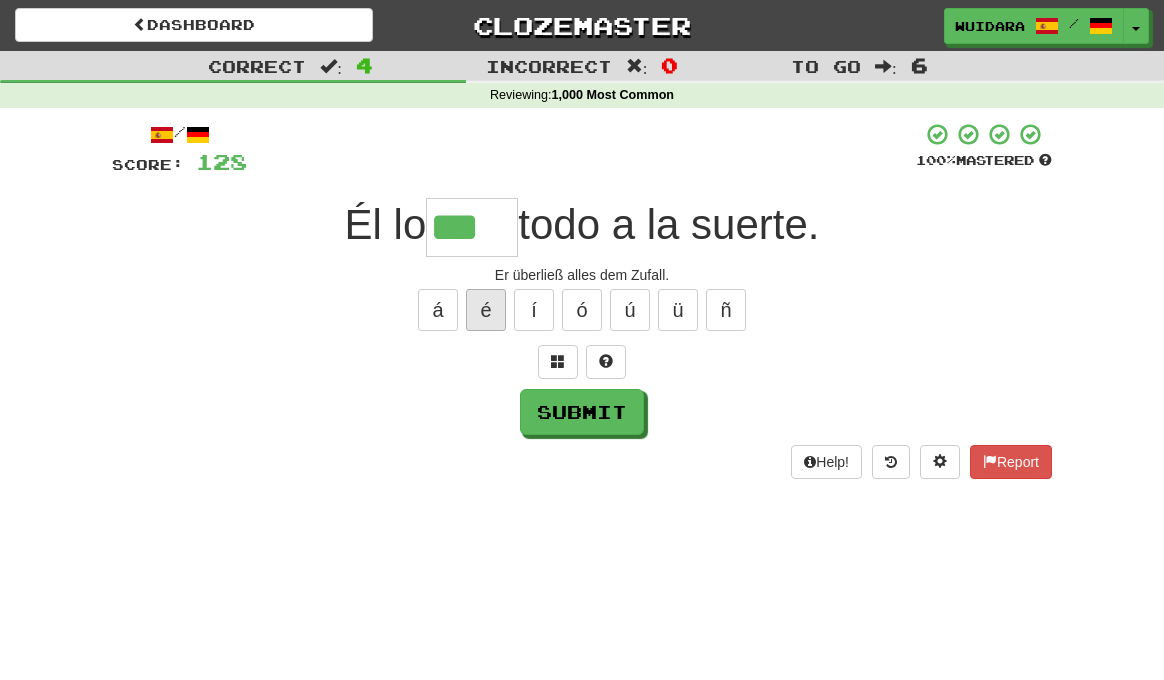 click on "é" at bounding box center [486, 310] 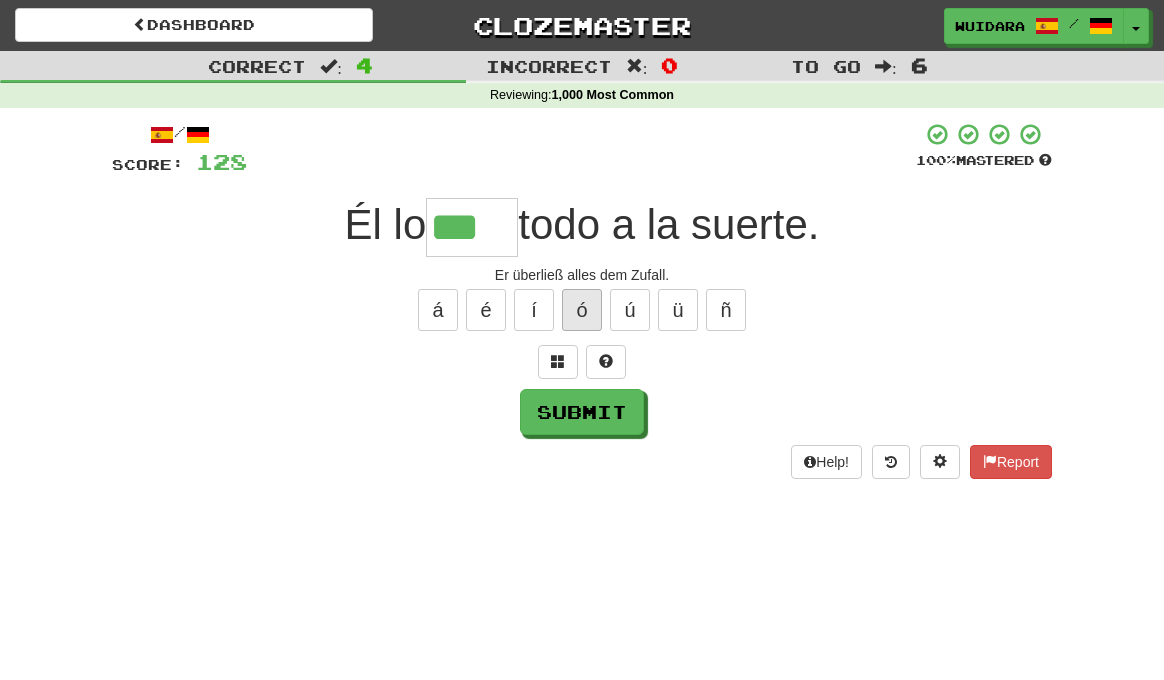 click on "ó" at bounding box center [582, 310] 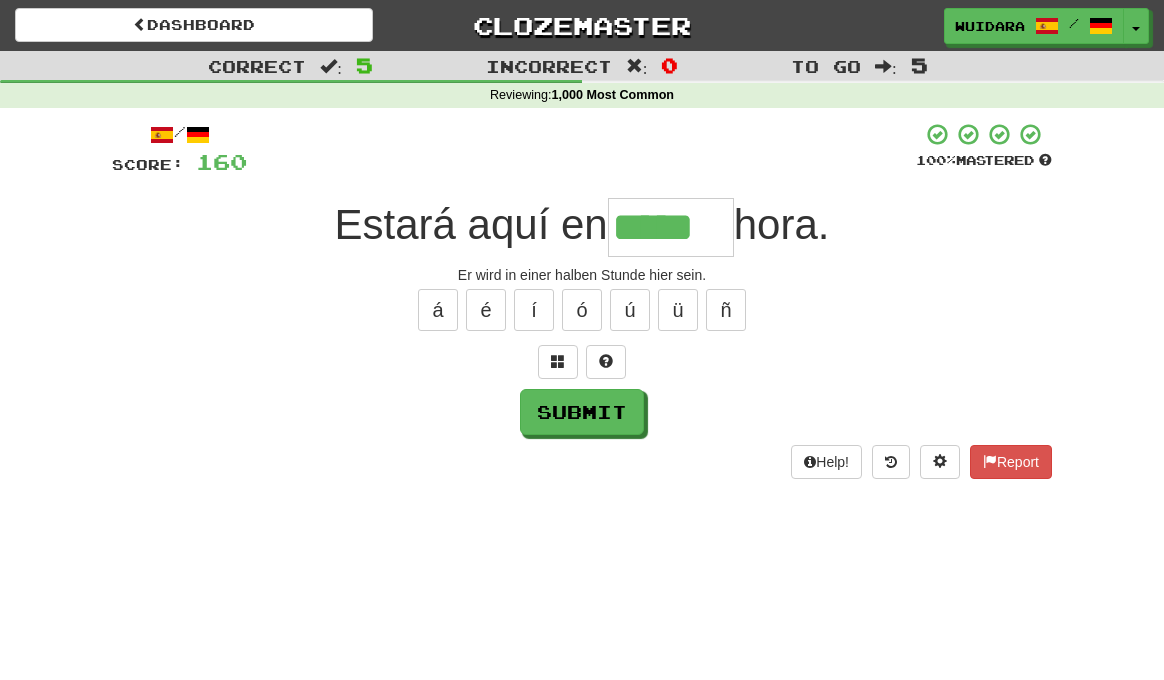 type on "*****" 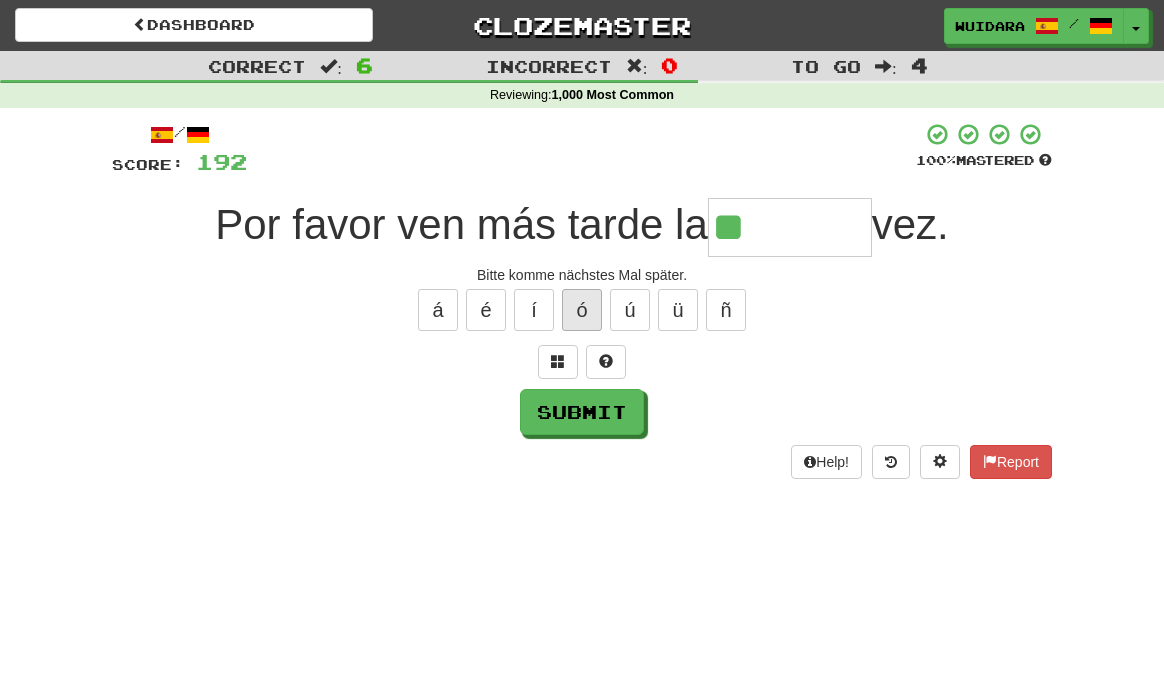 click on "ó" at bounding box center (582, 310) 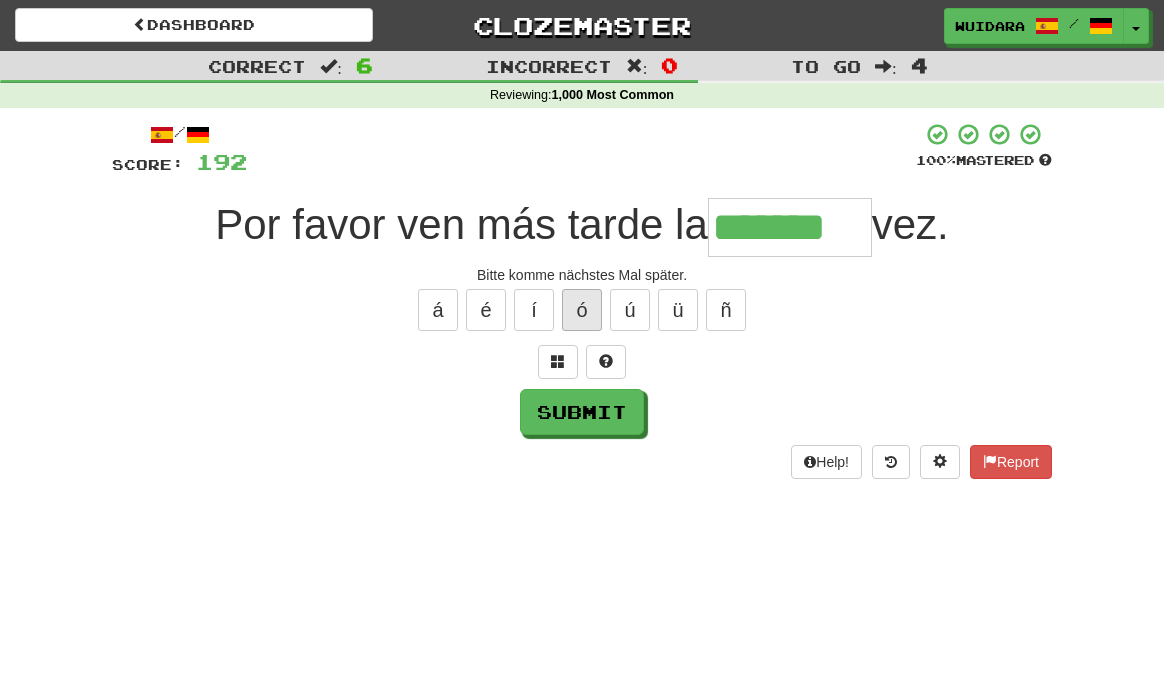 type on "*******" 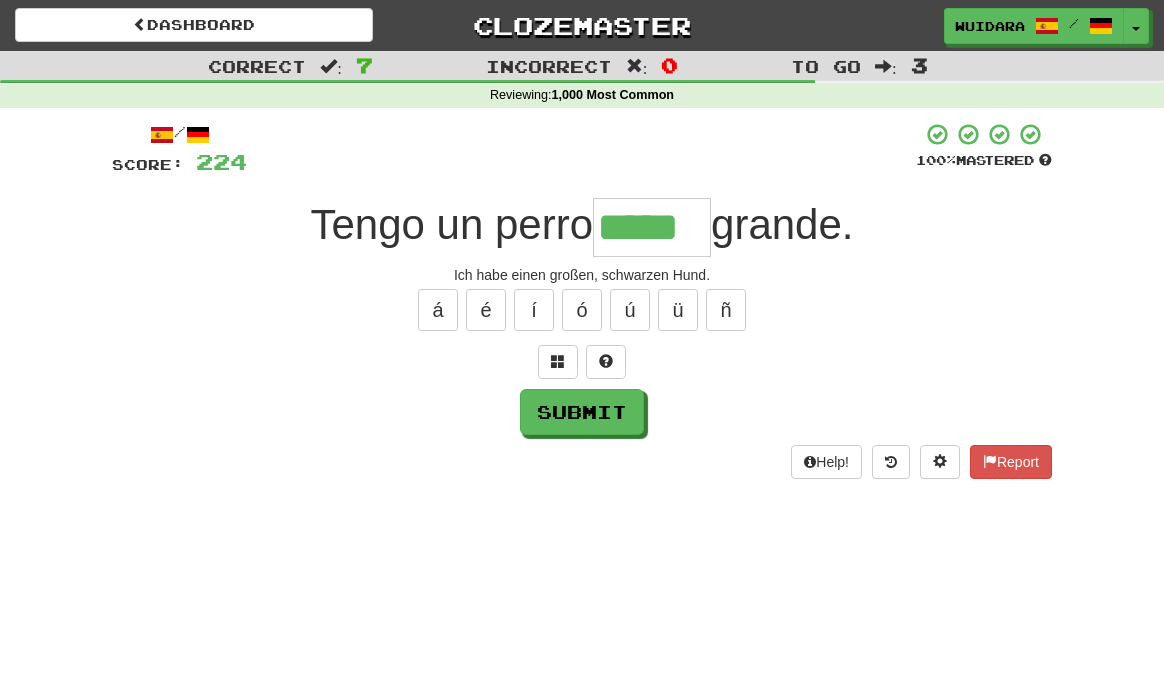 type on "*****" 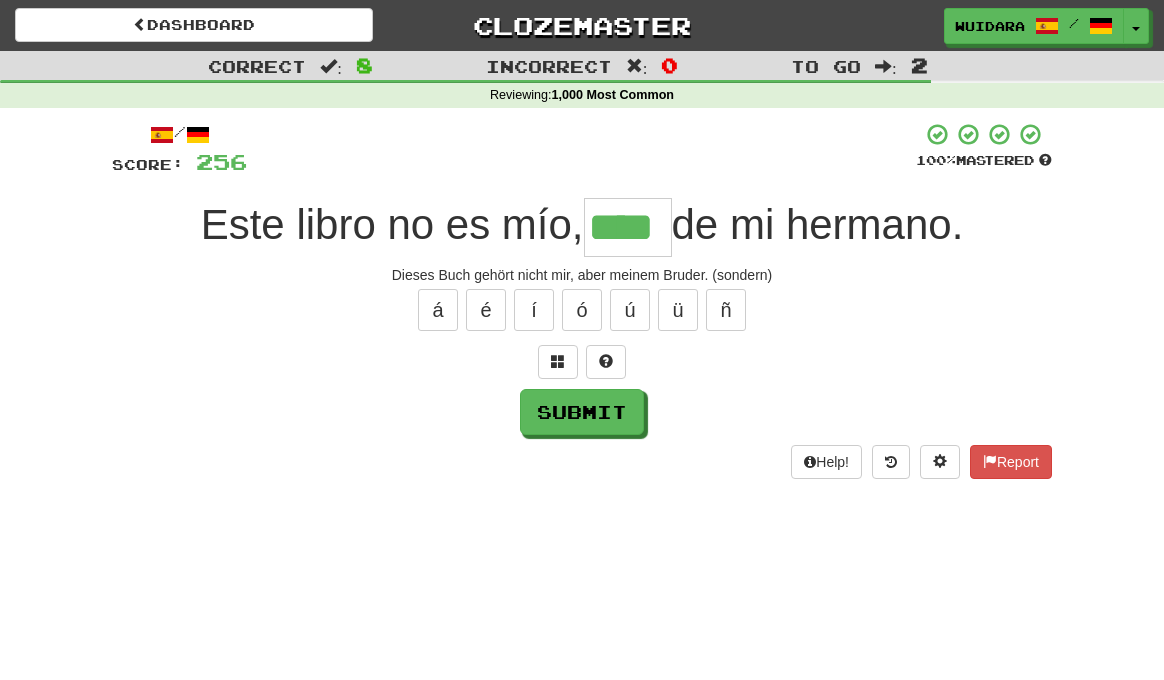 type on "****" 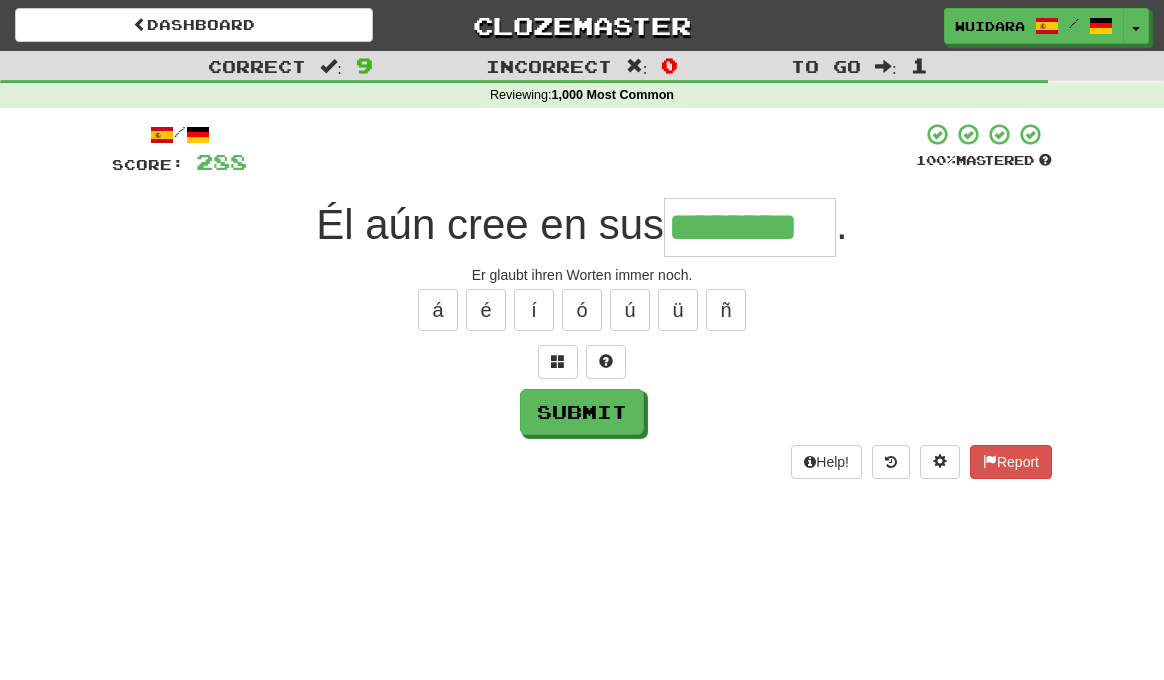 type on "********" 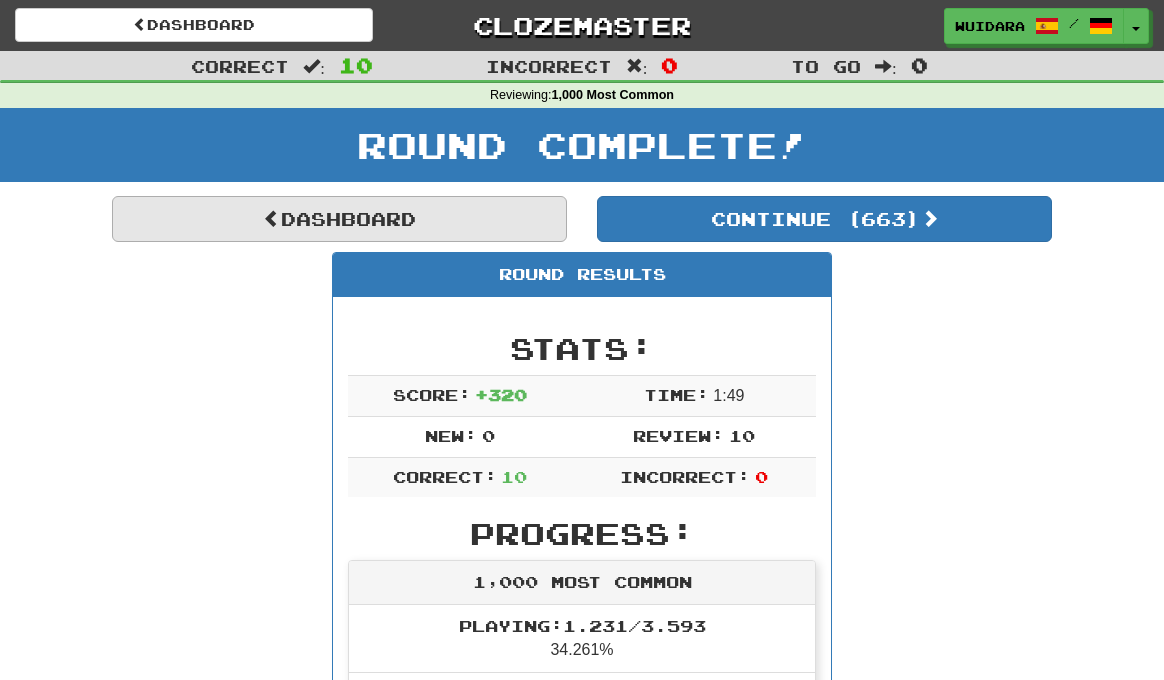 click on "Dashboard" at bounding box center (339, 219) 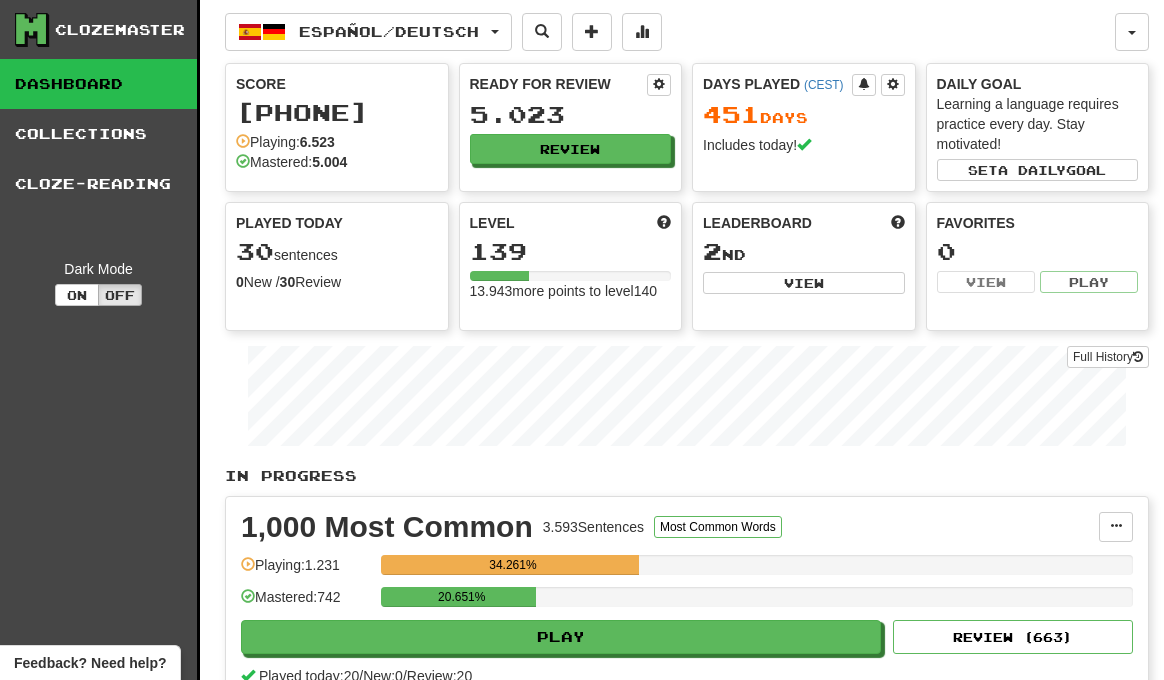 scroll, scrollTop: 0, scrollLeft: 0, axis: both 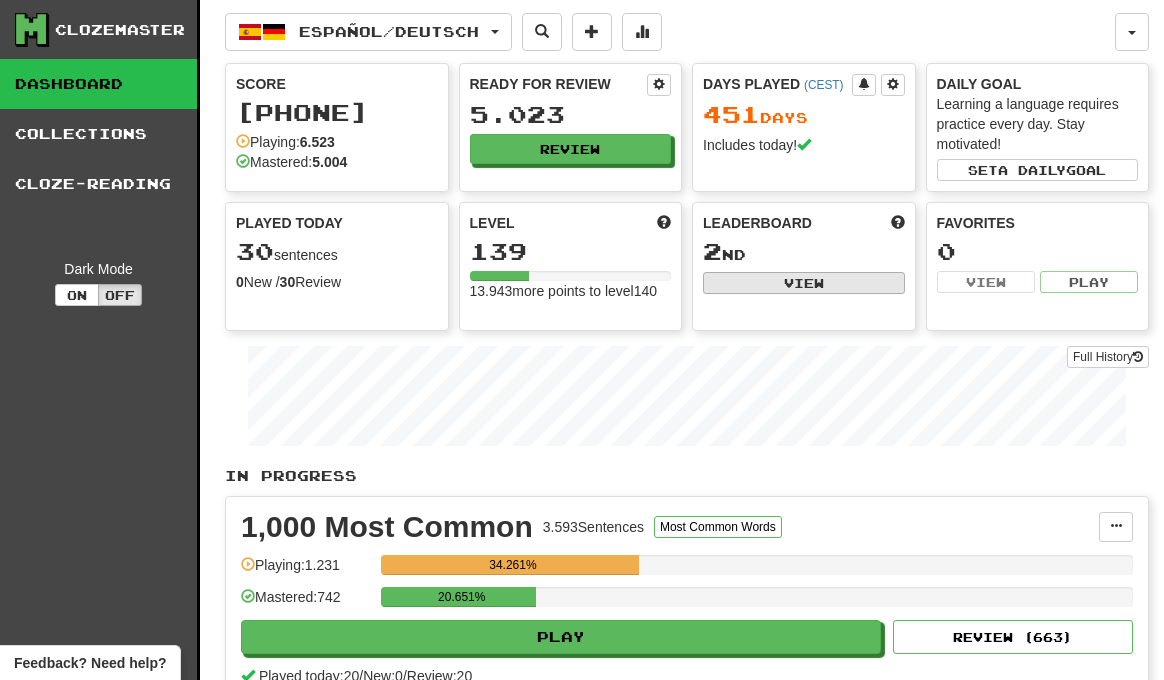click on "View" at bounding box center (804, 283) 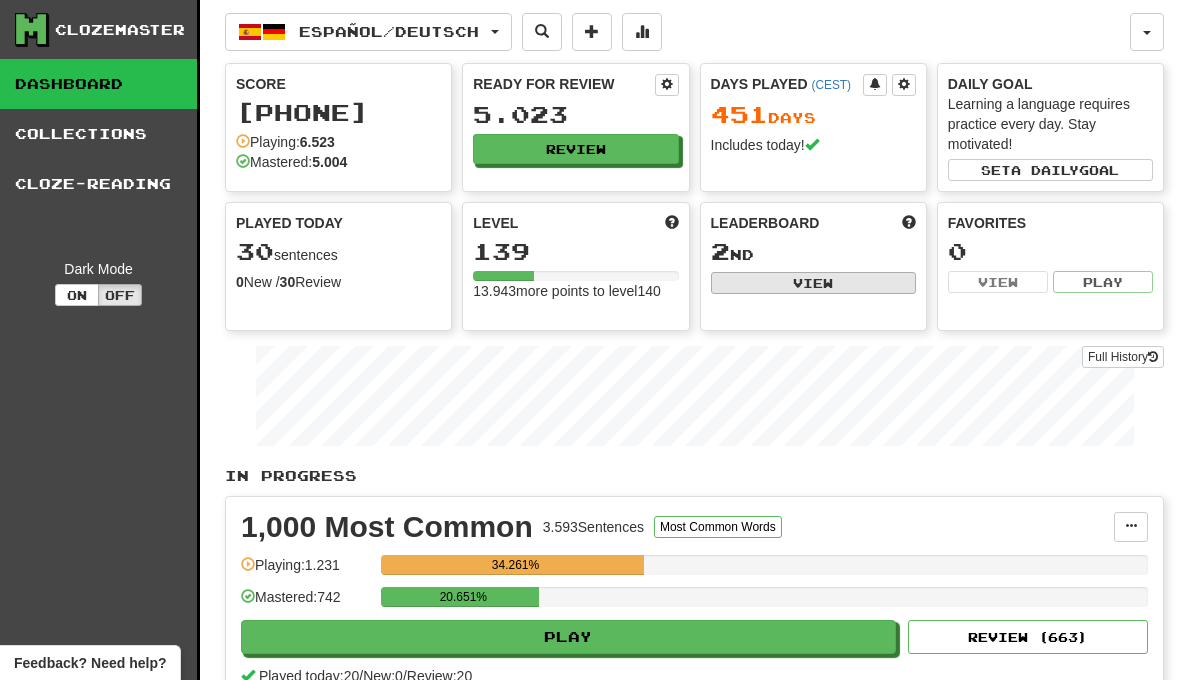 select on "**********" 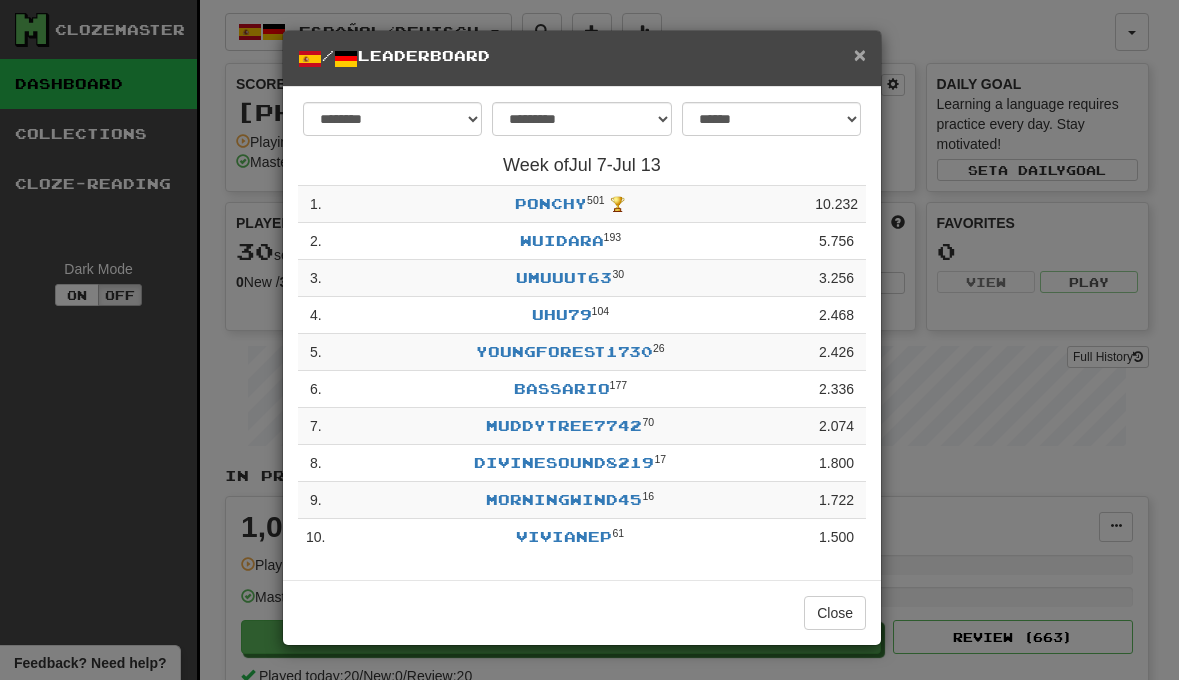click on "×" at bounding box center (860, 54) 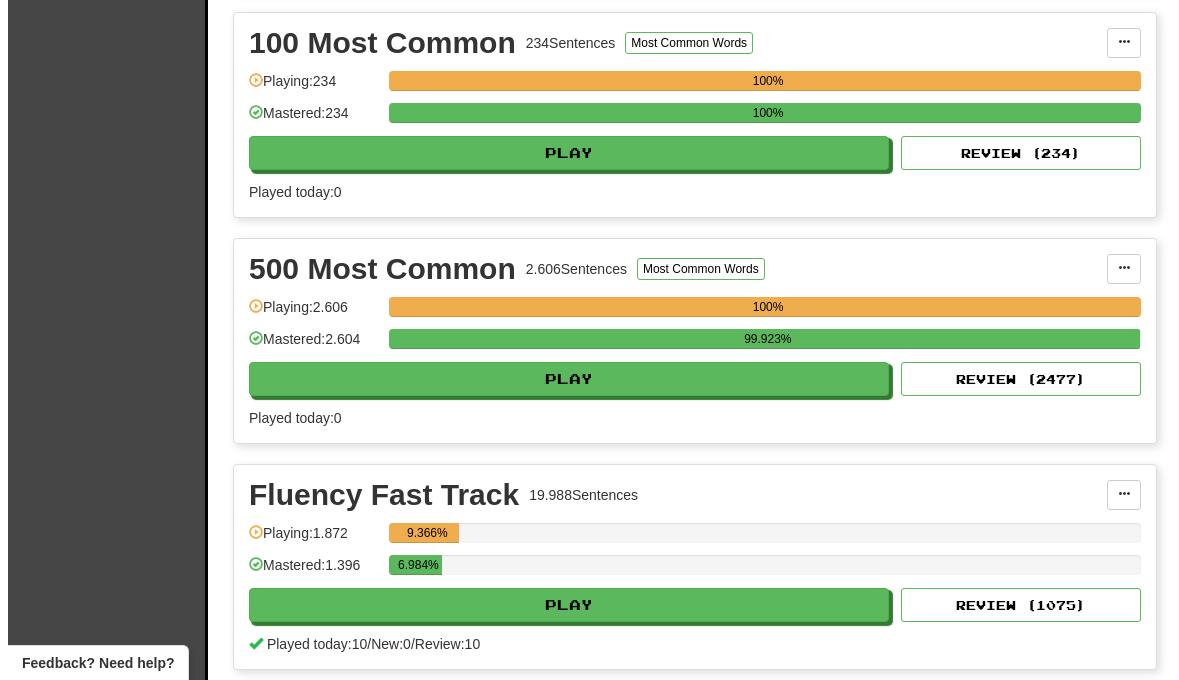 scroll, scrollTop: 1636, scrollLeft: 0, axis: vertical 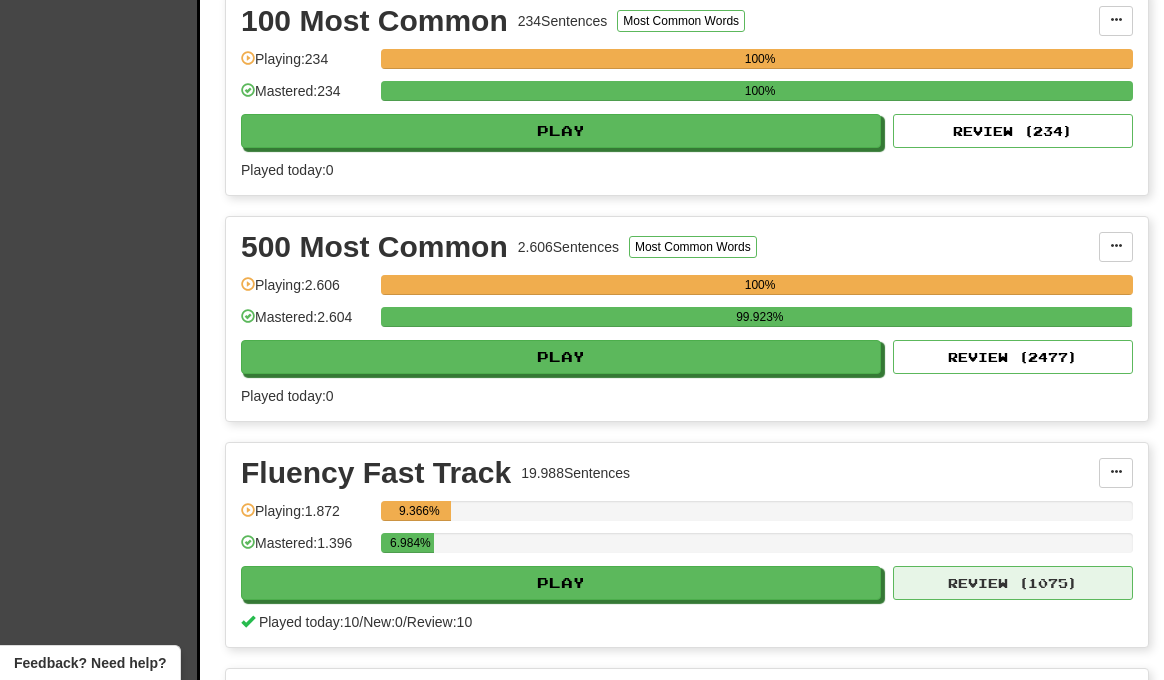 click on "Review ( 1075 )" at bounding box center [1013, 583] 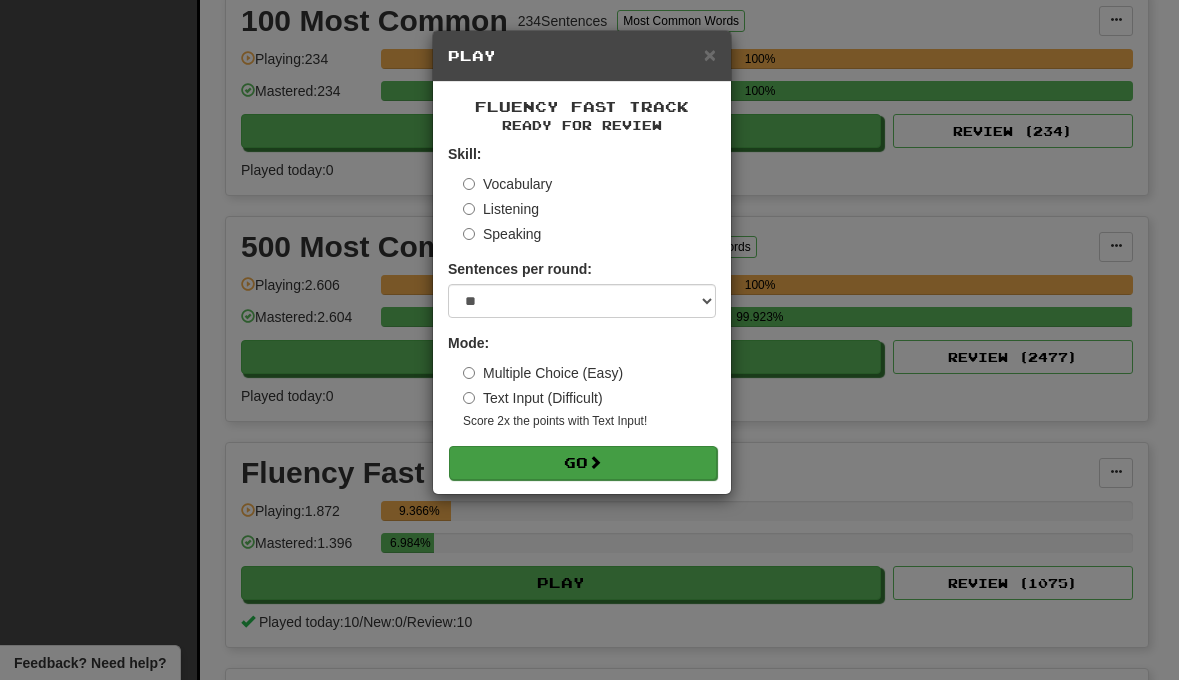 click on "Go" at bounding box center [583, 463] 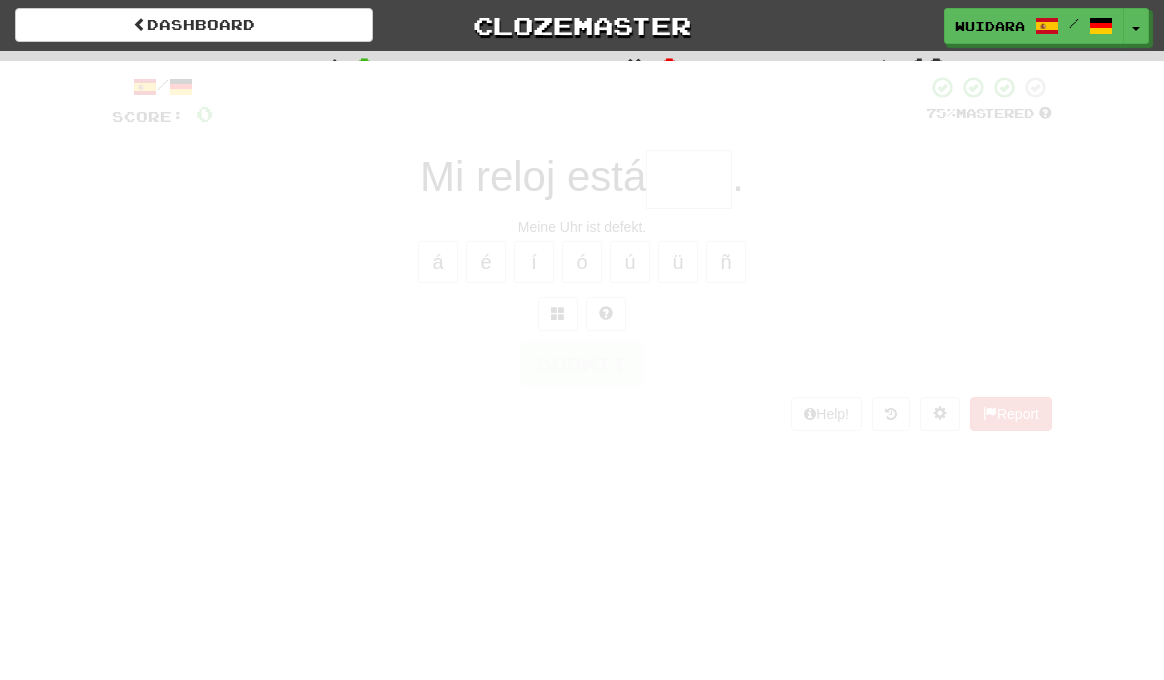 scroll, scrollTop: 0, scrollLeft: 0, axis: both 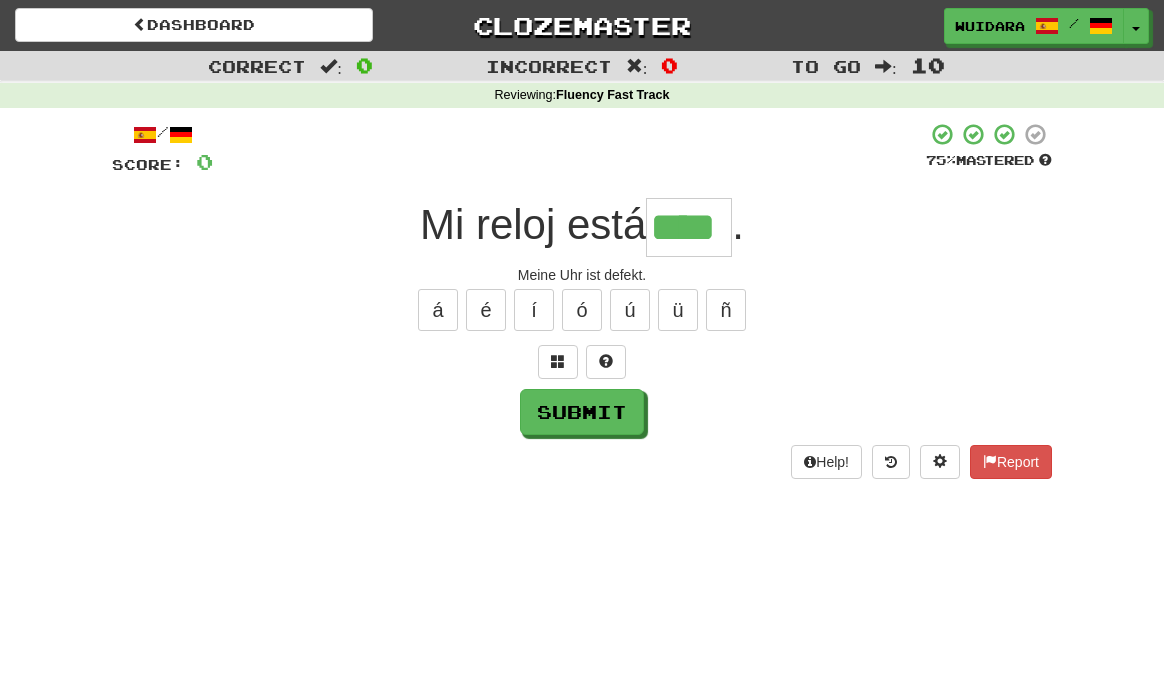 type on "****" 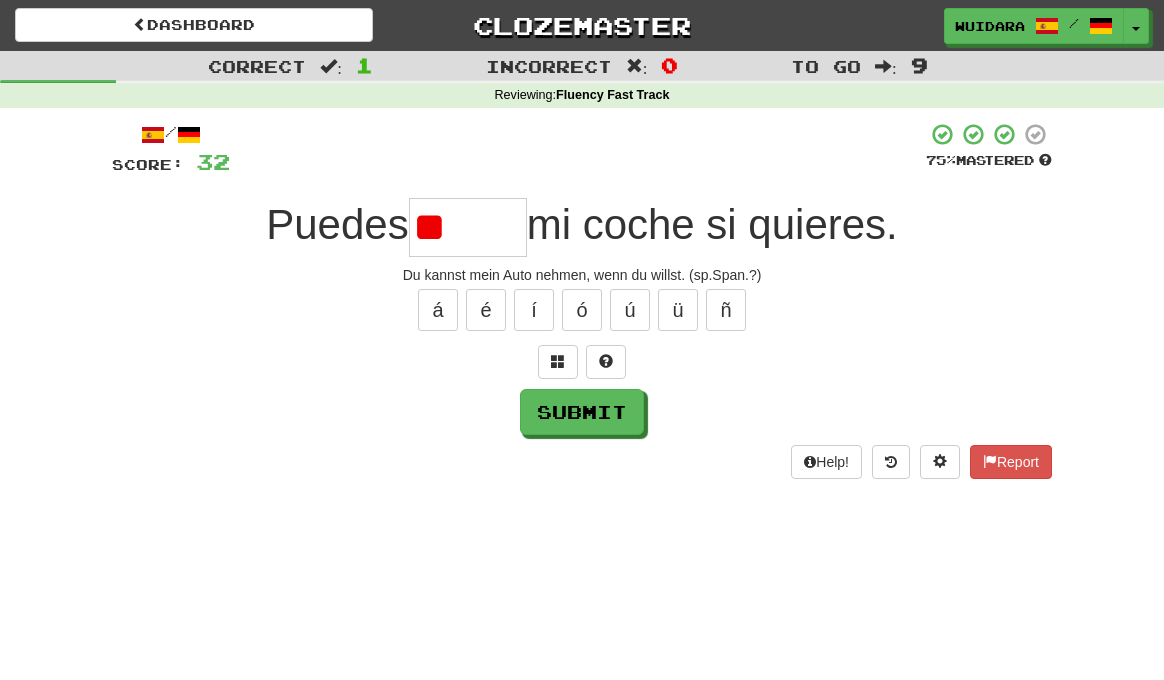 type on "*" 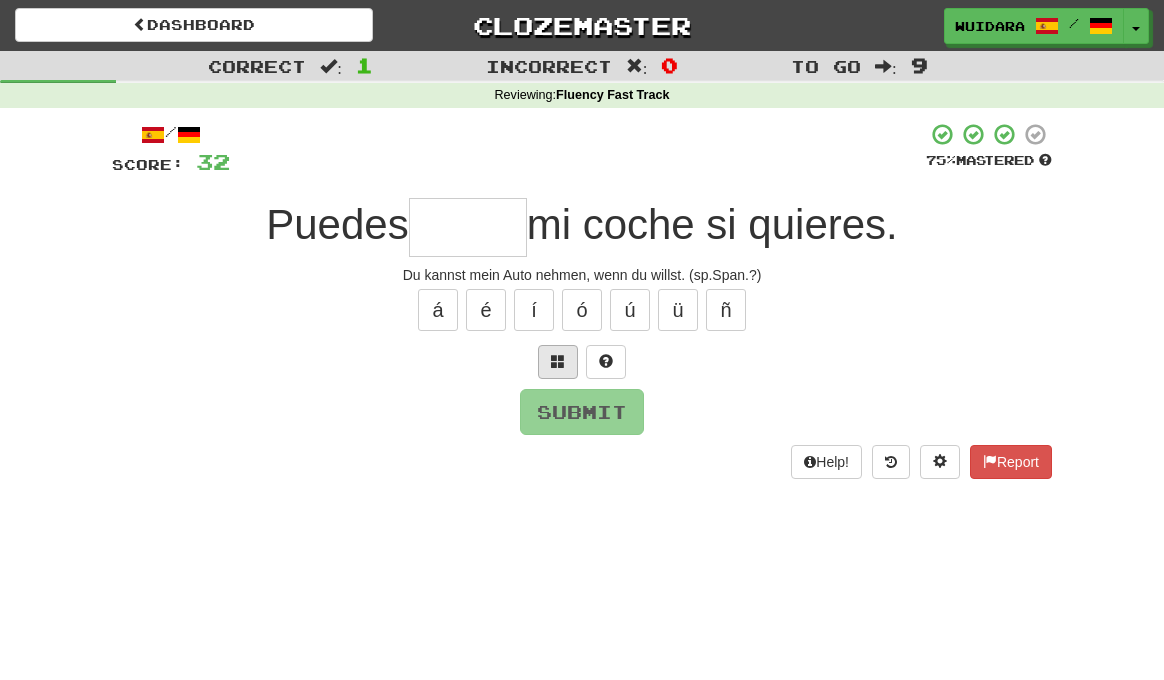 click at bounding box center [558, 362] 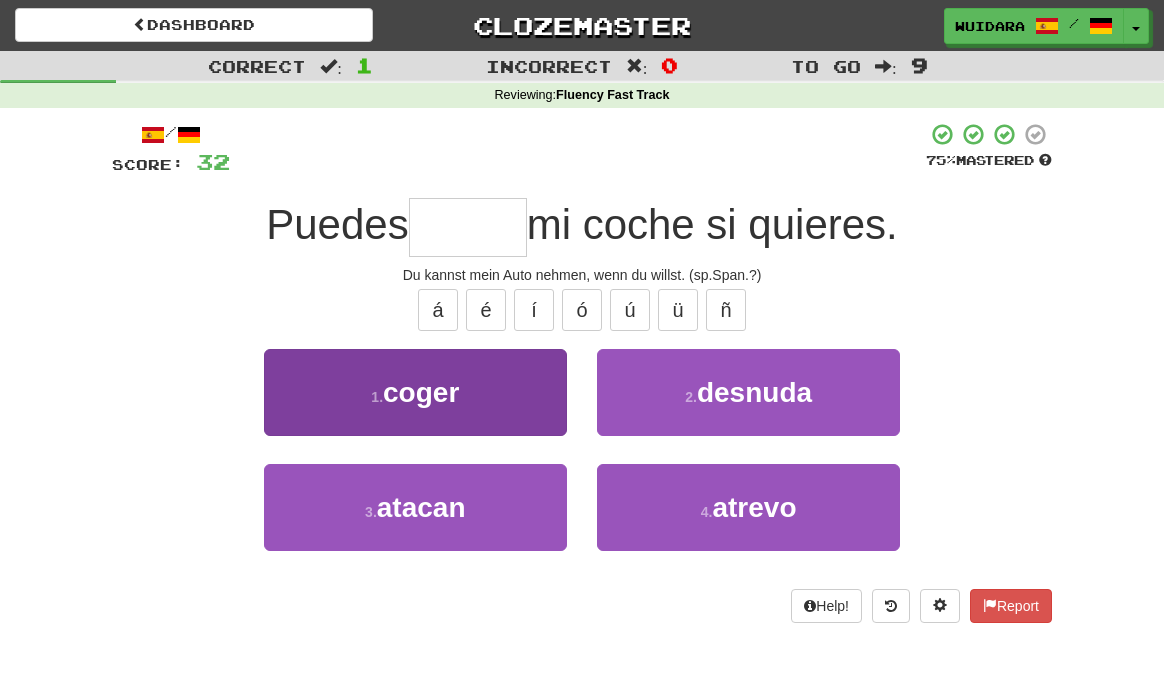 click on "1 .  coger" at bounding box center (415, 392) 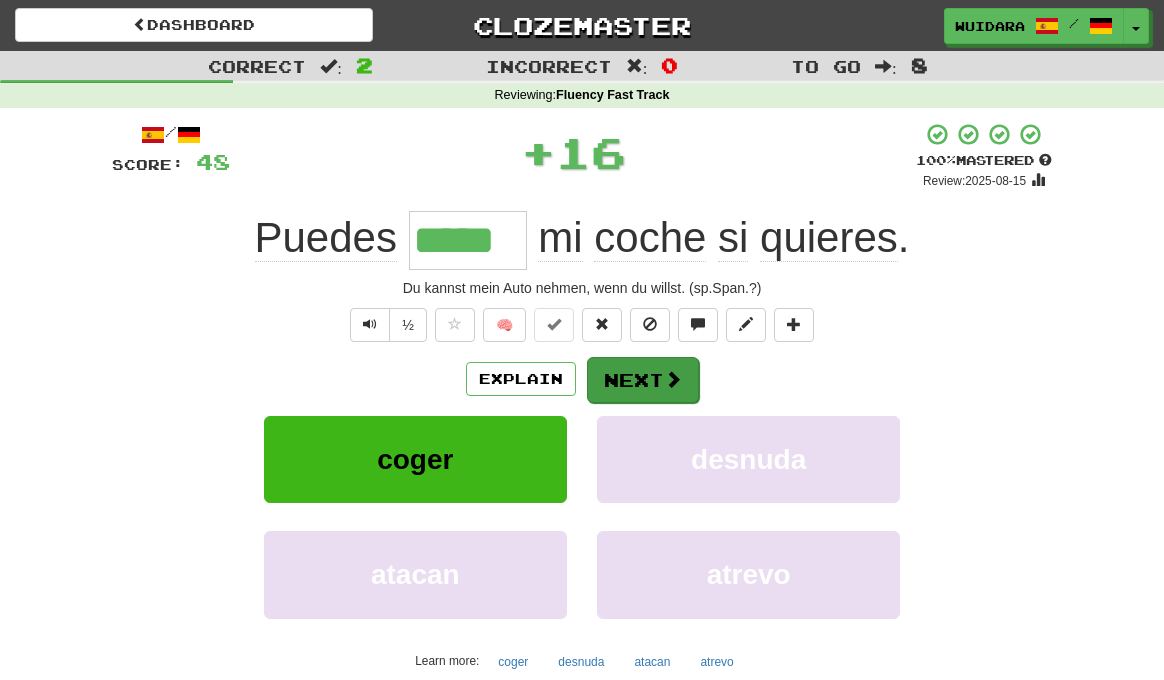 click on "Next" at bounding box center (643, 380) 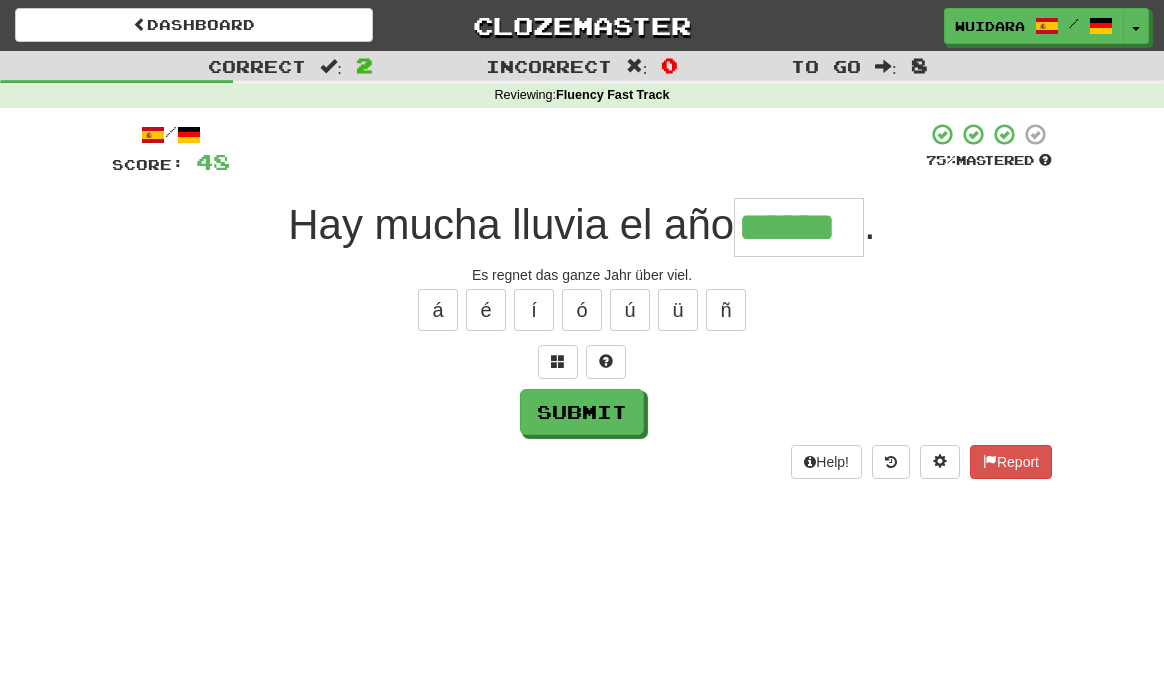 type on "******" 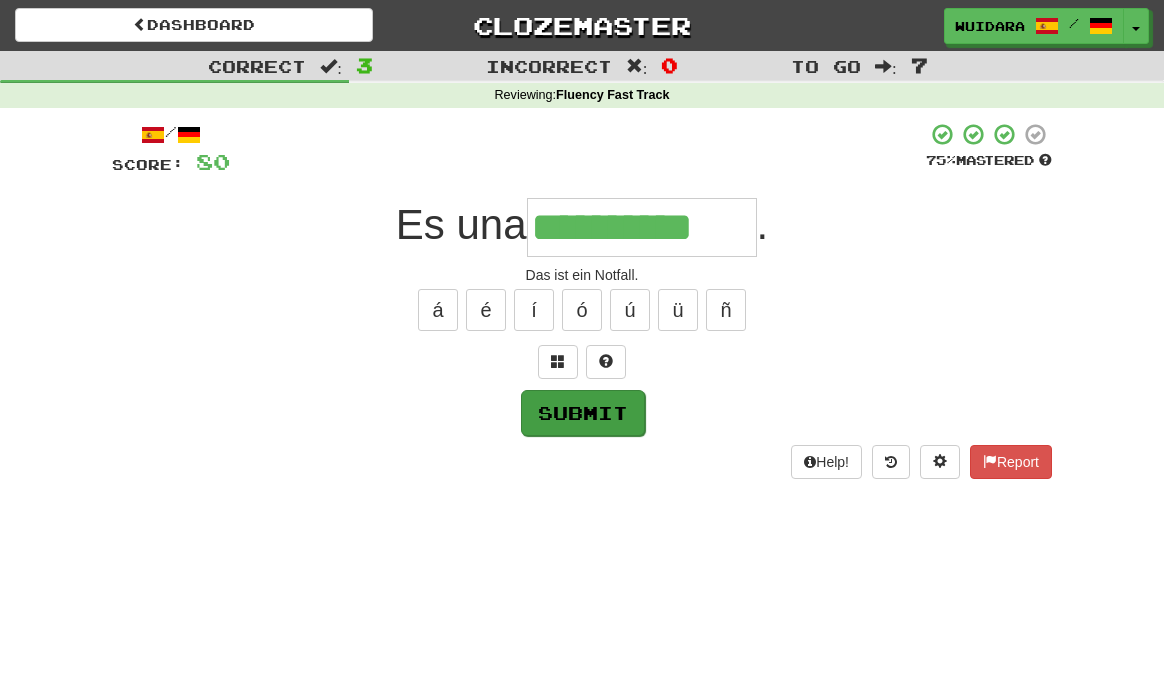 type on "**********" 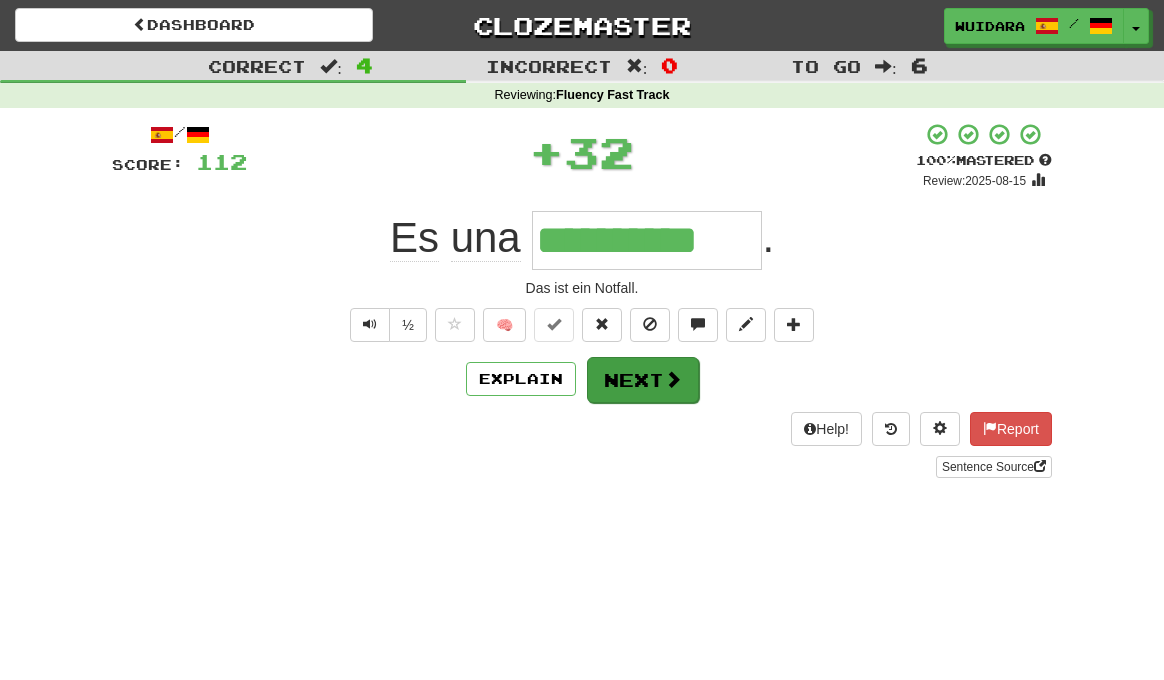 click on "Next" at bounding box center [643, 380] 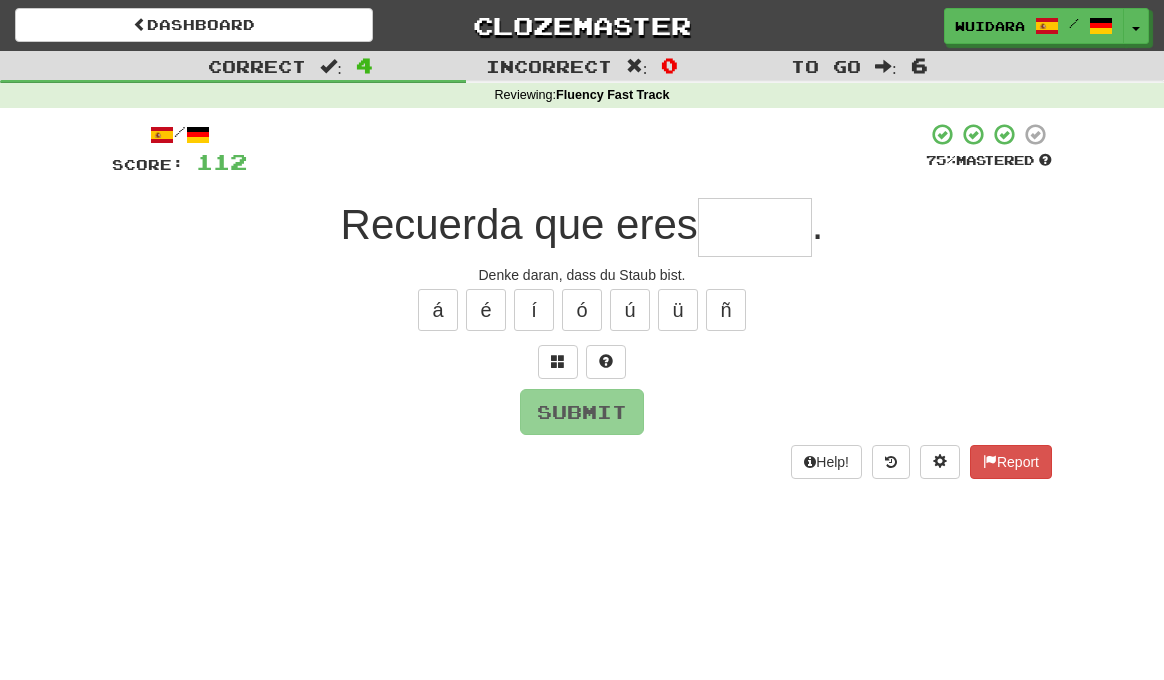 type on "*" 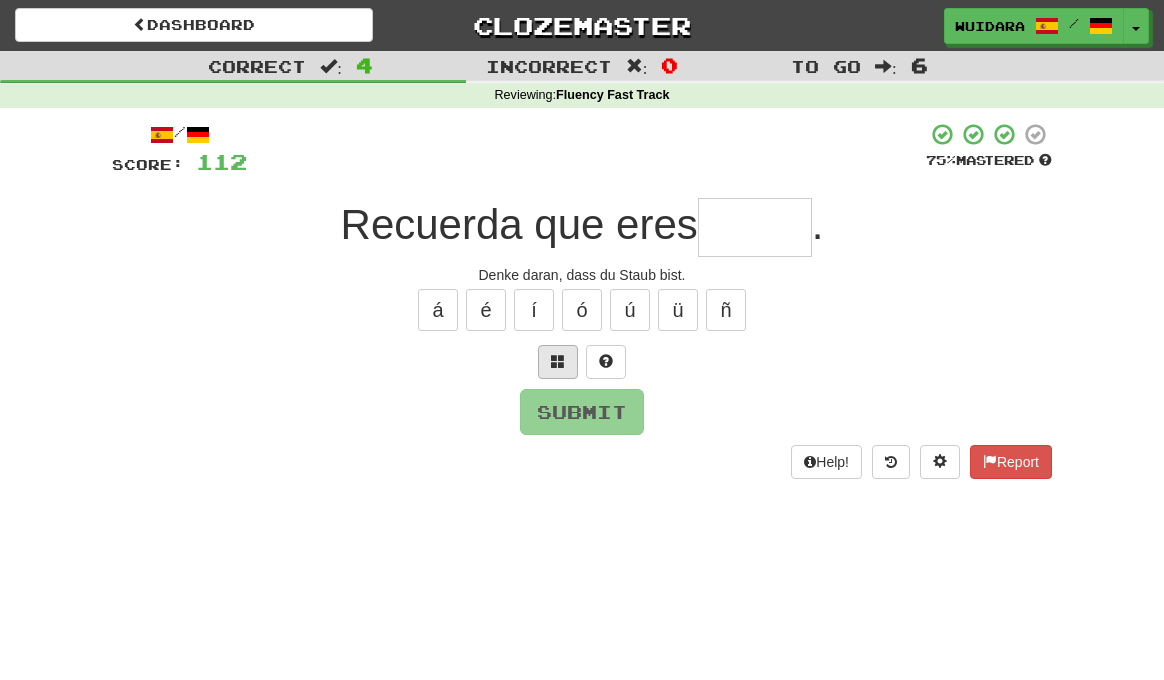 click at bounding box center [558, 361] 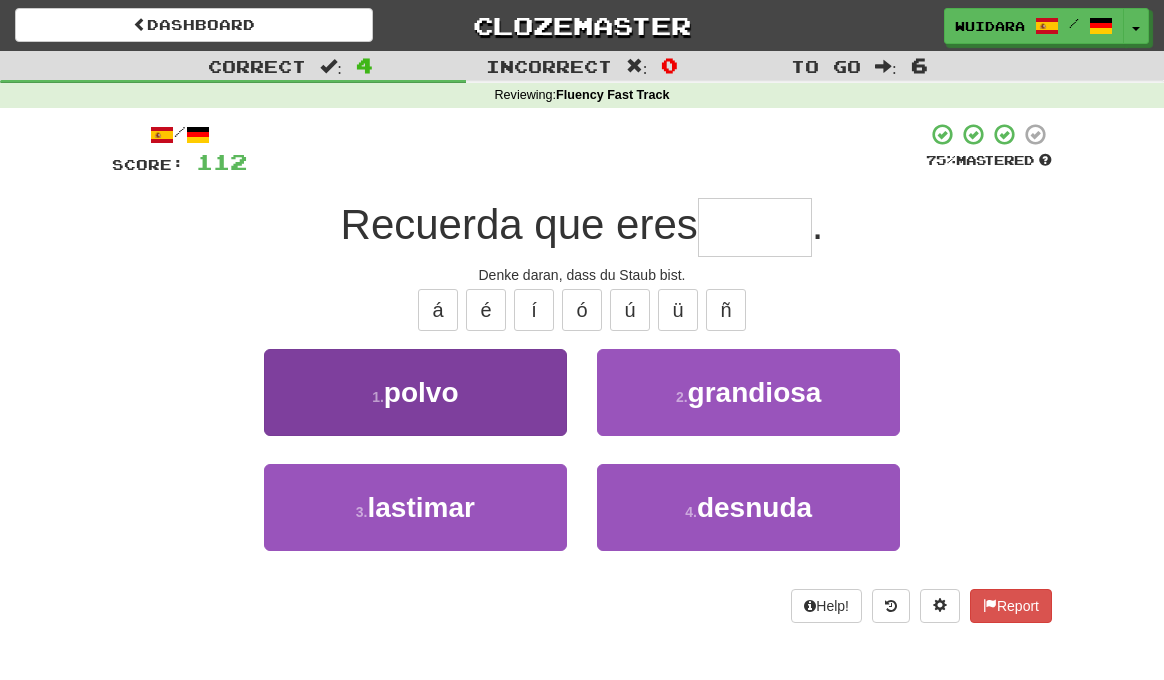 click on "1 .  polvo" at bounding box center [415, 392] 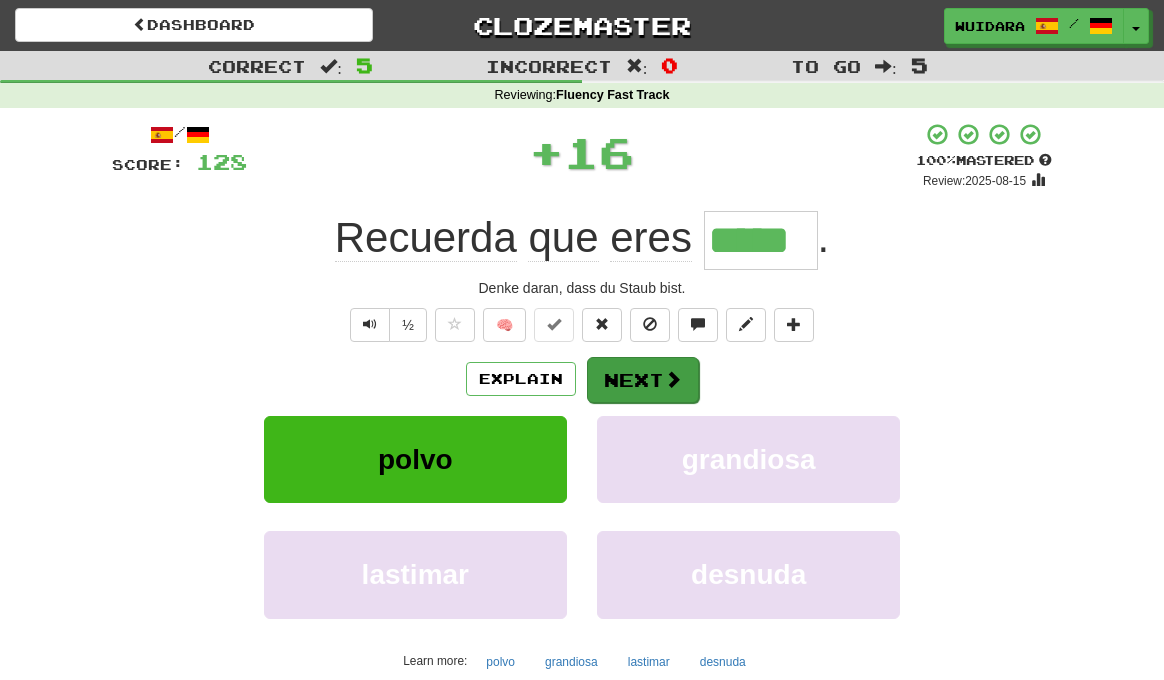 click on "Next" at bounding box center (643, 380) 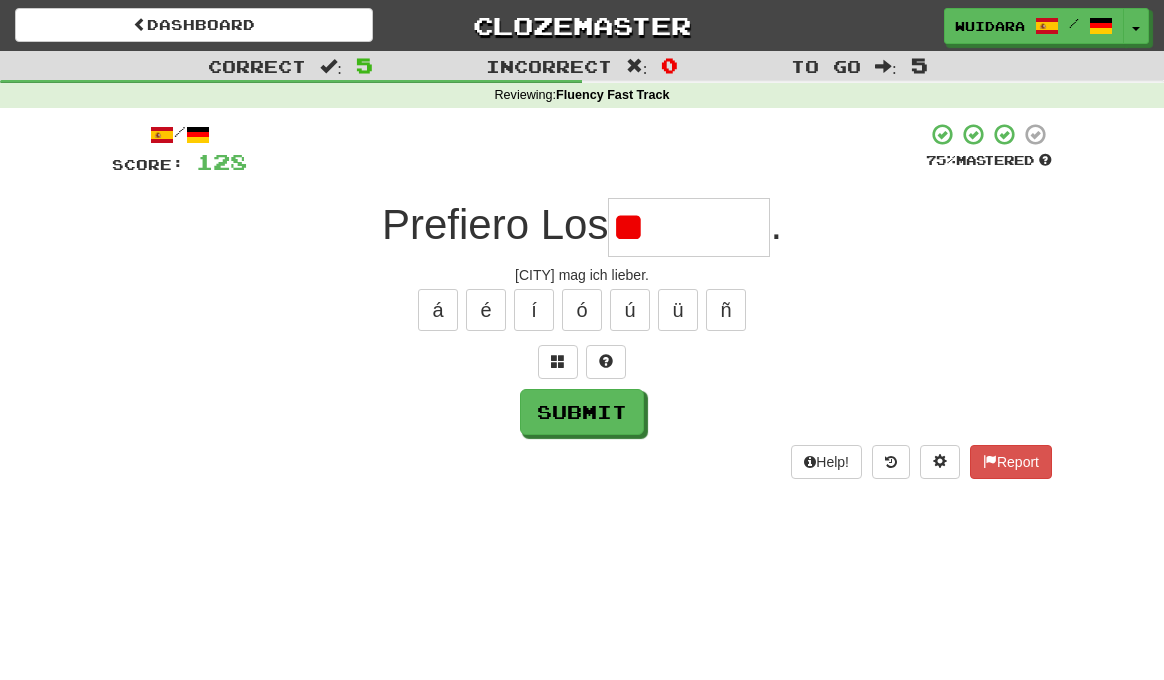 type on "*" 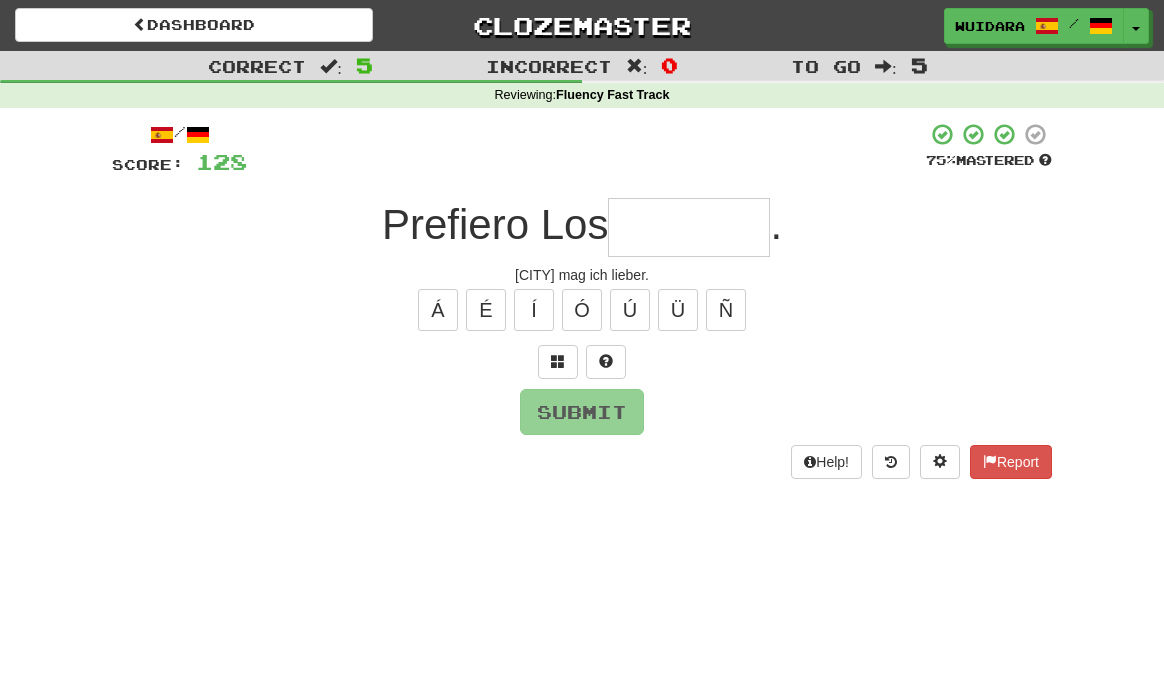 type on "*" 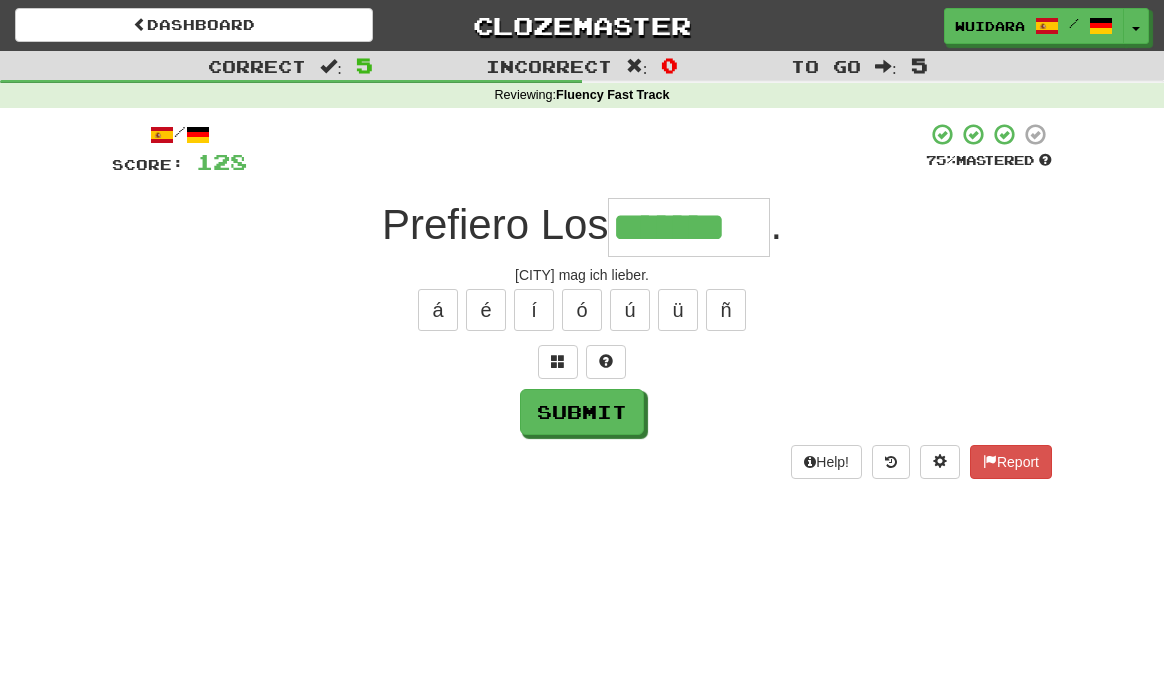 type on "*******" 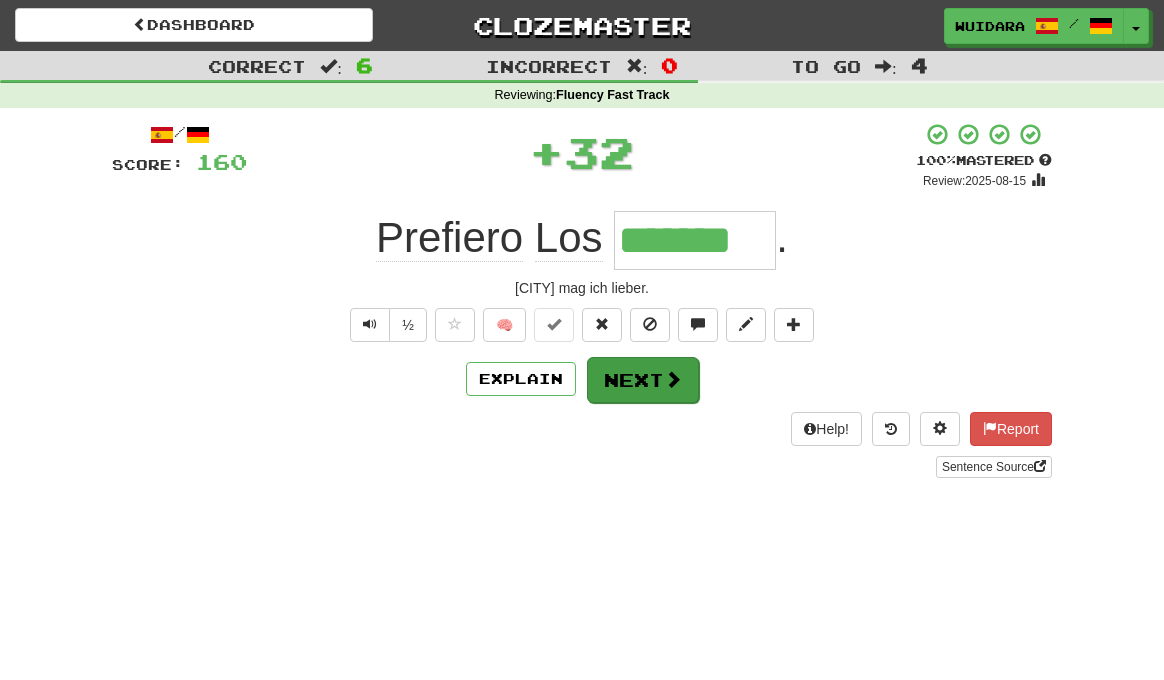 click on "Next" at bounding box center (643, 380) 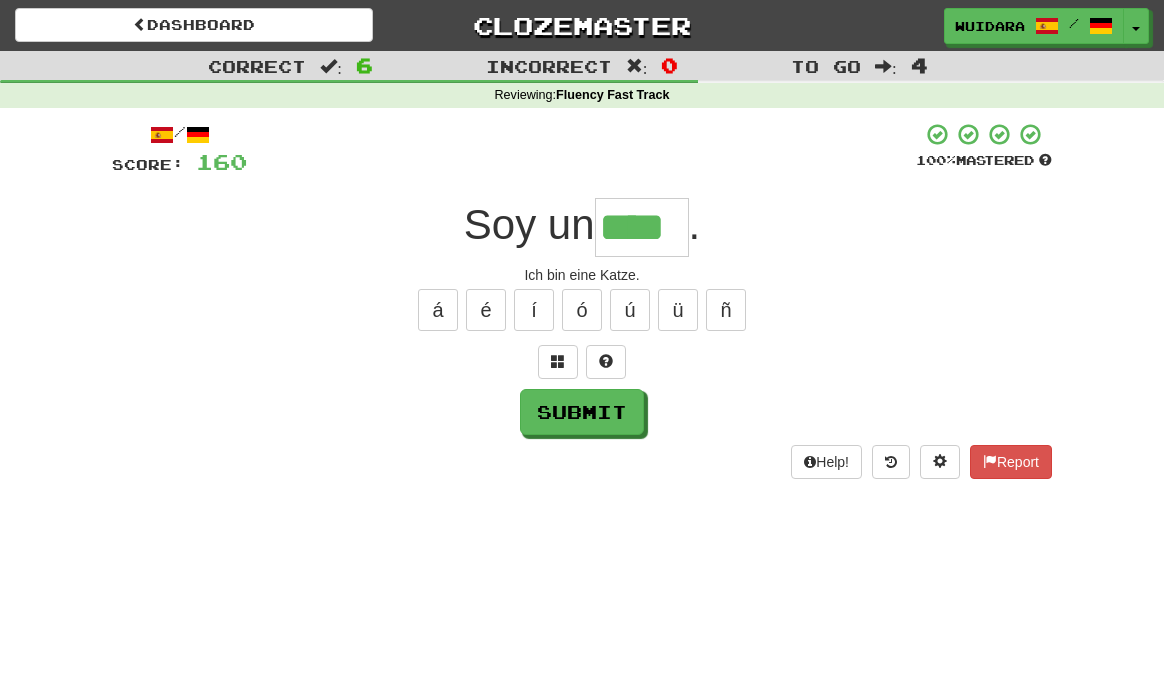 type on "****" 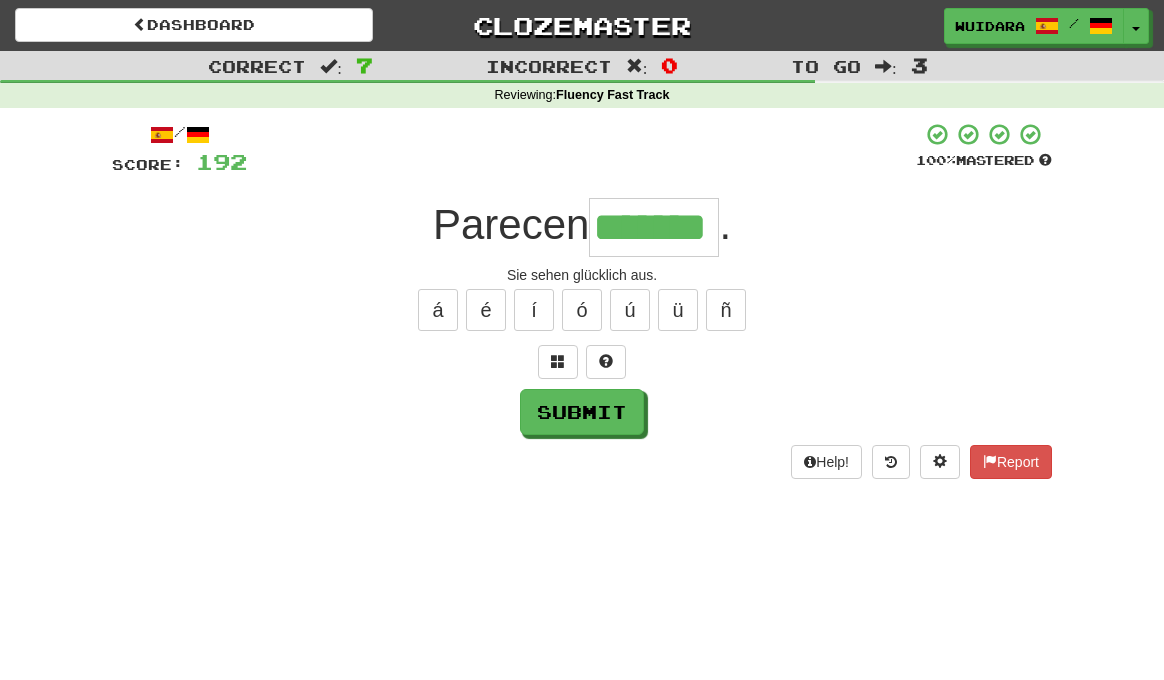 type on "*******" 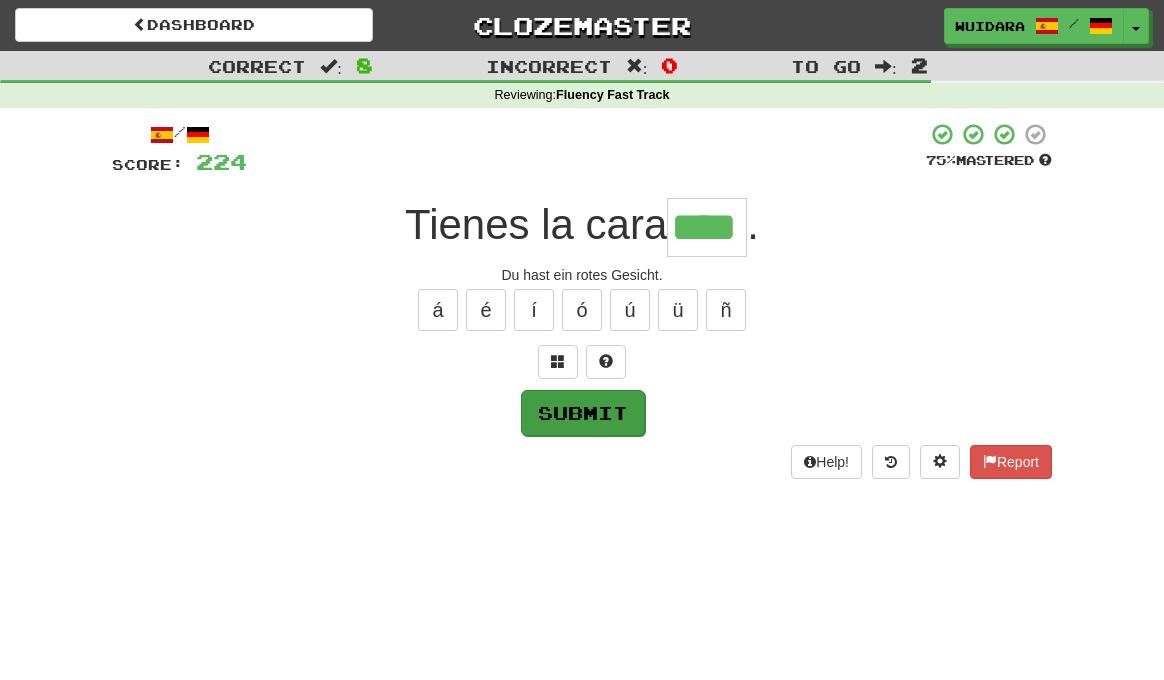 type on "****" 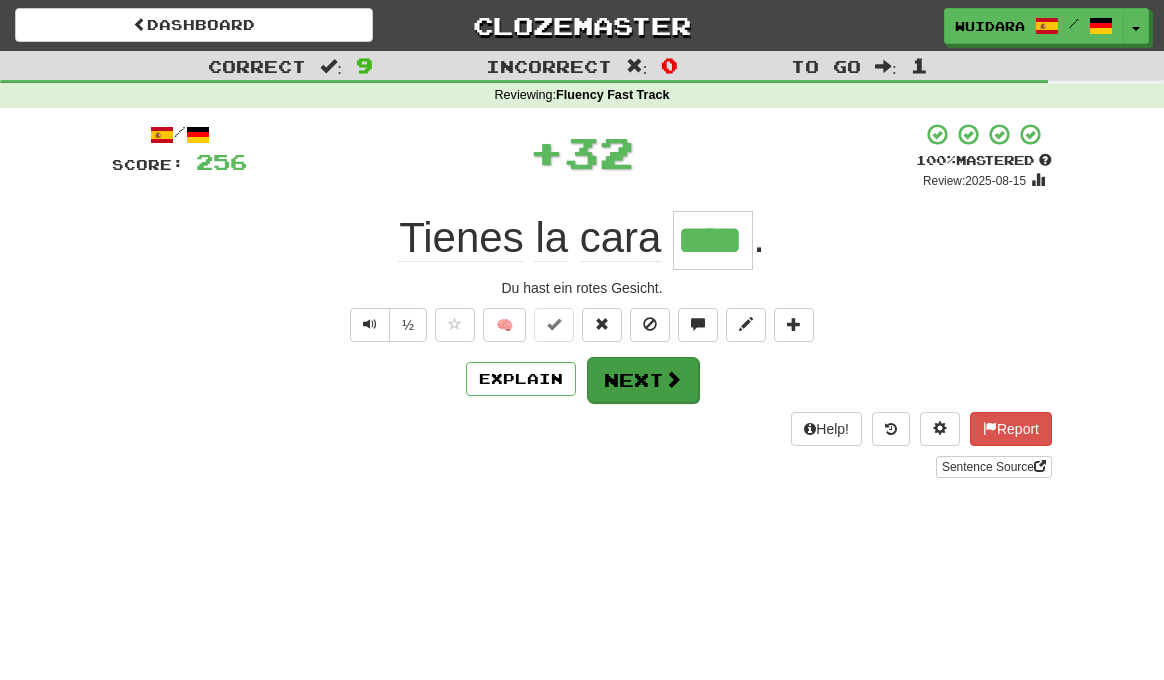 click on "Next" at bounding box center (643, 380) 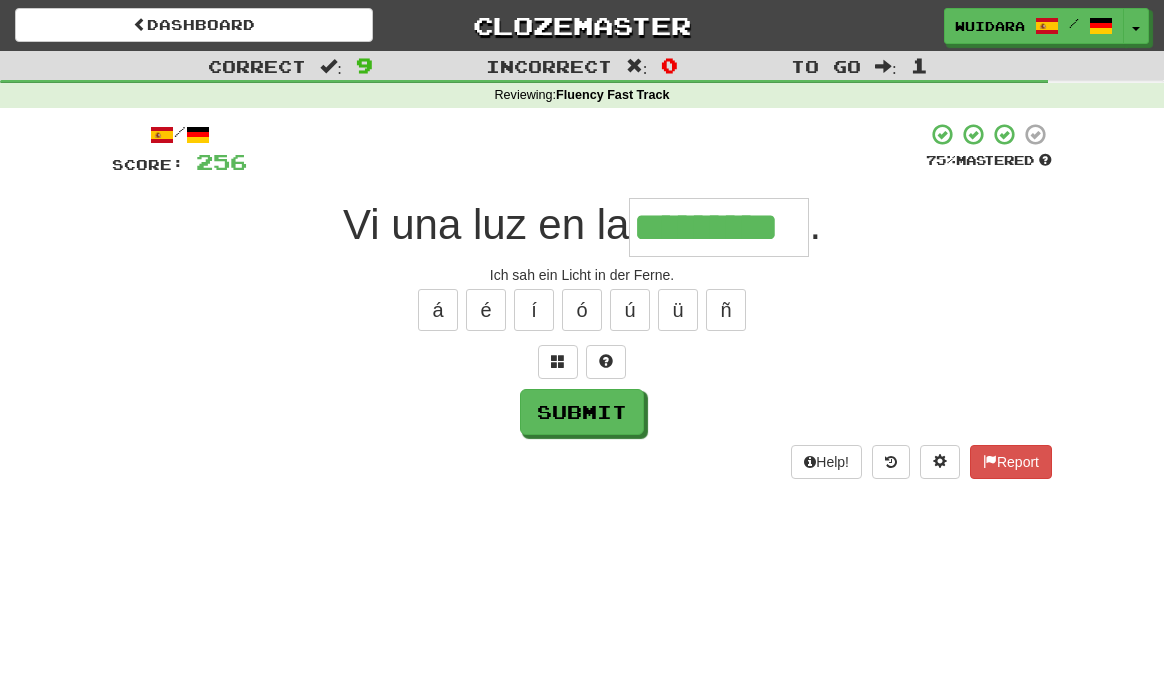 type on "*********" 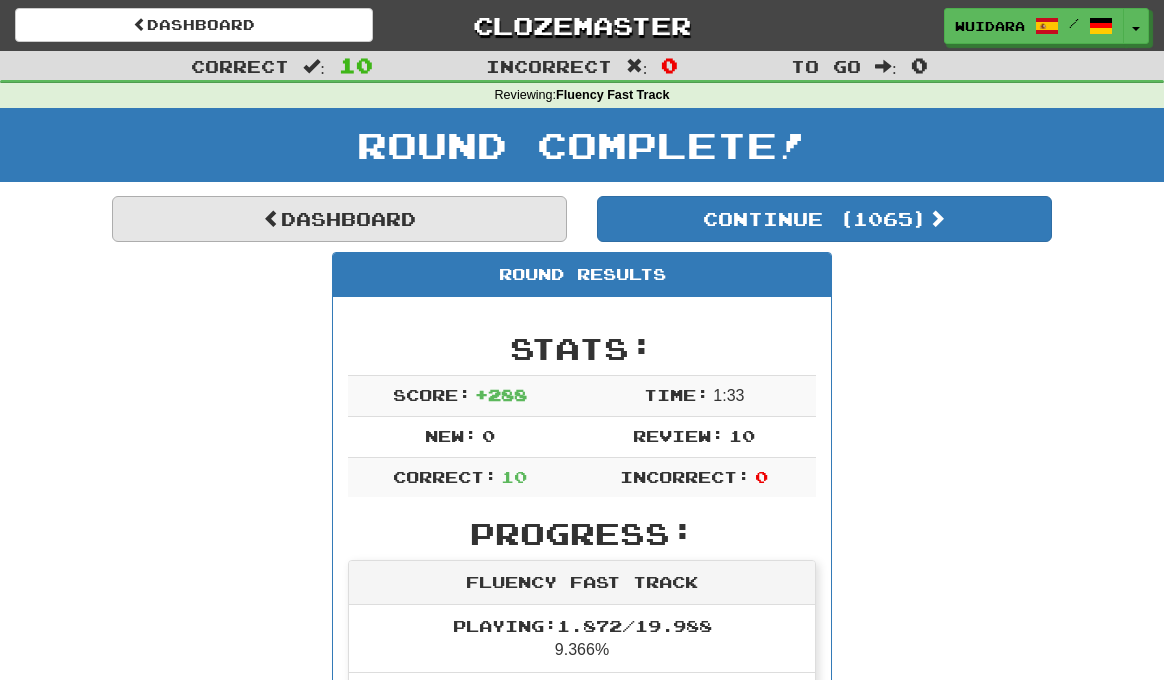 click on "Dashboard" at bounding box center [339, 219] 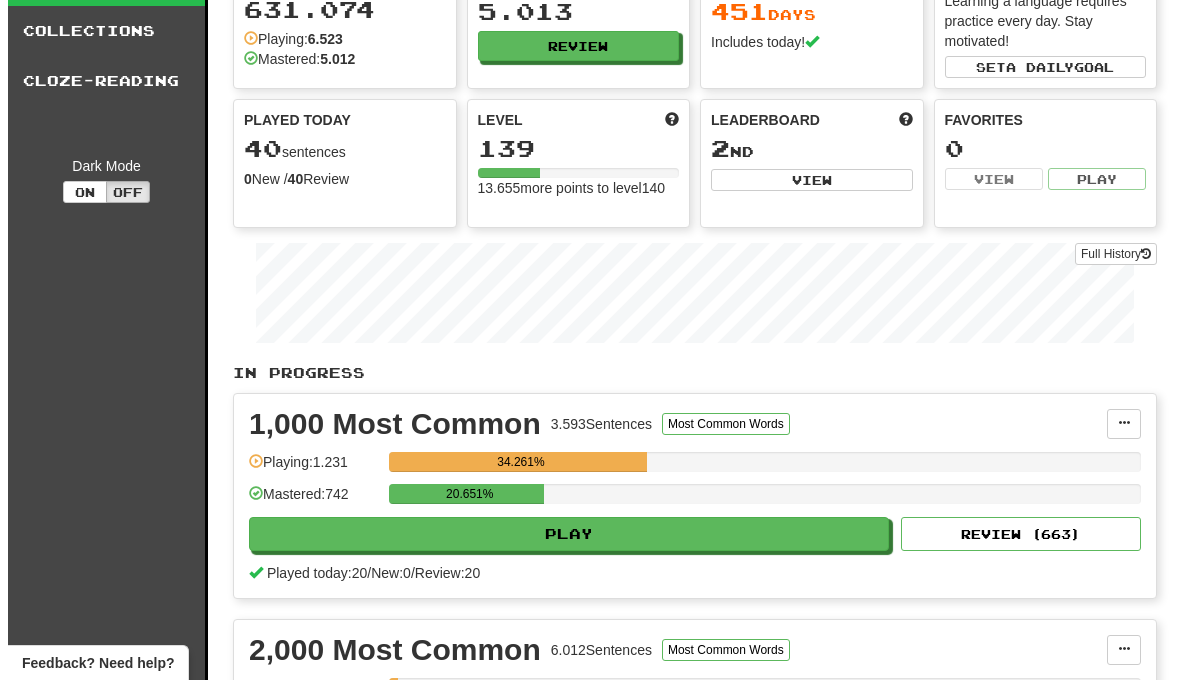 scroll, scrollTop: 148, scrollLeft: 0, axis: vertical 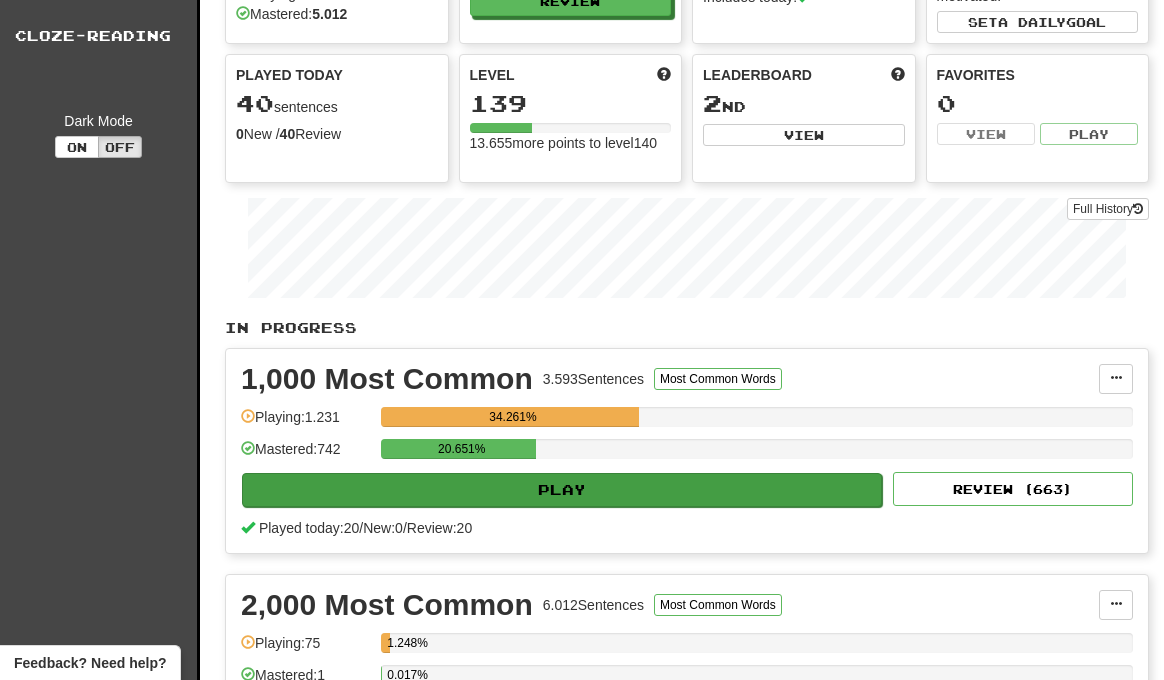 click on "Play" at bounding box center (562, 490) 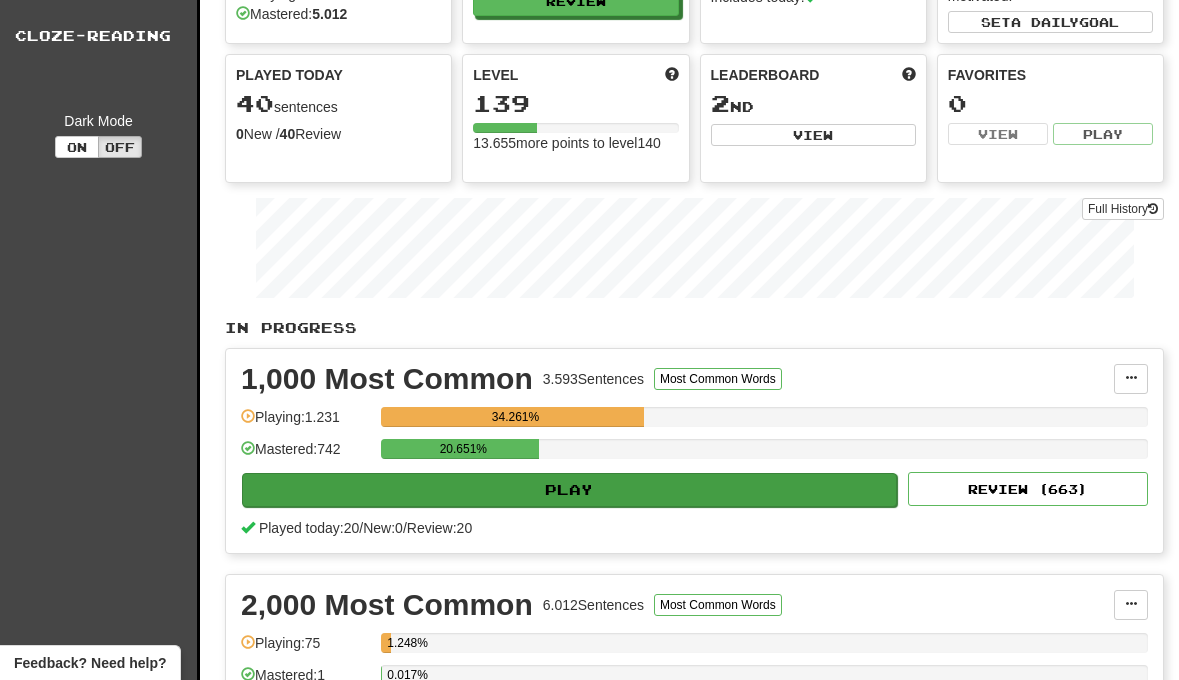 select on "**" 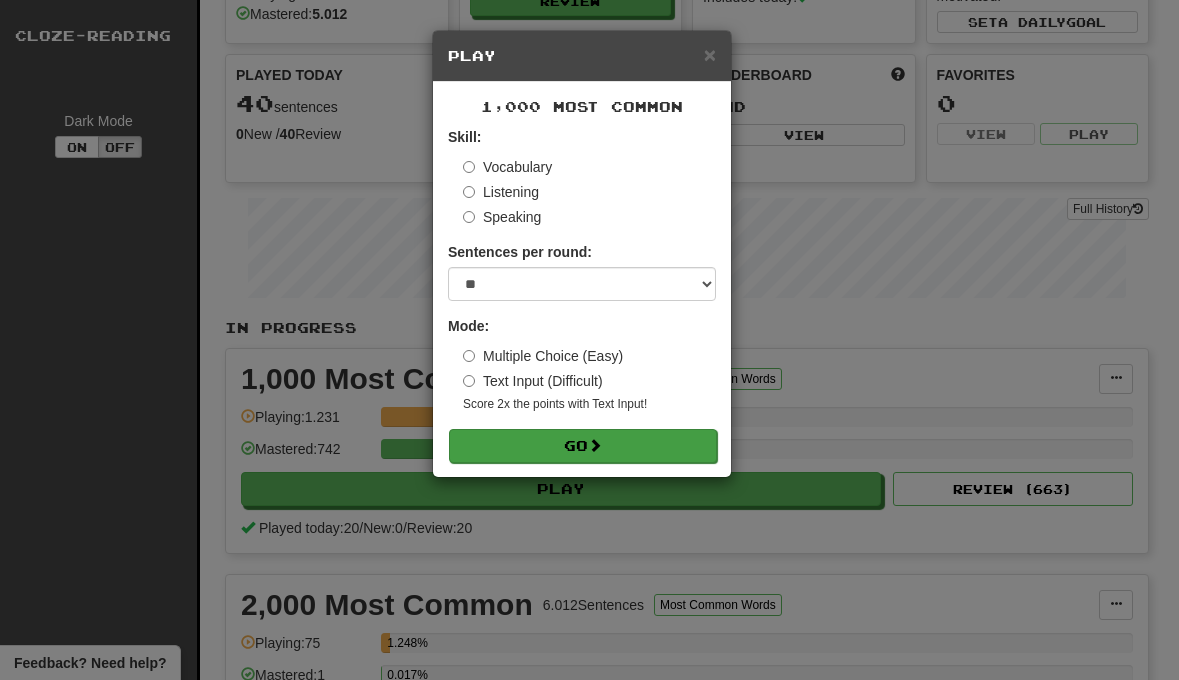 click on "Go" at bounding box center (583, 446) 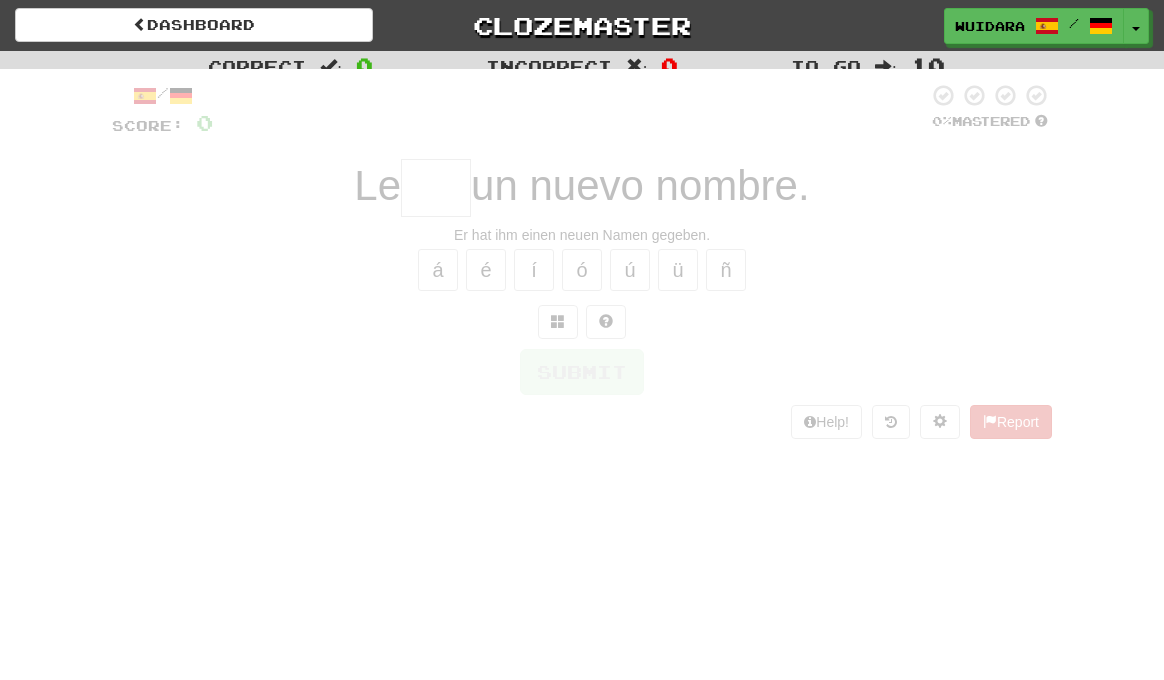 scroll, scrollTop: 0, scrollLeft: 0, axis: both 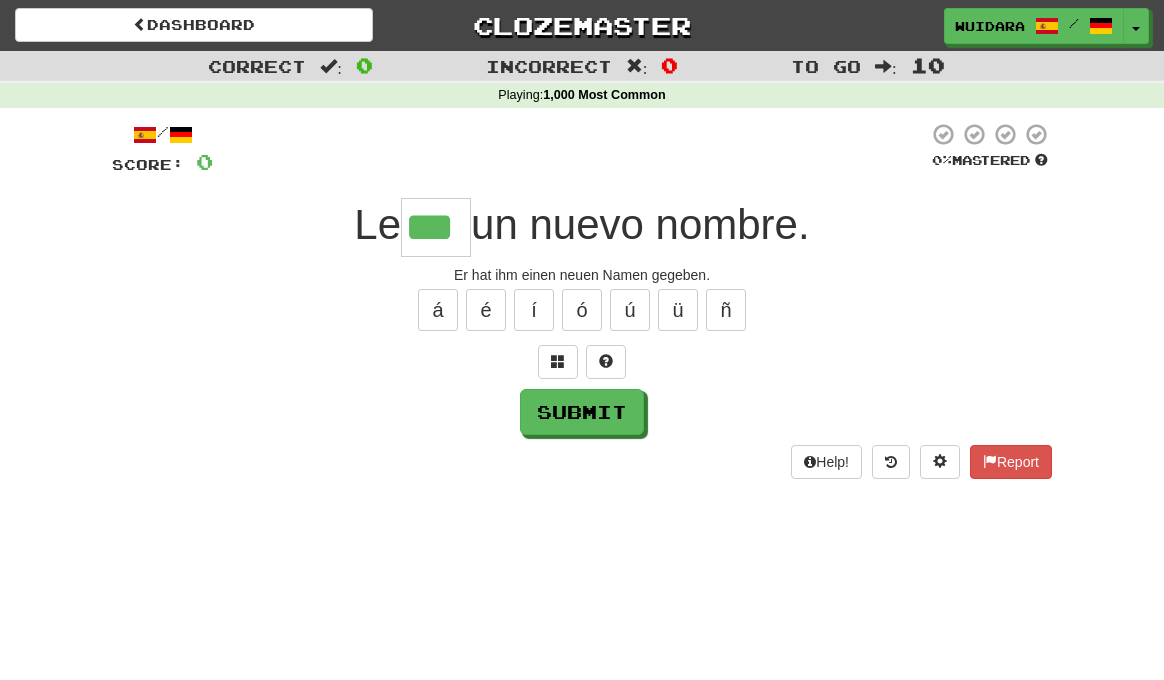 type on "***" 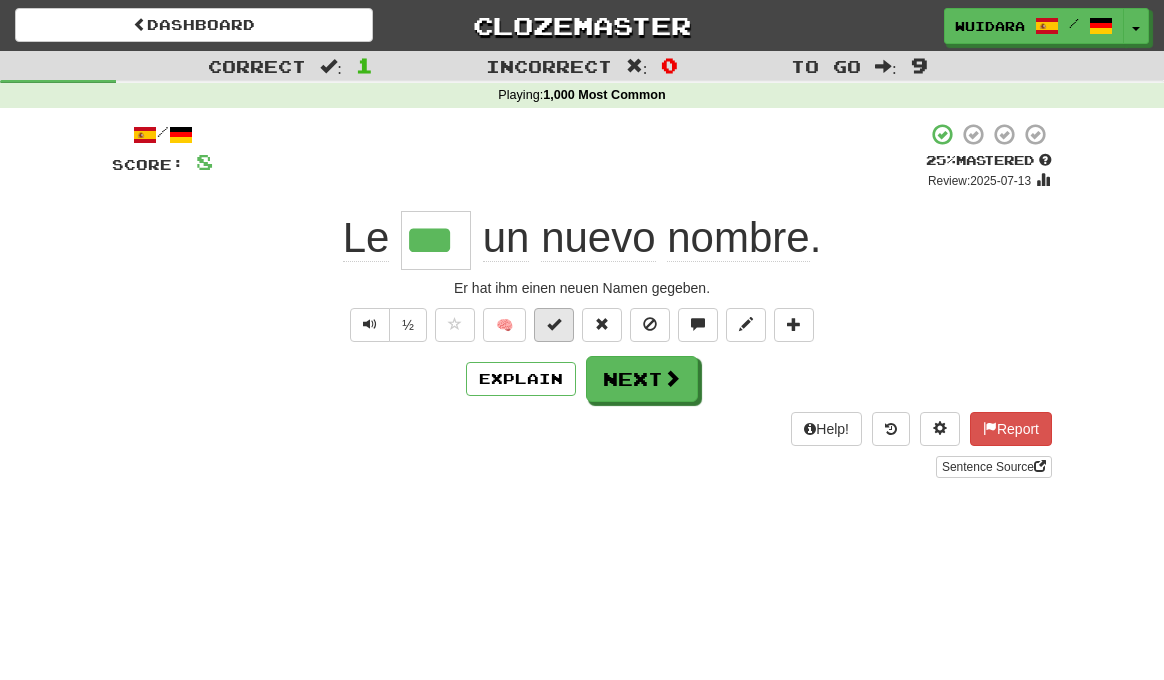 click at bounding box center (554, 324) 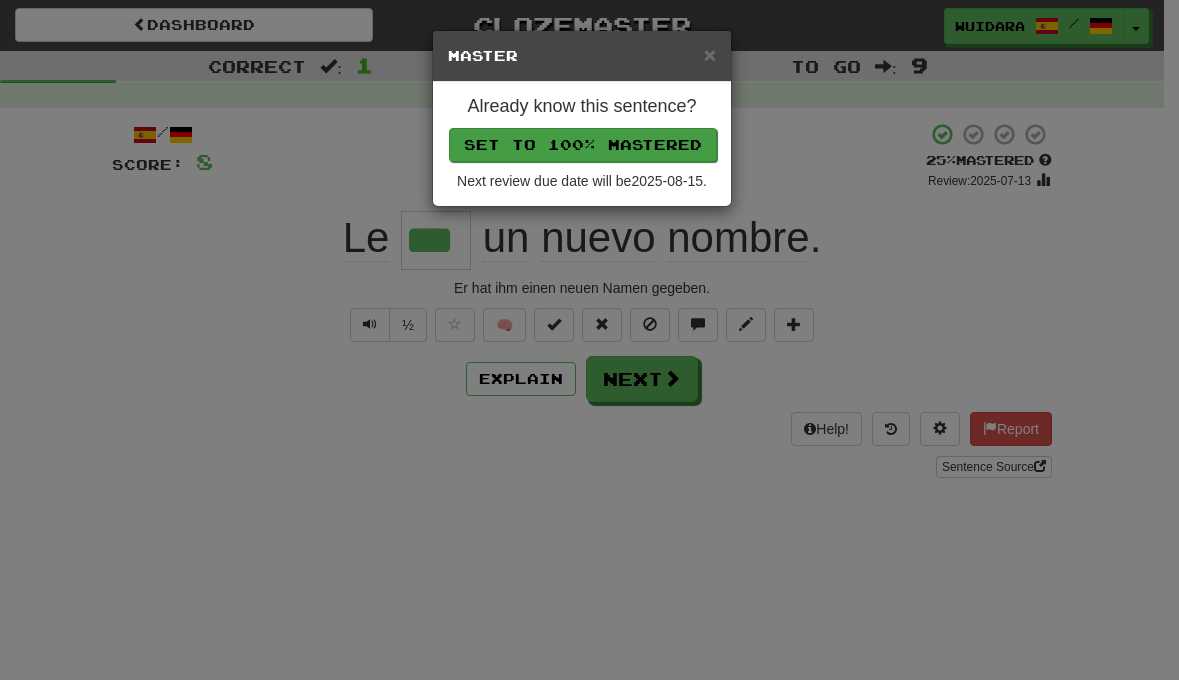 click on "Set to 100% Mastered" at bounding box center (583, 145) 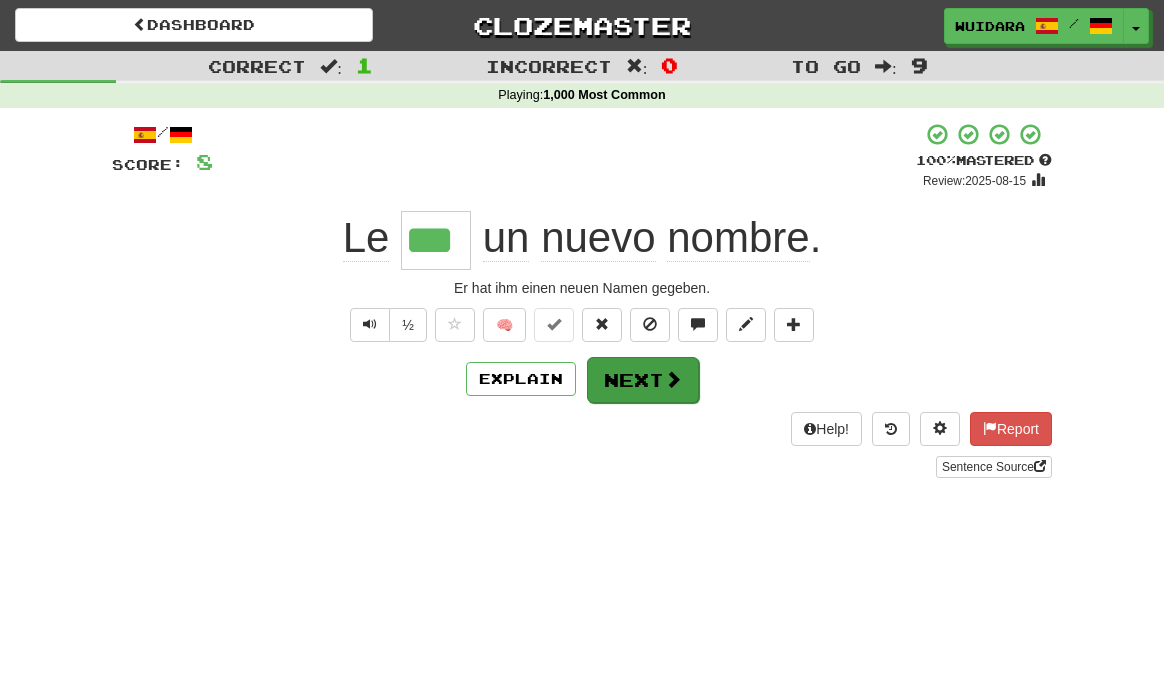 click on "Next" at bounding box center (643, 380) 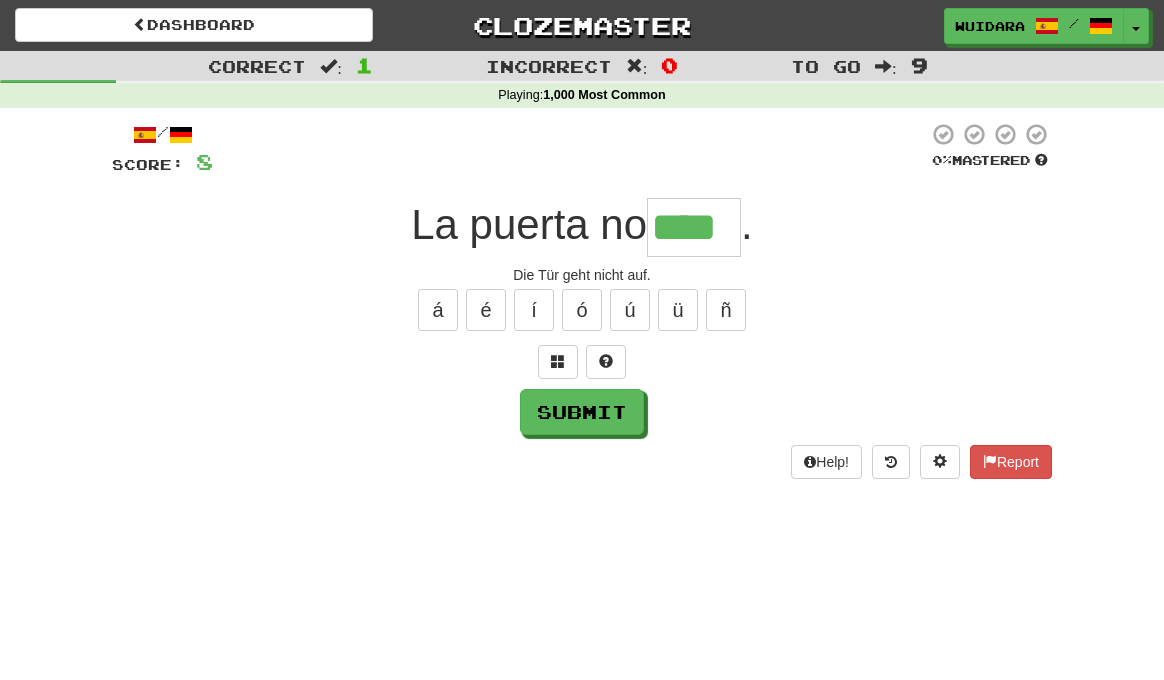 type on "****" 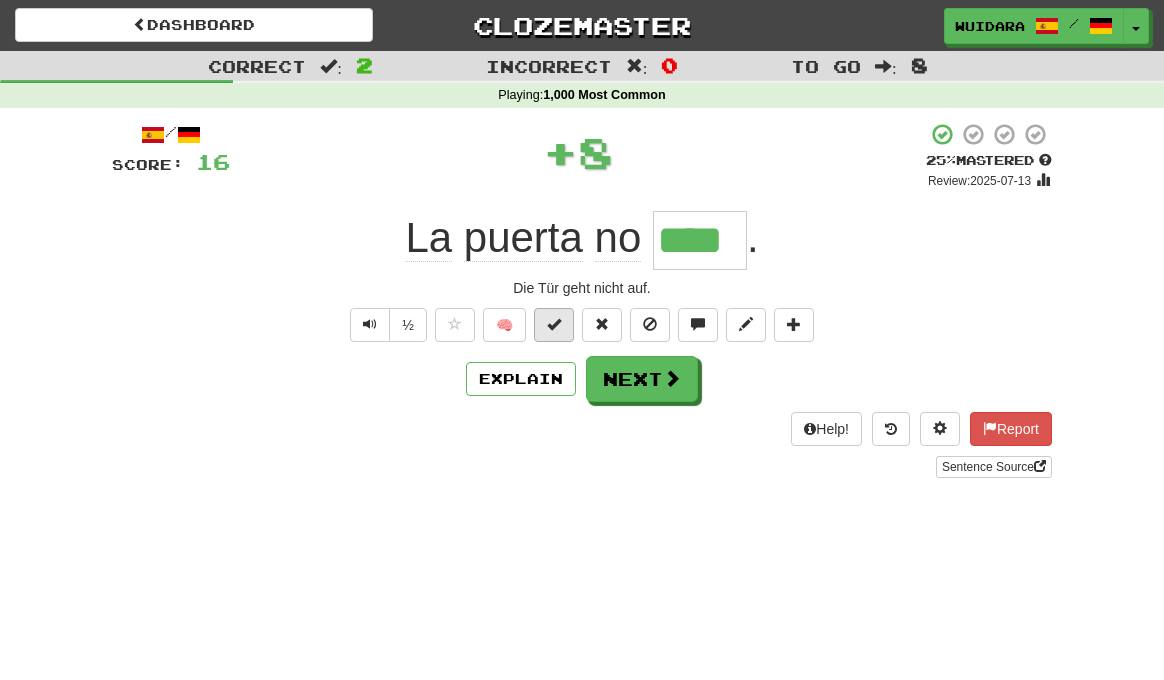 click at bounding box center (554, 324) 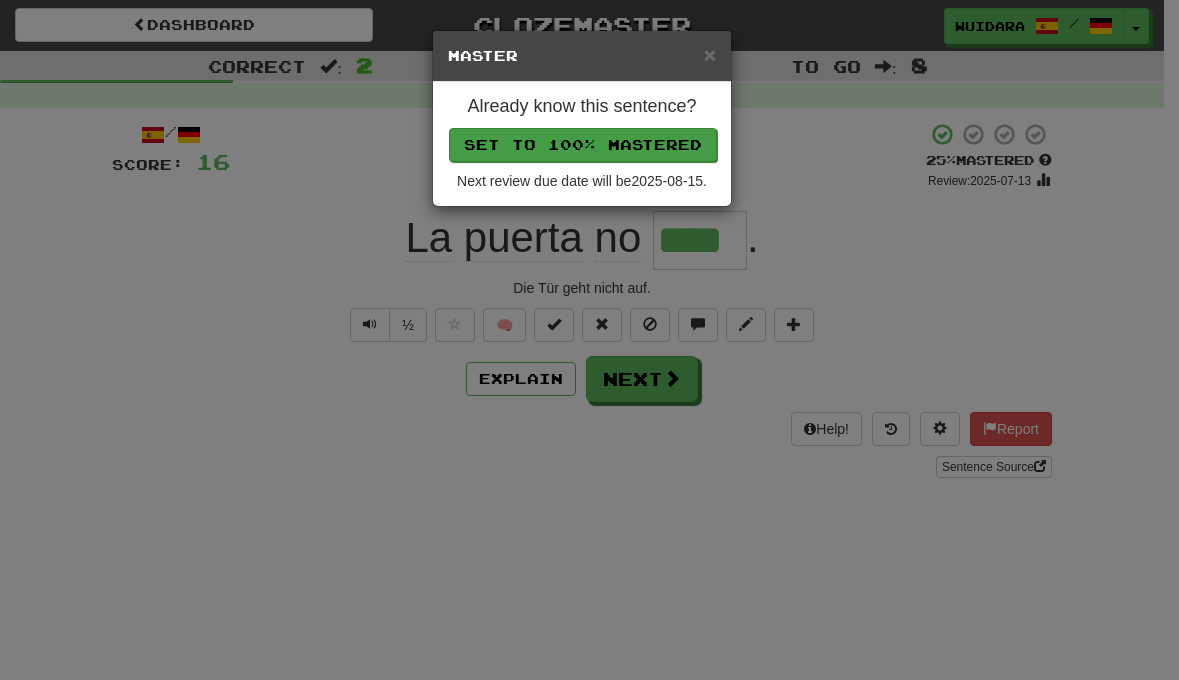 click on "Set to 100% Mastered" at bounding box center [583, 145] 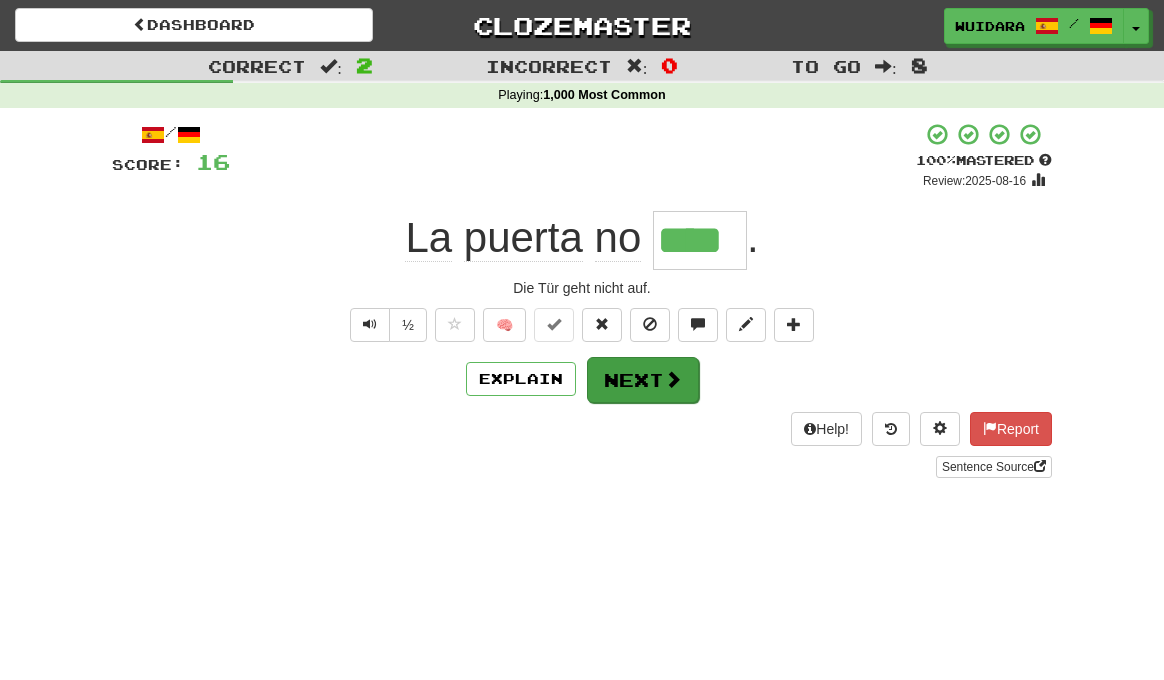 click on "Next" at bounding box center [643, 380] 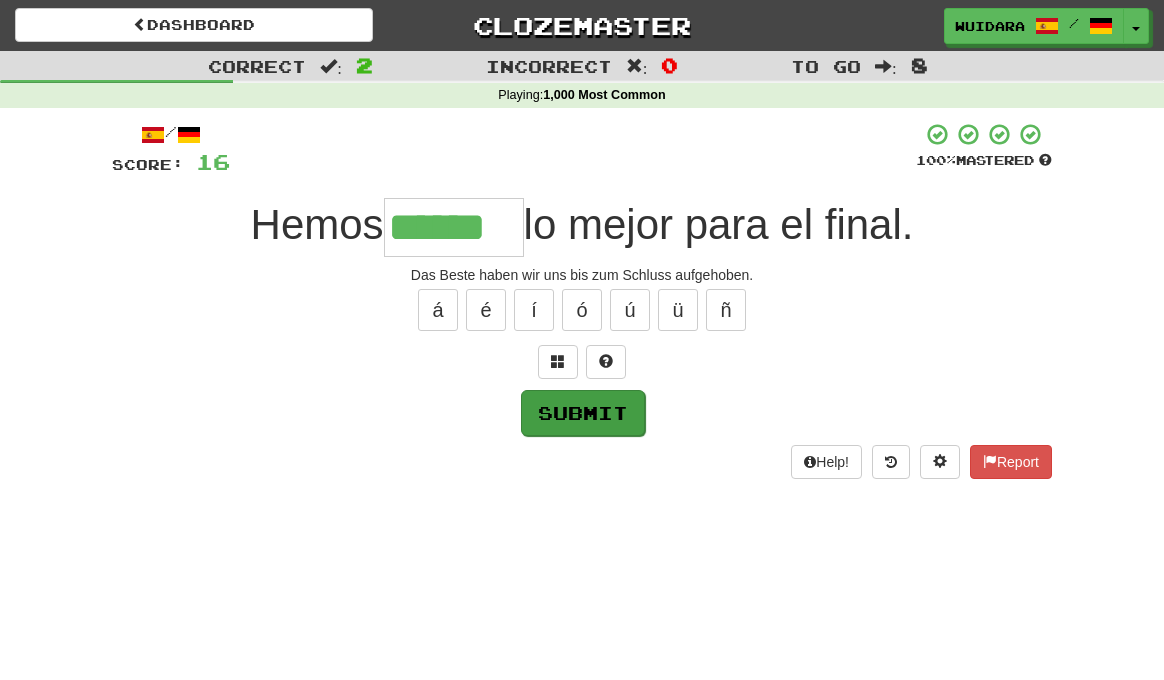 type on "******" 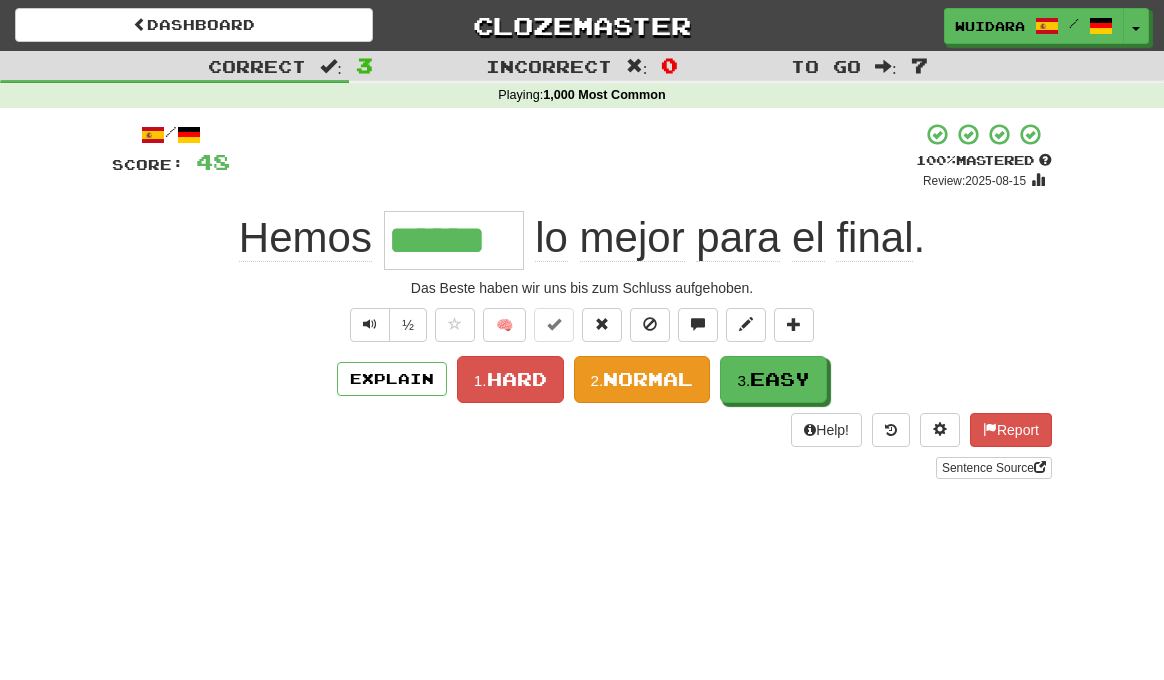 click on "2.  Normal" at bounding box center [642, 379] 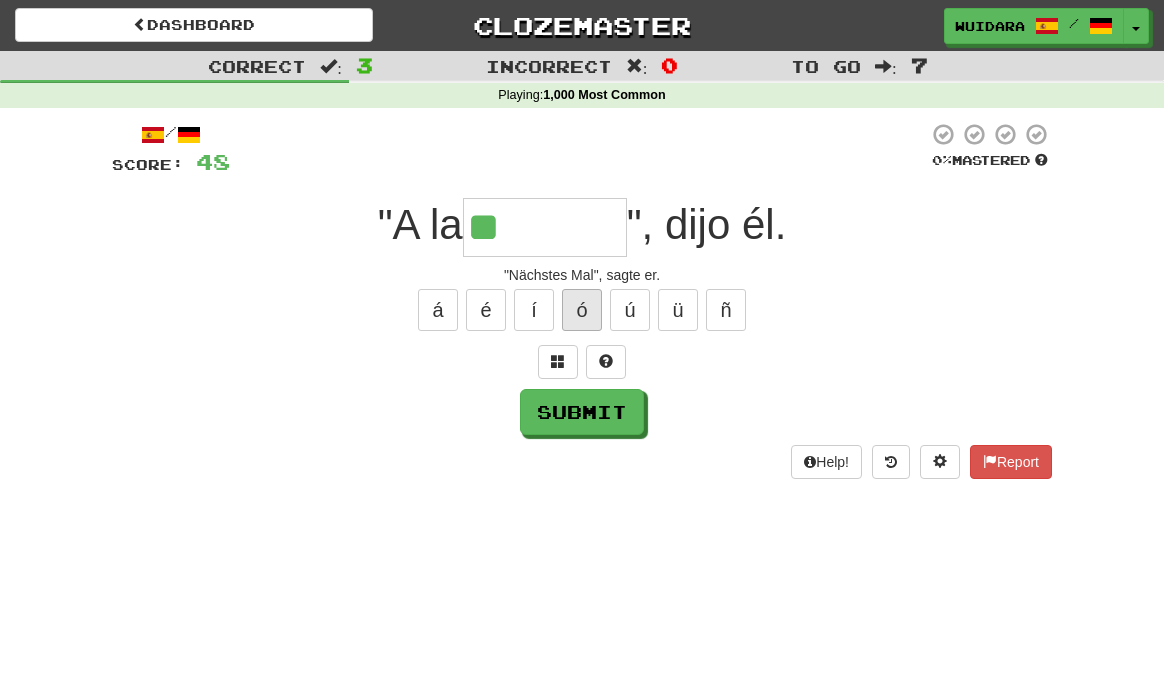 click on "ó" at bounding box center [582, 310] 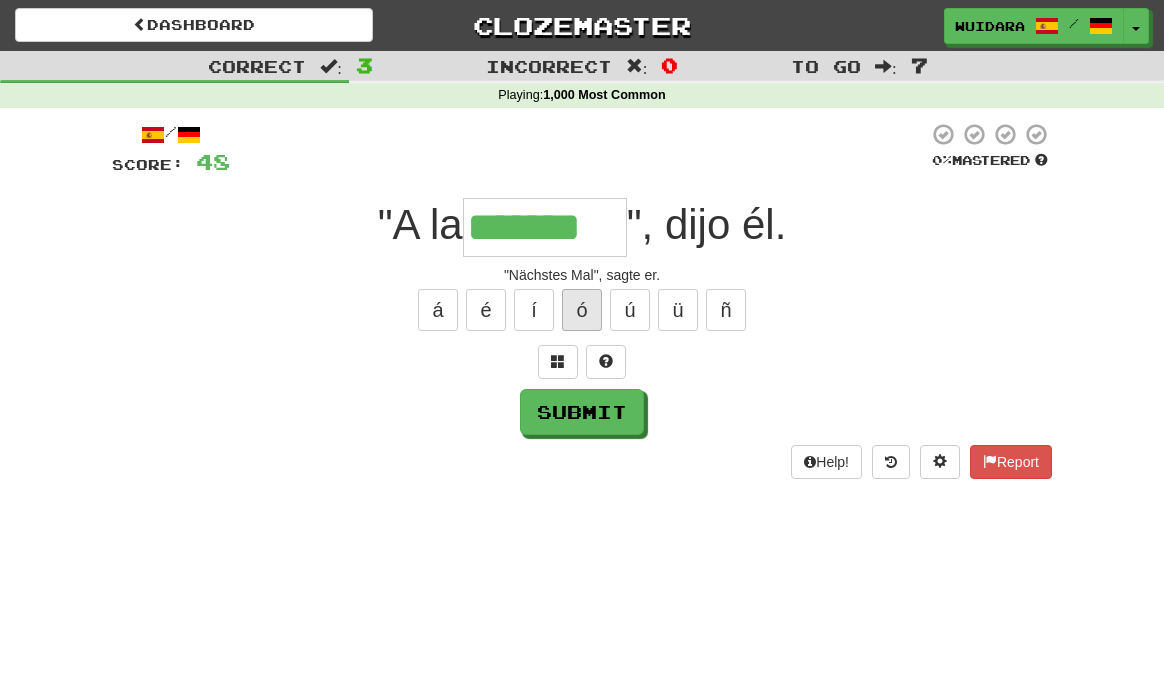 type on "*******" 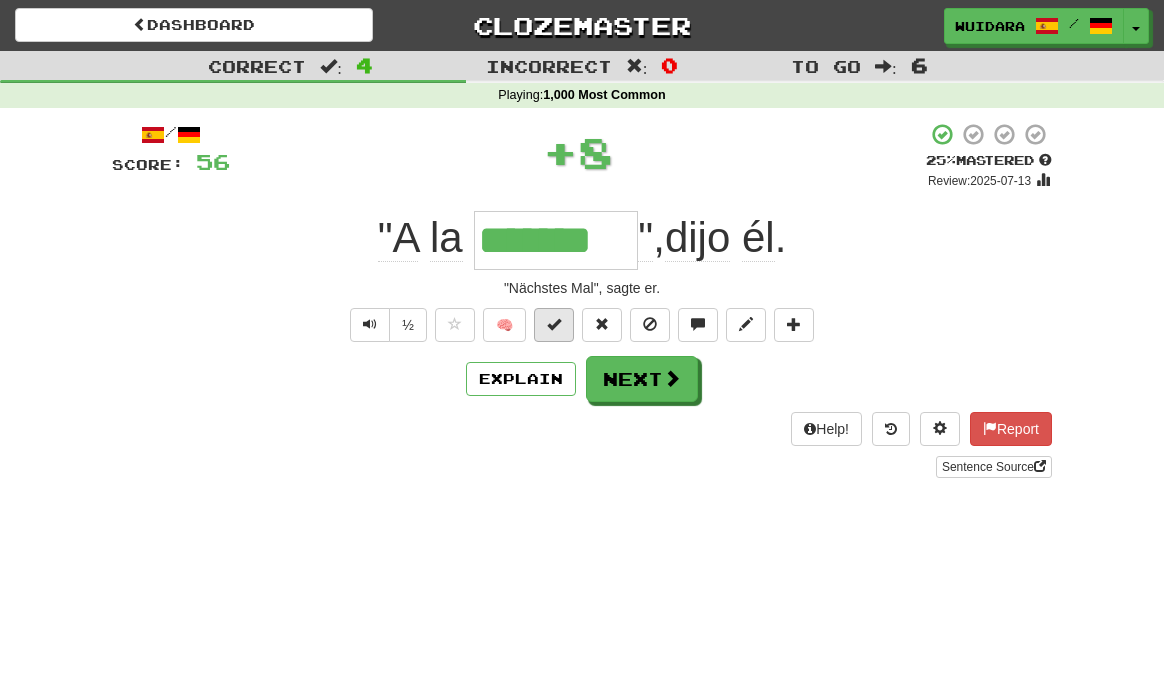 click at bounding box center (554, 324) 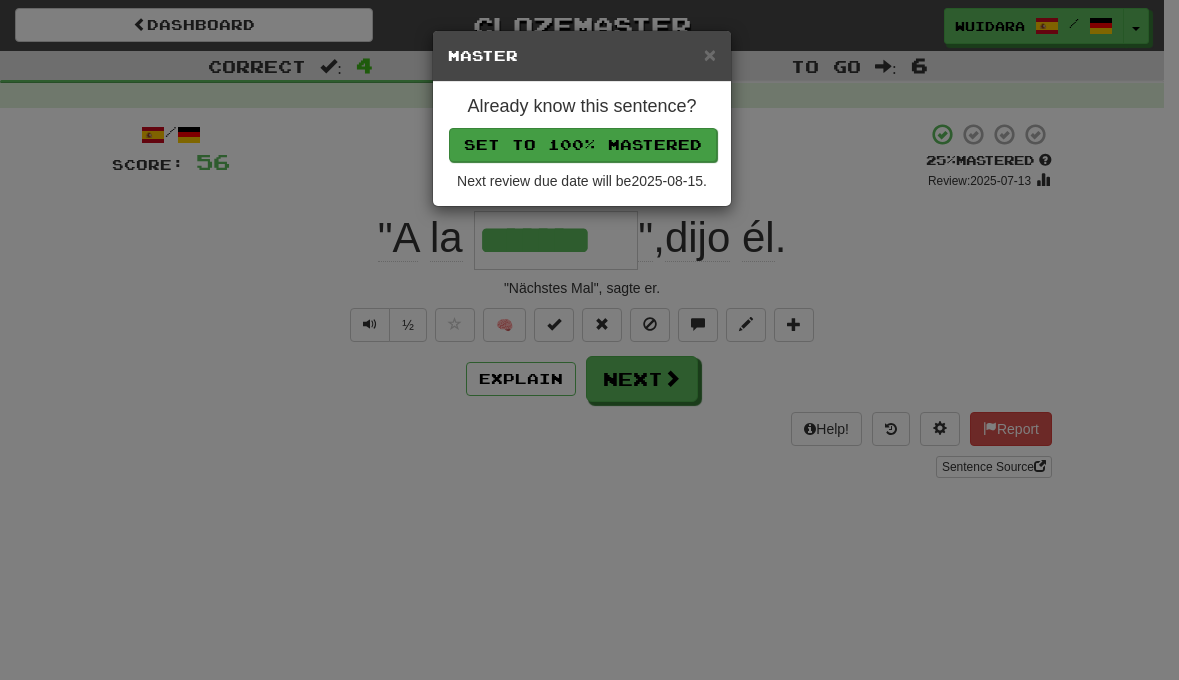 click on "Set to 100% Mastered" at bounding box center [583, 145] 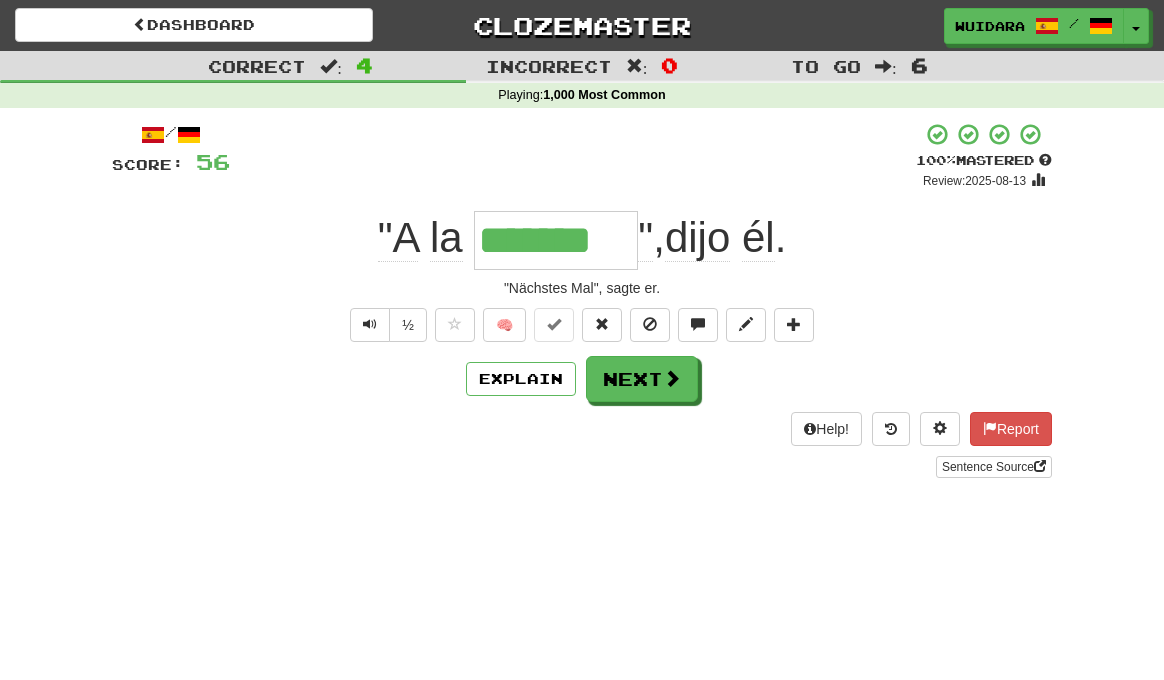 click on "Next" at bounding box center [642, 379] 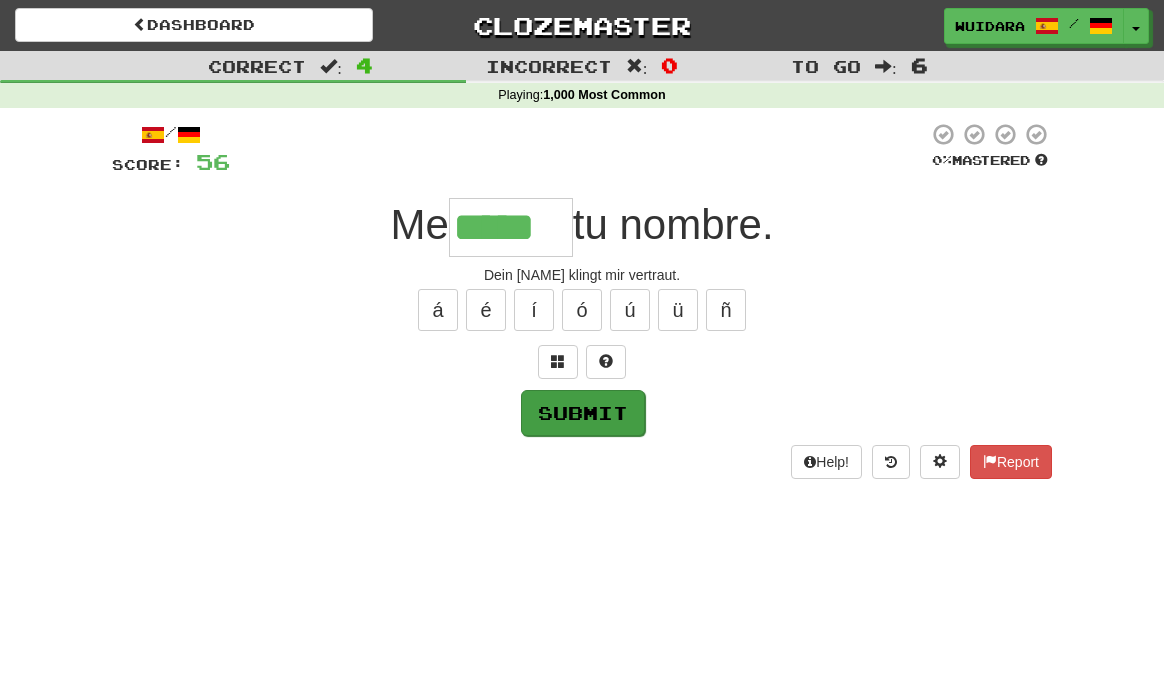 type on "*****" 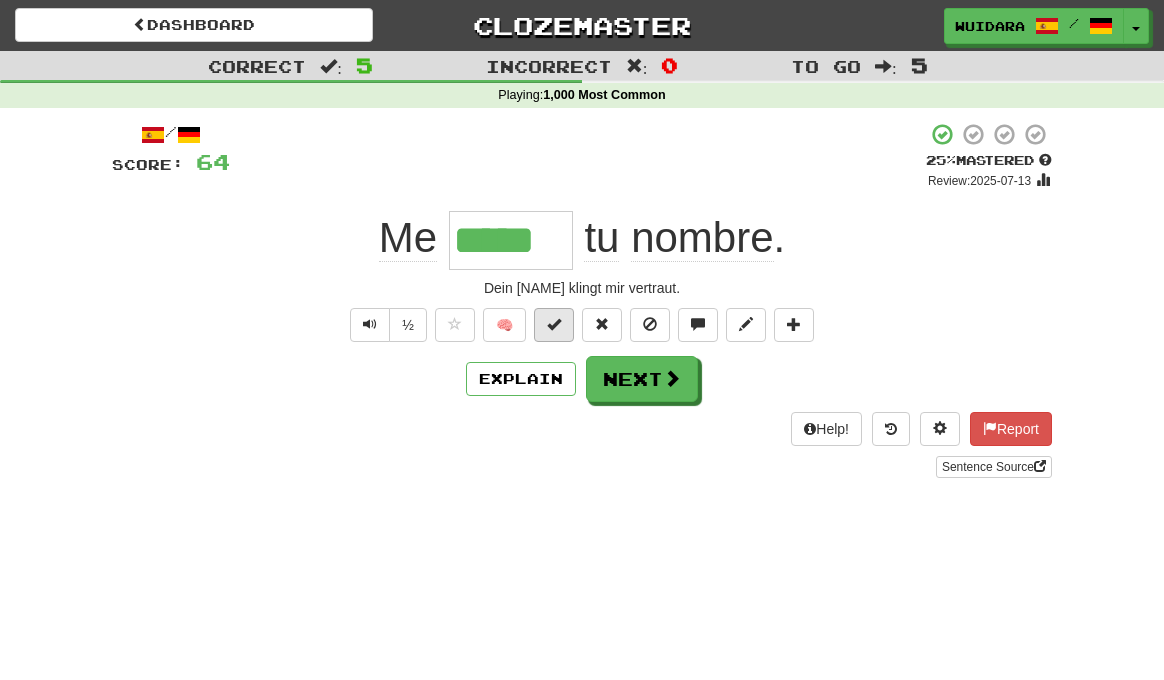click at bounding box center (554, 324) 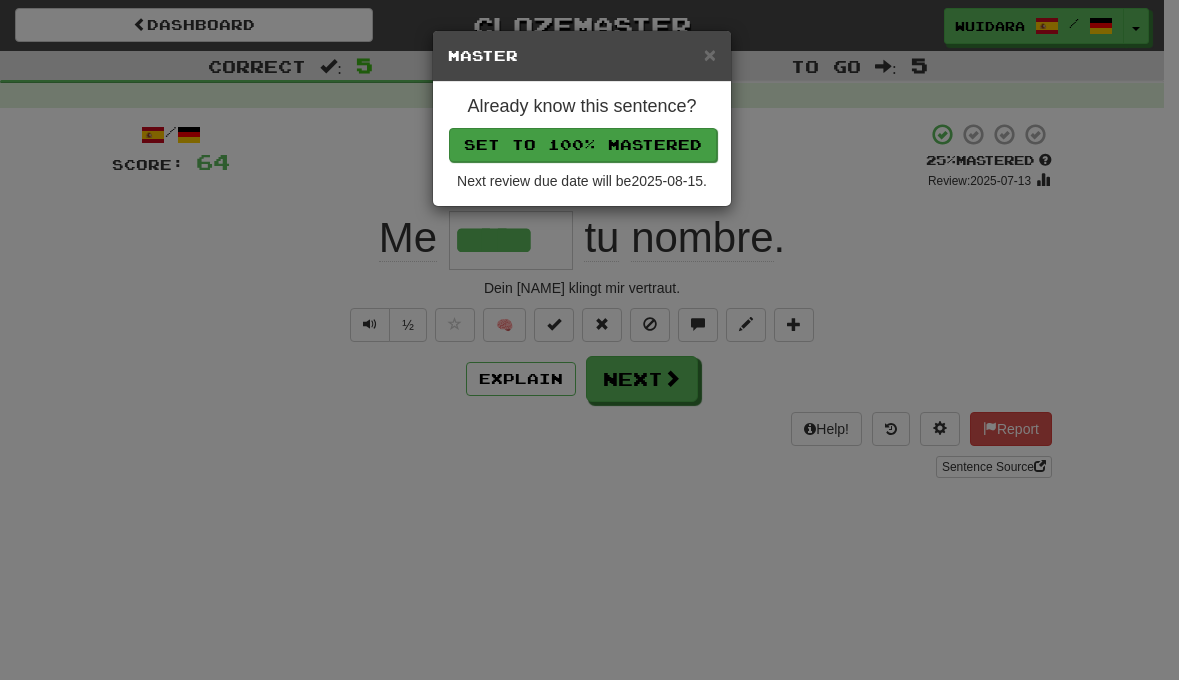 click on "Set to 100% Mastered" at bounding box center (583, 145) 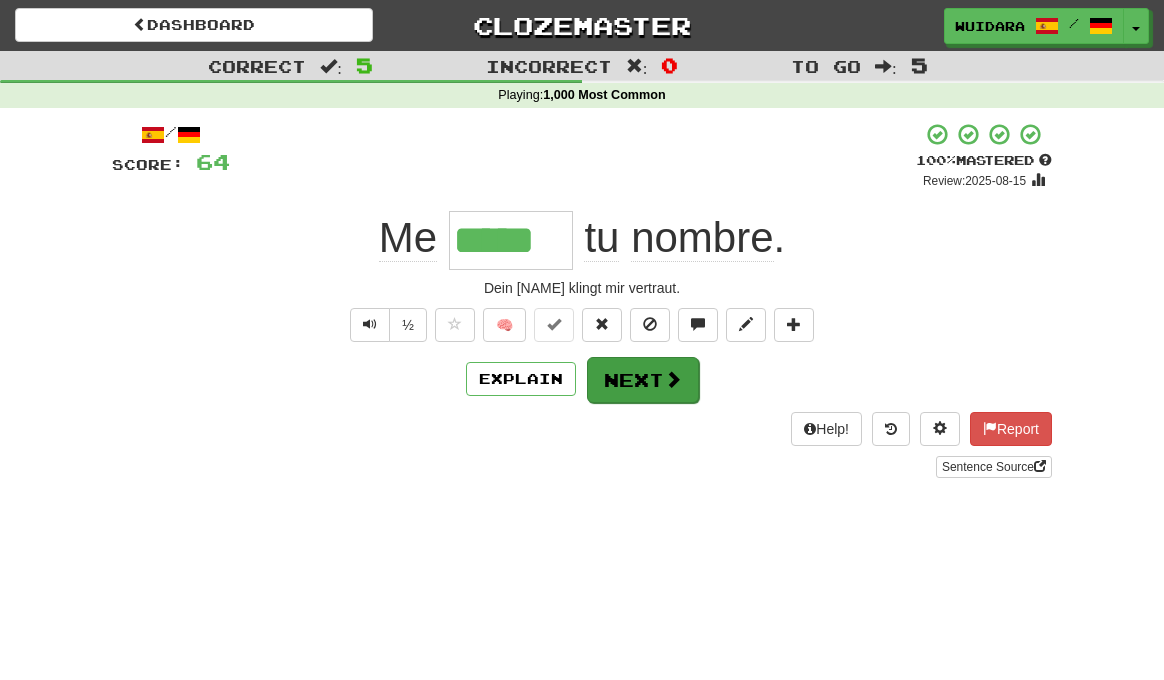 click on "Next" at bounding box center [643, 380] 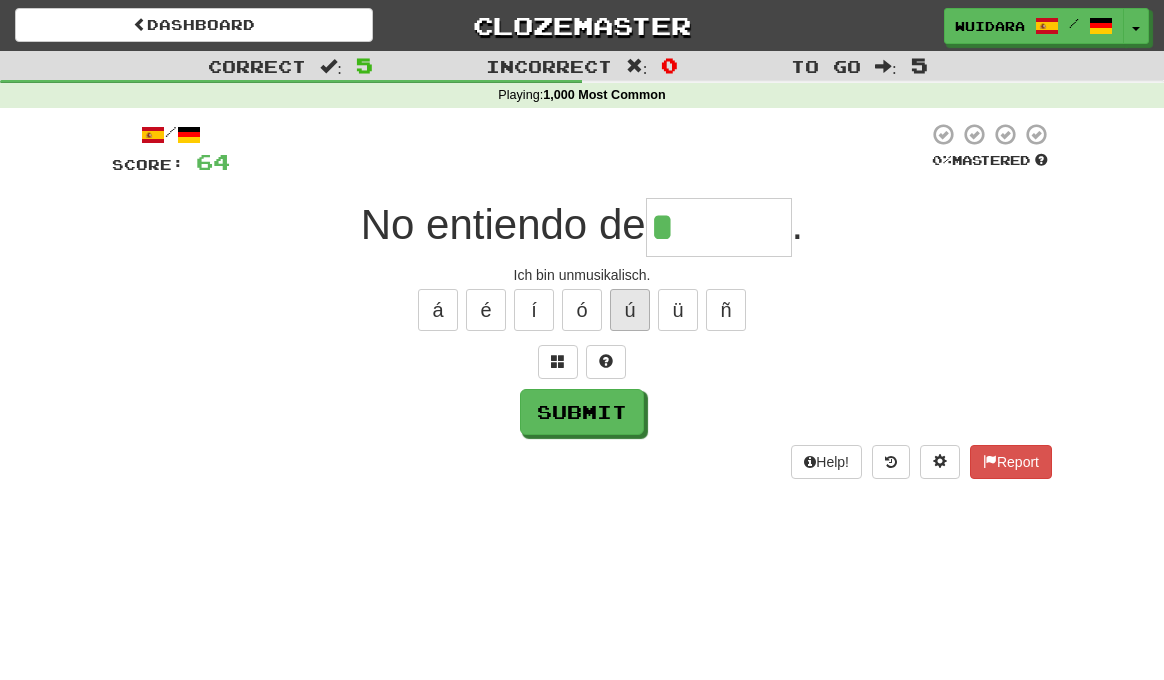 click on "ú" at bounding box center [630, 310] 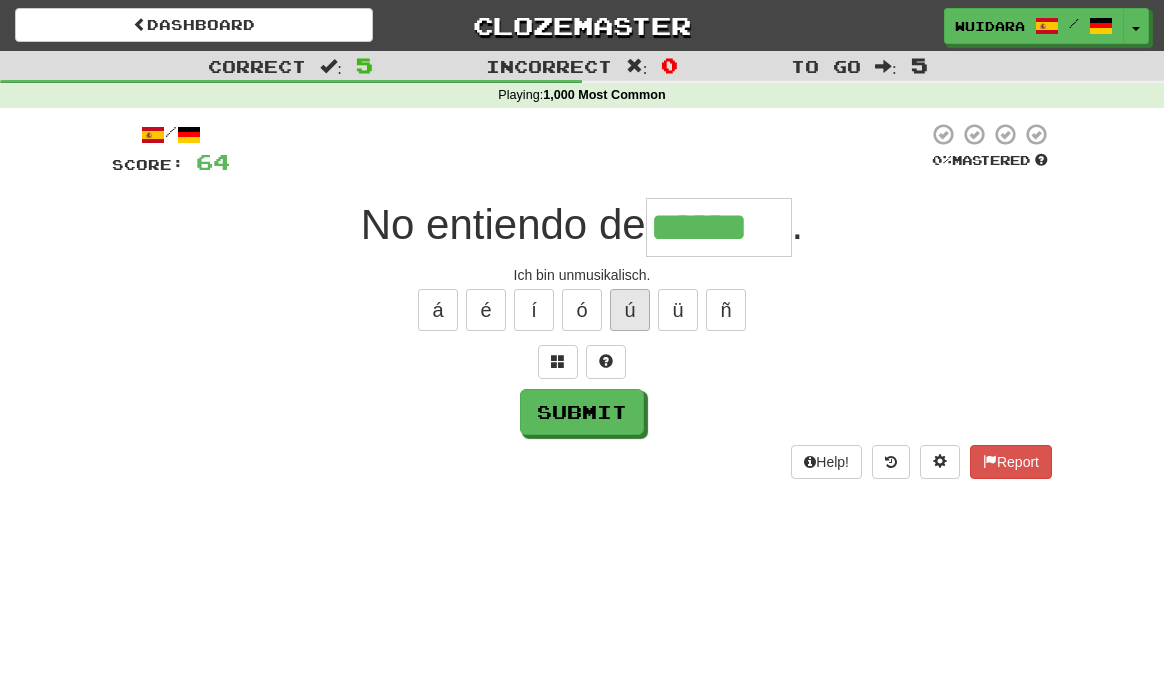 type on "******" 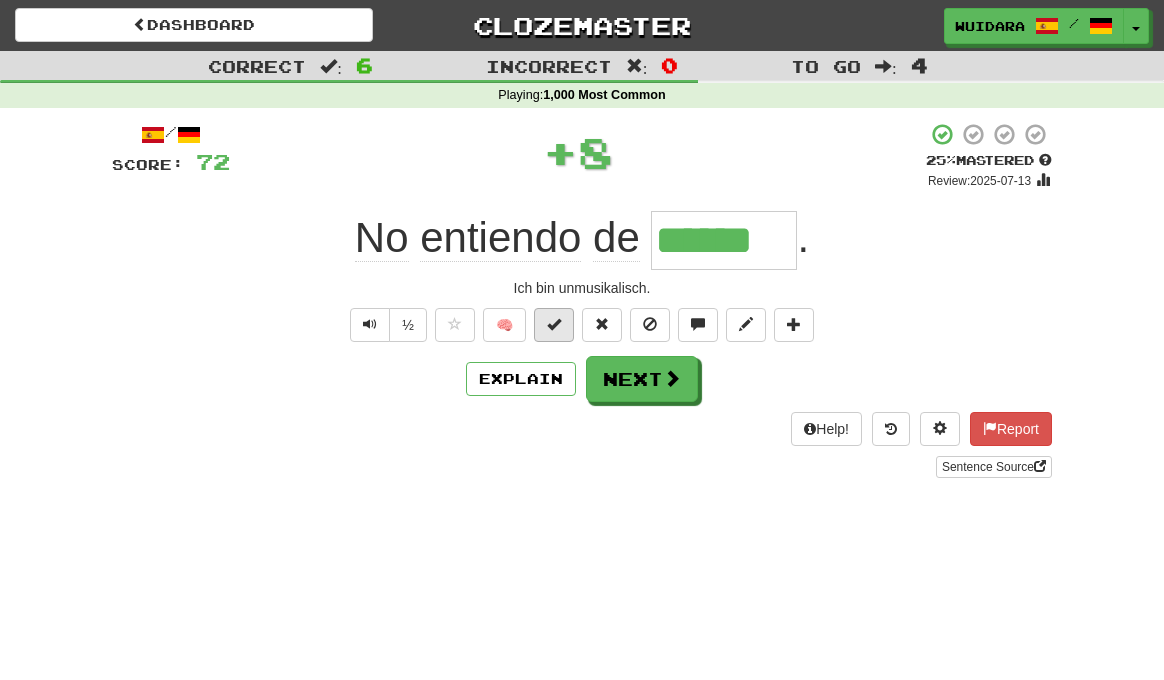 click at bounding box center [554, 324] 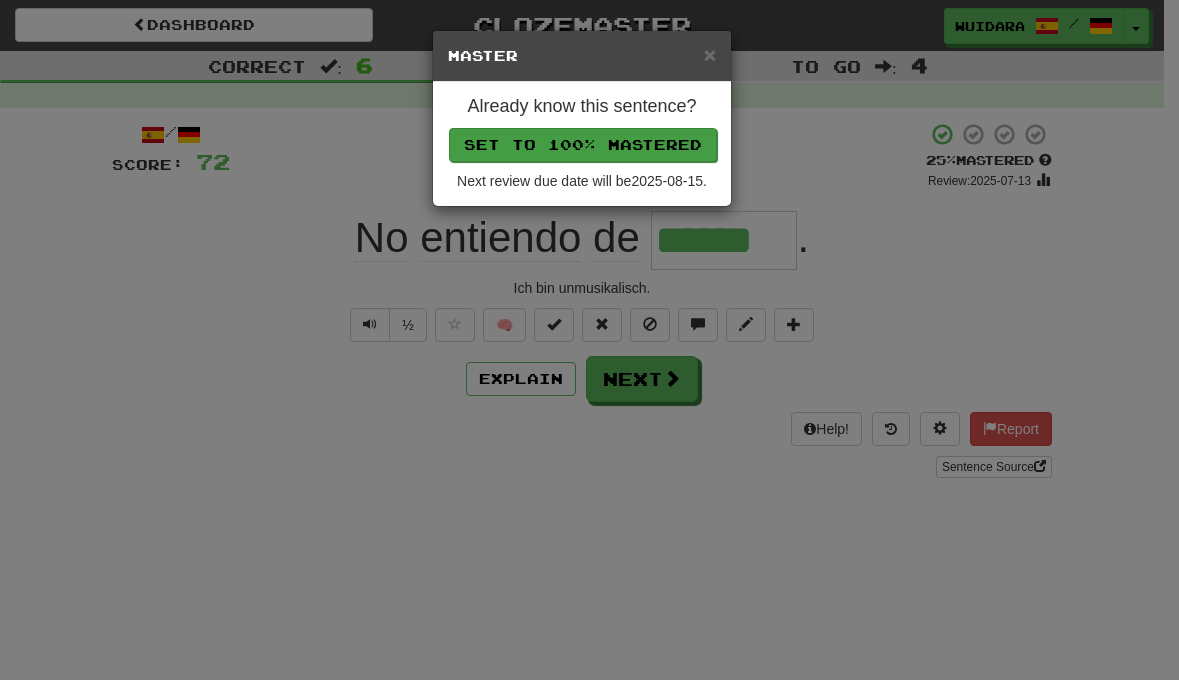 click on "Set to 100% Mastered" at bounding box center (583, 145) 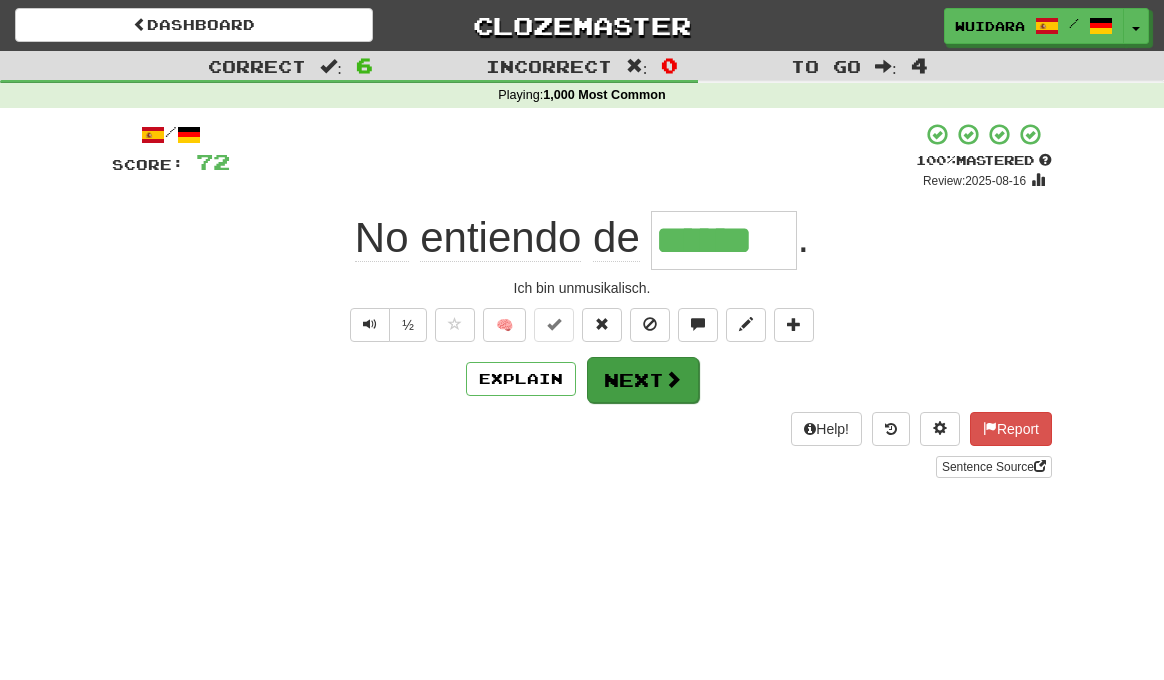 click on "Next" at bounding box center (643, 380) 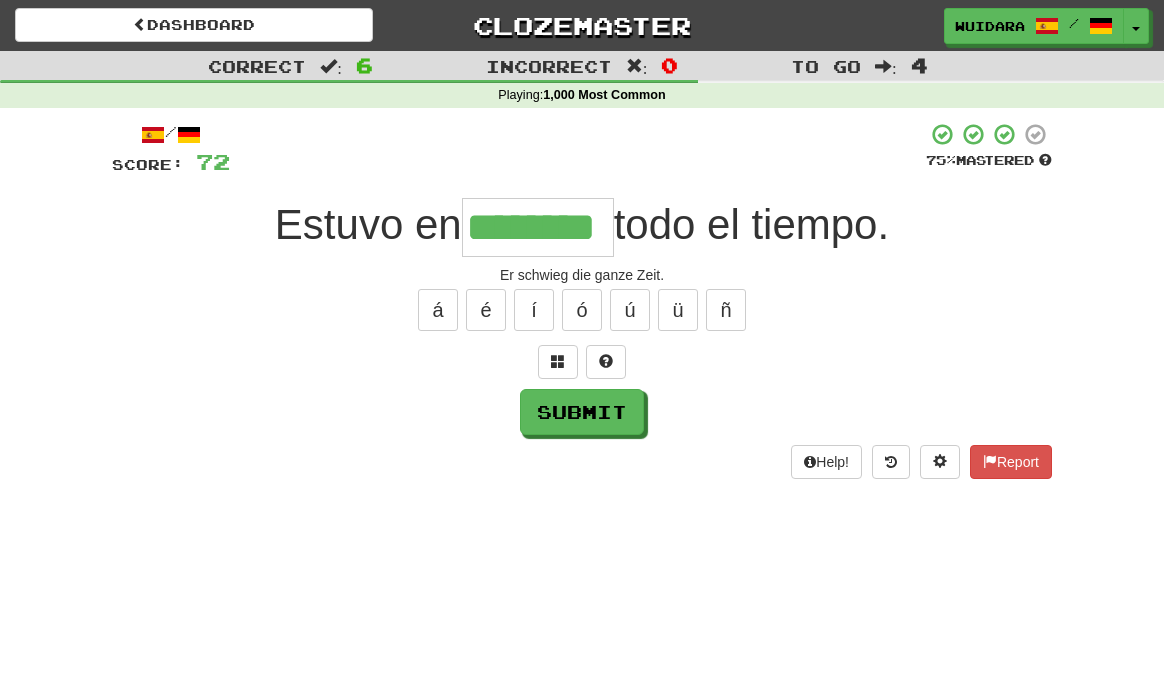 type on "********" 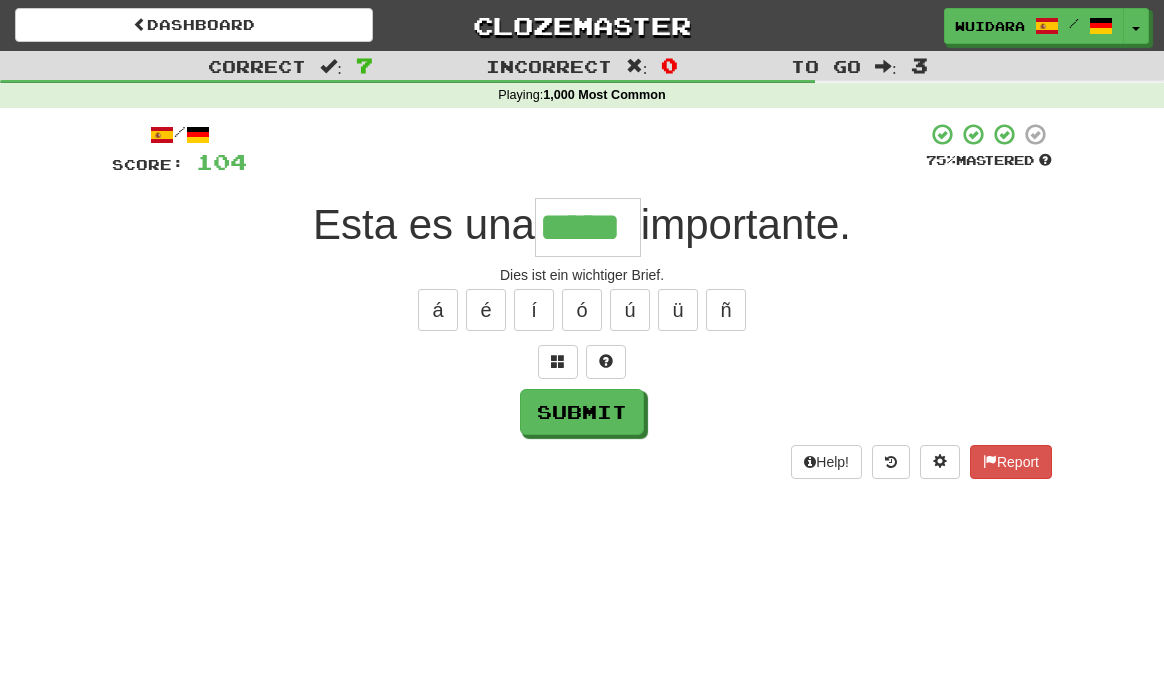 type on "*****" 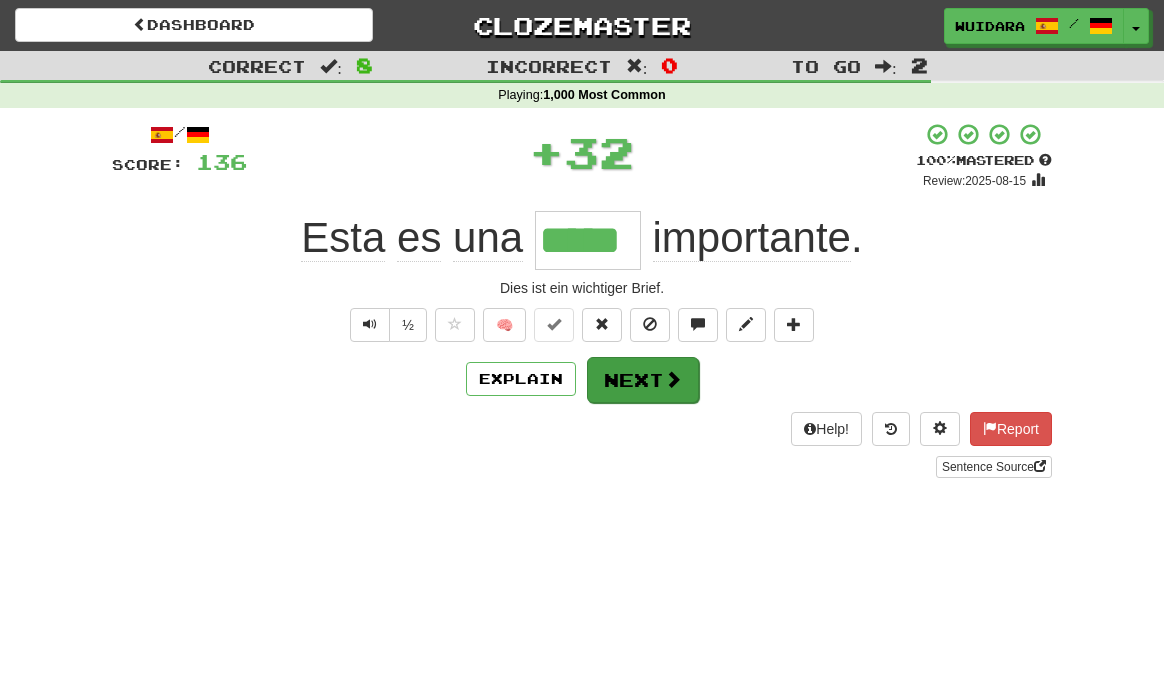 click on "Next" at bounding box center (643, 380) 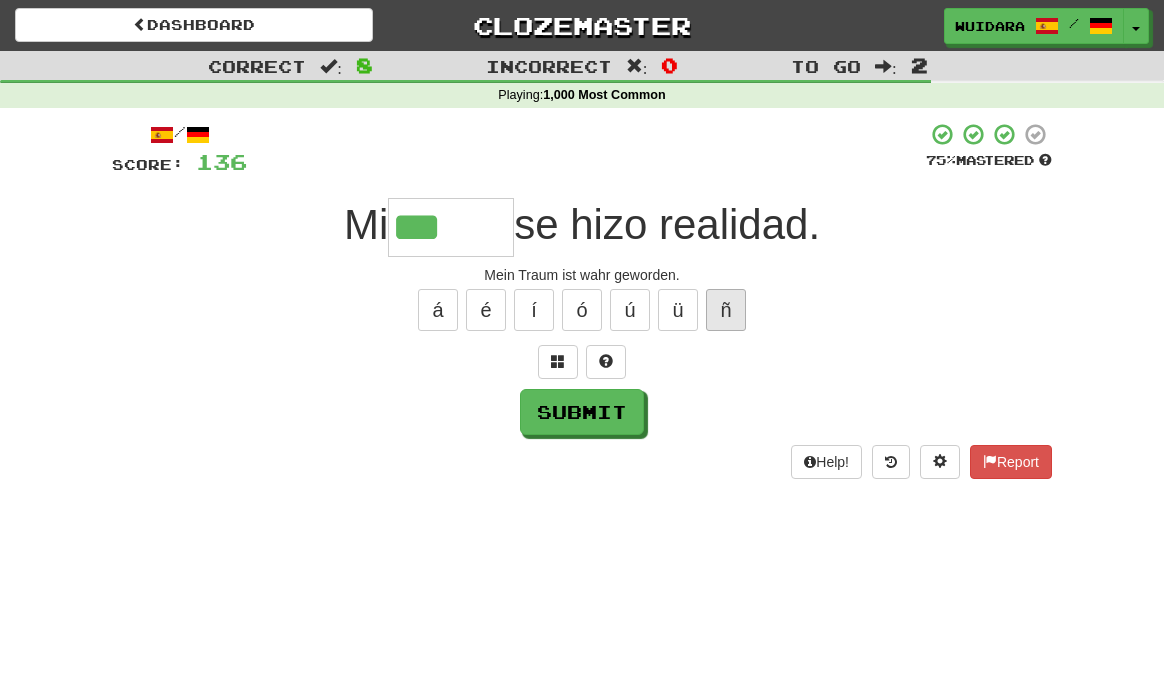 click on "ñ" at bounding box center [726, 310] 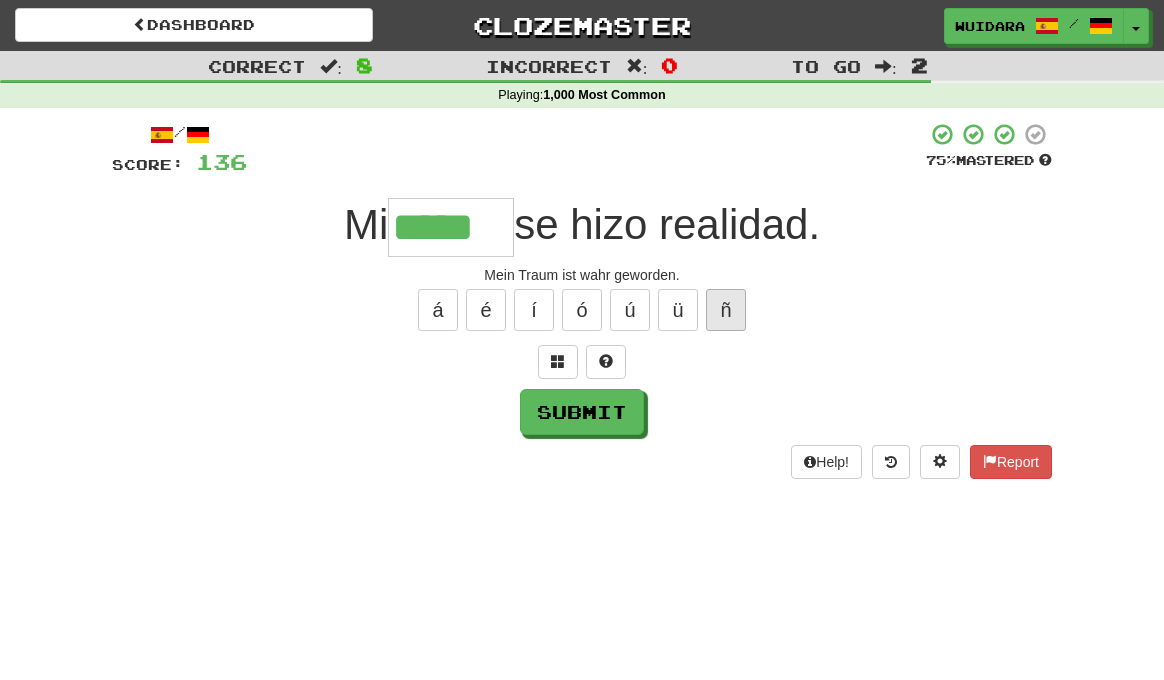 type on "*****" 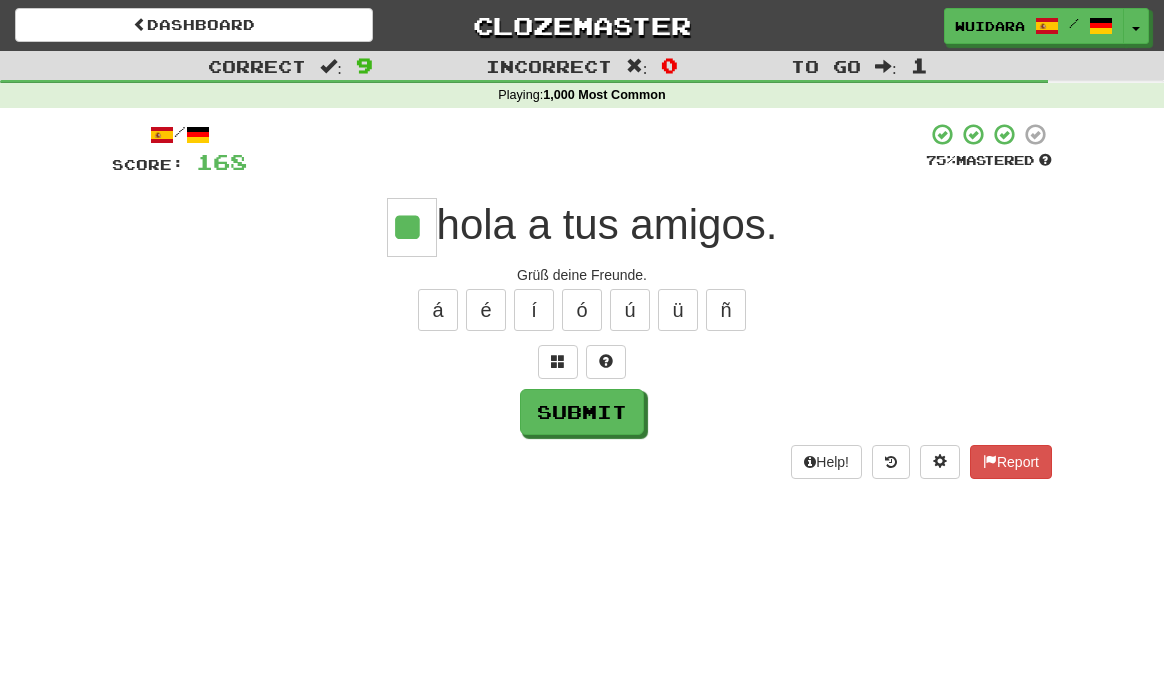 type on "**" 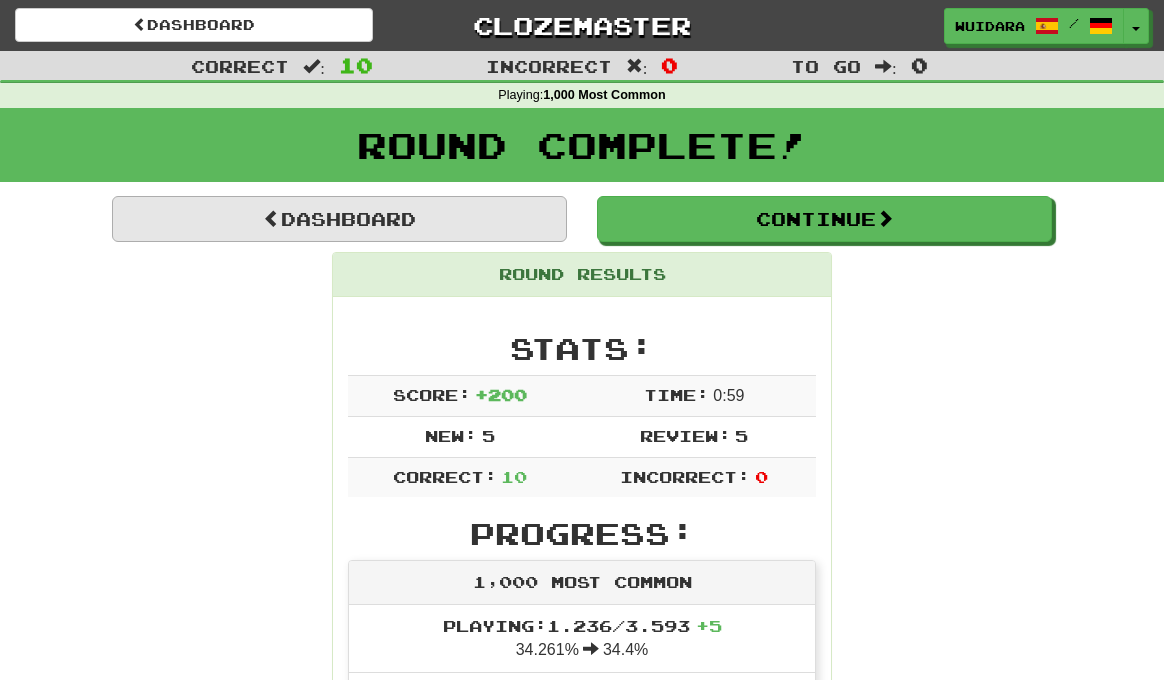 click on "Dashboard" at bounding box center [339, 219] 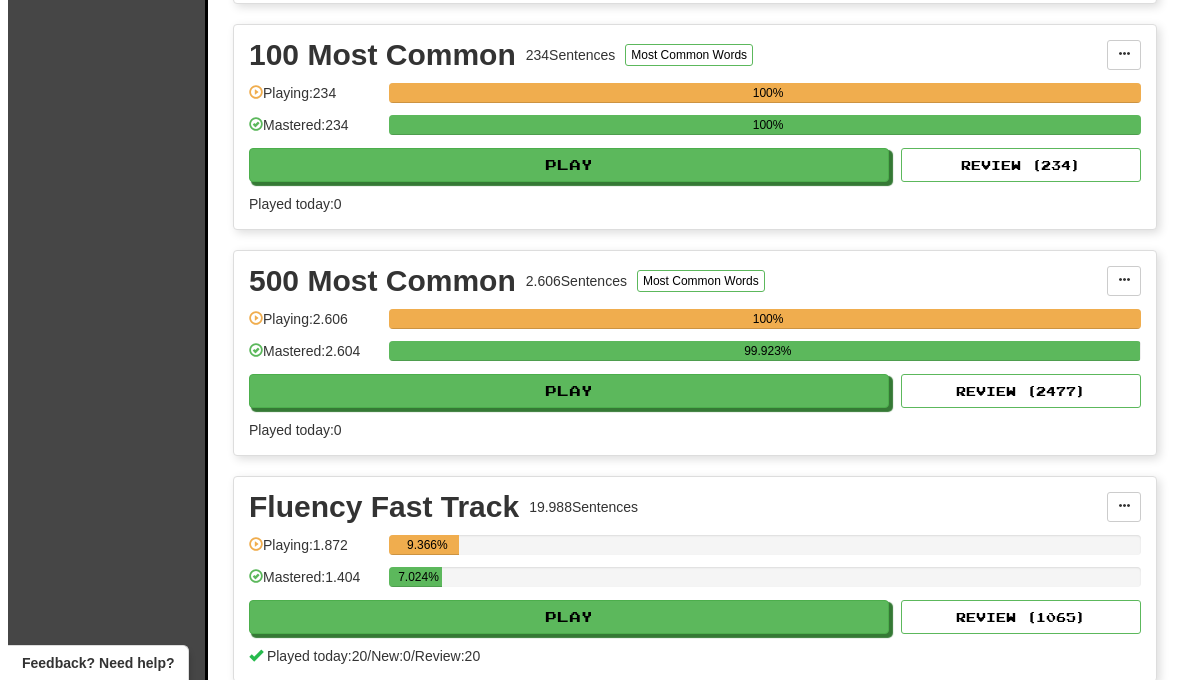 scroll, scrollTop: 1606, scrollLeft: 0, axis: vertical 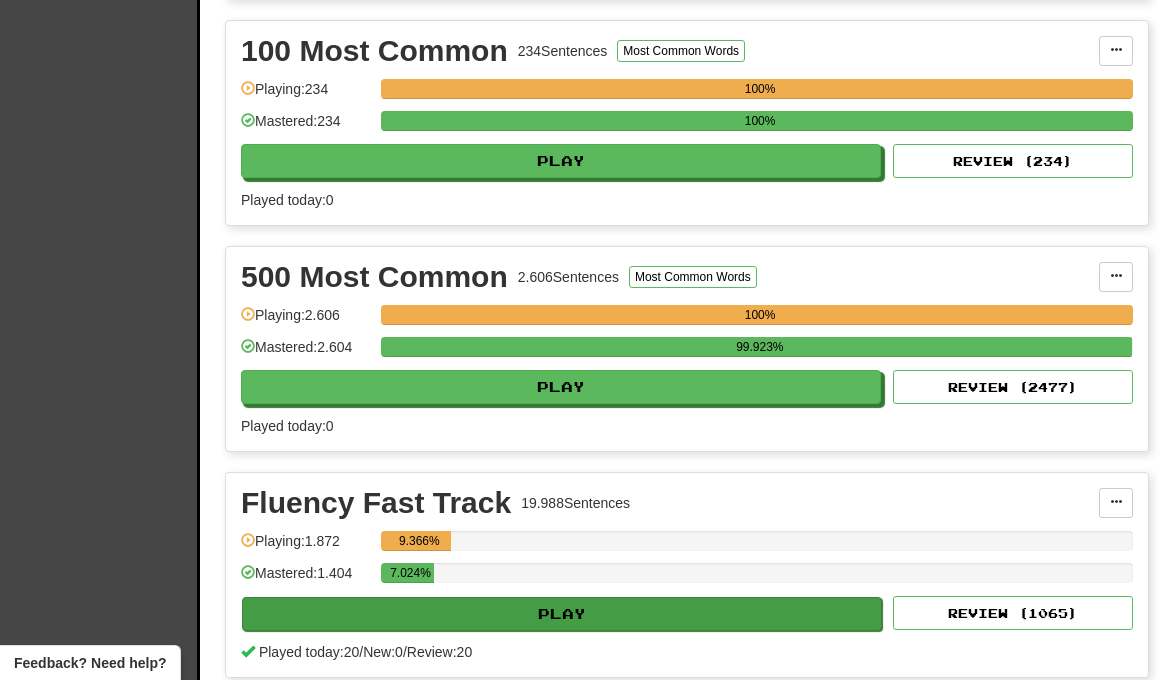 click on "Play" at bounding box center [562, 614] 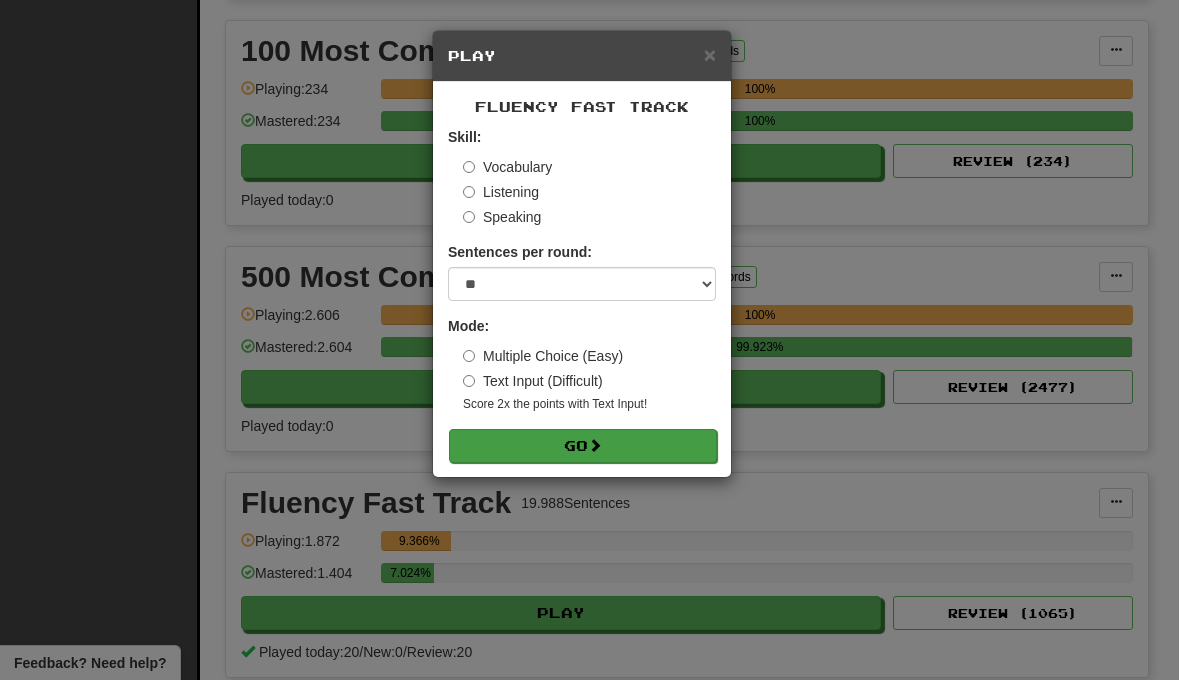 click on "Go" at bounding box center [583, 446] 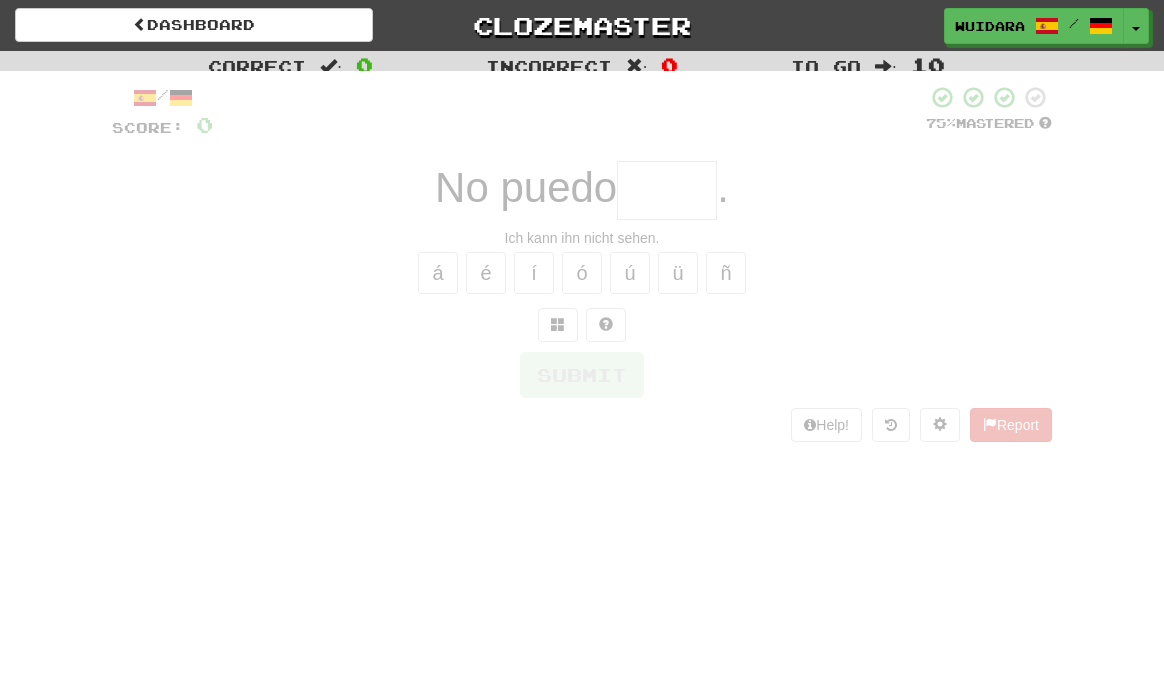 scroll, scrollTop: 0, scrollLeft: 0, axis: both 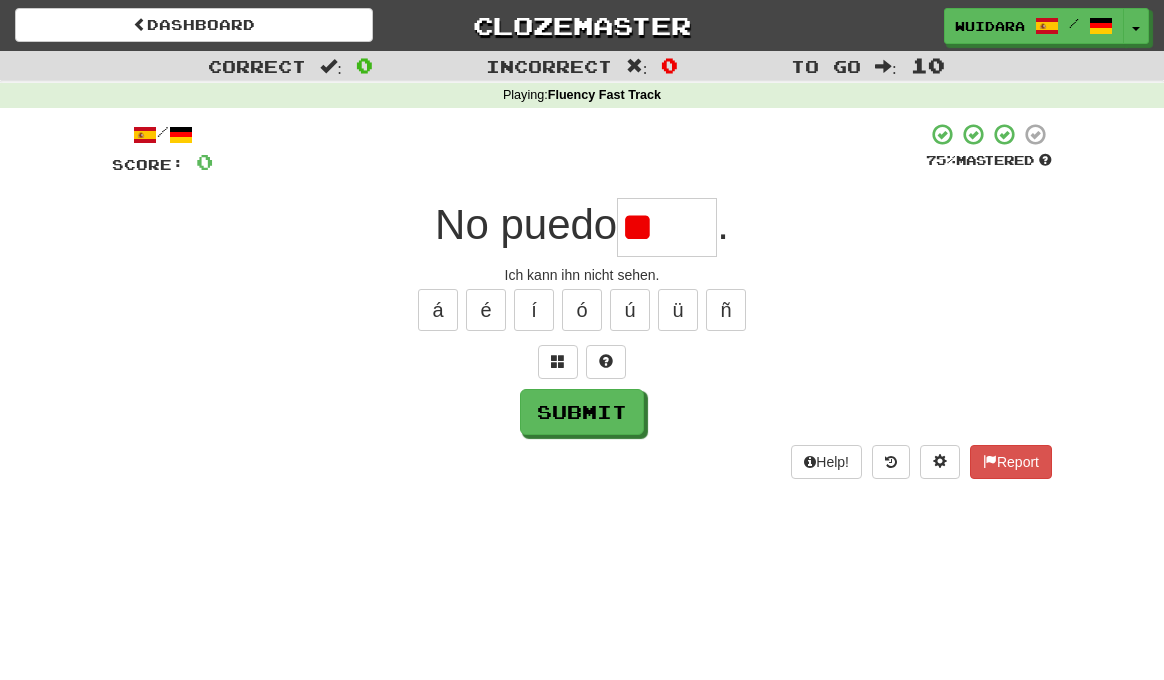 type on "*" 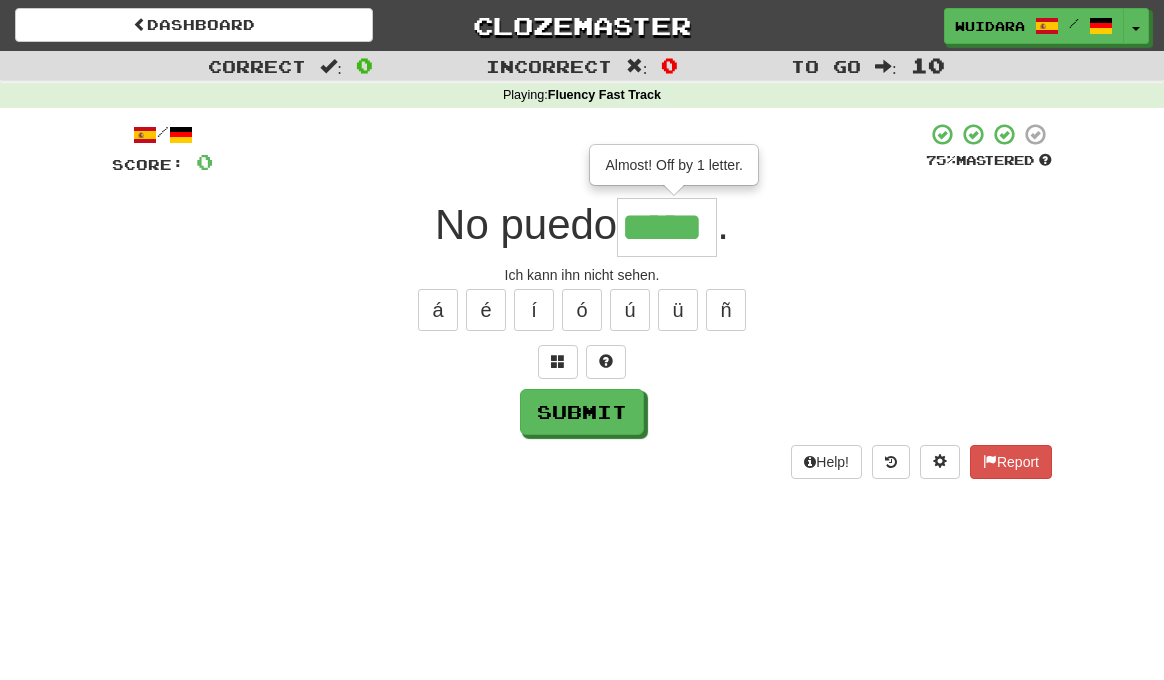 type on "*****" 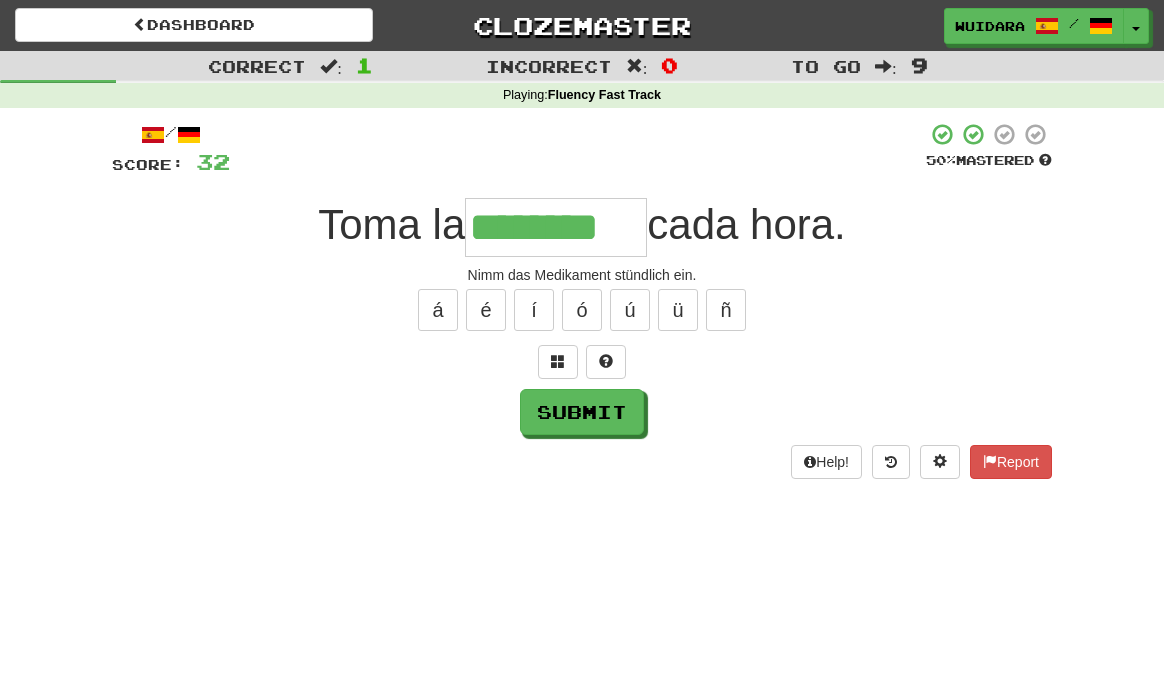 type on "********" 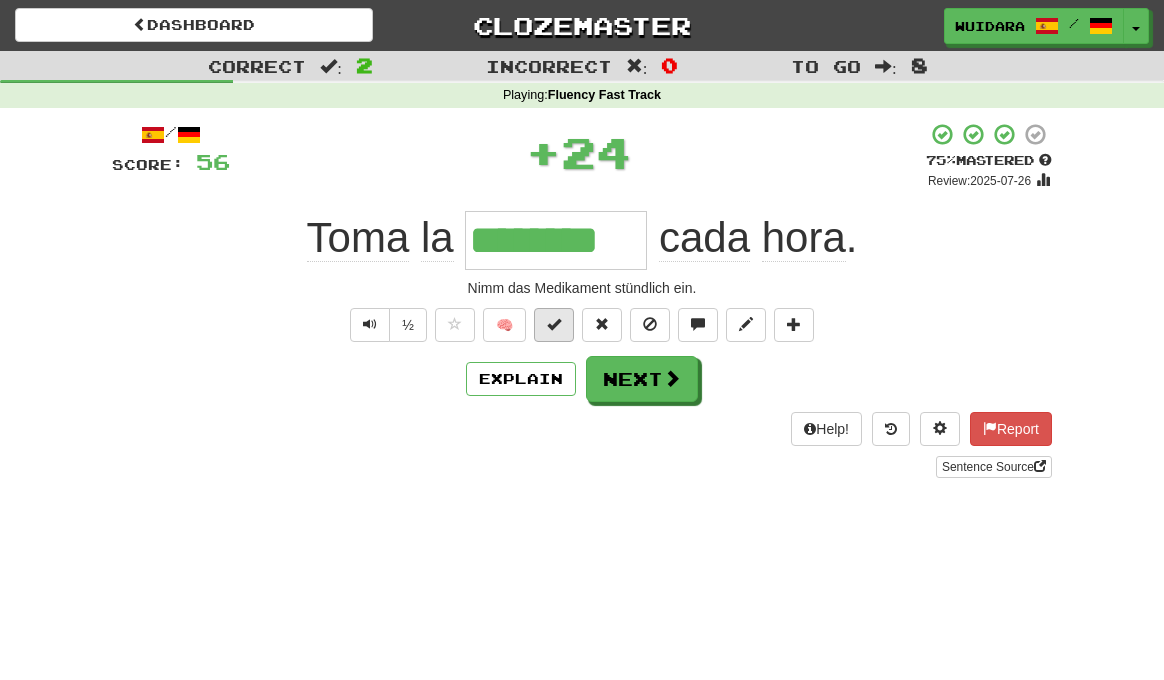 click at bounding box center (554, 324) 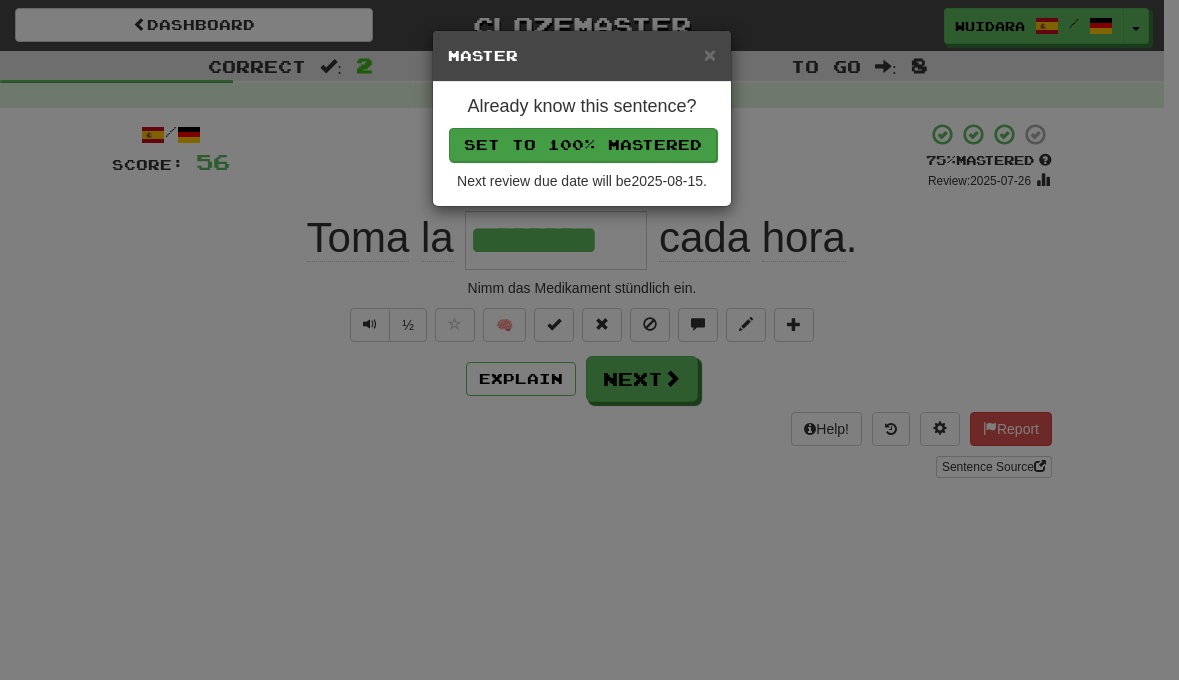 click on "Set to 100% Mastered" at bounding box center (583, 145) 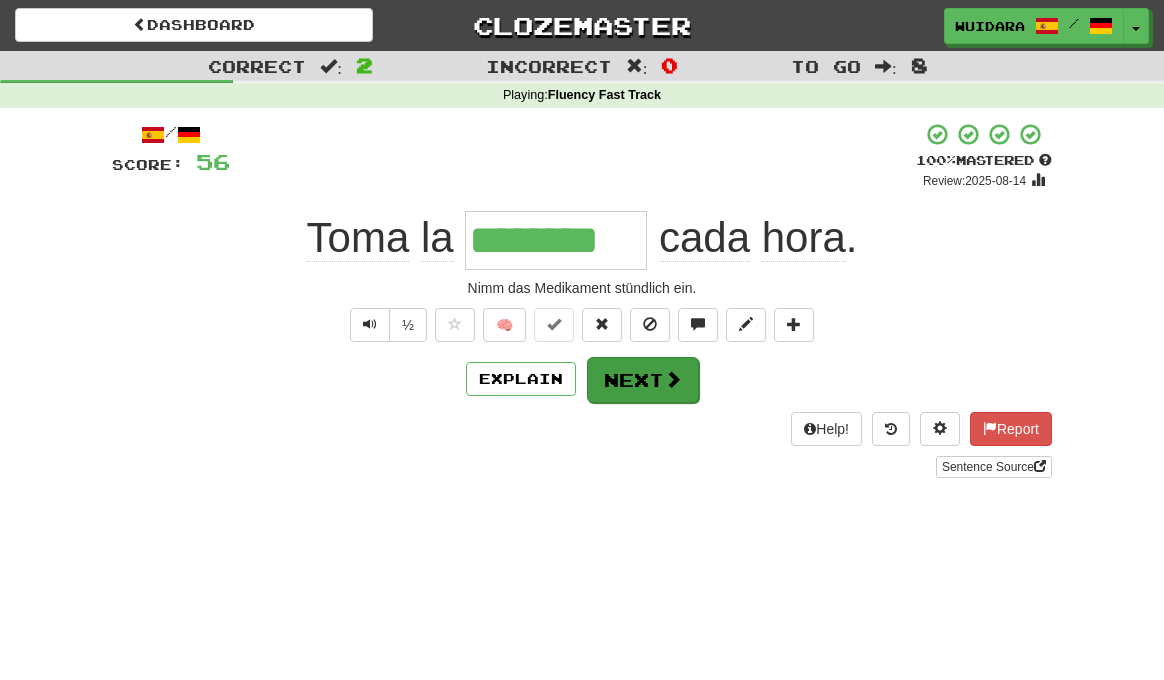 click on "Next" at bounding box center [643, 380] 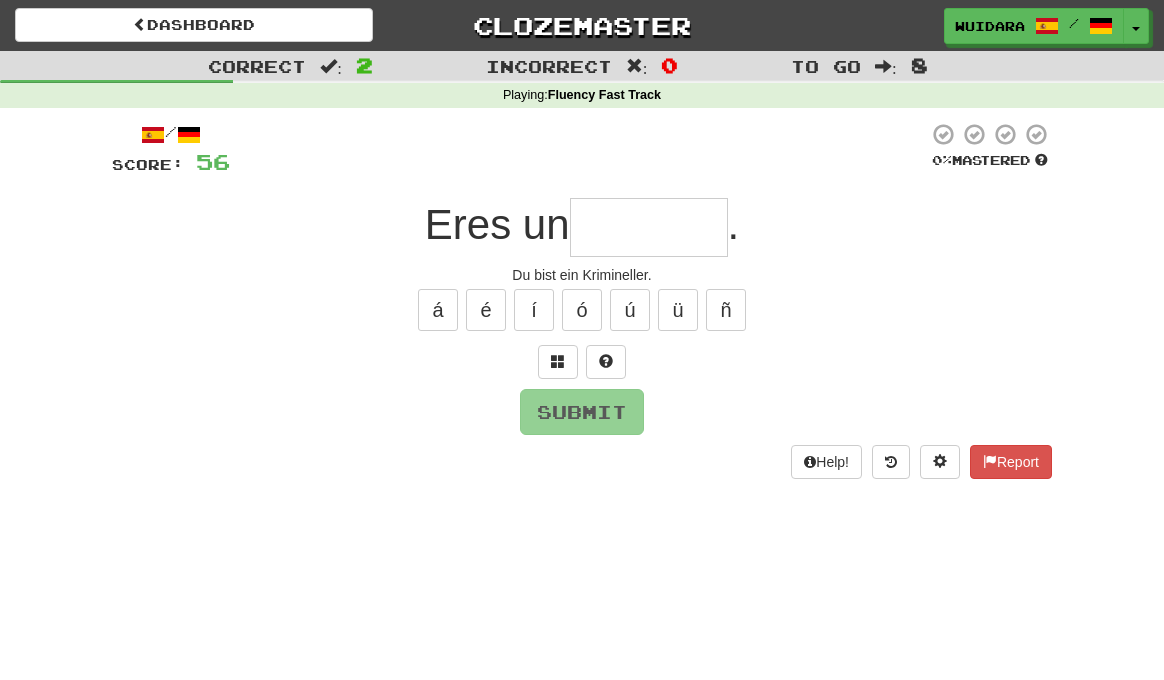 type on "*" 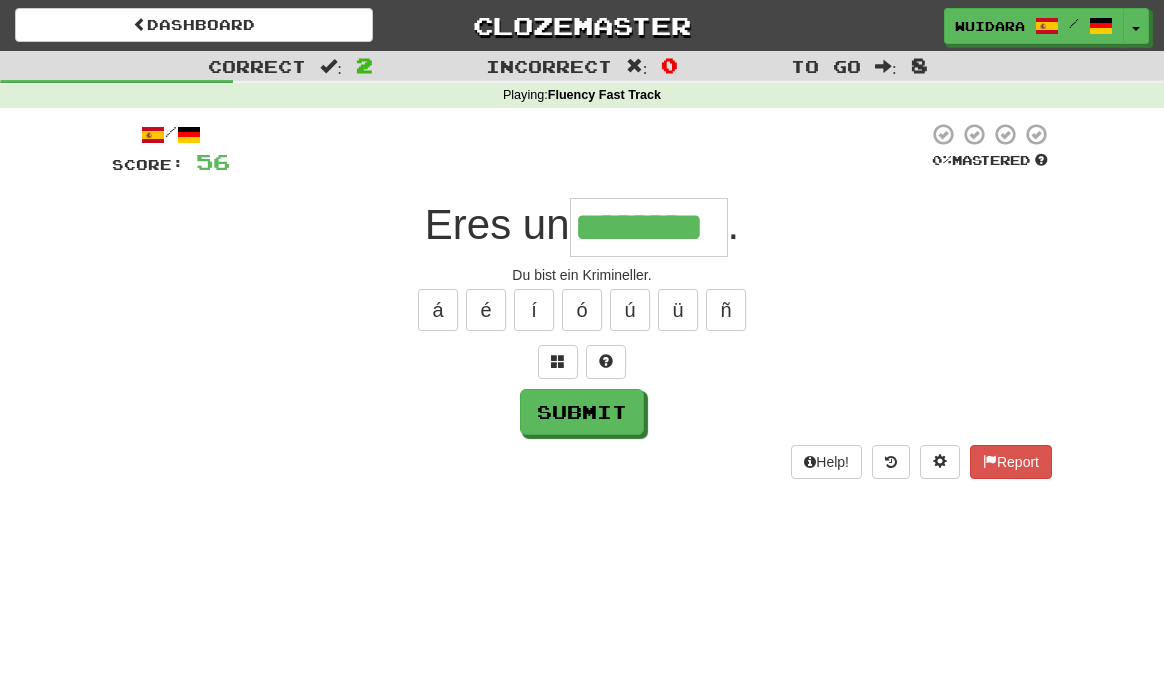 type on "********" 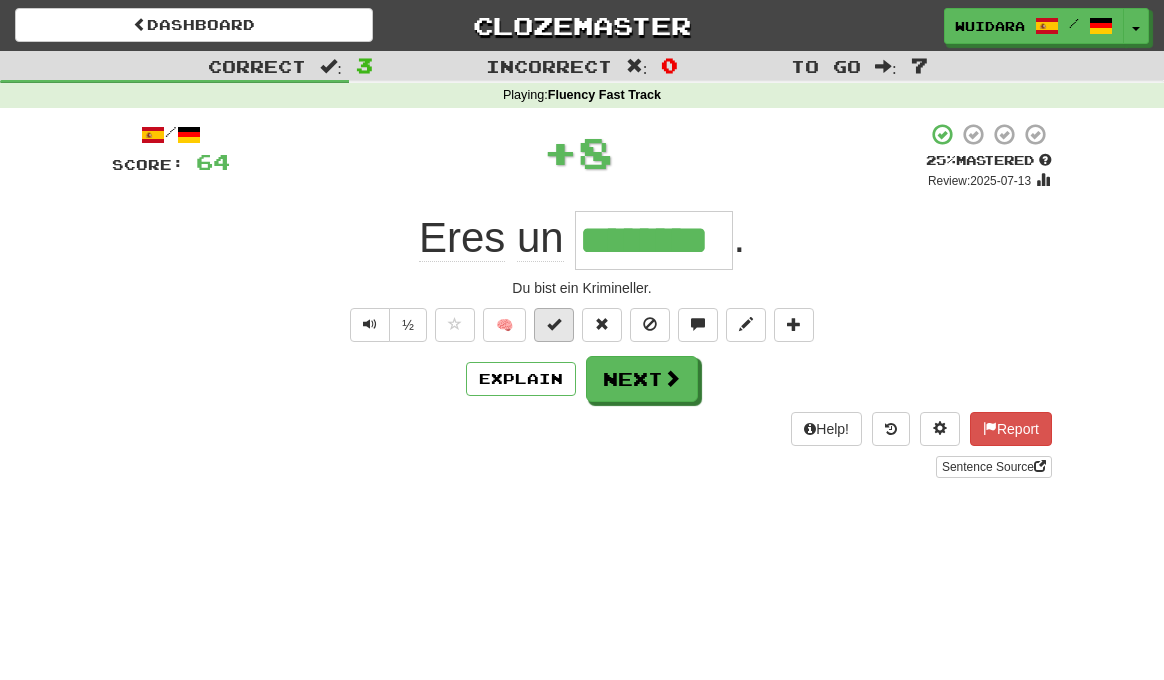 click at bounding box center [554, 324] 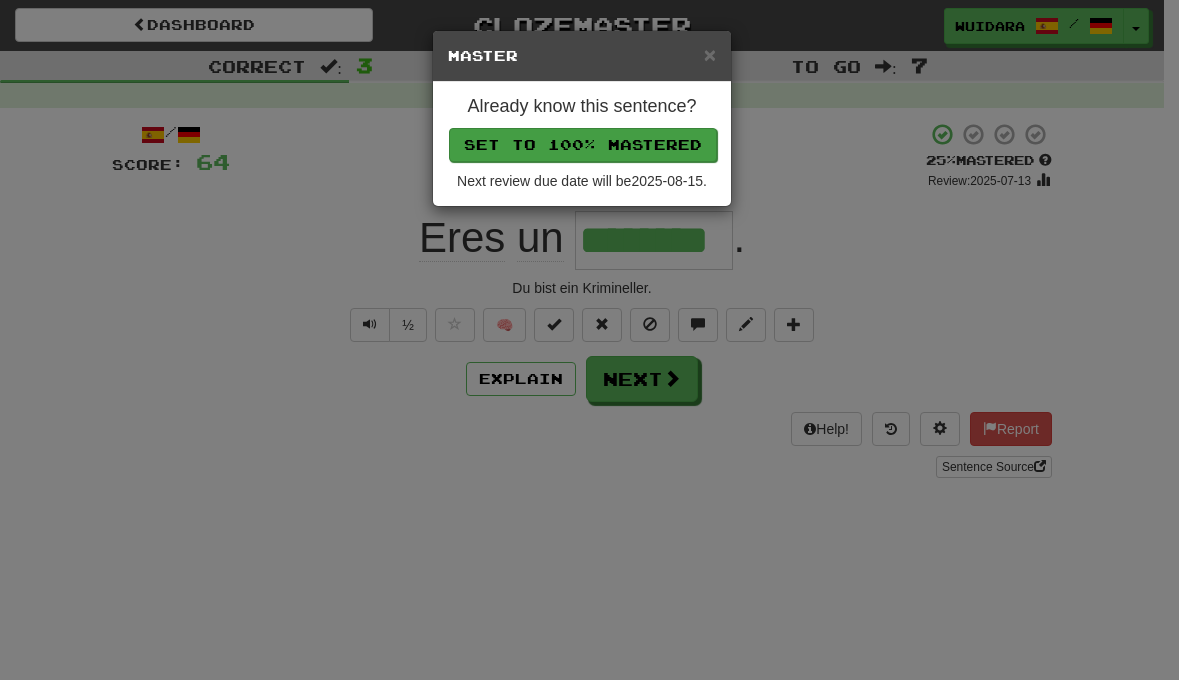 click on "Set to 100% Mastered" at bounding box center (583, 145) 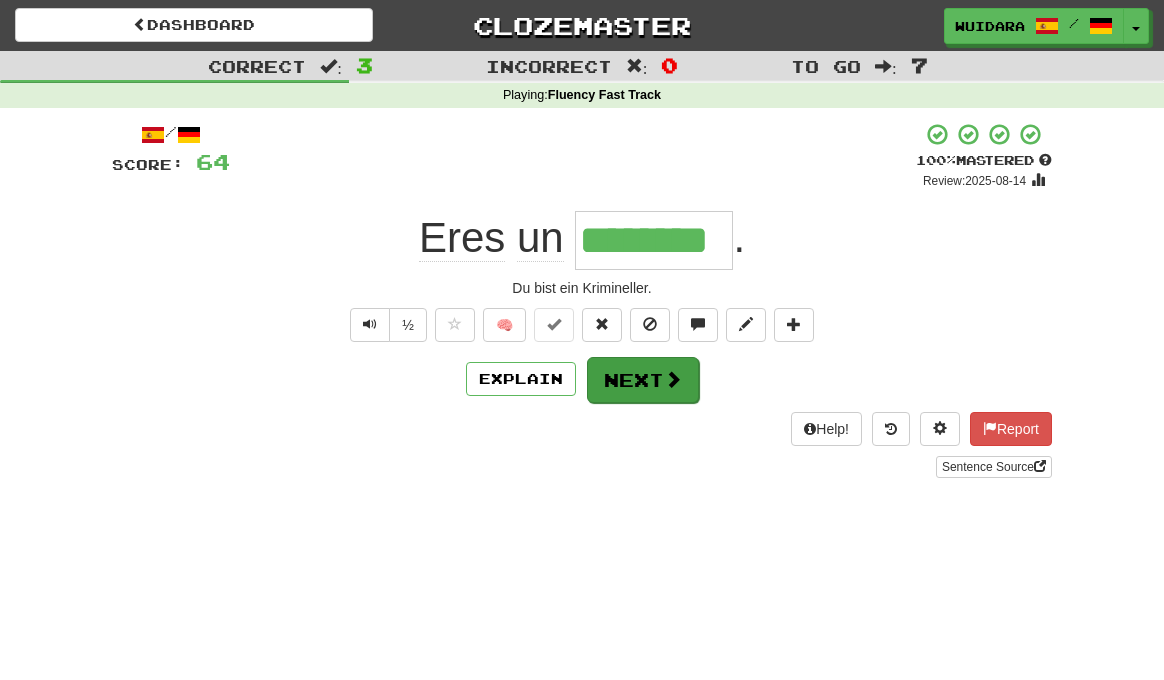 click on "Next" at bounding box center (643, 380) 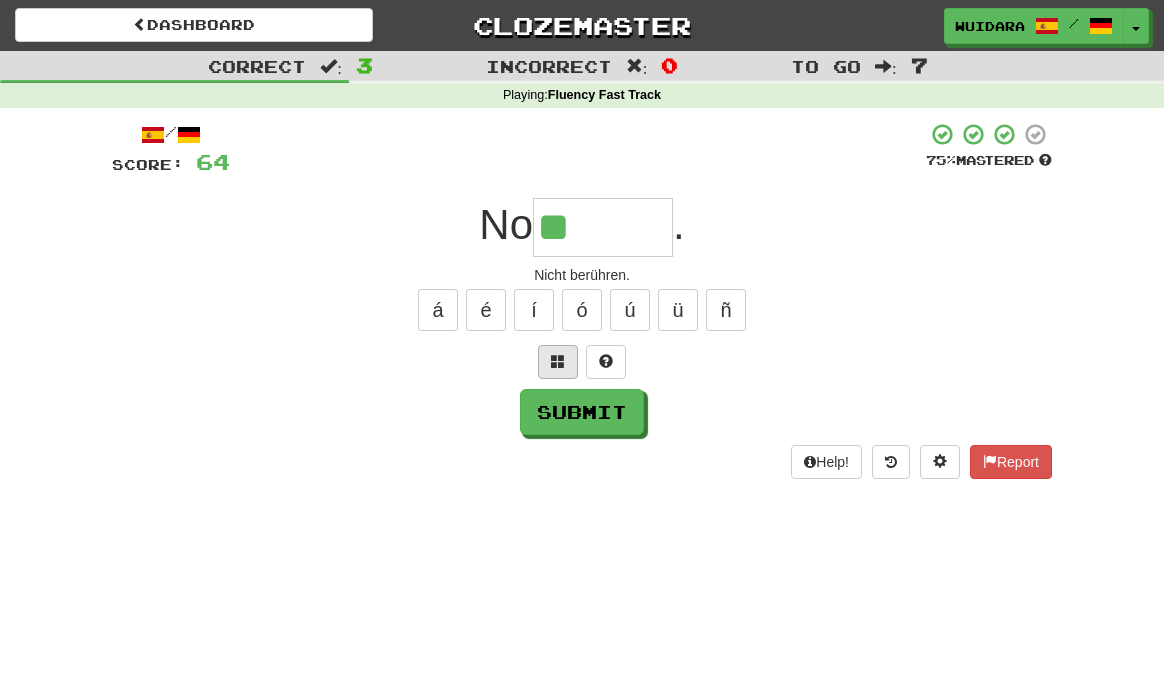 click at bounding box center (558, 361) 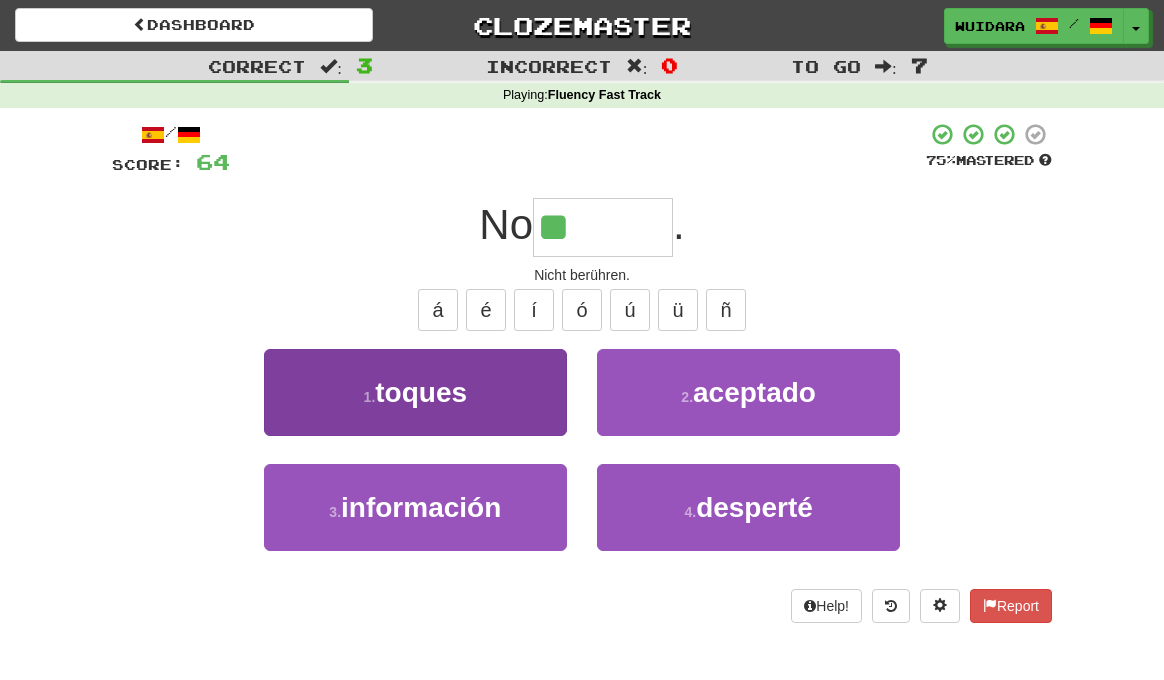 click on "1 .  toques" at bounding box center [415, 392] 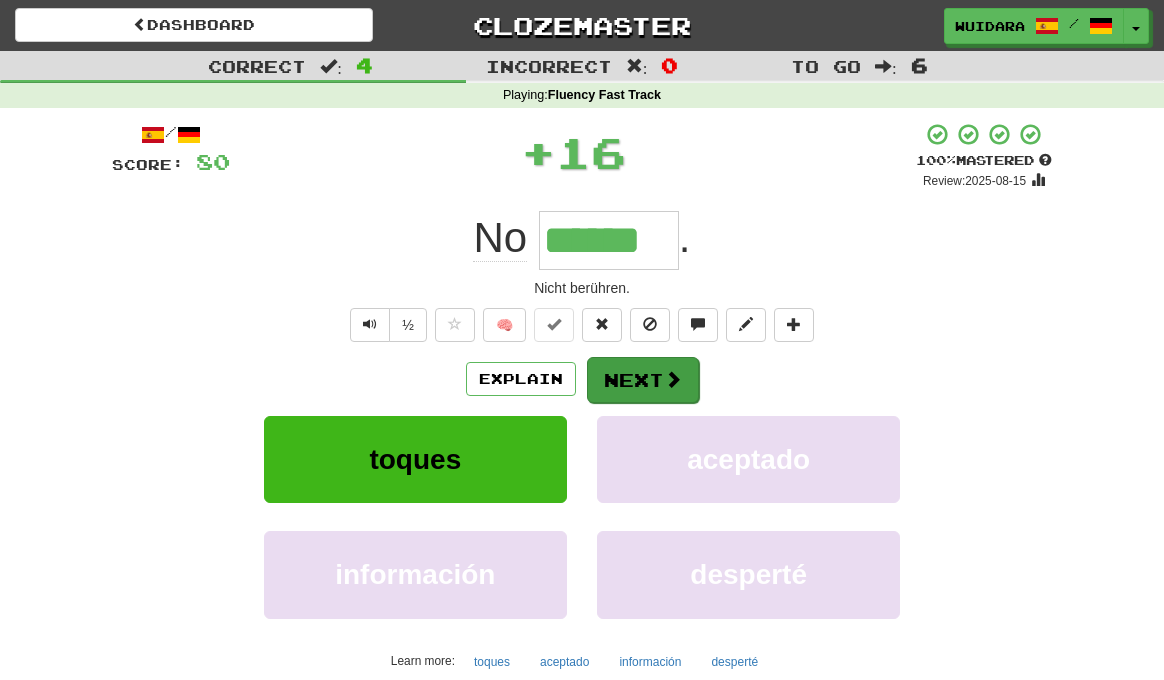 click on "Next" at bounding box center (643, 380) 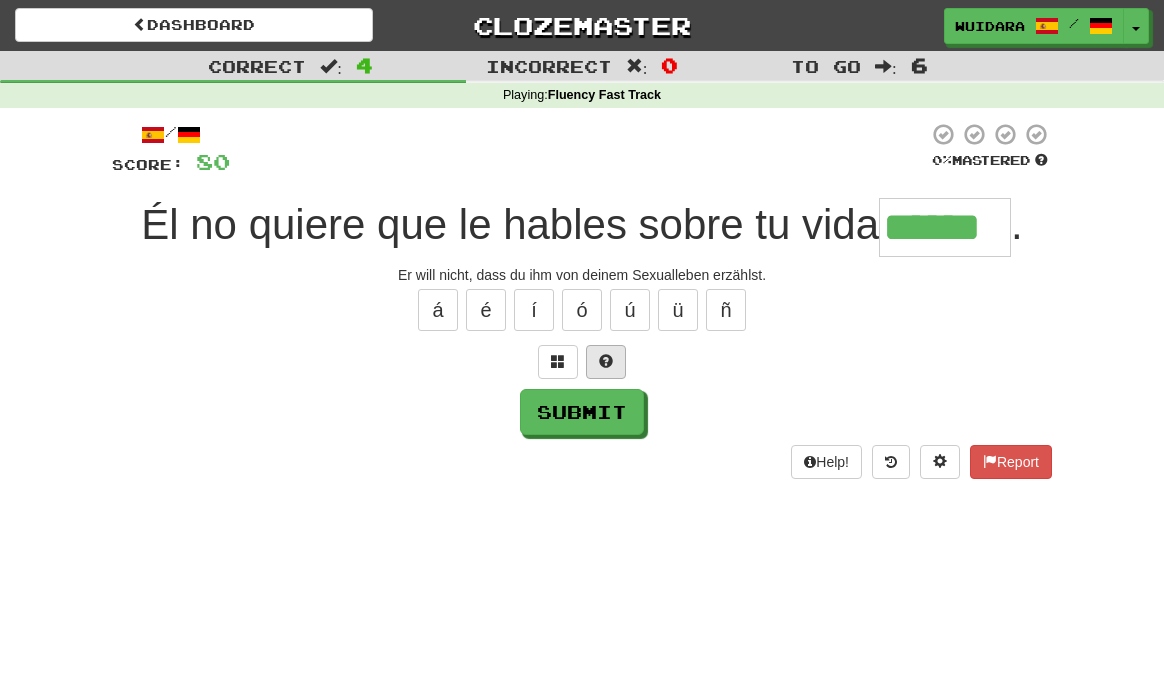 type on "******" 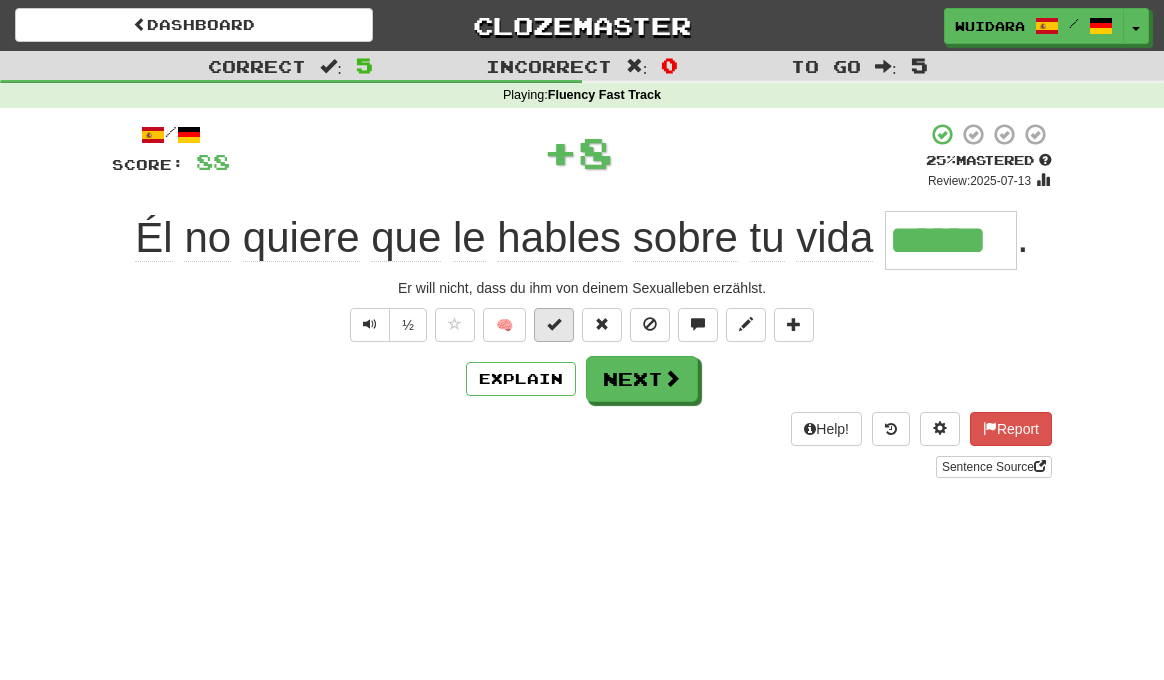 click at bounding box center [554, 325] 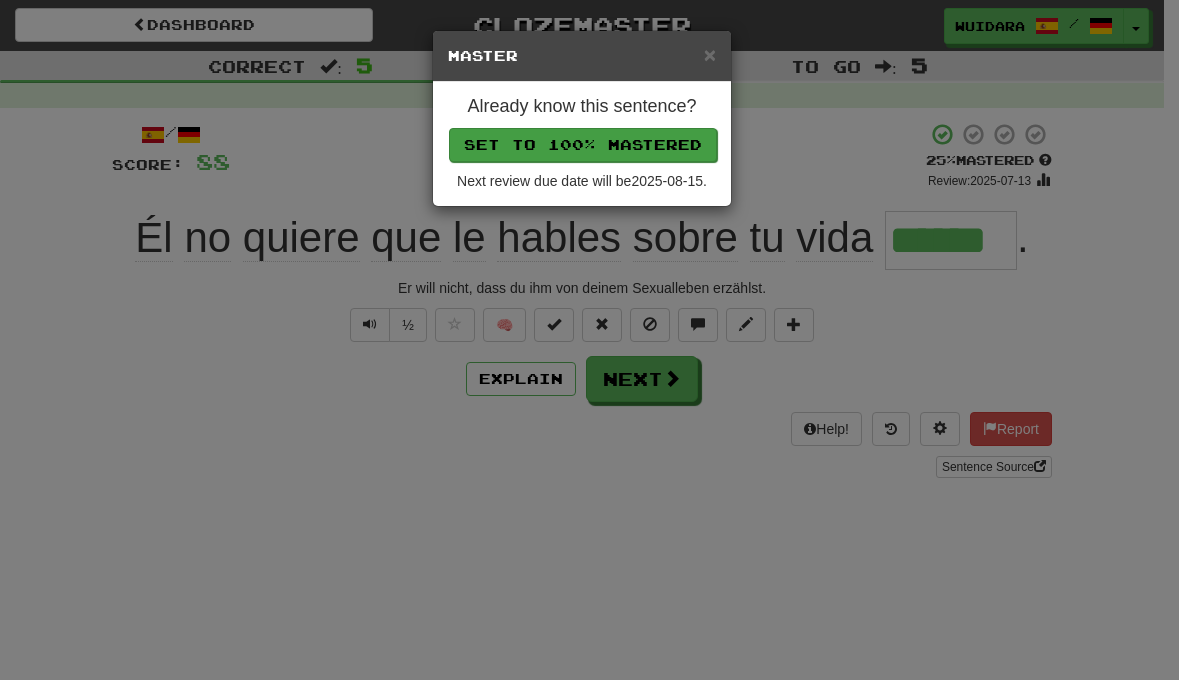 click on "Set to 100% Mastered" at bounding box center [583, 145] 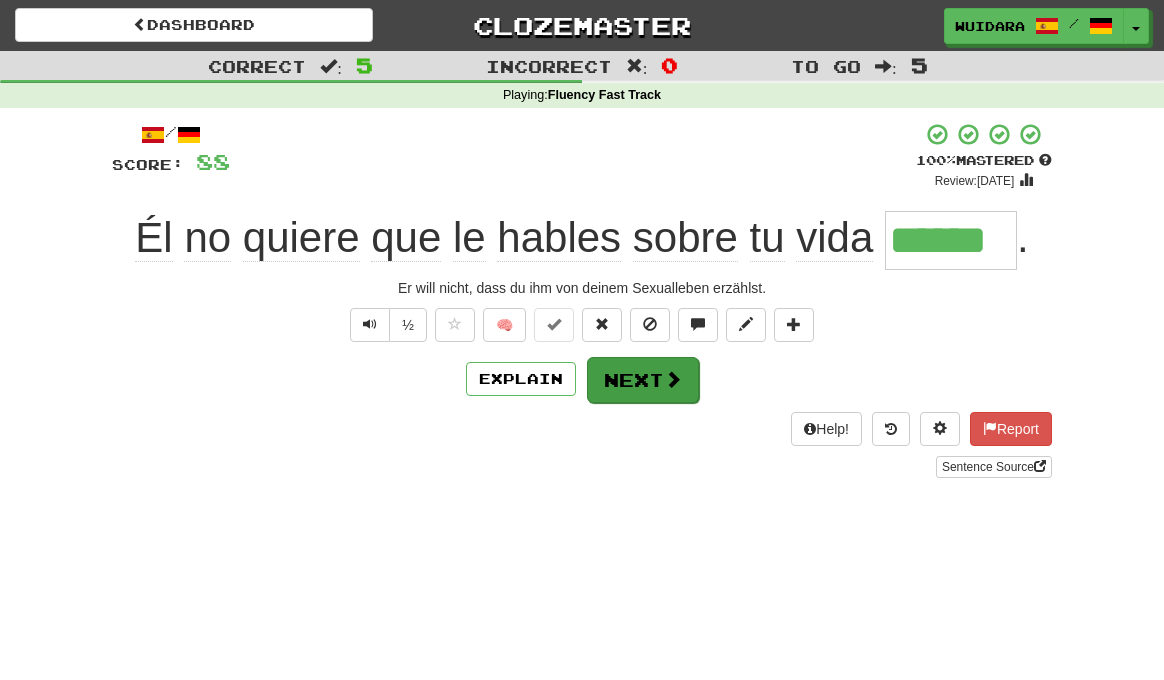 click on "Next" at bounding box center (643, 380) 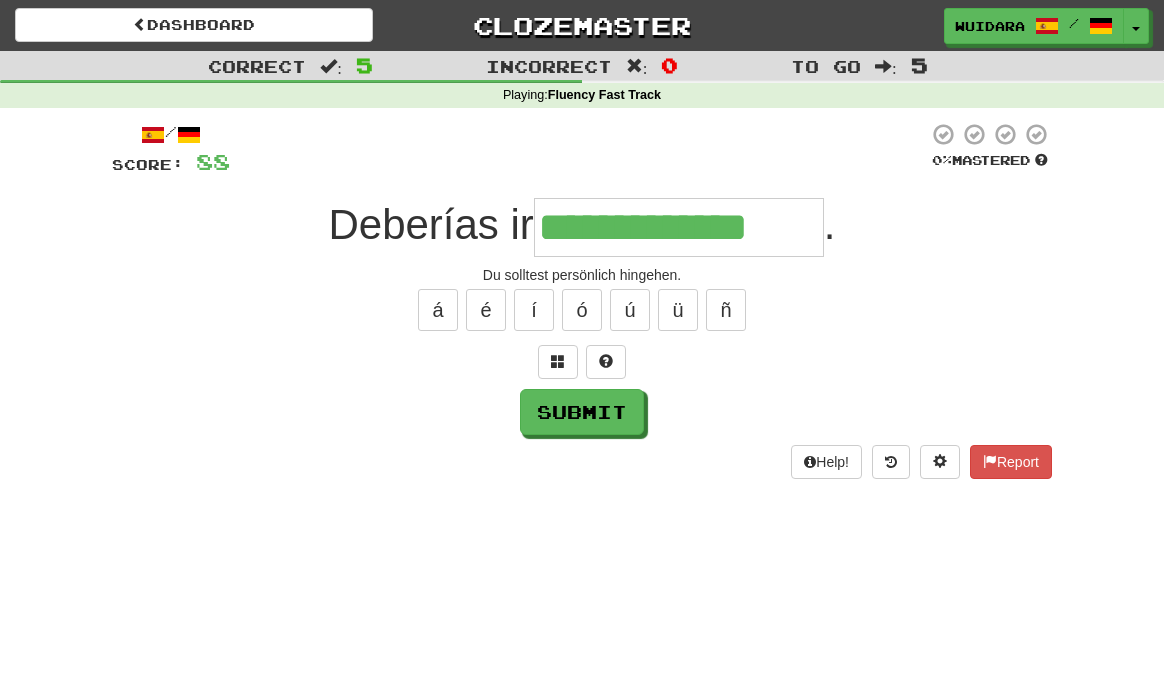 type on "**********" 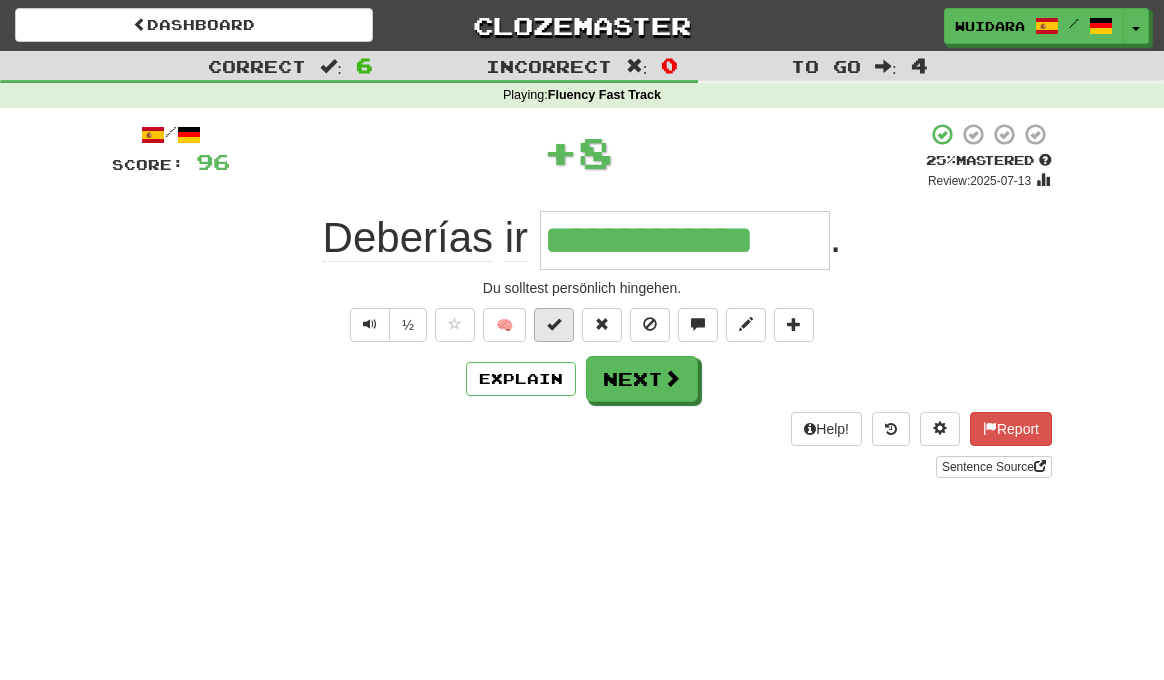 click at bounding box center [554, 324] 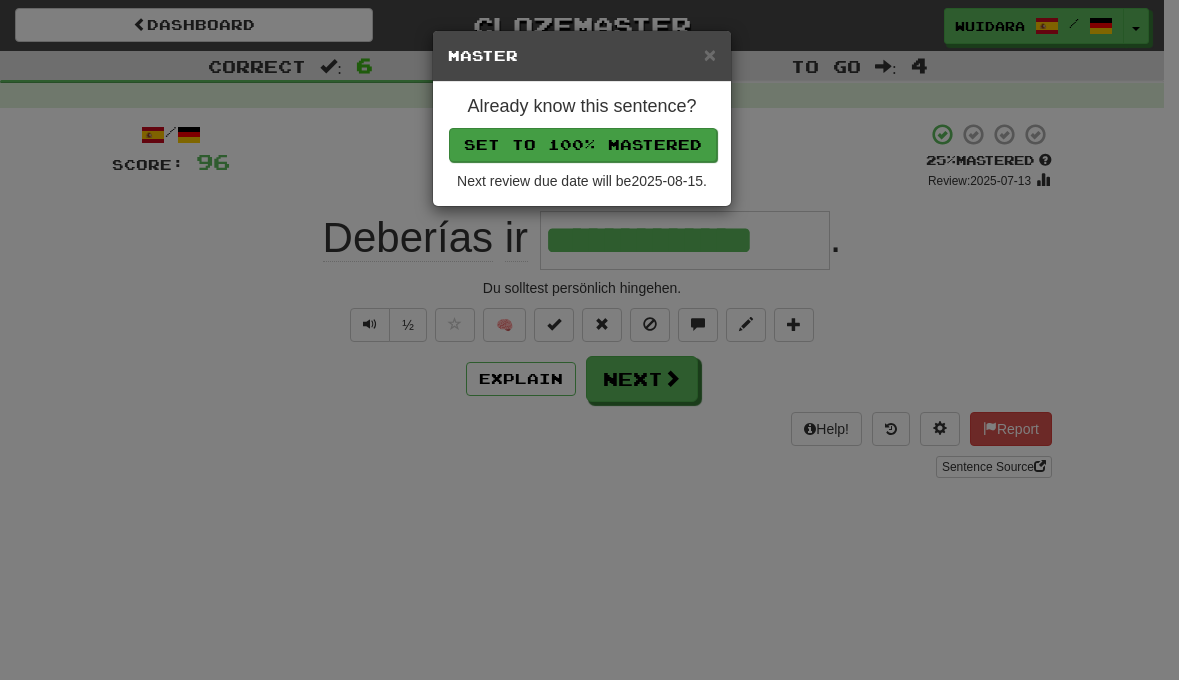 click on "Set to 100% Mastered" at bounding box center [583, 145] 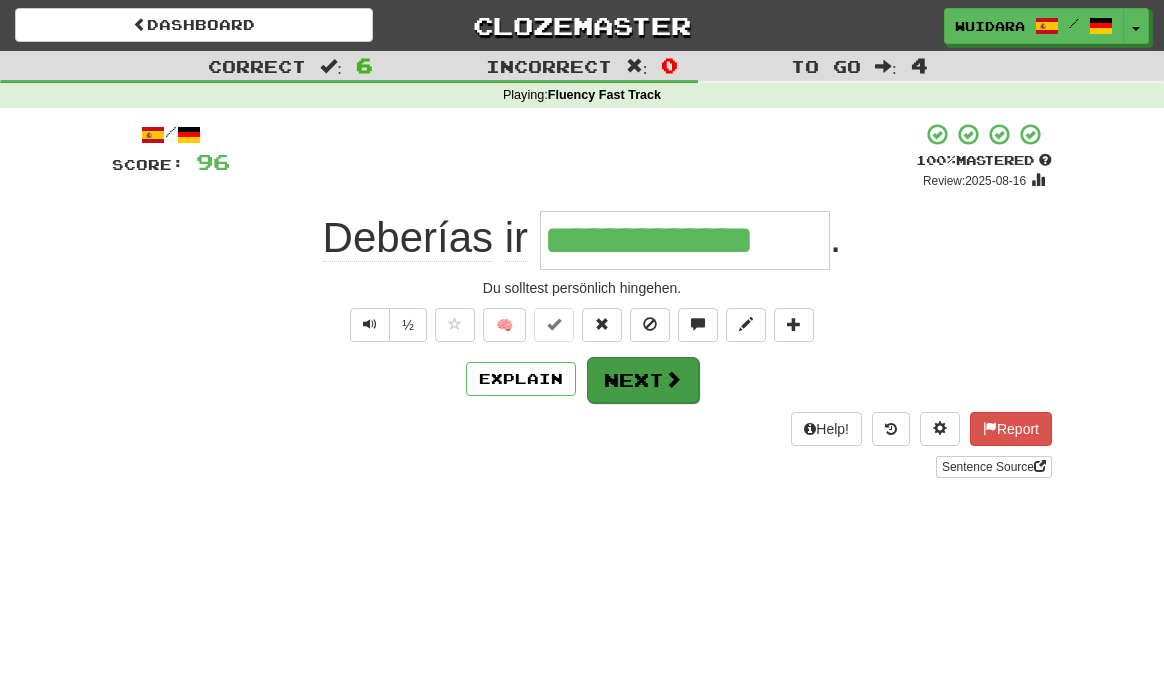 click on "Next" at bounding box center [643, 380] 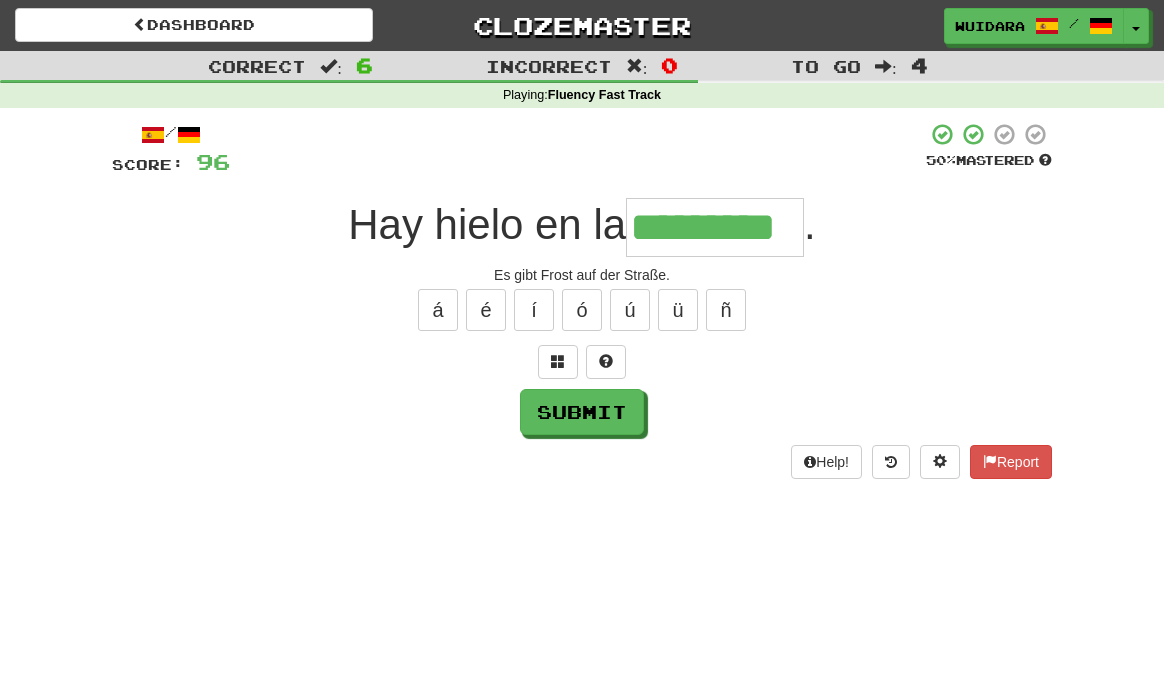 type on "*********" 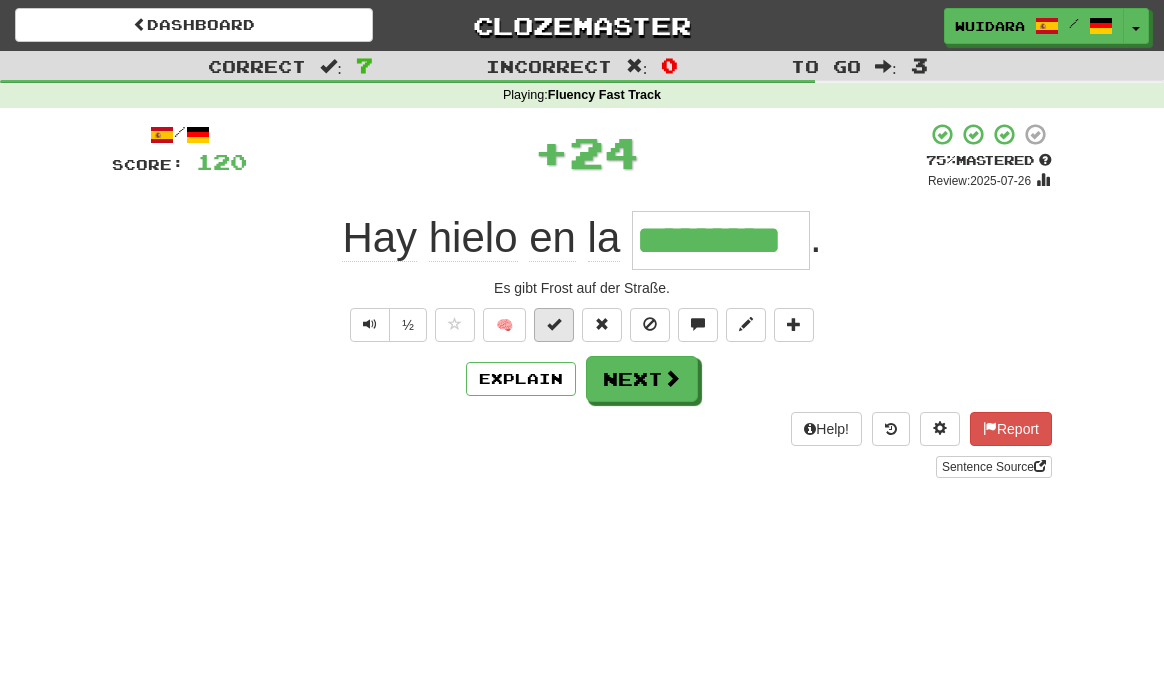 click at bounding box center [554, 324] 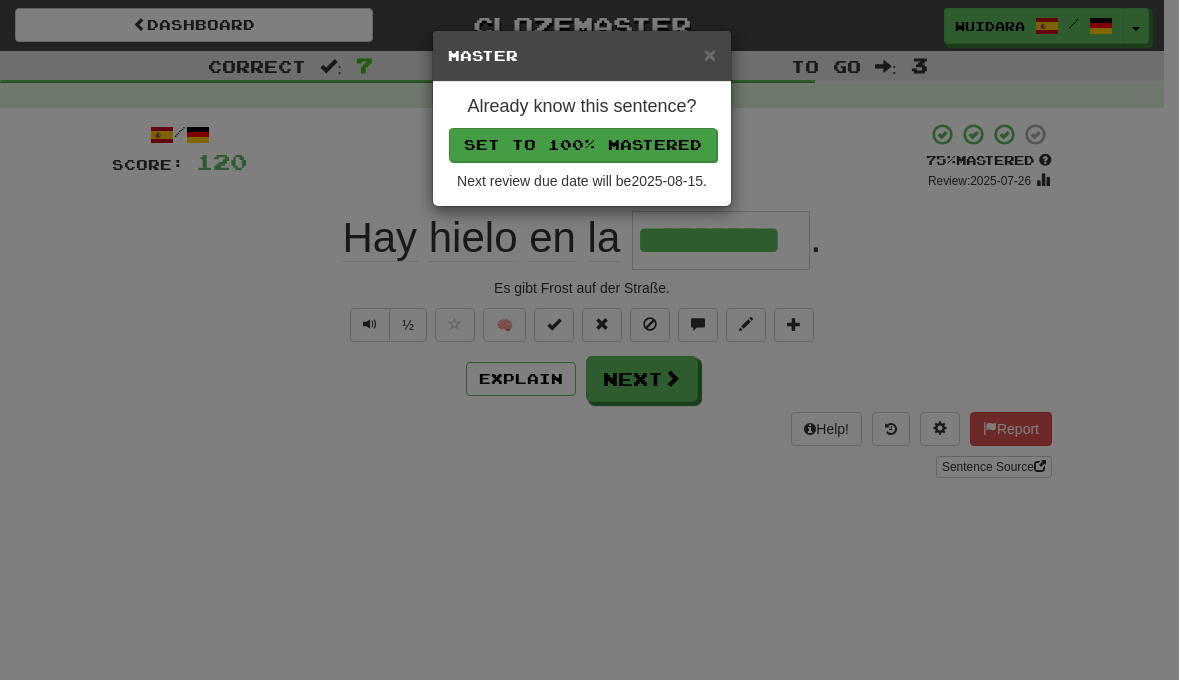 click on "Set to 100% Mastered" at bounding box center [583, 145] 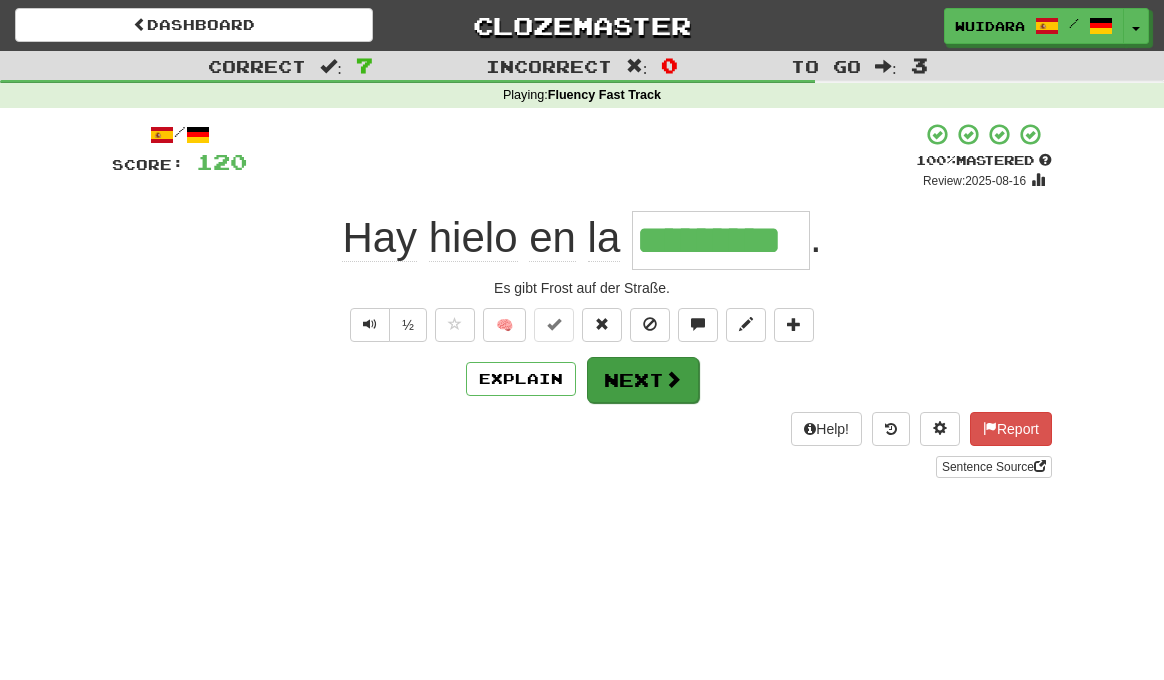 click on "Next" at bounding box center [643, 380] 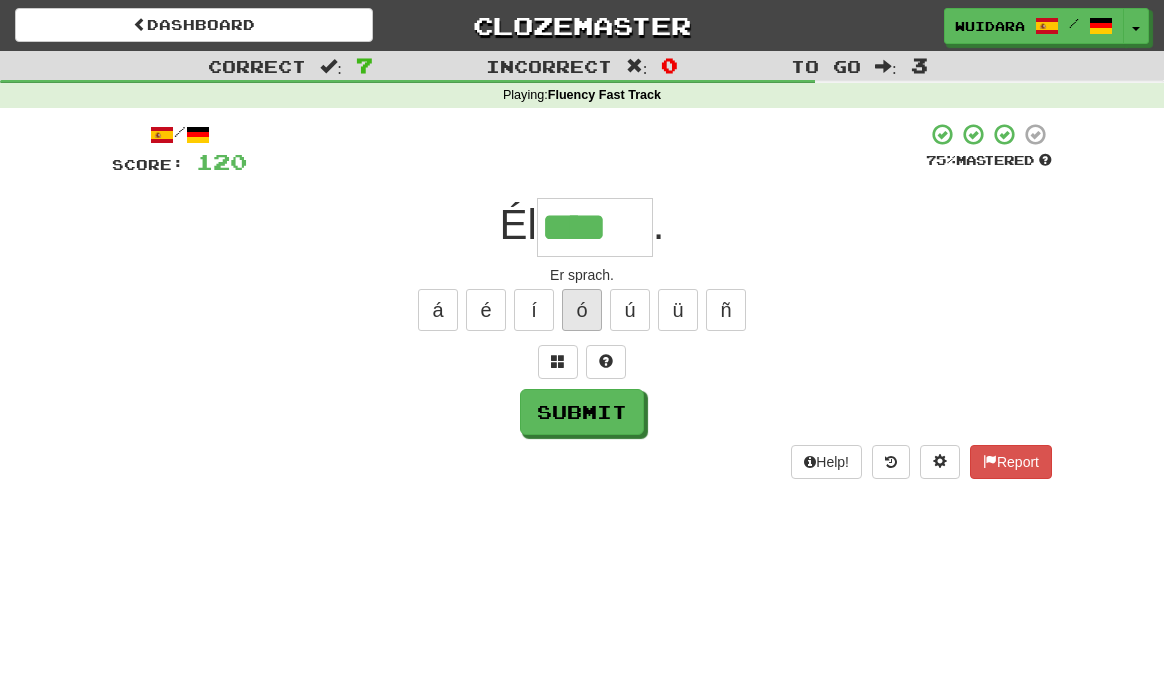 click on "ó" at bounding box center (582, 310) 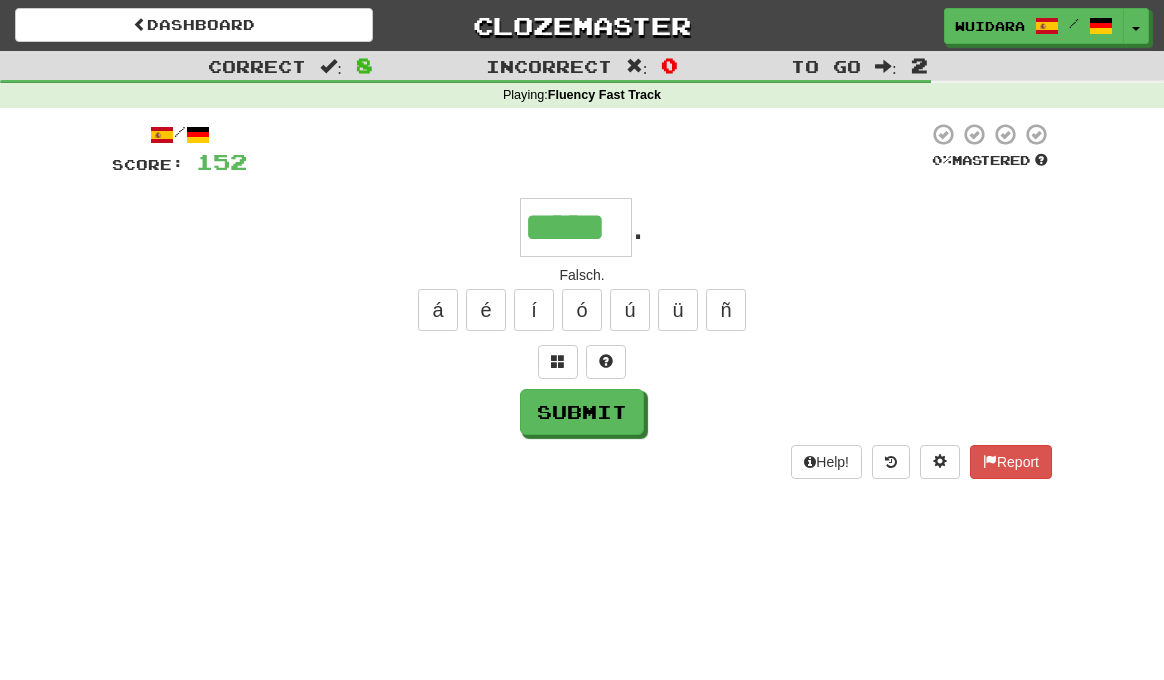 type on "*****" 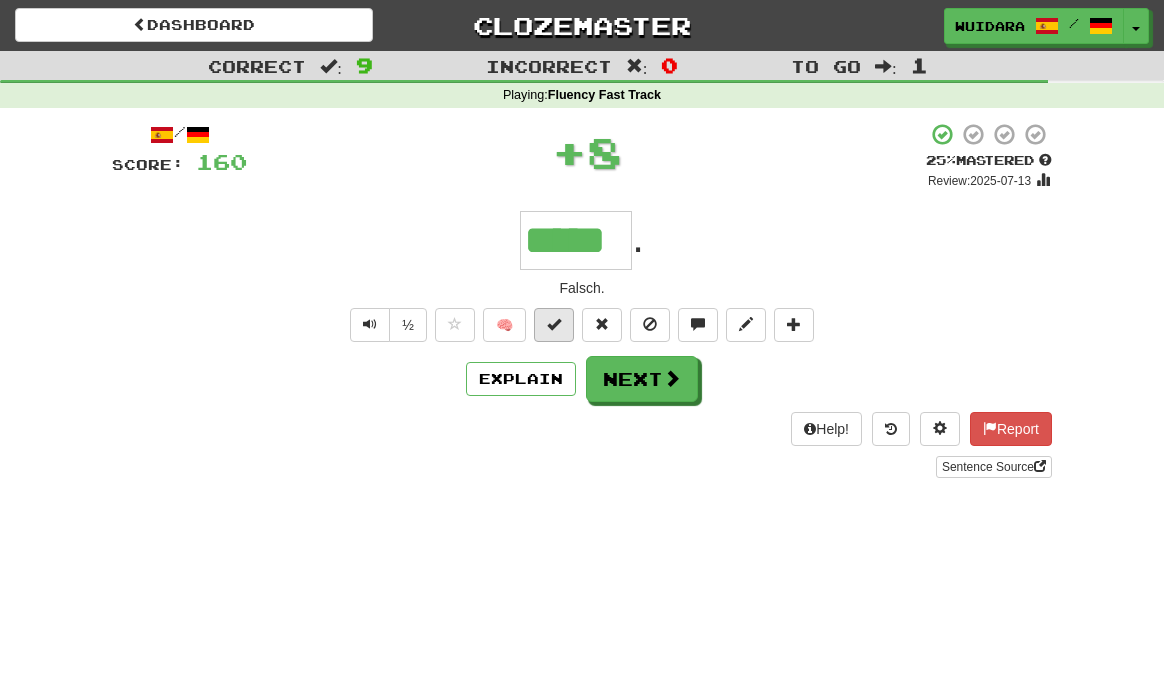 click at bounding box center [554, 324] 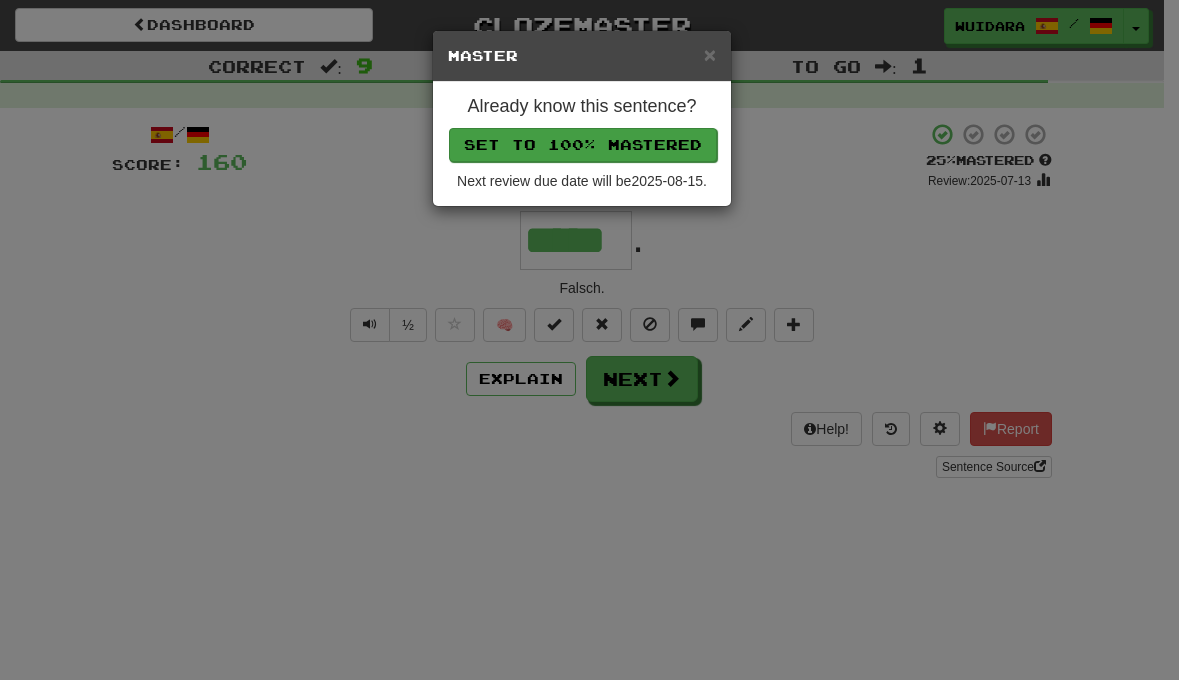 click on "Set to 100% Mastered" at bounding box center [583, 145] 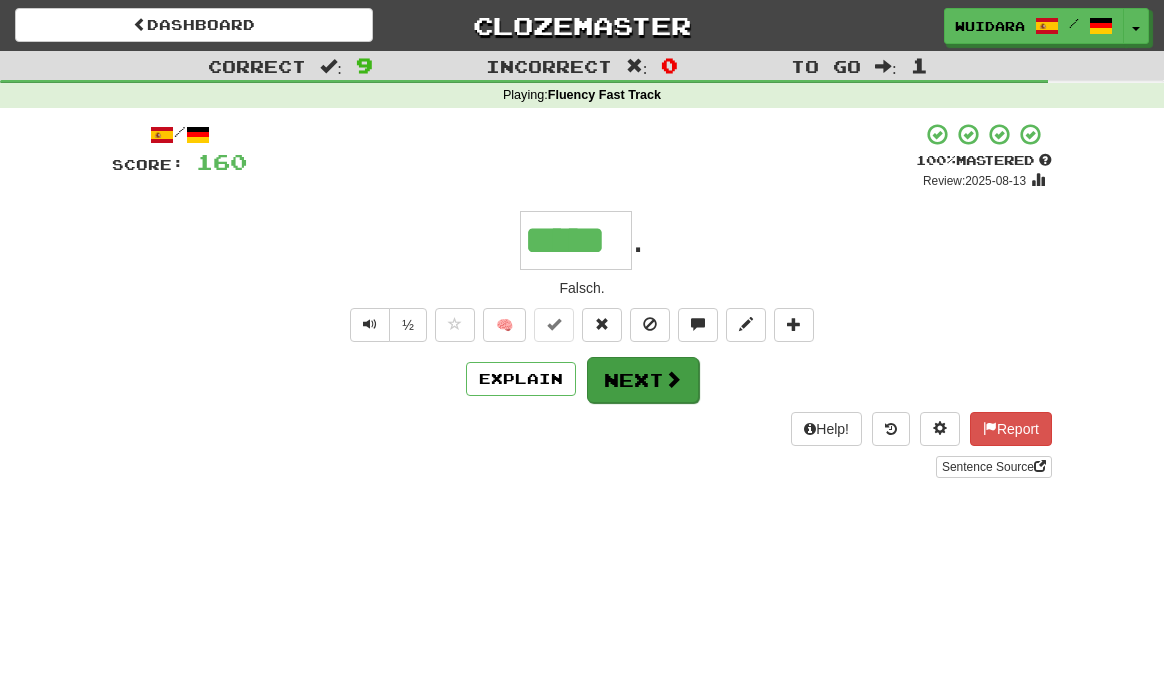 click at bounding box center [673, 379] 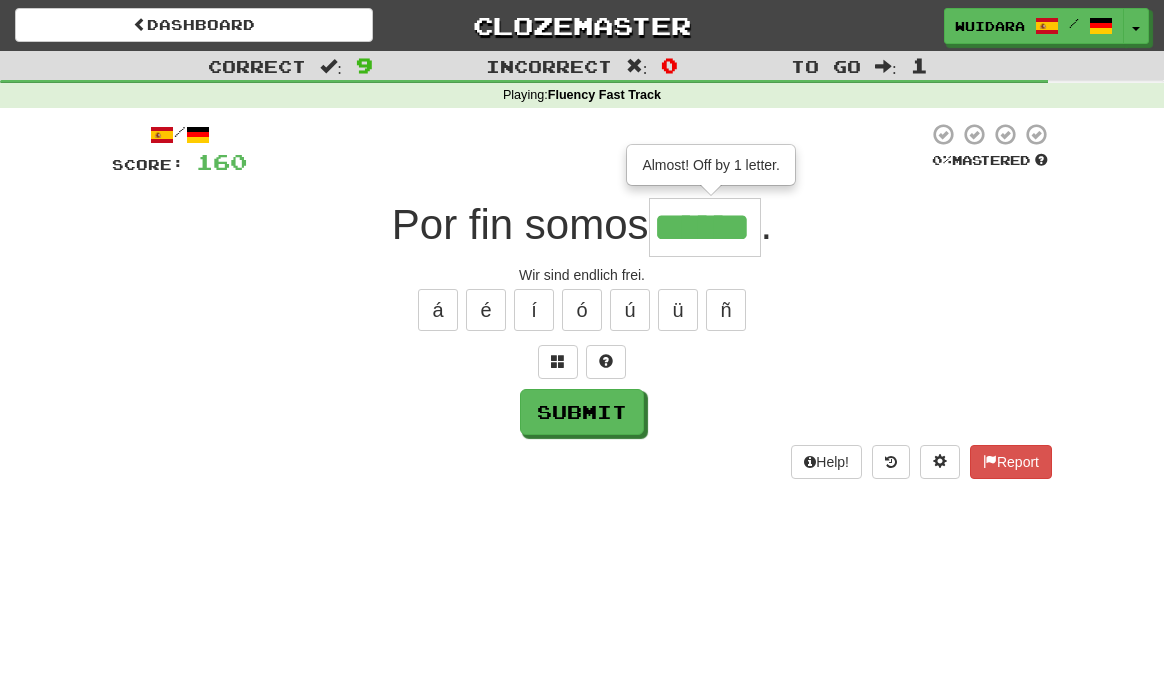 type on "******" 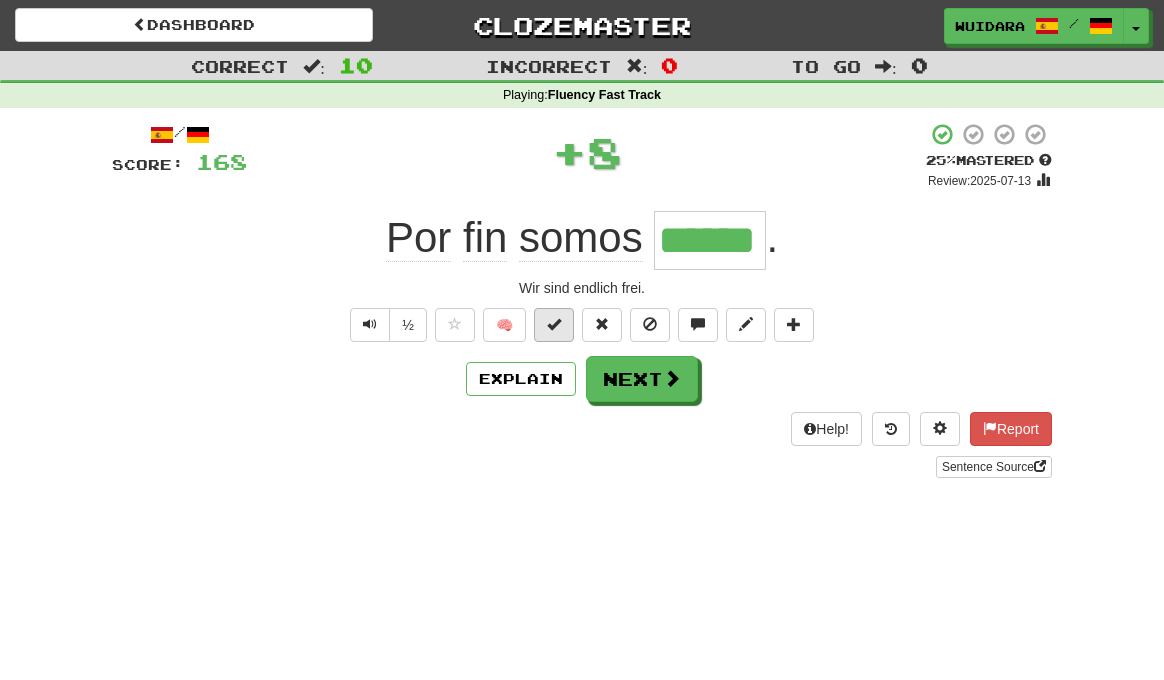 click at bounding box center (554, 324) 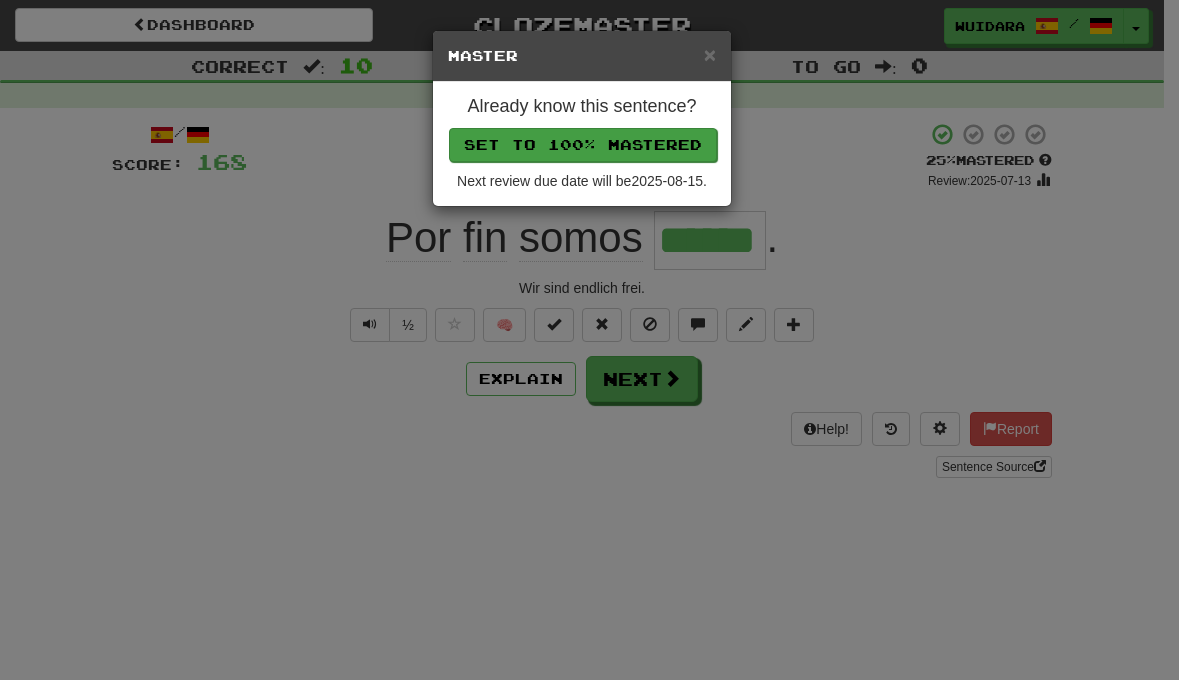 click on "Set to 100% Mastered" at bounding box center [583, 145] 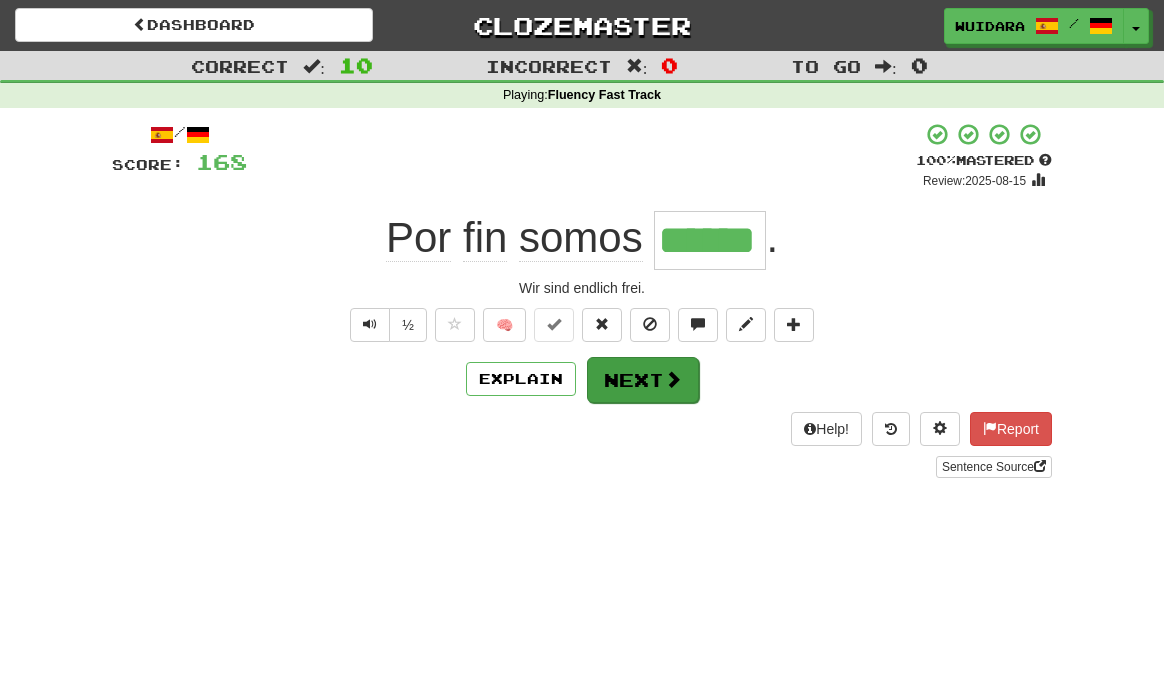 click on "Next" at bounding box center [643, 380] 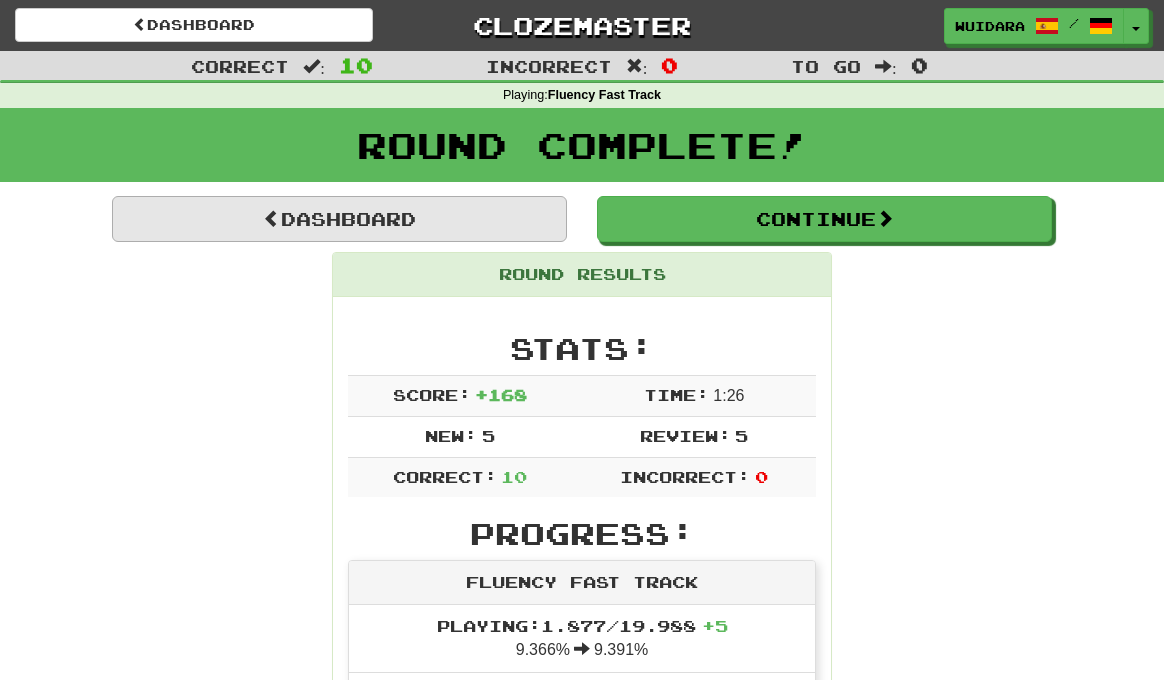 click on "Dashboard" at bounding box center [339, 219] 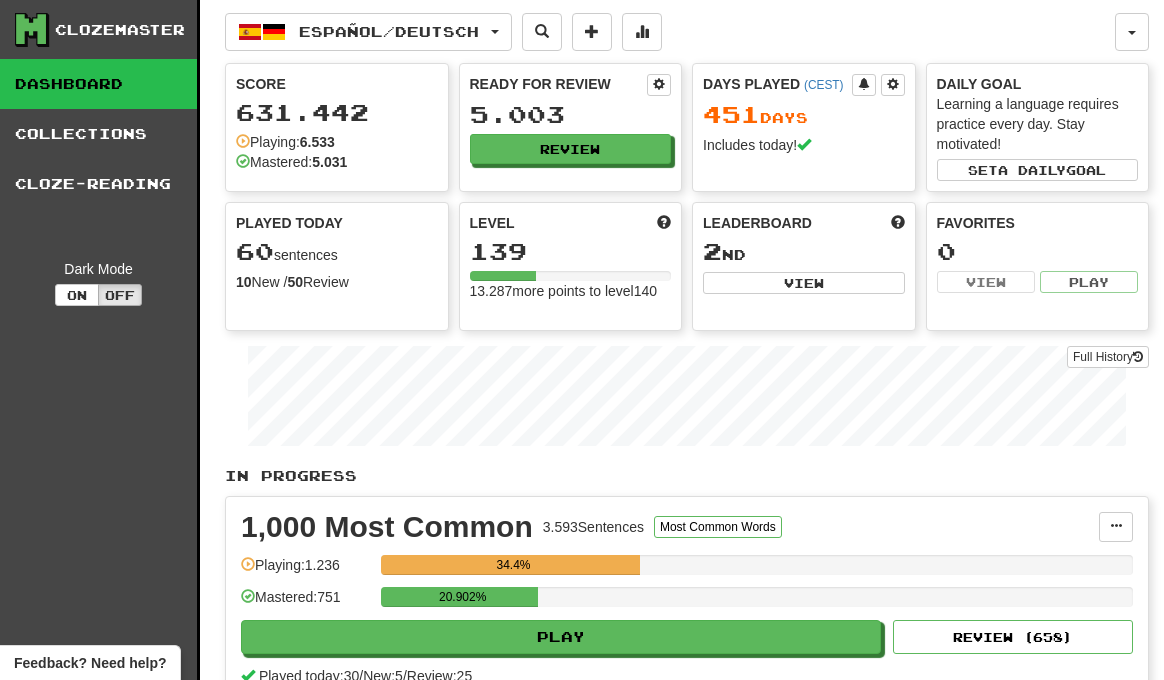 scroll, scrollTop: 0, scrollLeft: 0, axis: both 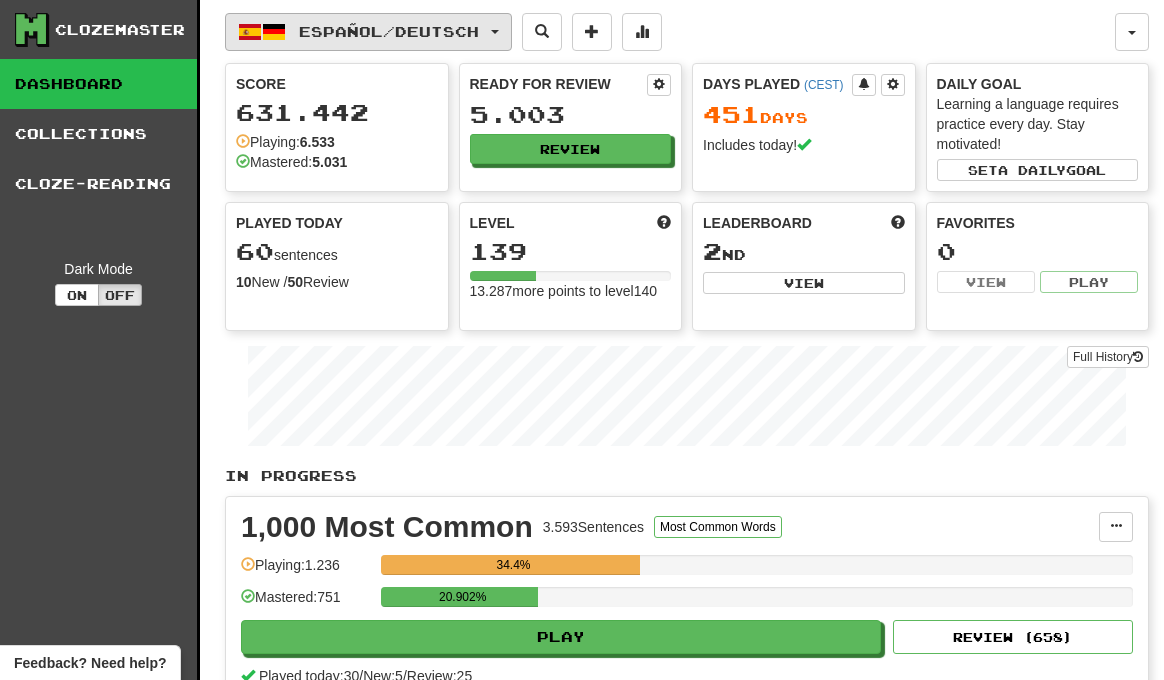 click on "Español  /  Deutsch" at bounding box center (389, 31) 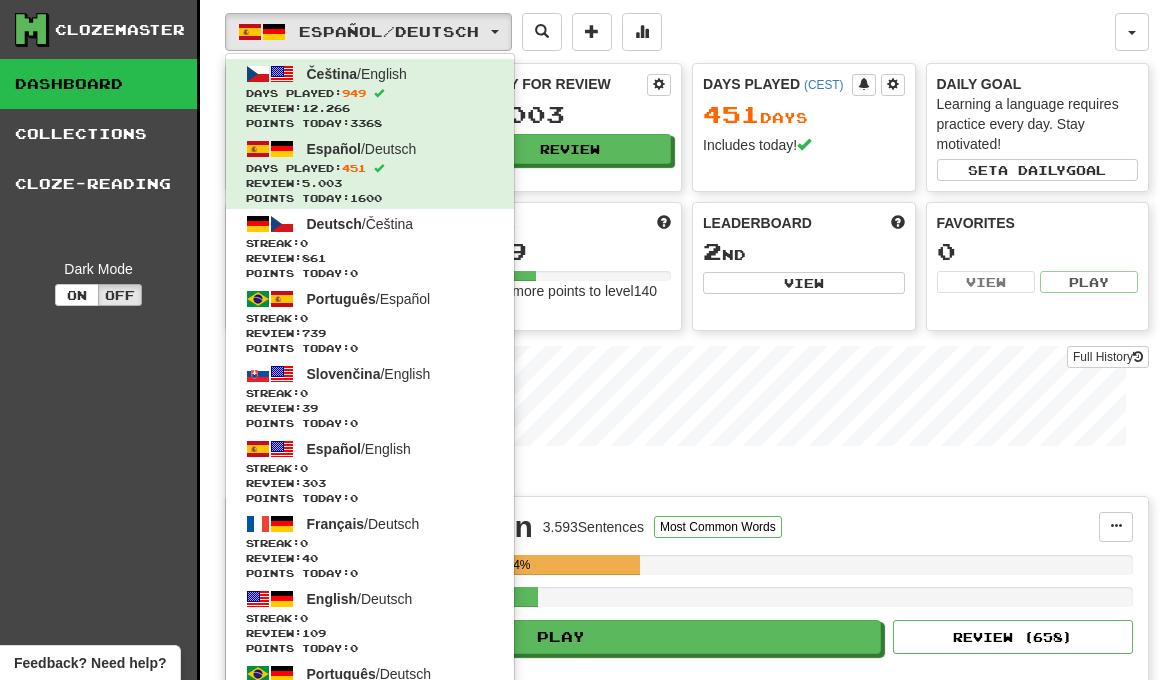 click on "Español  /  Deutsch Čeština  /  English Days Played:  949   Review:  12.266 Points today:  3368 Español  /  Deutsch Days Played:  451   Review:  5.003 Points today:  1600 Deutsch  /  Čeština Streak:  0   Review:  861 Points today:  0 Português  /  Español Streak:  0   Review:  739 Points today:  0 Slovenčina  /  English Streak:  0   Review:  39 Points today:  0 Español  /  English Streak:  0   Review:  303 Points today:  0 Français  /  Deutsch Streak:  0   Review:  40 Points today:  0 English  /  Deutsch Streak:  0   Review:  109 Points today:  0 Português  /  Deutsch Streak:  0   Review:  40 Points today:  0 Română  /  English Streak:  0   Review:  20 Points today:  0 Latina  /  English Streak:  0   Review:  30 Points today:  0 Čeština  /  Français Streak:  0   Review:  0 Points today:  0 Deutsch  /  English Streak:  0   Review:  0 Points today:  0 English  /  Čeština Streak:  0   Review:  0 Points today:  0 Hrvatski  /  English Streak:  0   Review:  0 Points today:  0 Português  /  0   0" at bounding box center [670, 32] 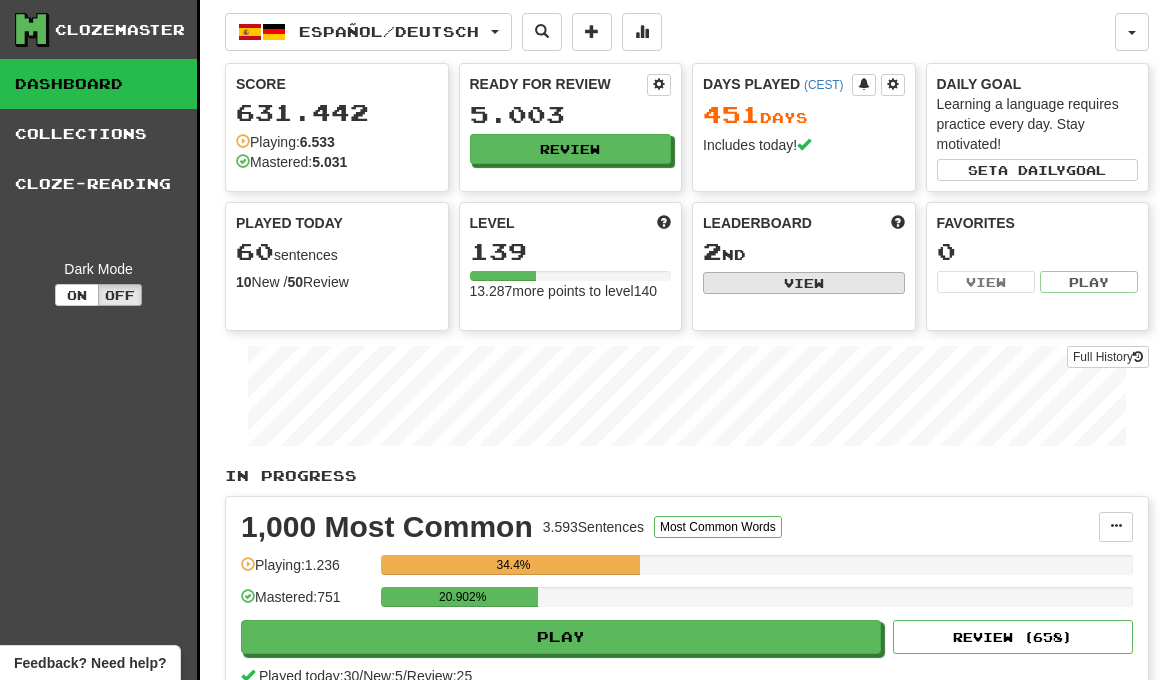 click on "View" at bounding box center [804, 283] 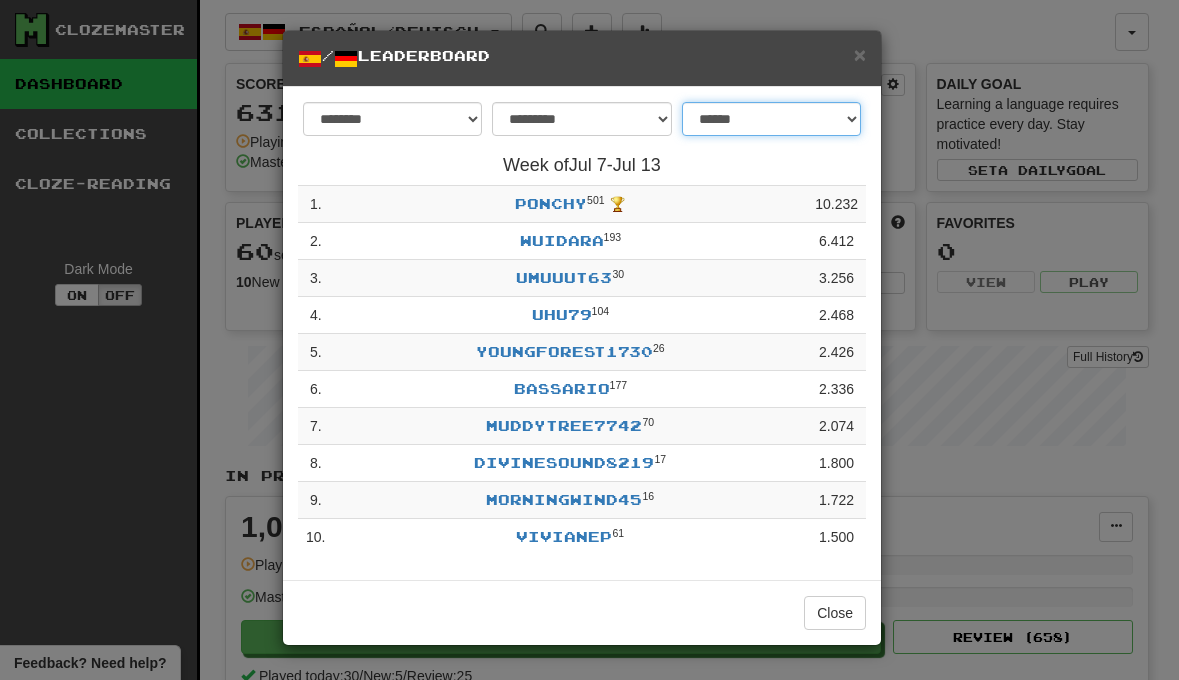 select on "**********" 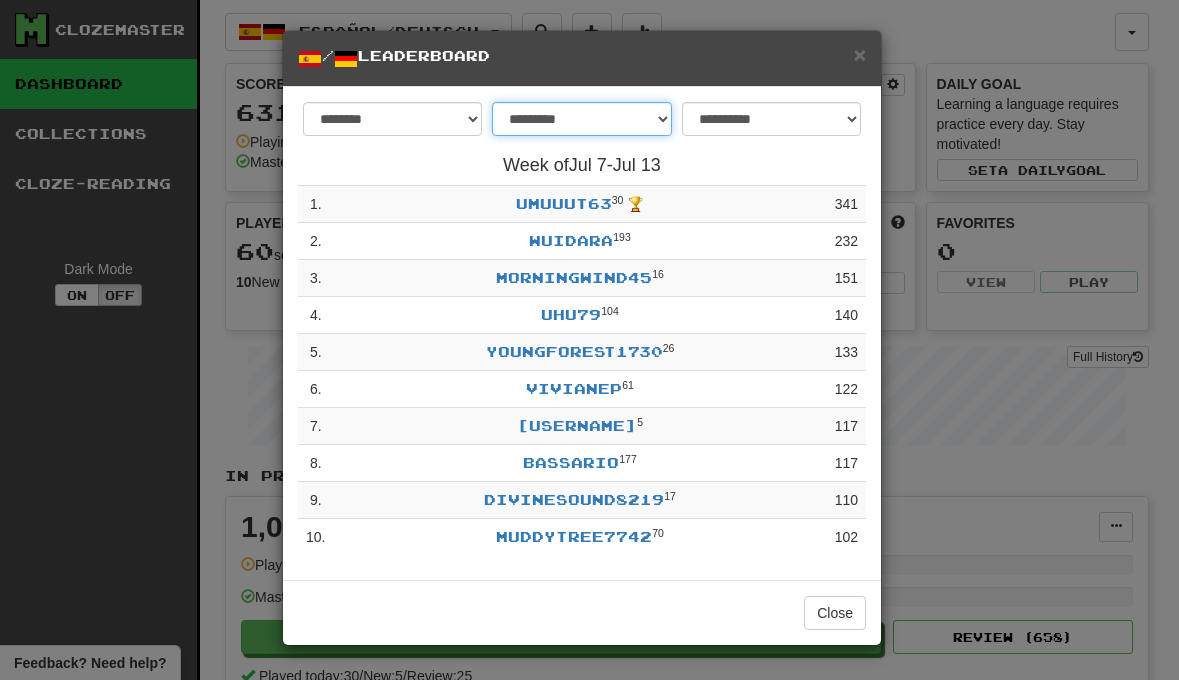 select on "********" 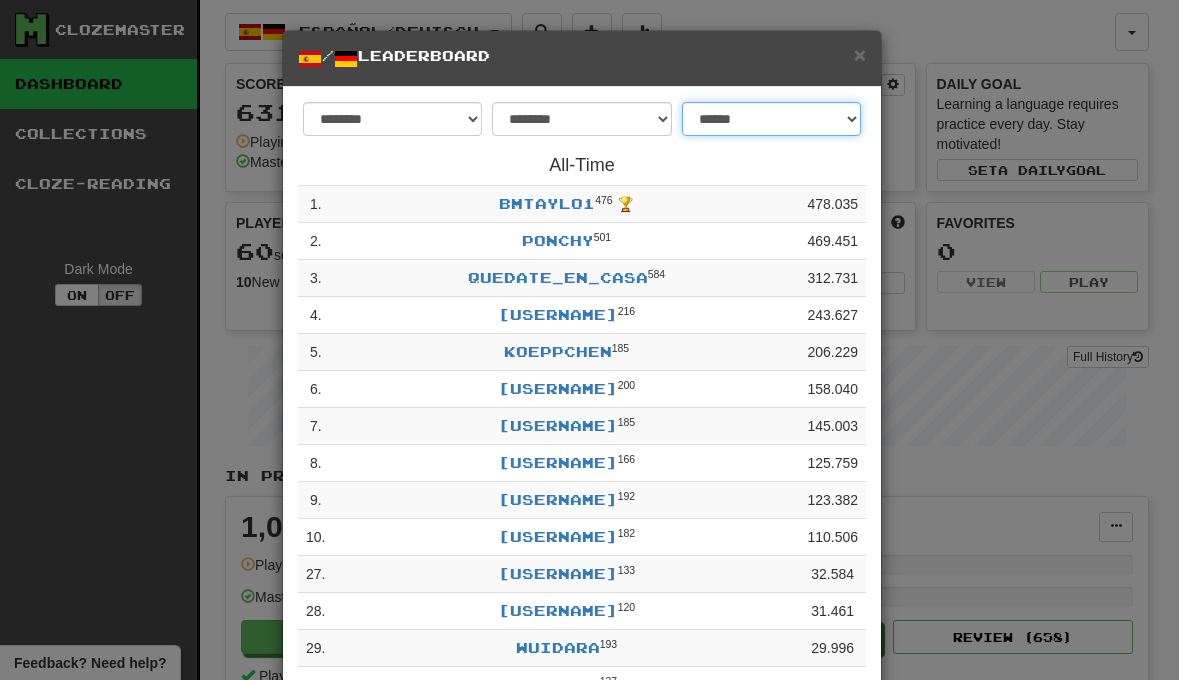 select on "**********" 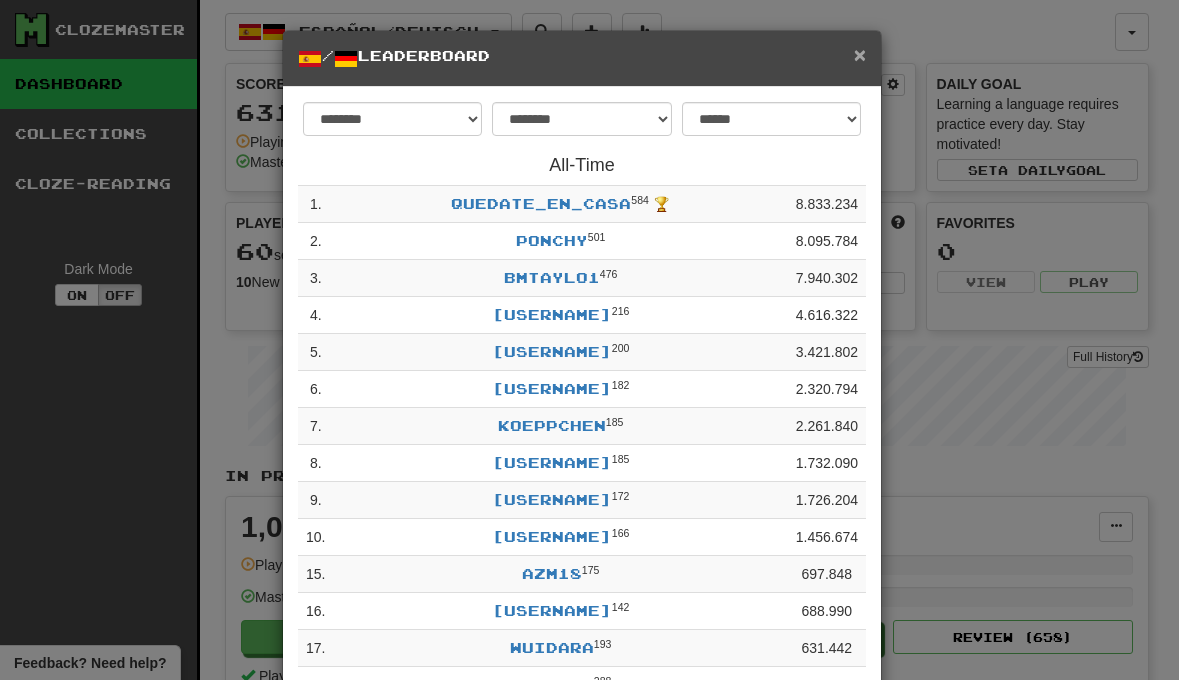 click on "×" at bounding box center (860, 54) 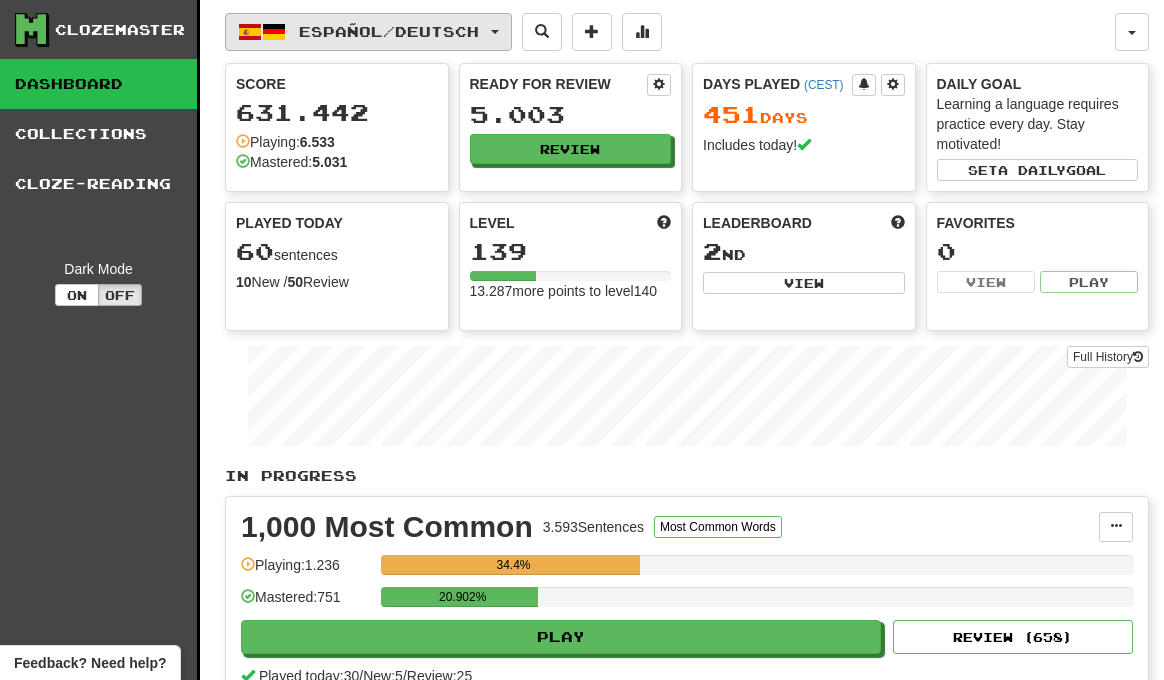 click on "Español  /  Deutsch" at bounding box center (368, 32) 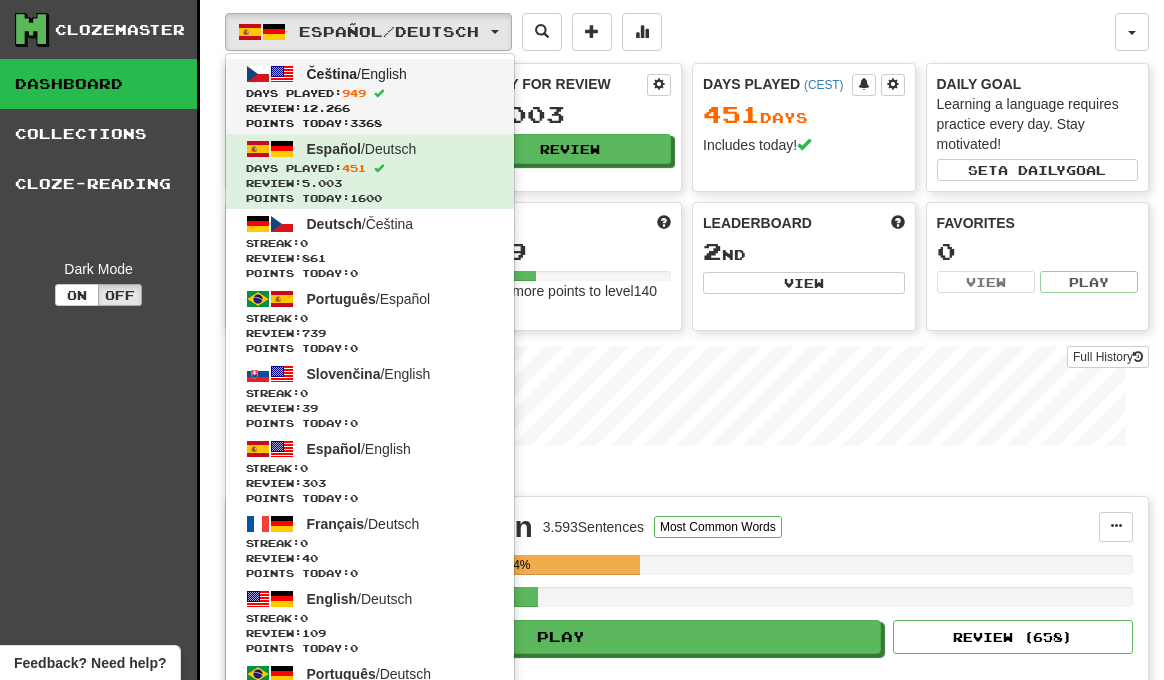click on "Čeština  /  English Days Played:  949   Review:  12.266 Points today:  3368" at bounding box center (370, 96) 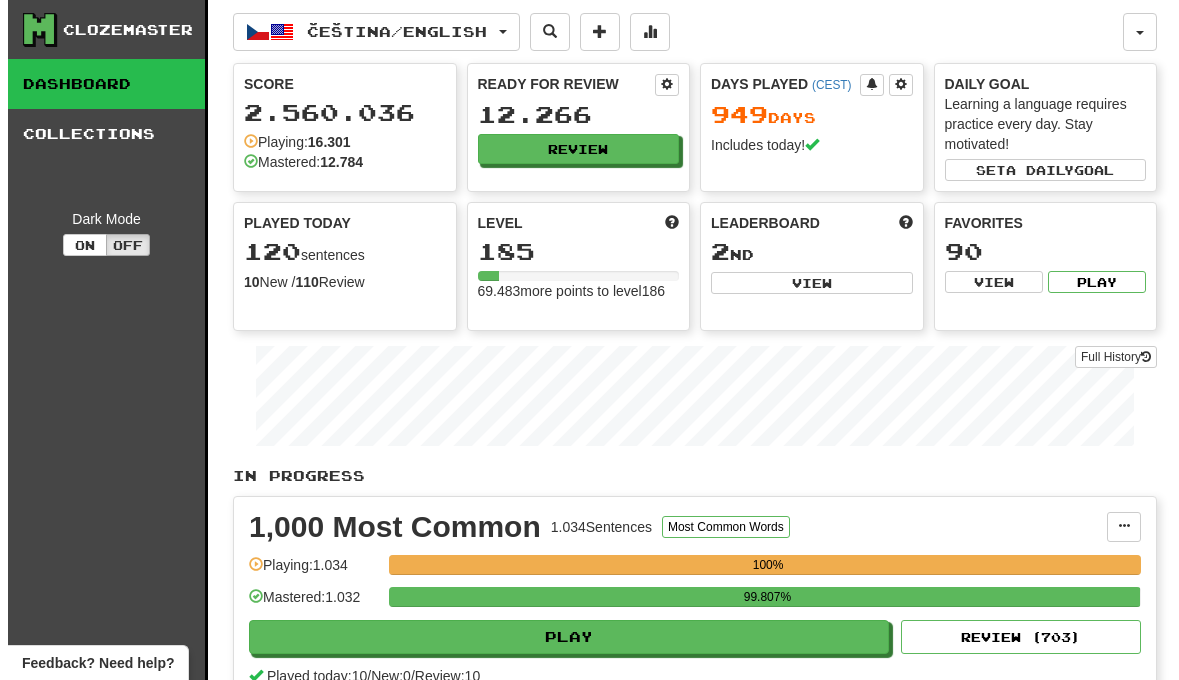 scroll, scrollTop: 0, scrollLeft: 0, axis: both 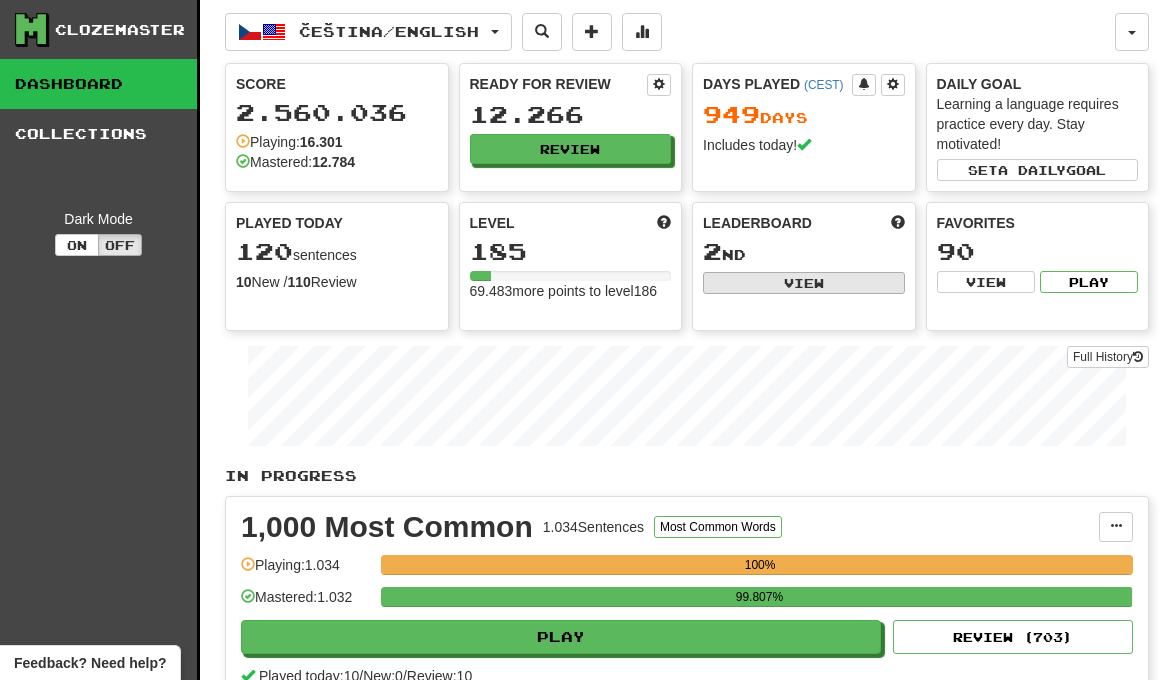 click on "View" 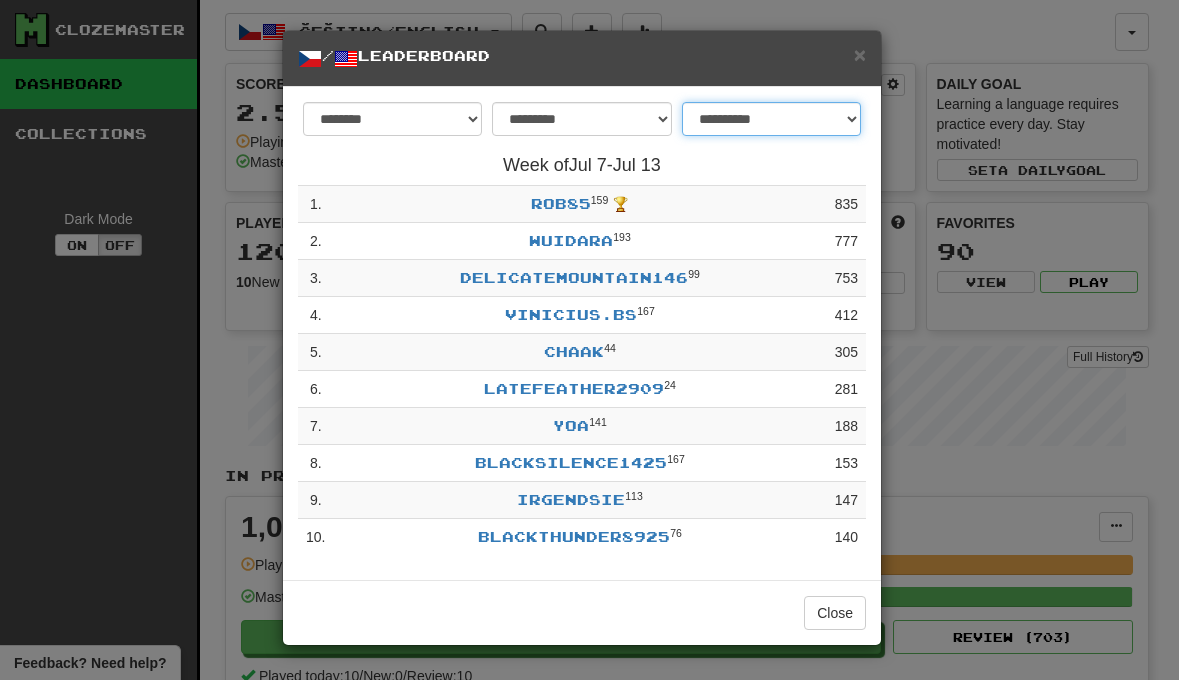 select on "*******" 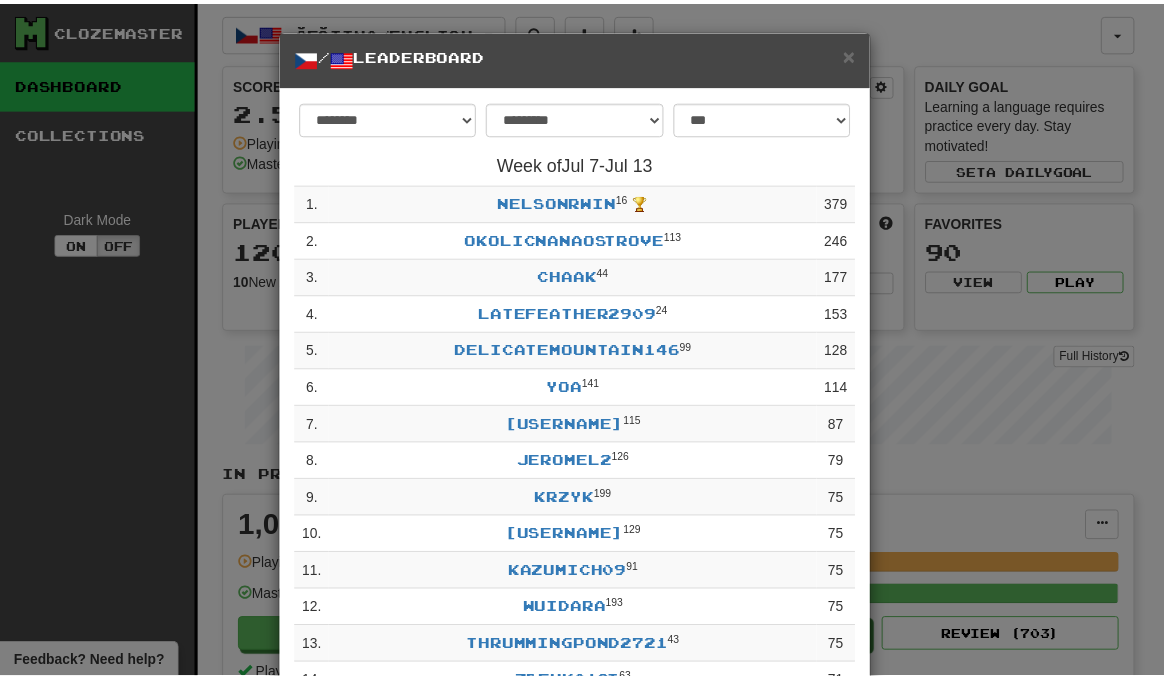 scroll, scrollTop: 0, scrollLeft: 0, axis: both 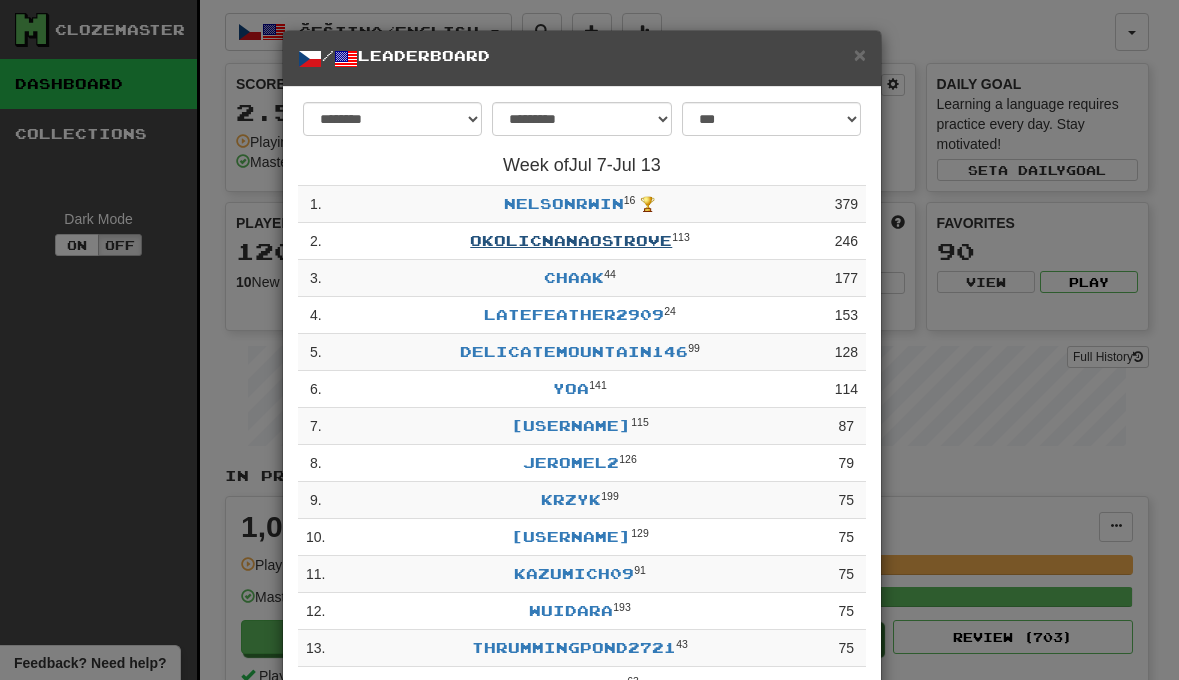 click on "Okolicnanaostrove" at bounding box center [571, 240] 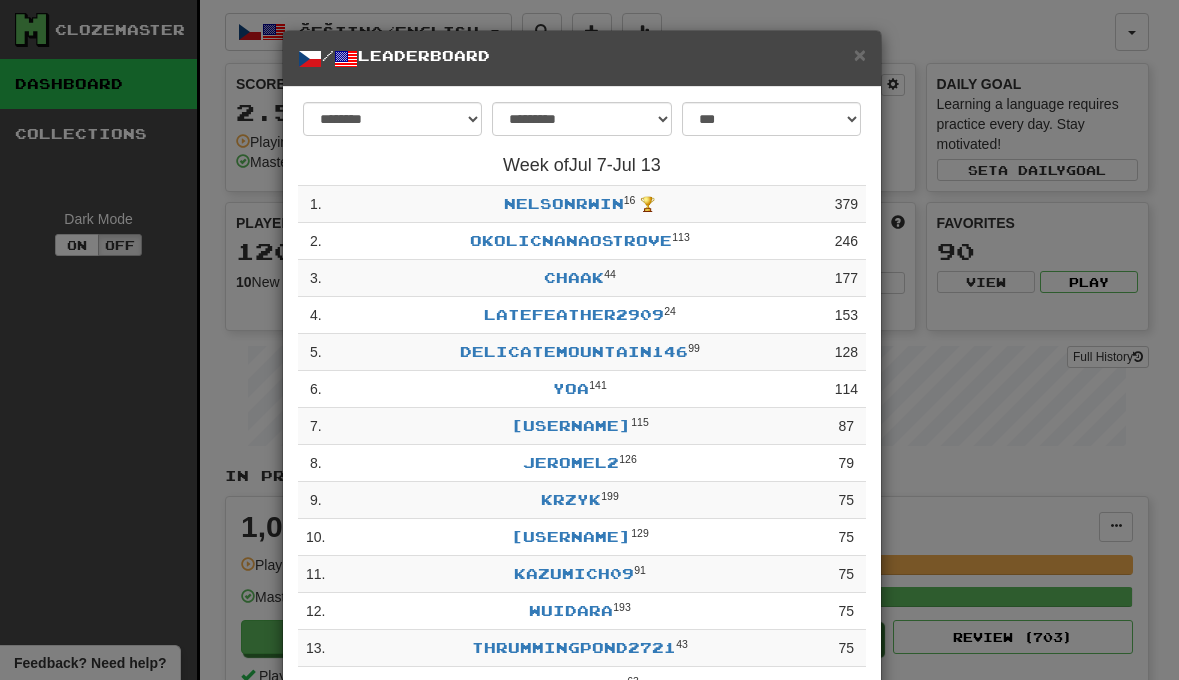 click on "/   Leaderboard" at bounding box center [582, 58] 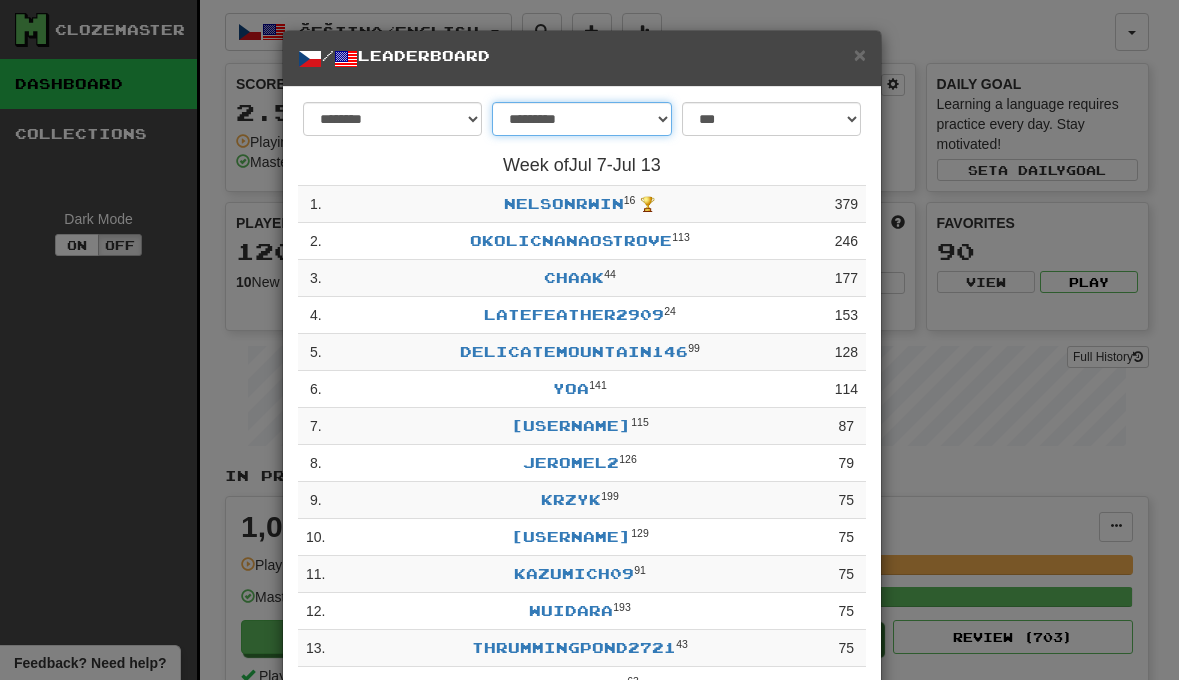 select on "********" 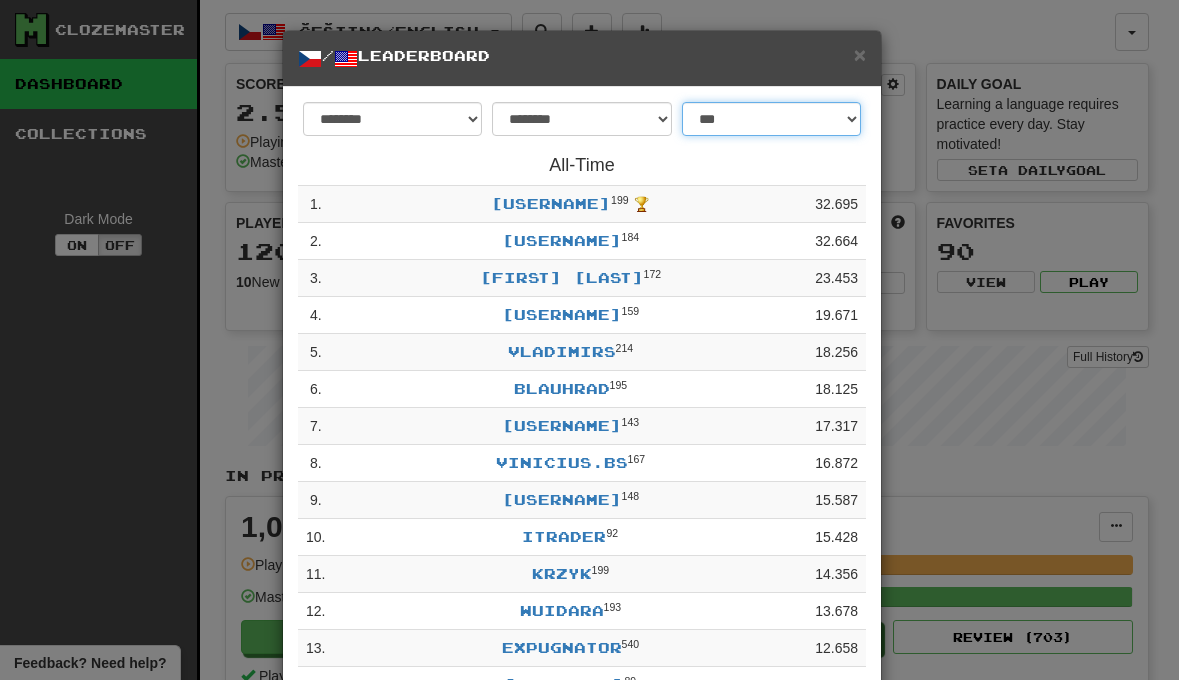 select on "**********" 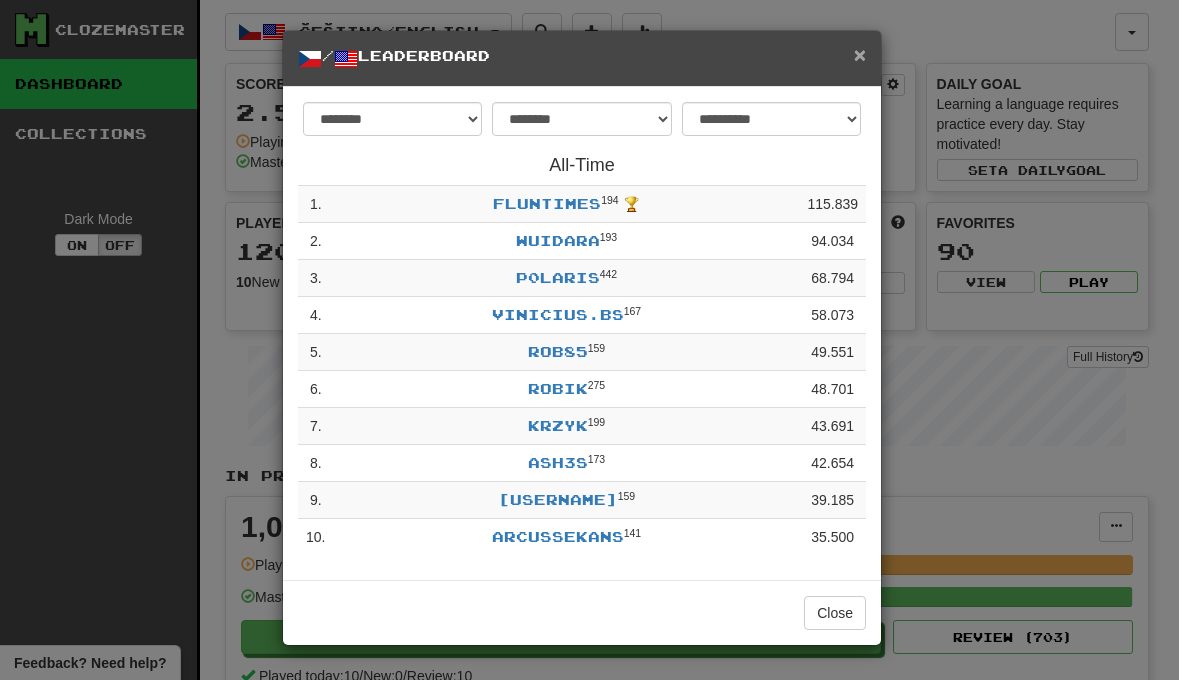 click on "×" at bounding box center [860, 54] 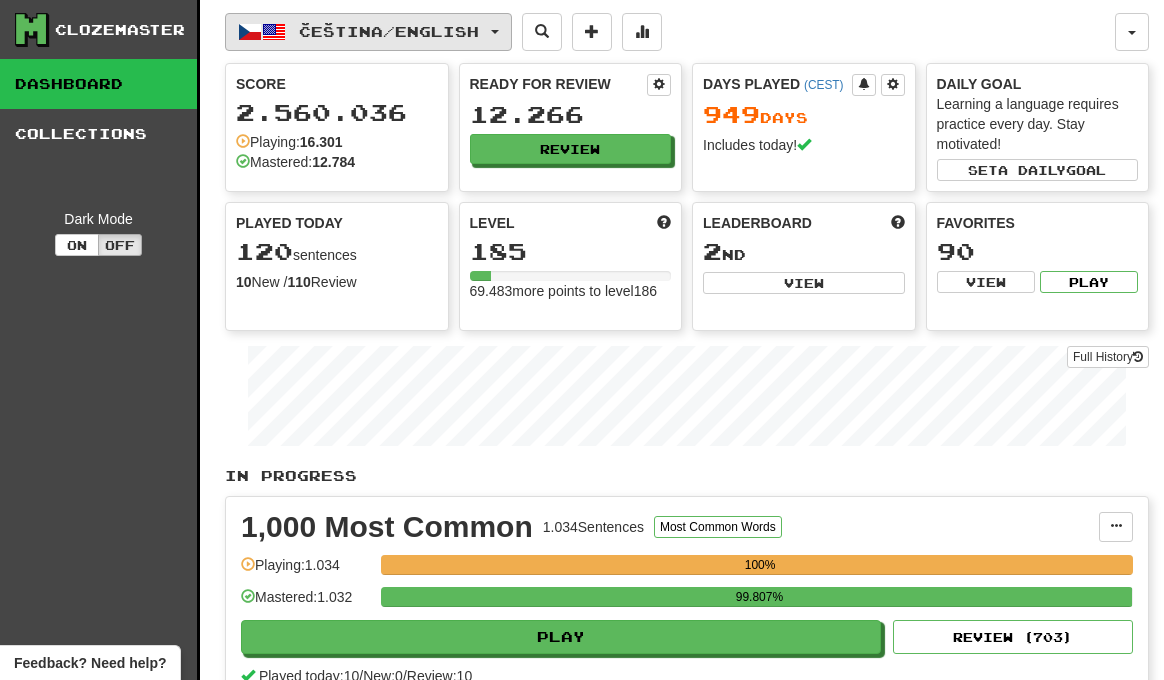 click on "Čeština  /  English" 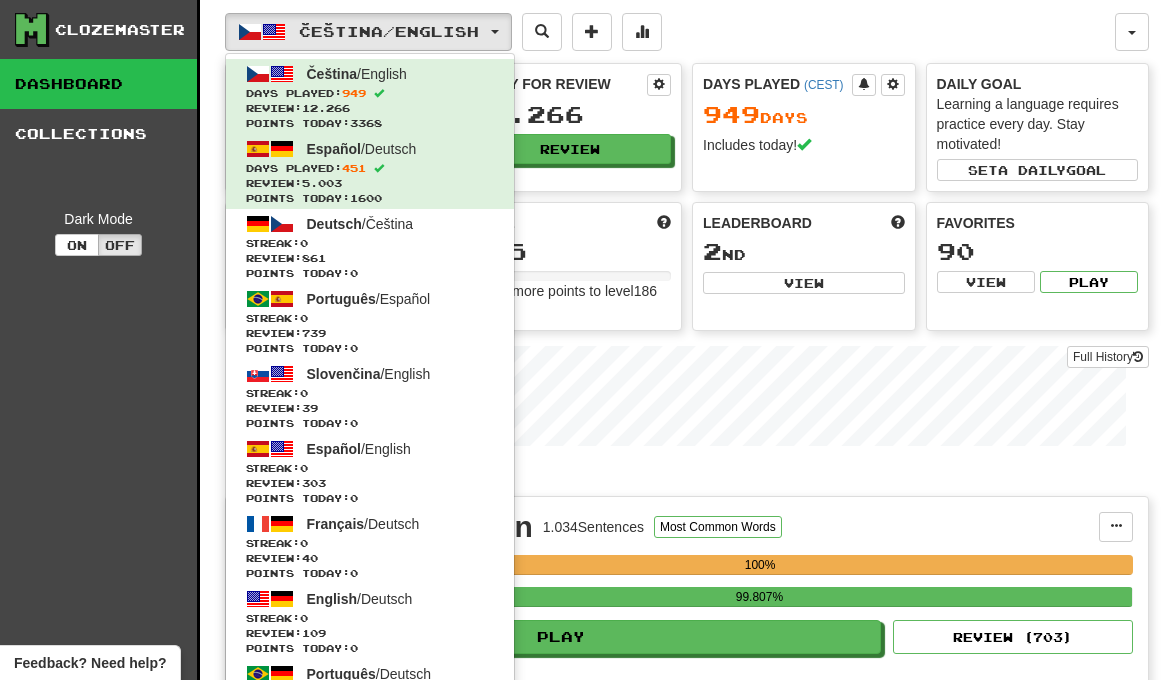 click on "Deutsch  /  Čeština Streak:  0   Review:  861 Points today:  0" 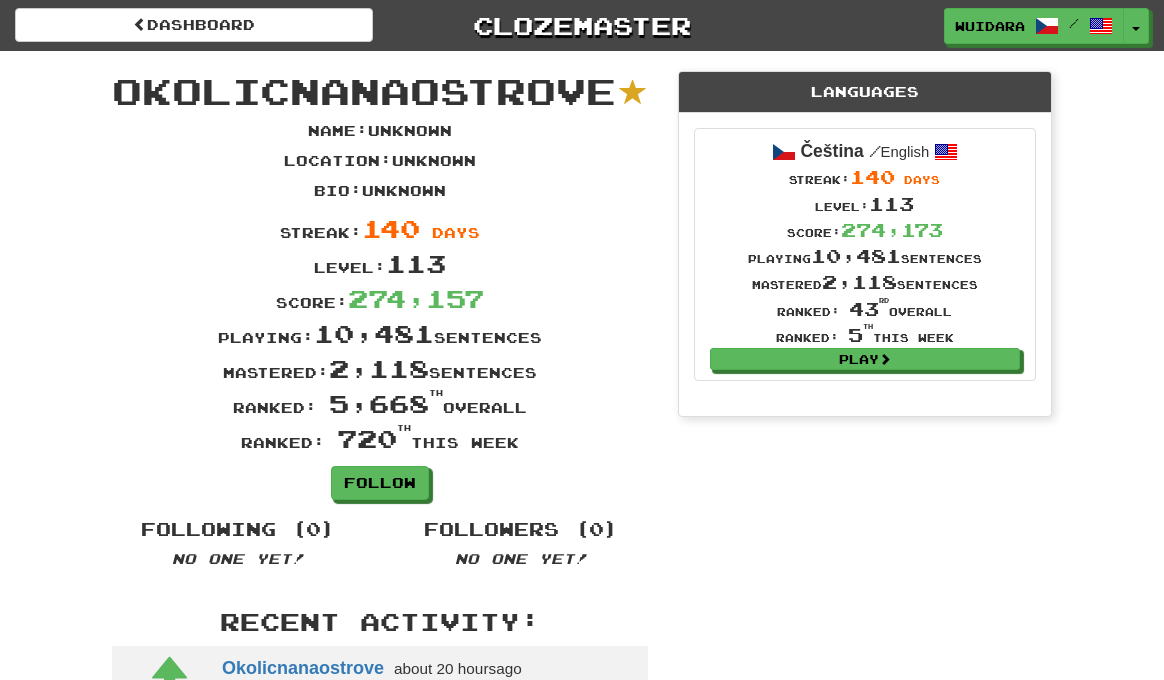 scroll, scrollTop: 0, scrollLeft: 0, axis: both 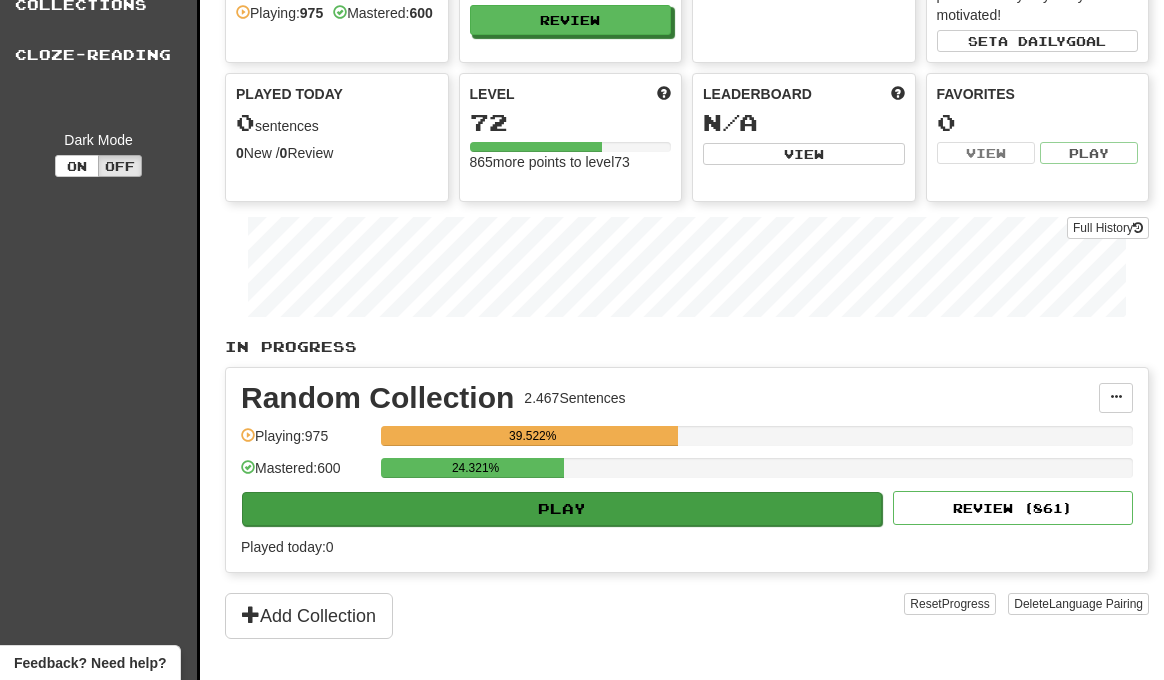 click on "Play" at bounding box center (562, 509) 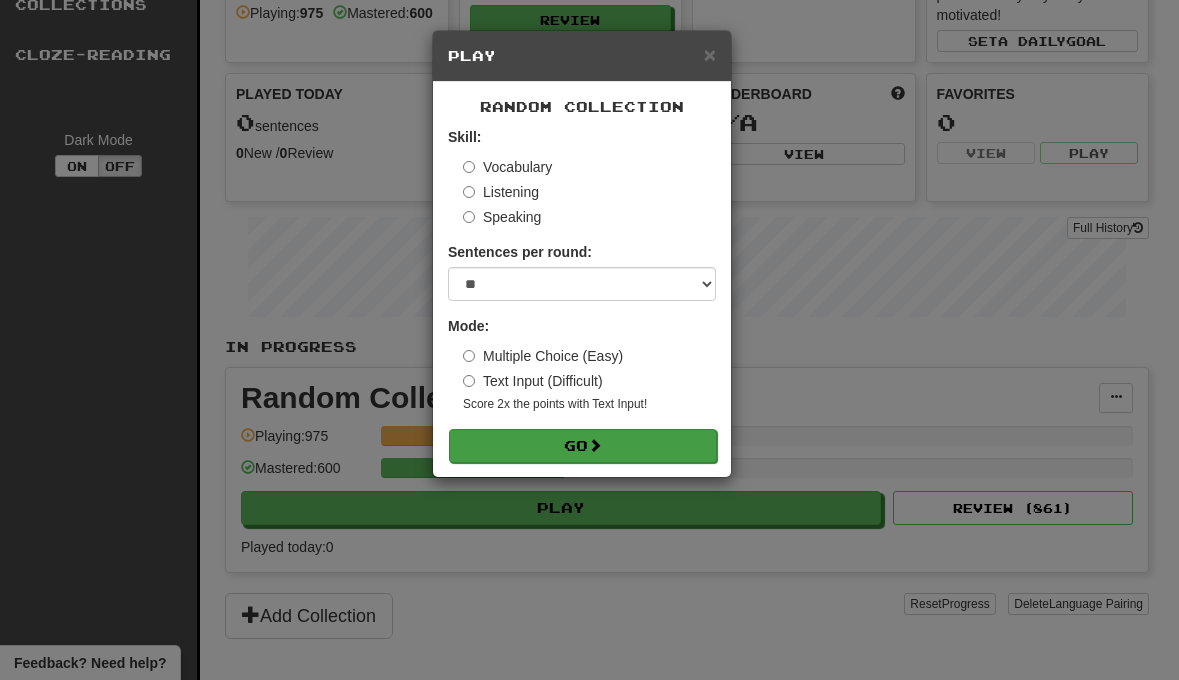 click on "Go" at bounding box center (583, 446) 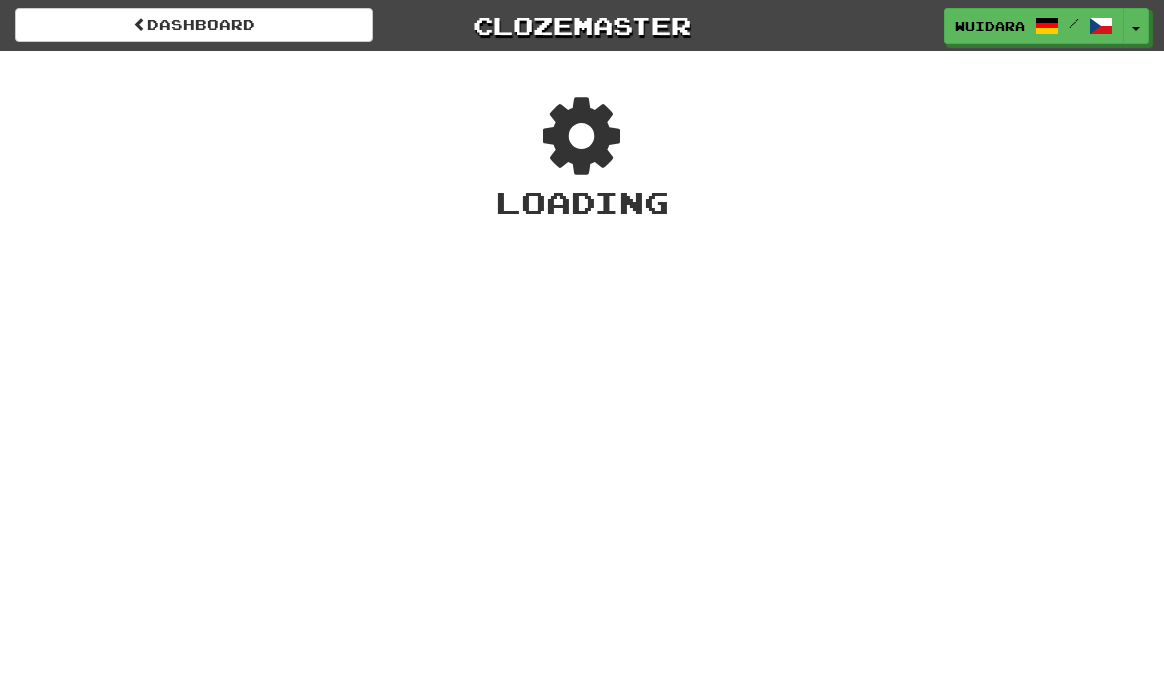 scroll, scrollTop: 0, scrollLeft: 0, axis: both 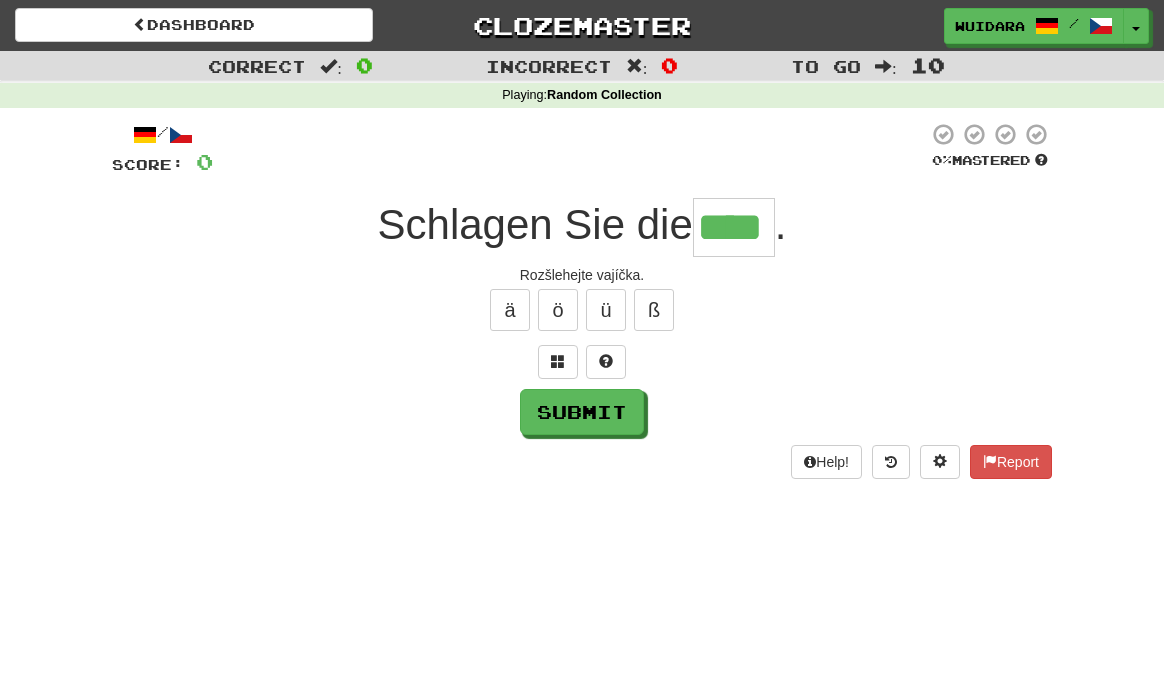 type on "****" 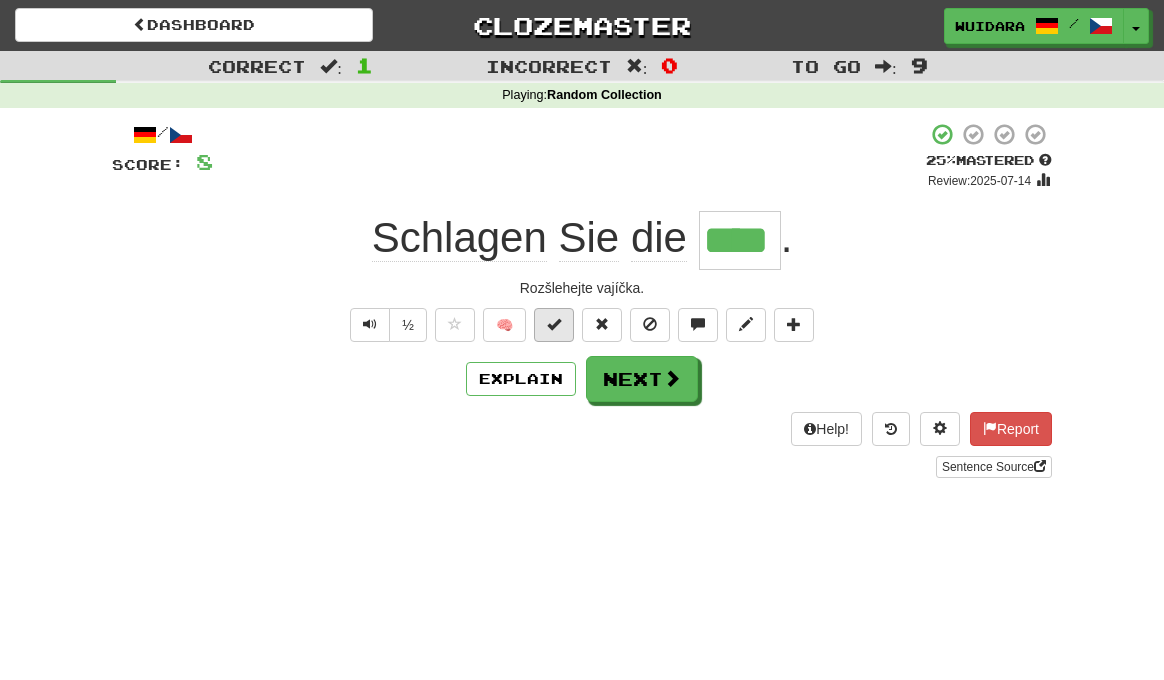 click at bounding box center [554, 324] 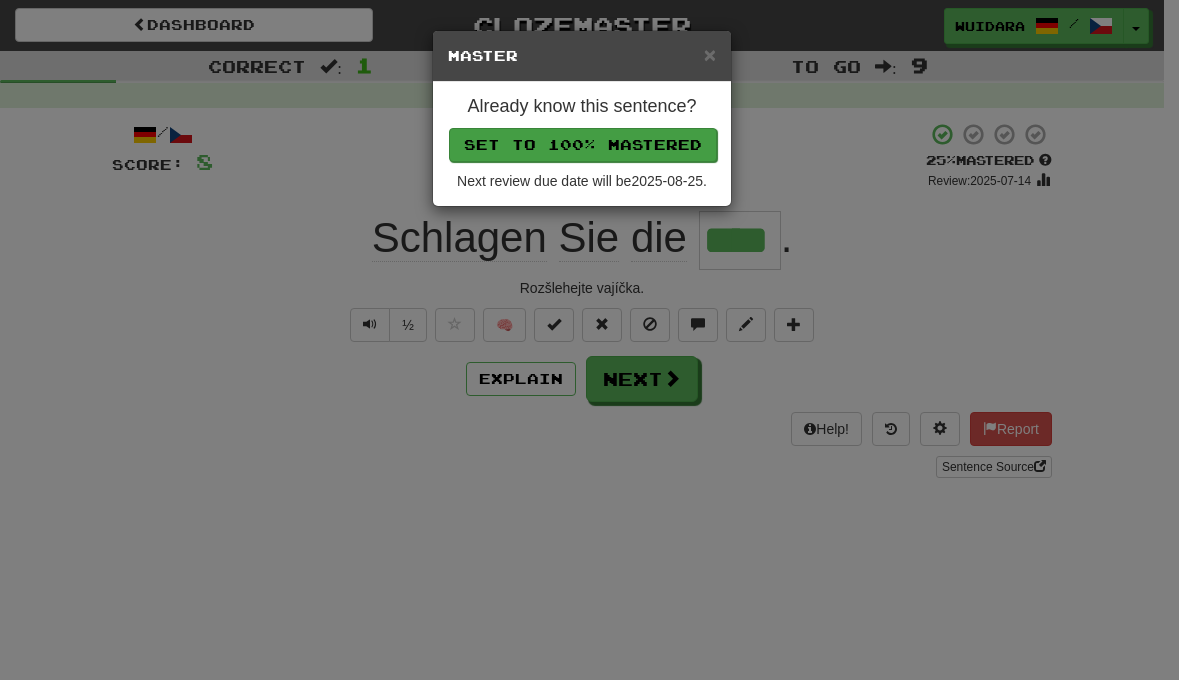 click on "Set to 100% Mastered" at bounding box center [583, 145] 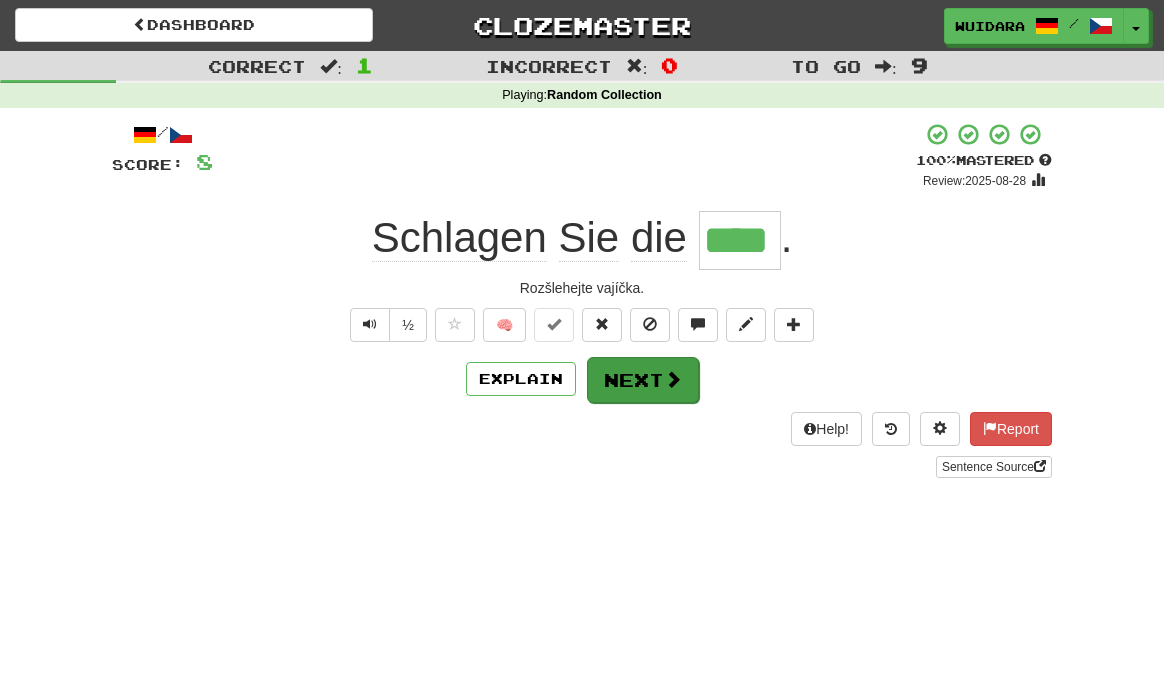 click on "Next" at bounding box center (643, 380) 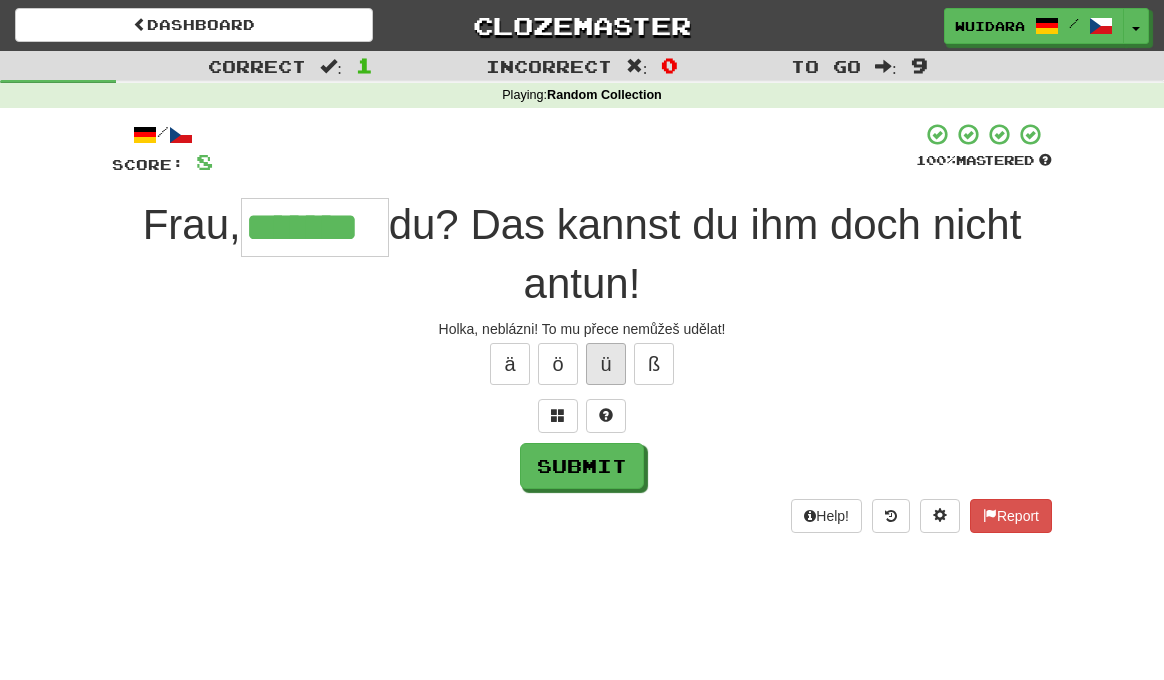 type on "*******" 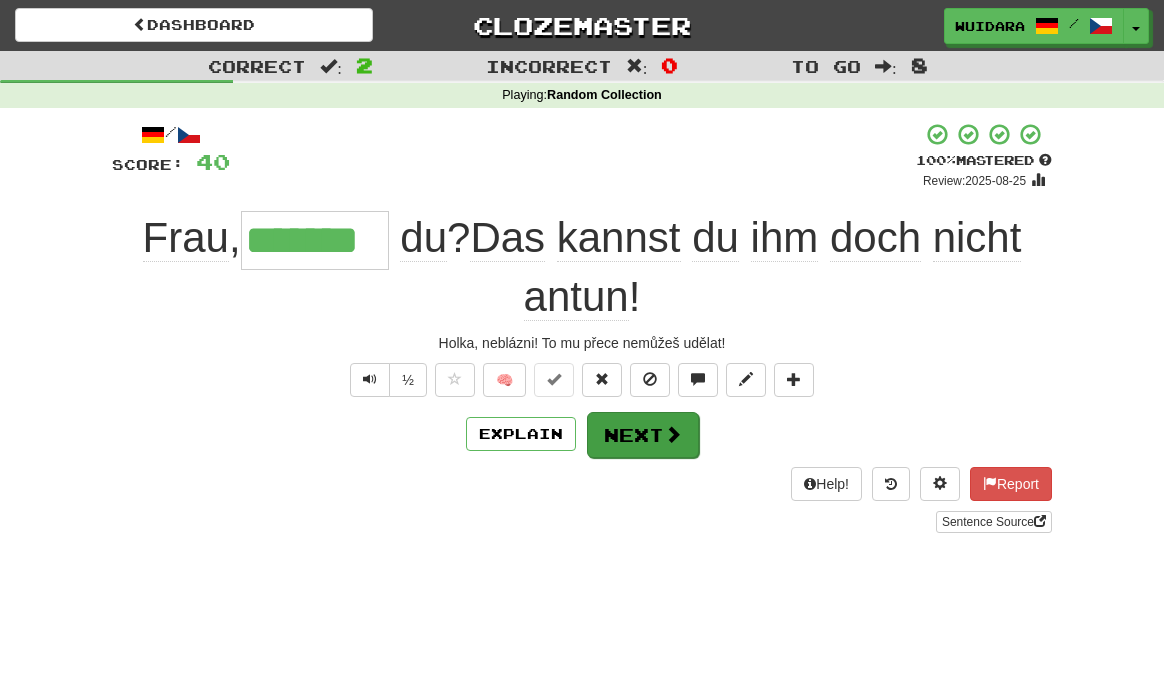 click on "Next" at bounding box center [643, 435] 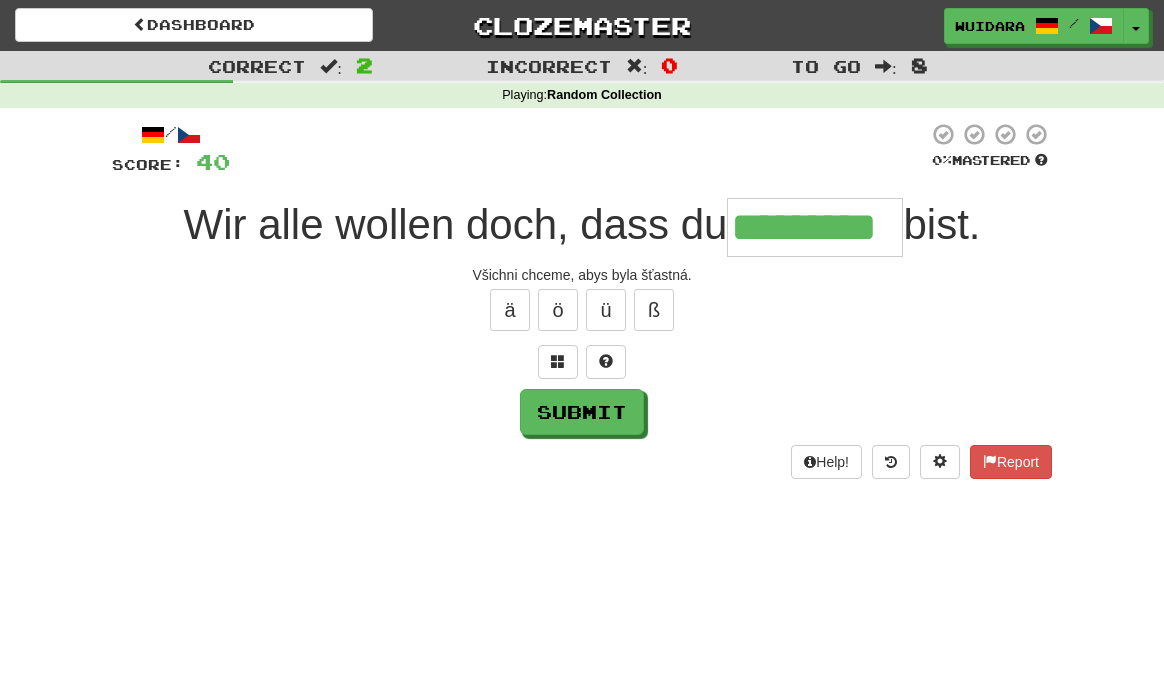 type on "*********" 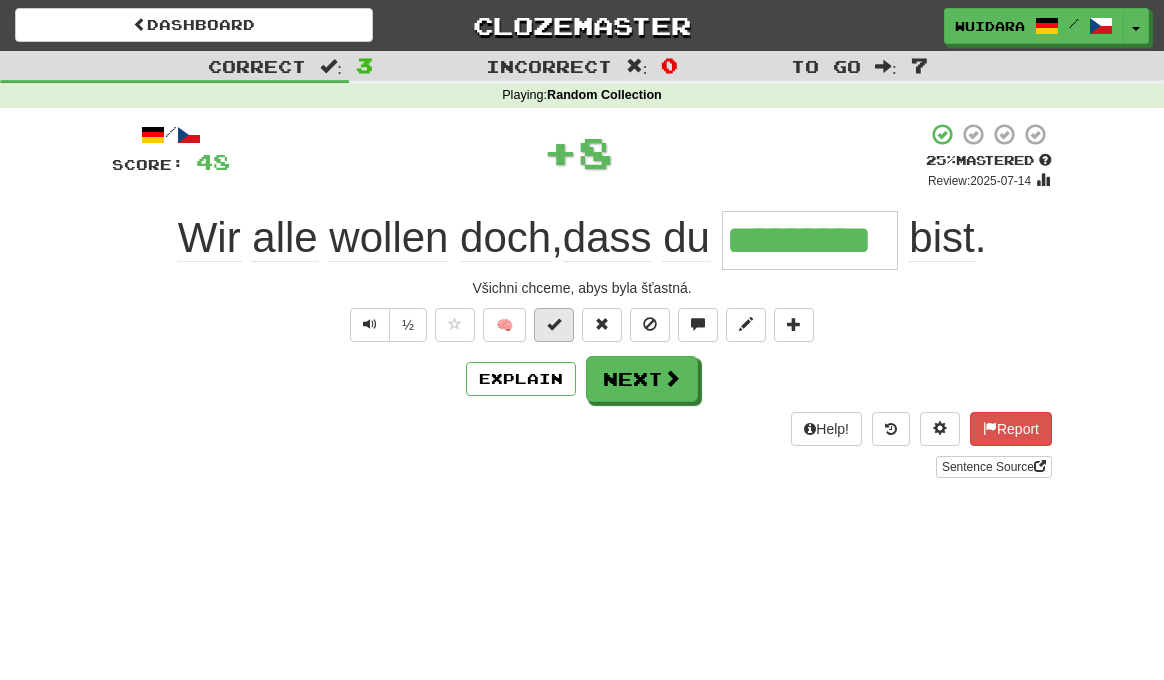 click at bounding box center (554, 325) 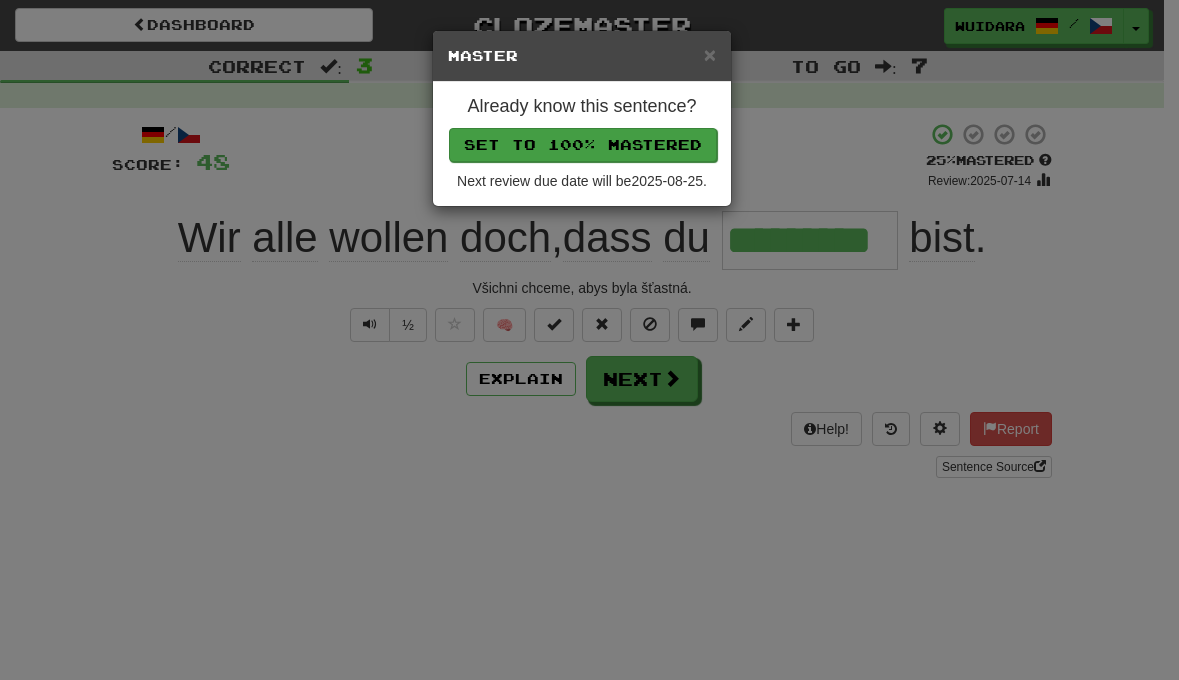 click on "Set to 100% Mastered" at bounding box center (583, 145) 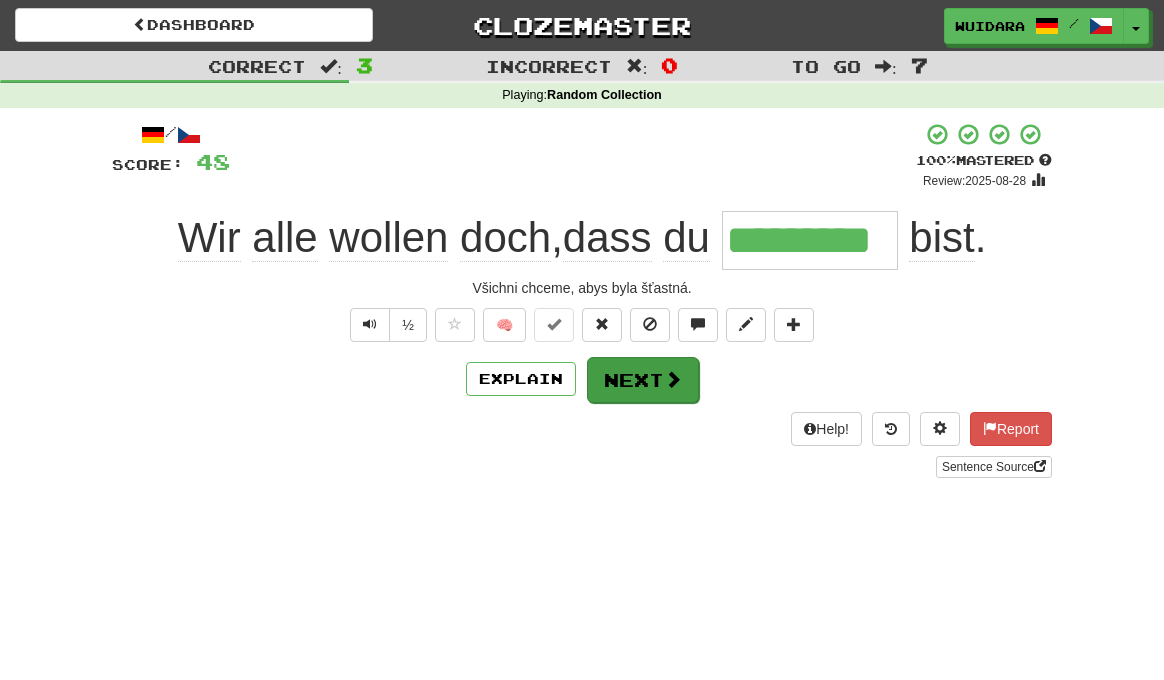 click on "Next" at bounding box center (643, 380) 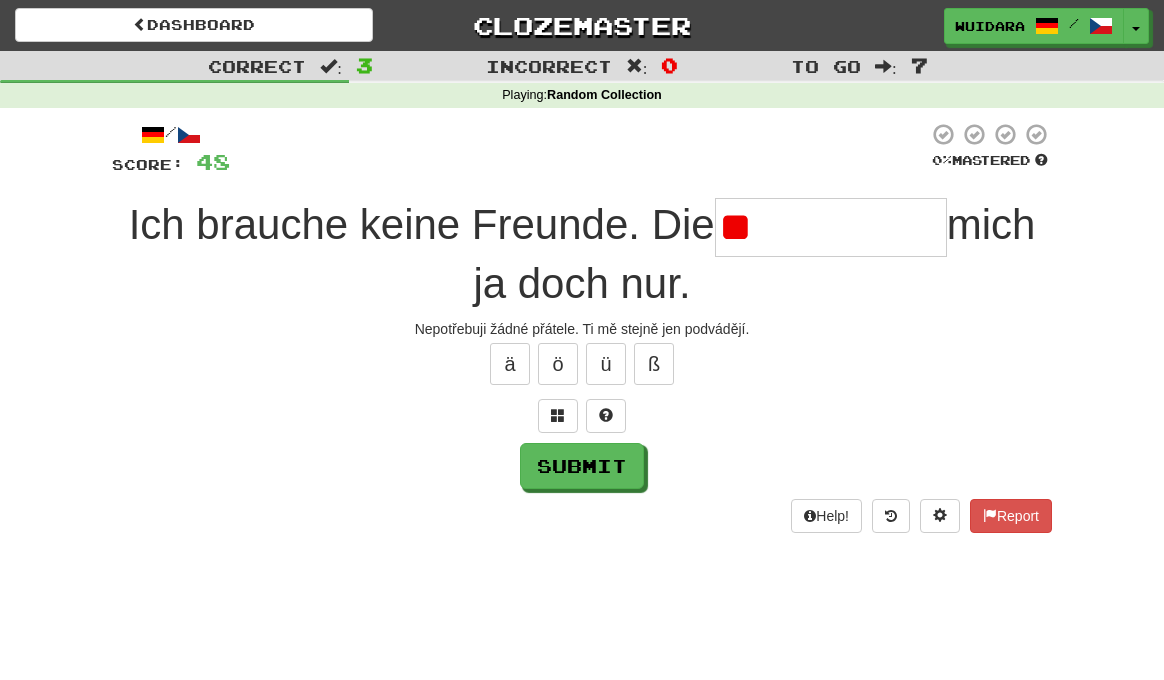 type on "*" 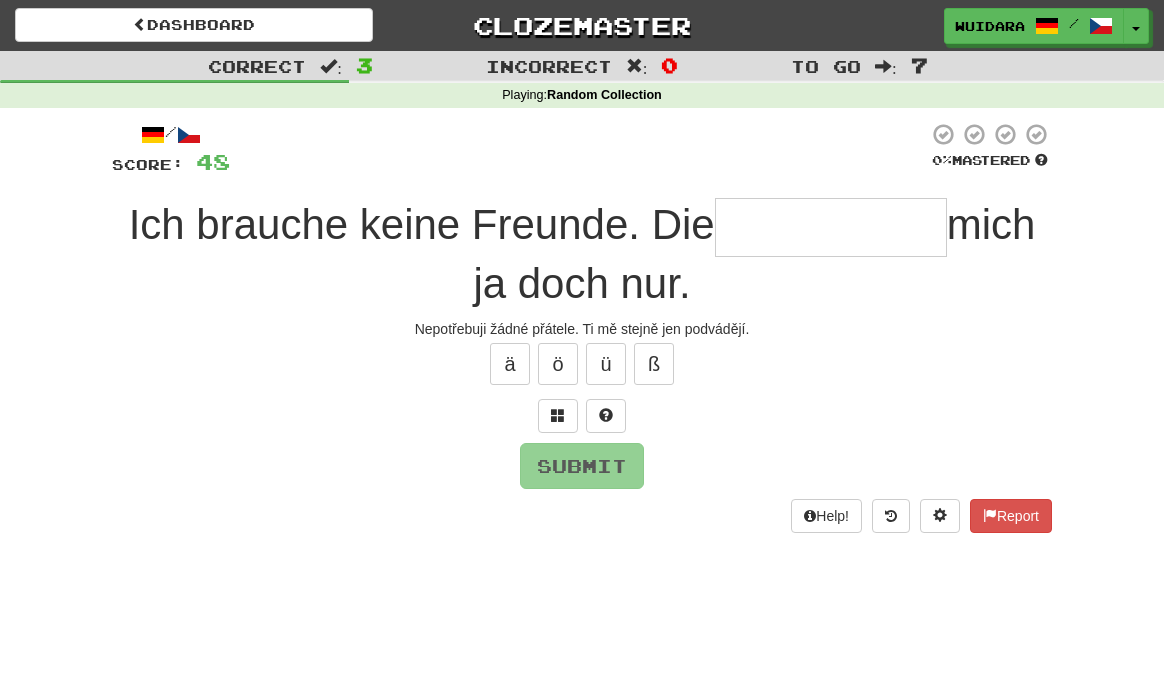 type on "*" 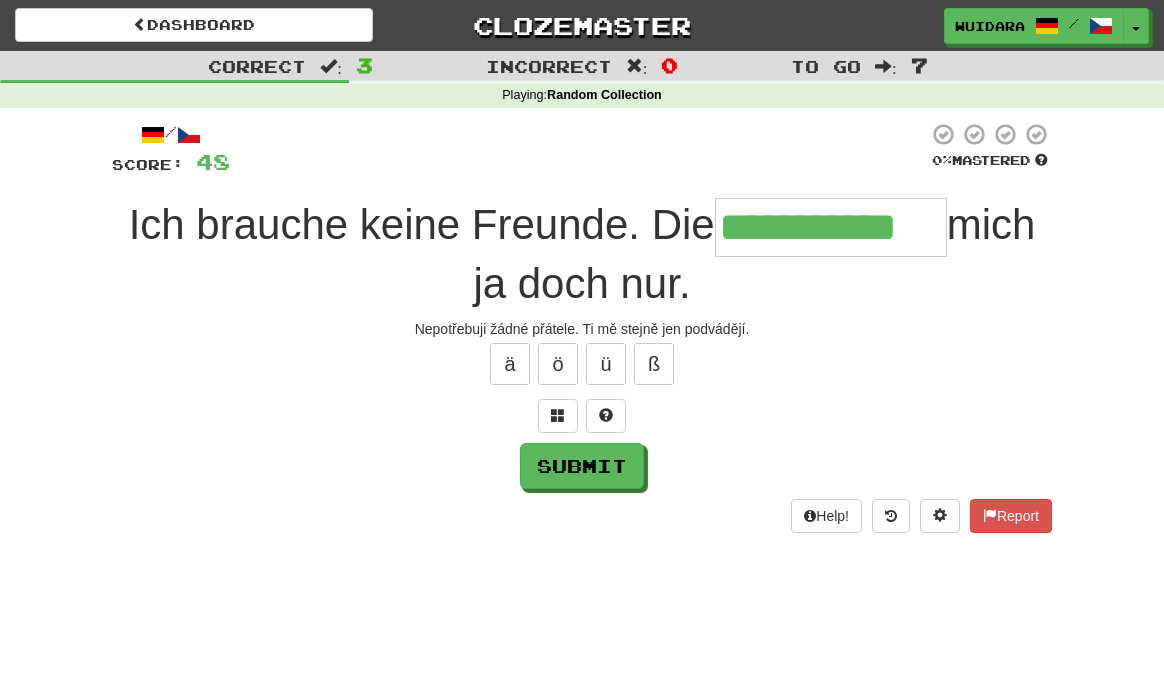 type on "**********" 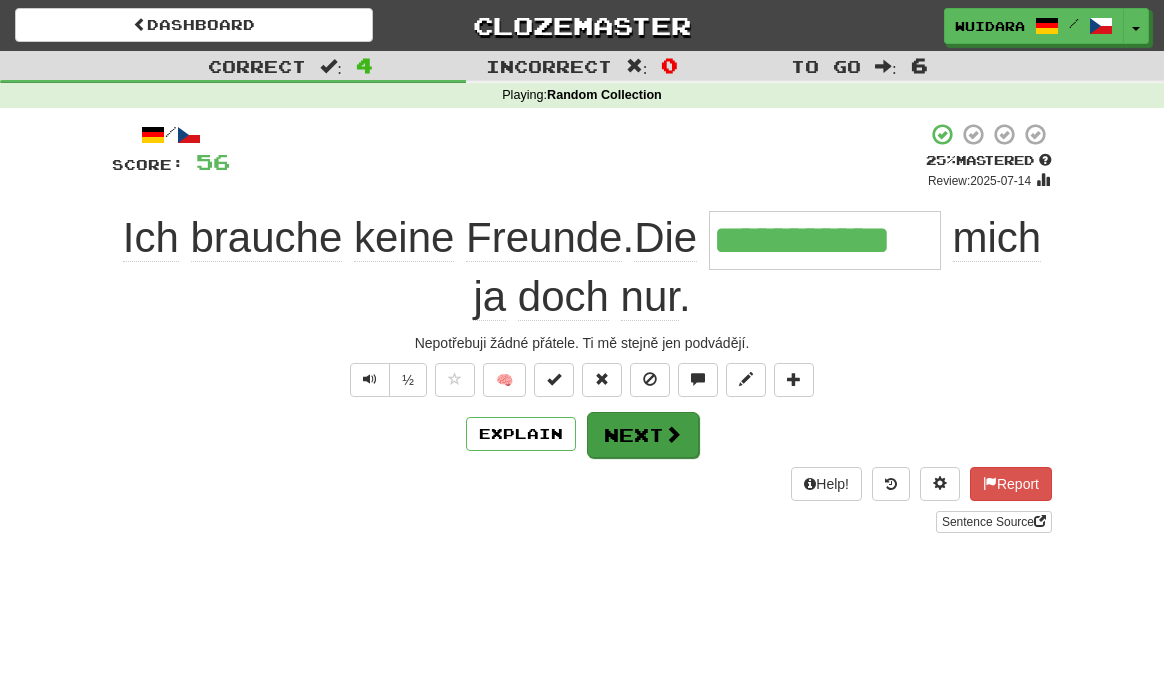 click on "Next" at bounding box center [643, 435] 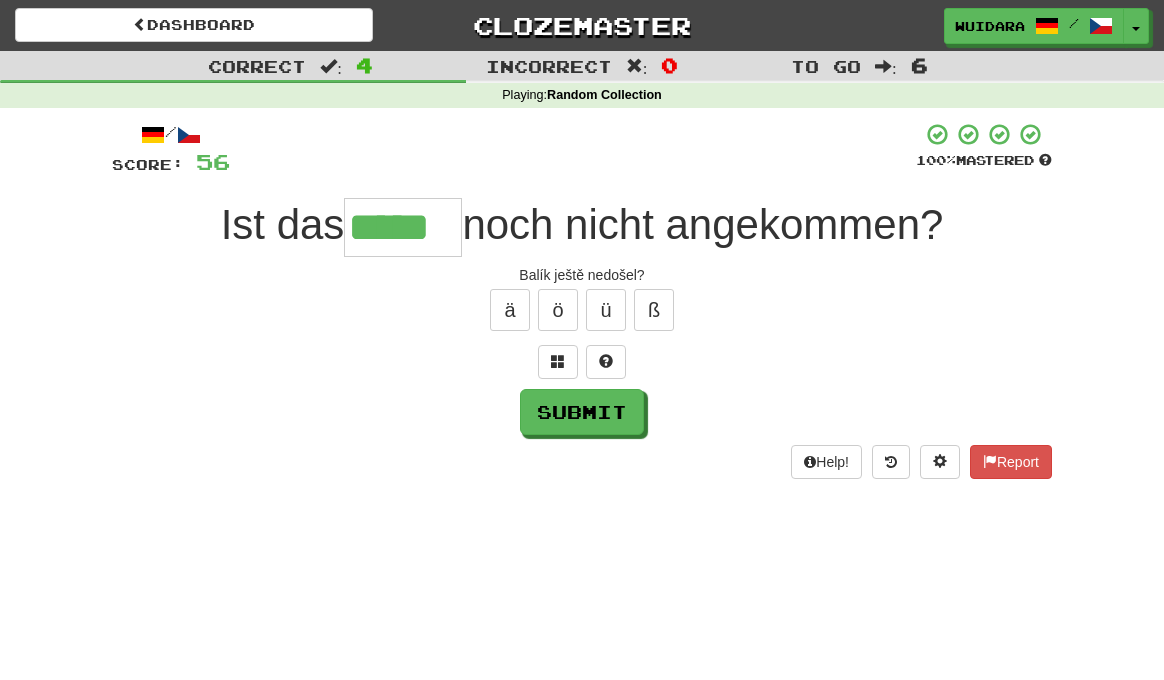 type on "*****" 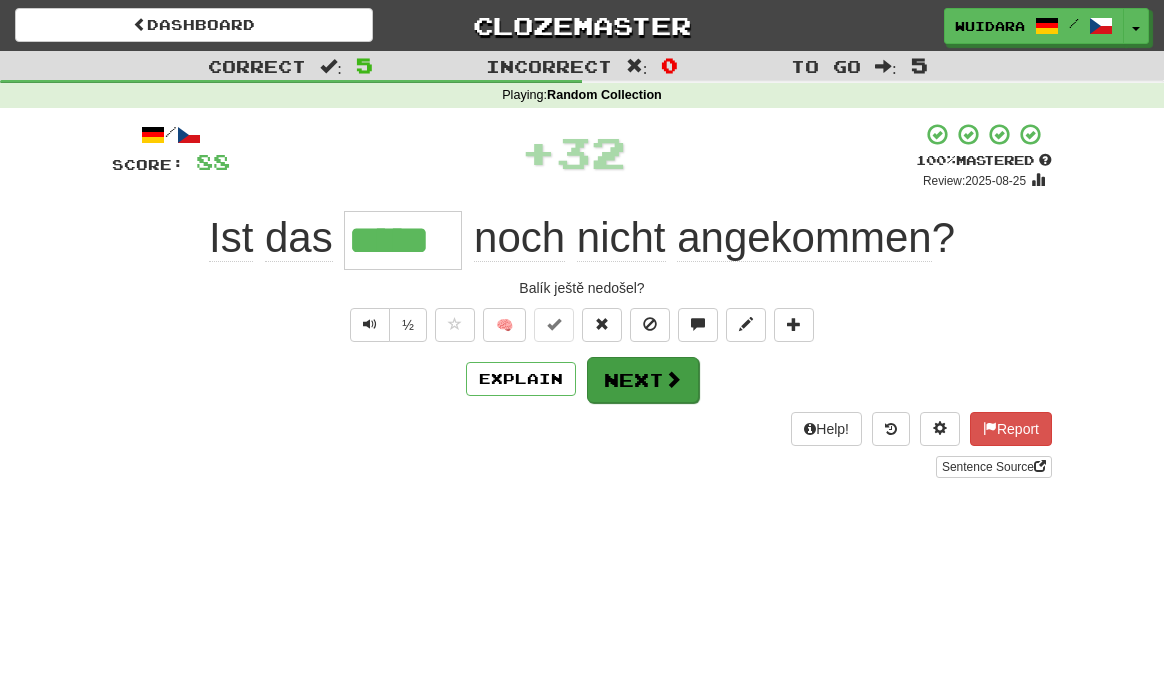 click at bounding box center (673, 379) 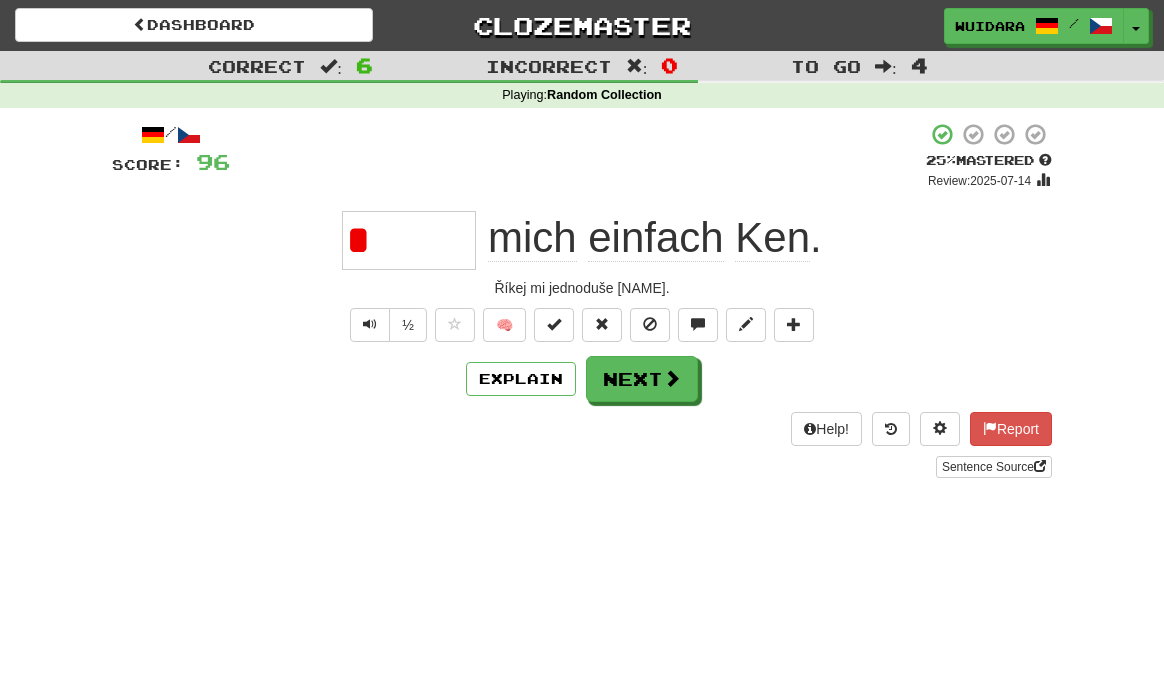 type on "**" 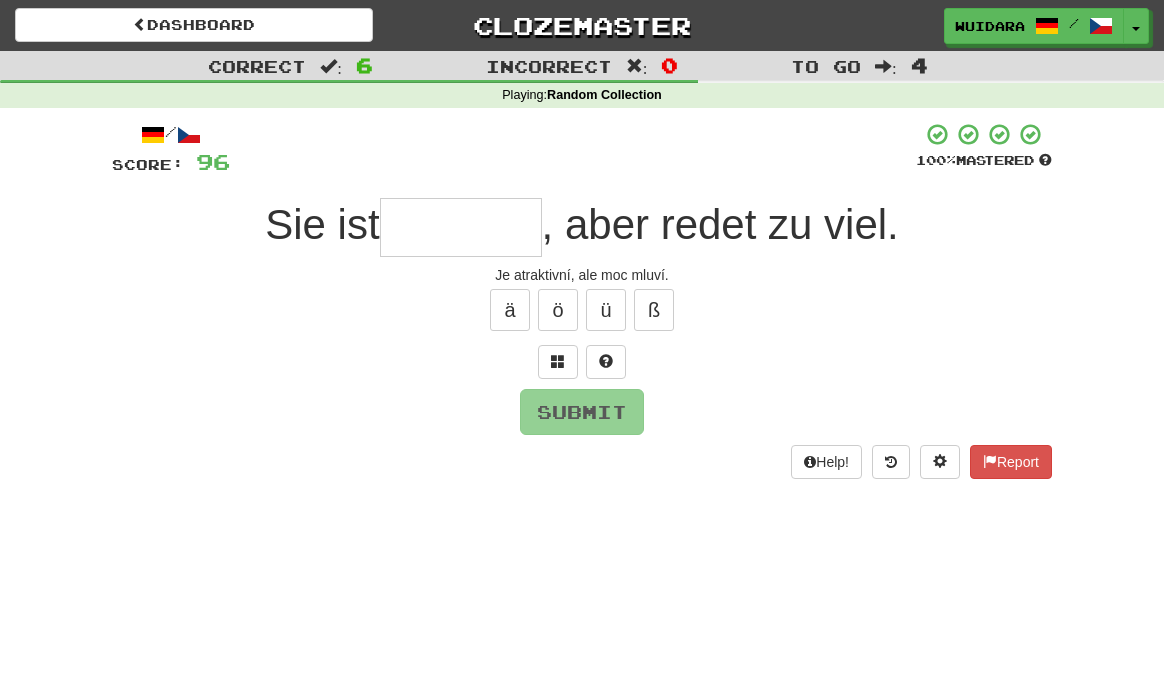 type on "*********" 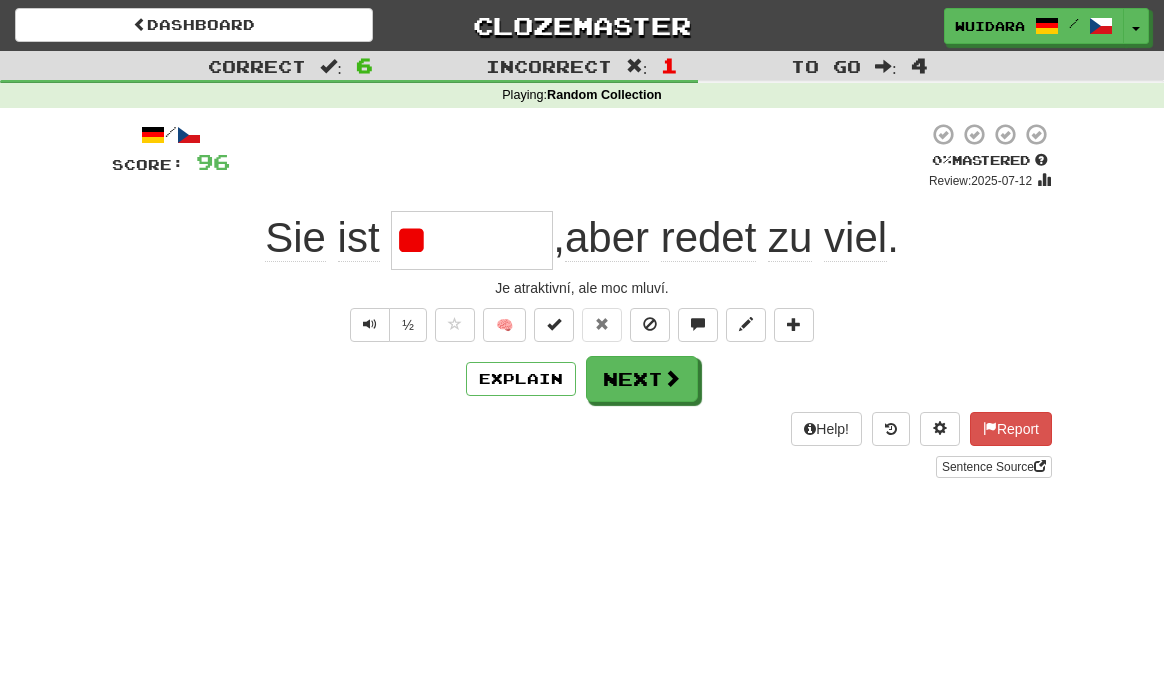 type on "*" 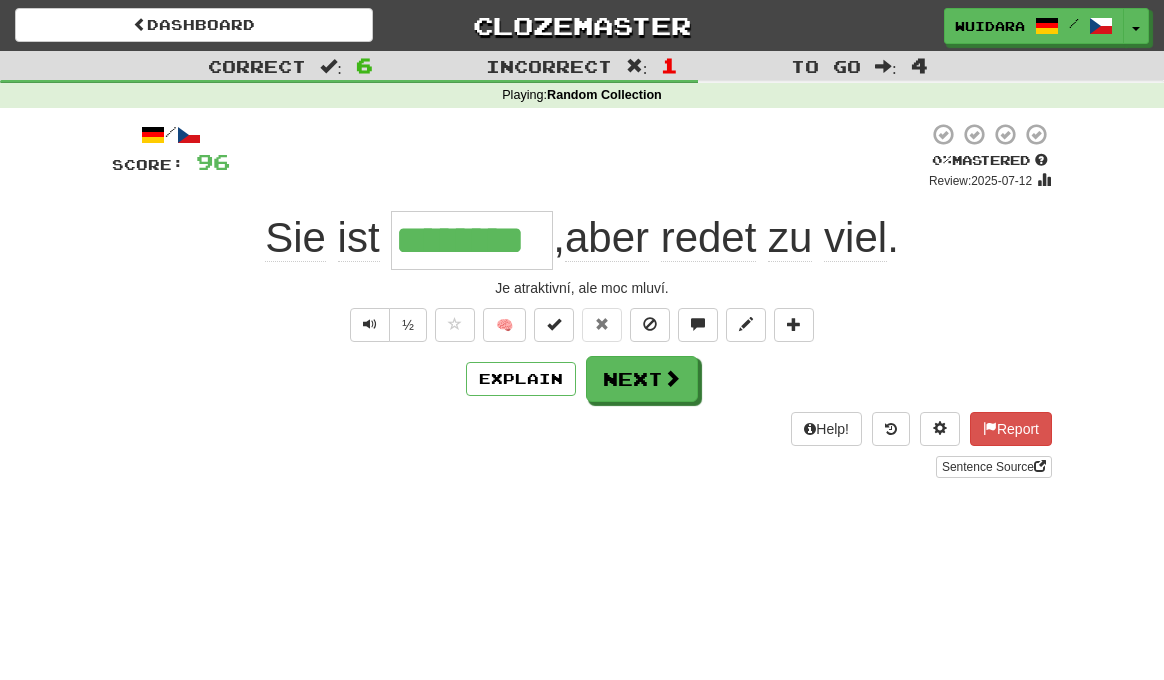 type on "*********" 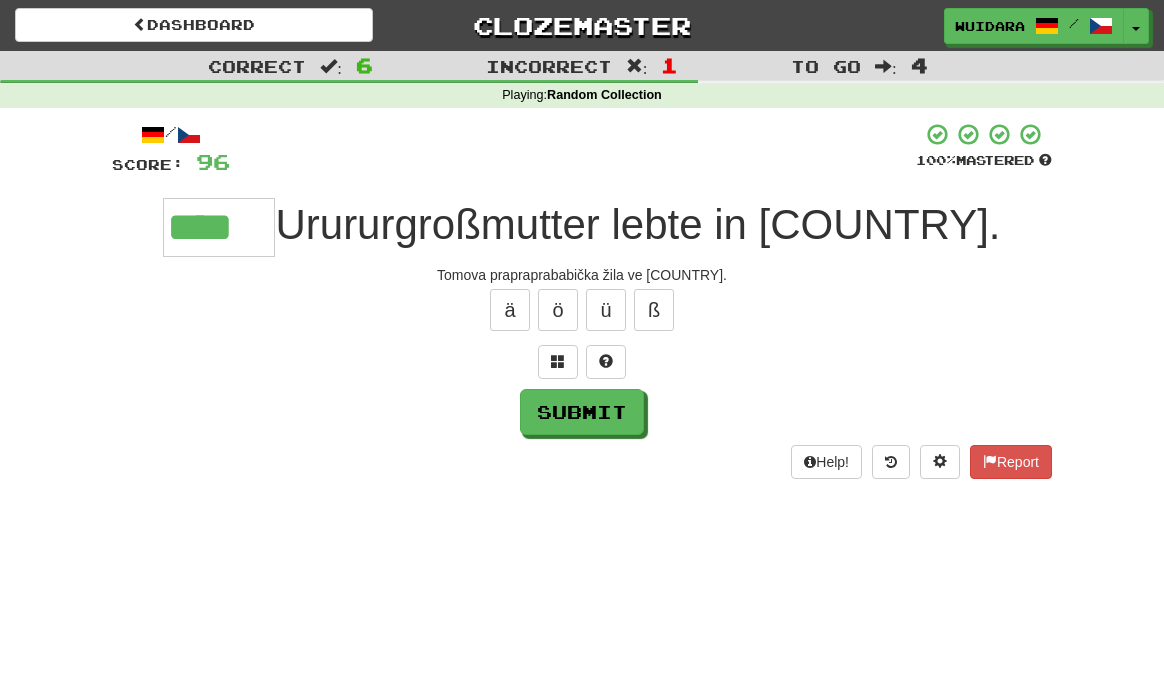 type on "****" 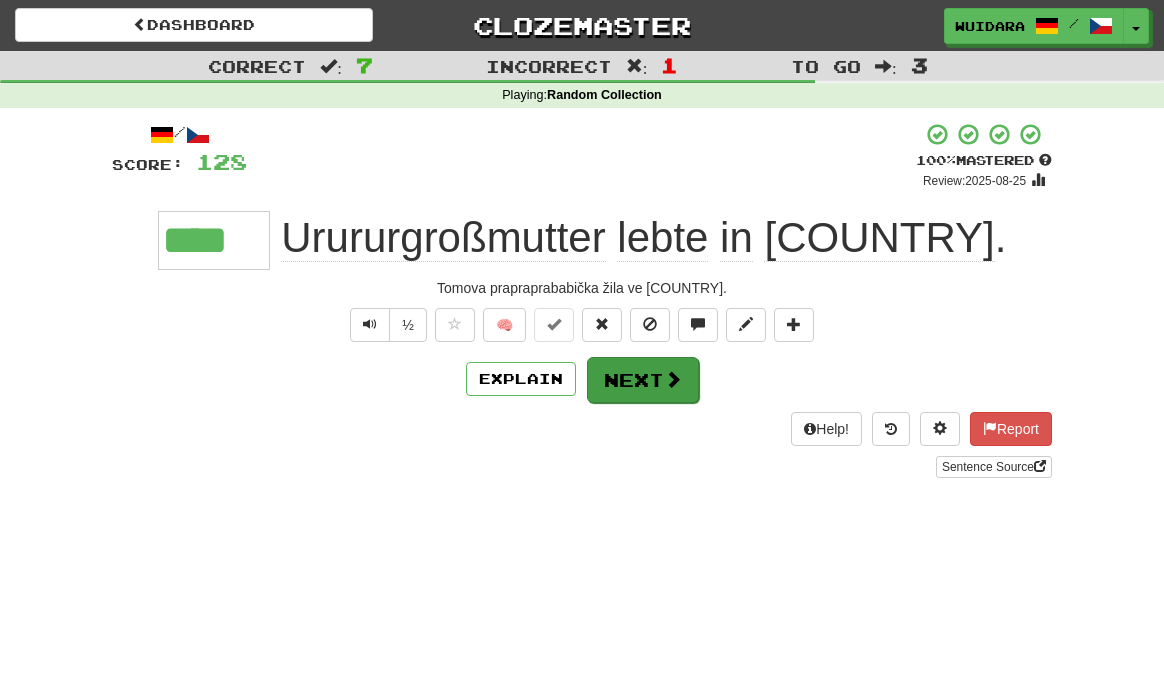 click on "Next" at bounding box center [643, 380] 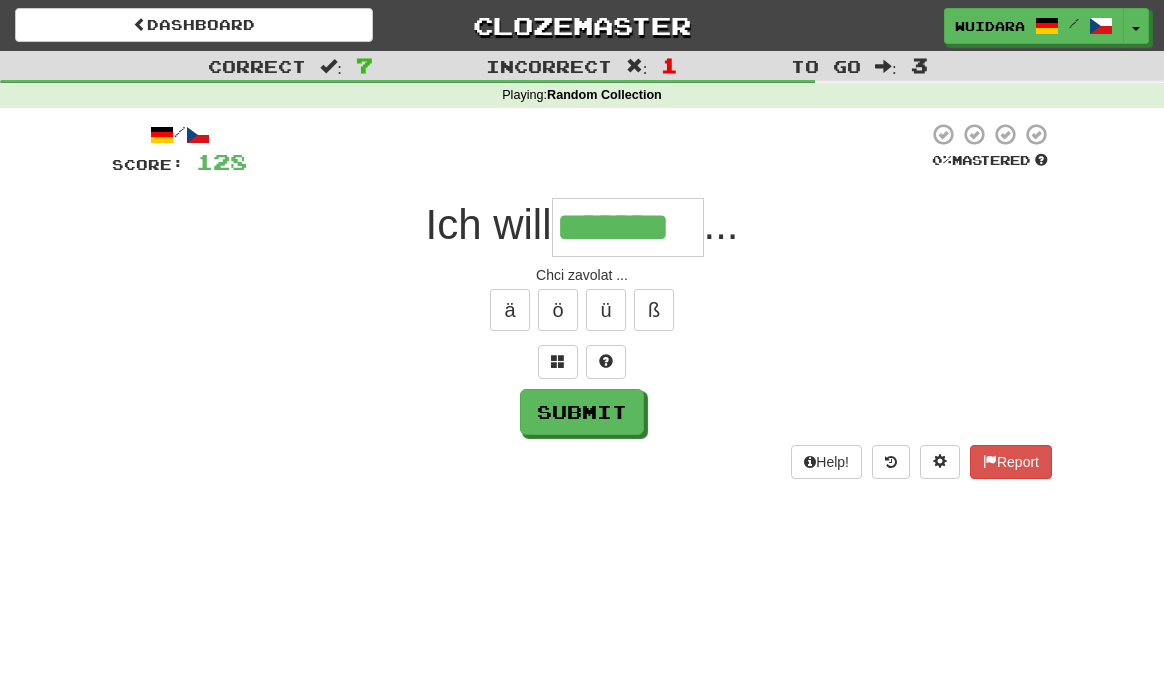 type on "*******" 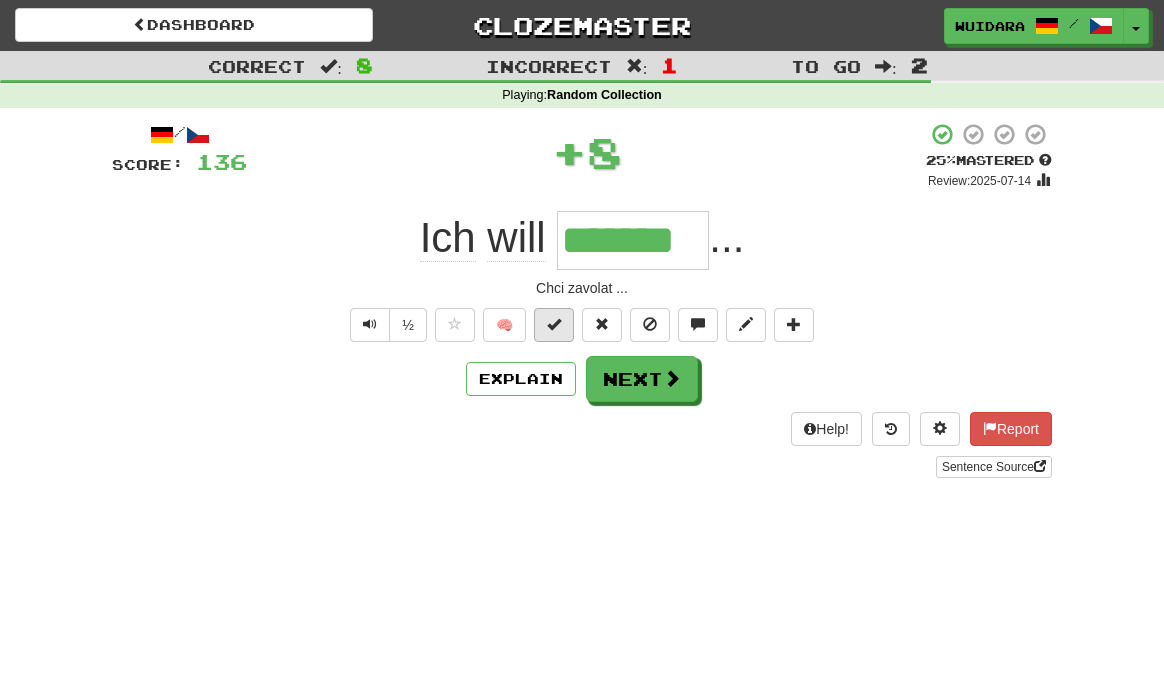 click at bounding box center (554, 324) 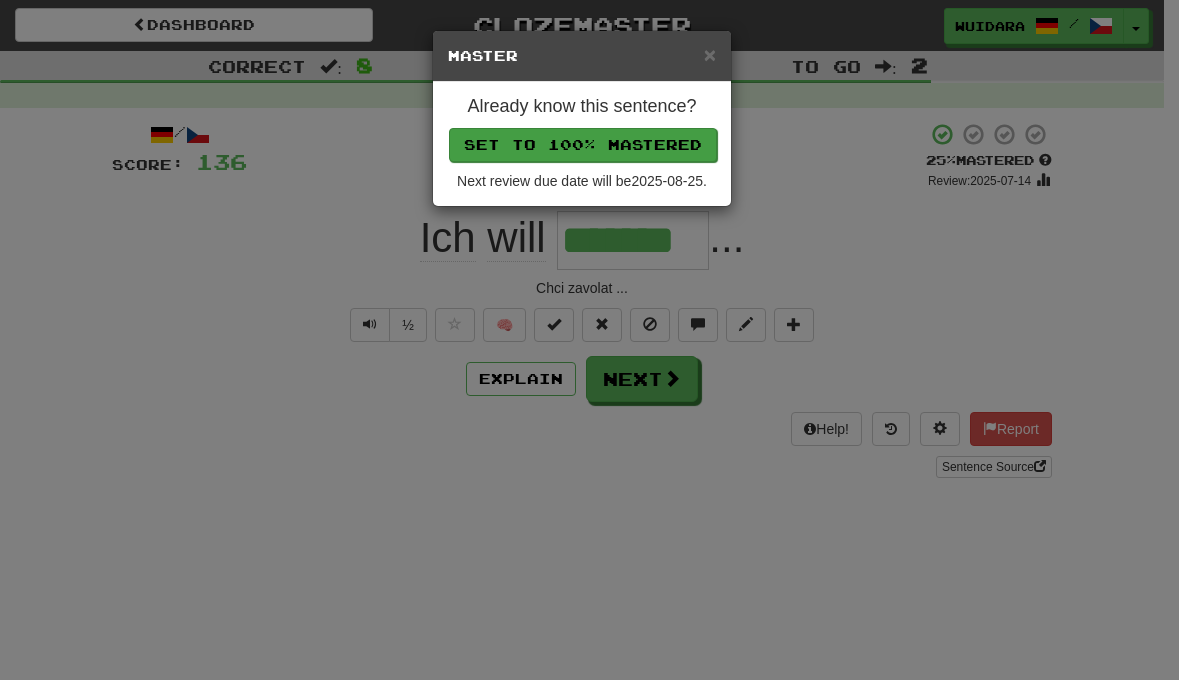 click on "Set to 100% Mastered" at bounding box center [583, 145] 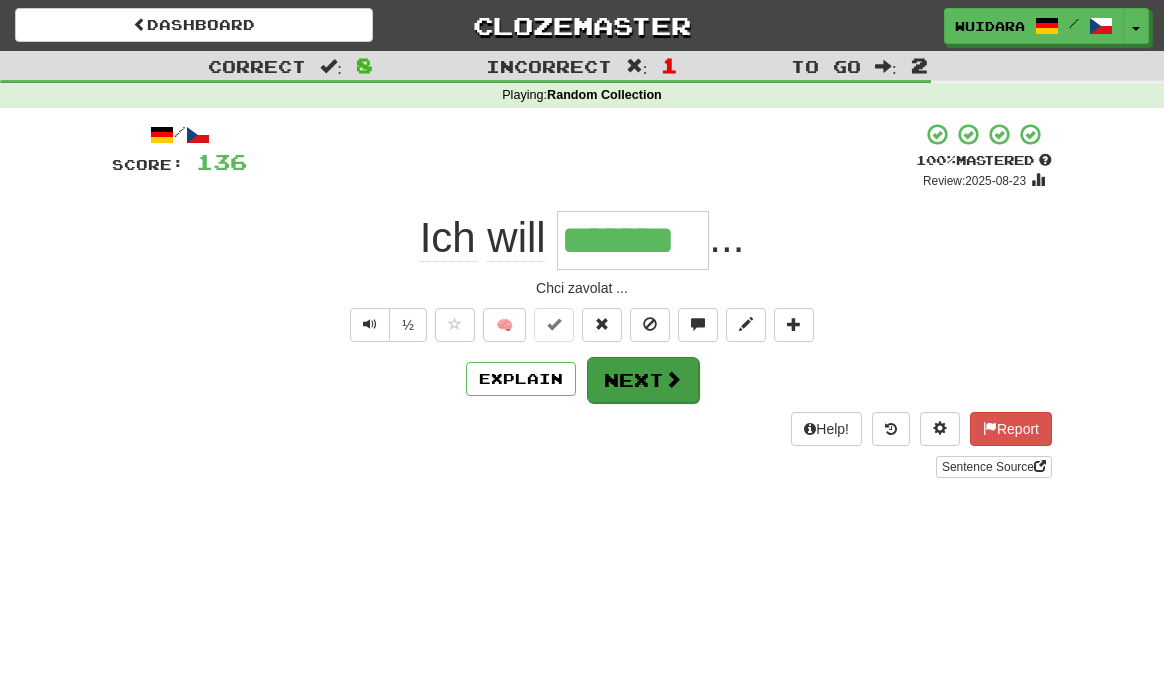 click on "Next" at bounding box center (643, 380) 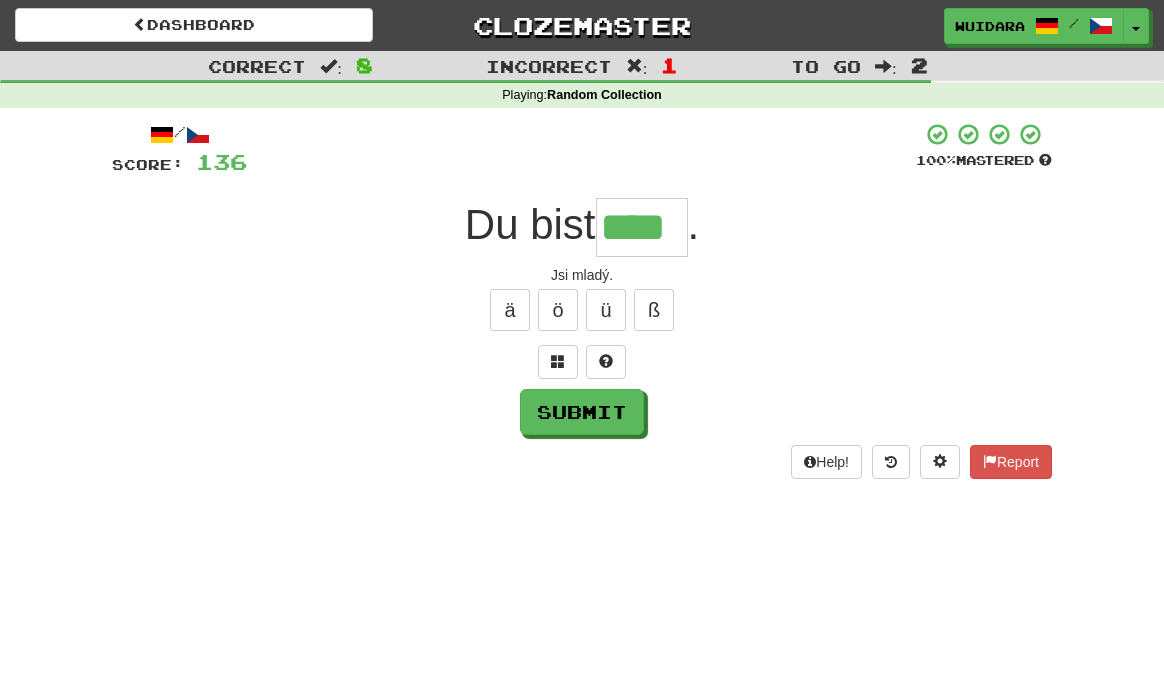 type on "****" 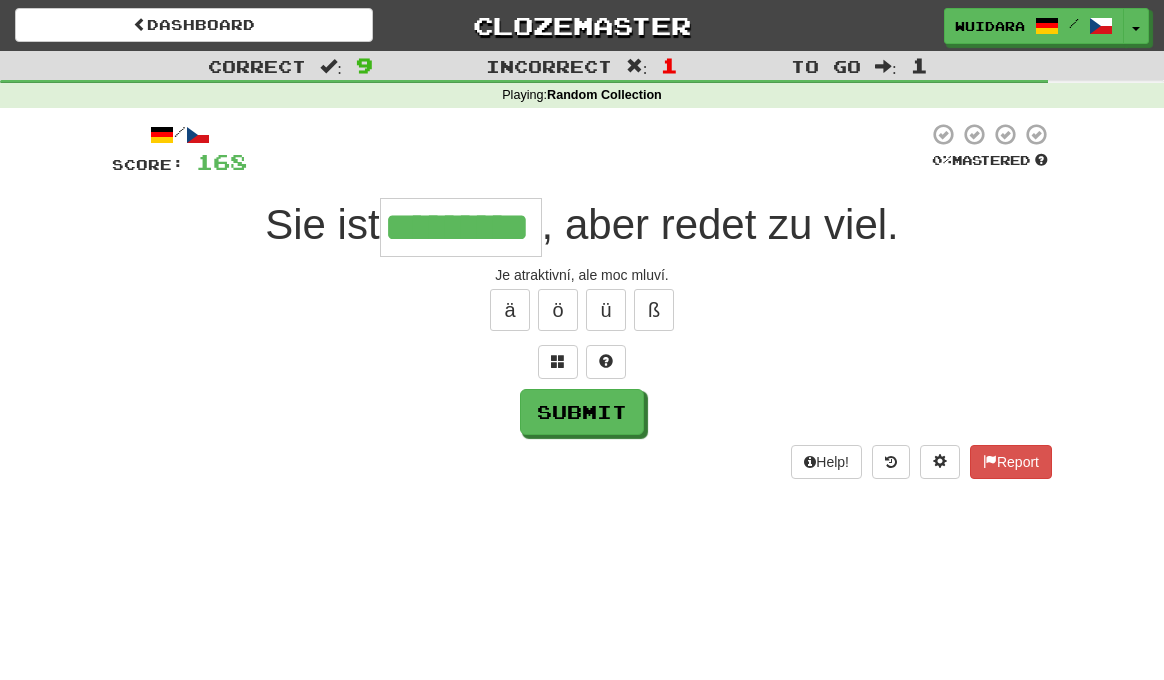 type on "*********" 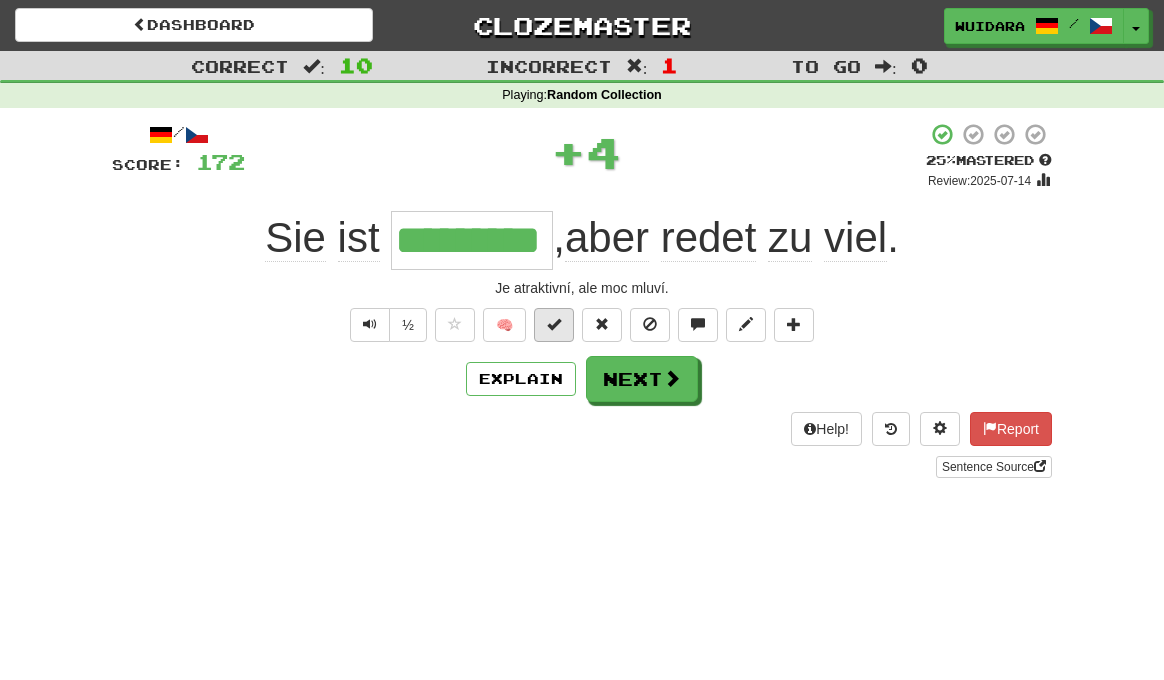 click at bounding box center (554, 324) 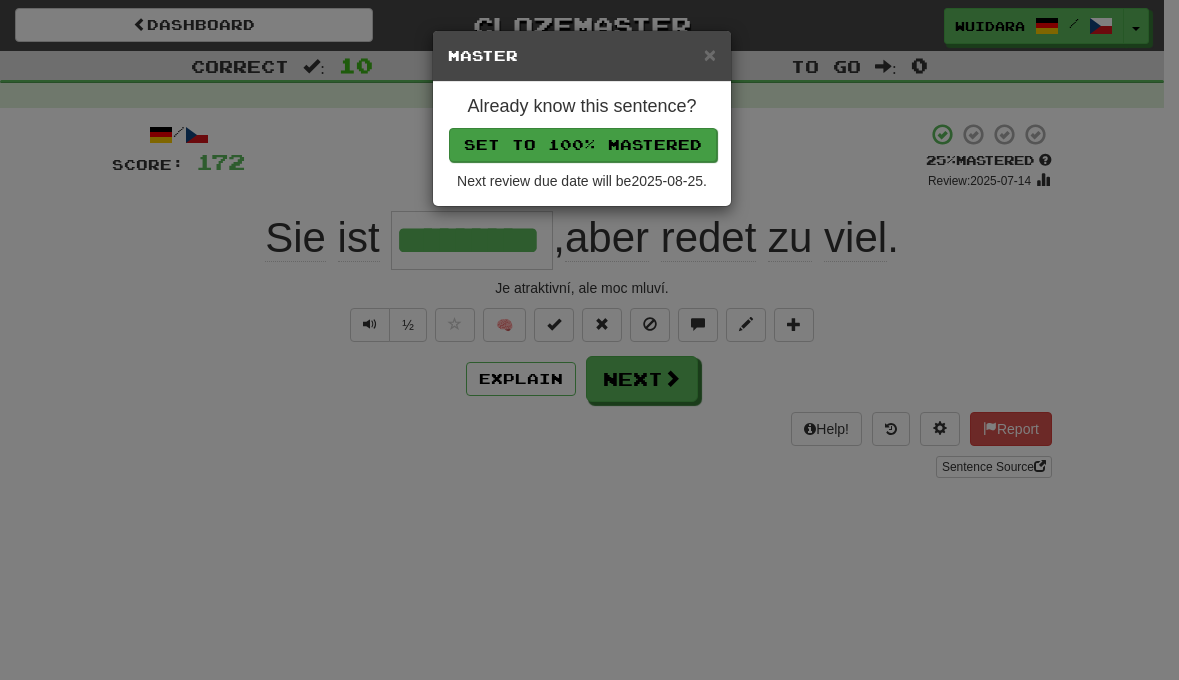 click on "Set to 100% Mastered" at bounding box center (583, 145) 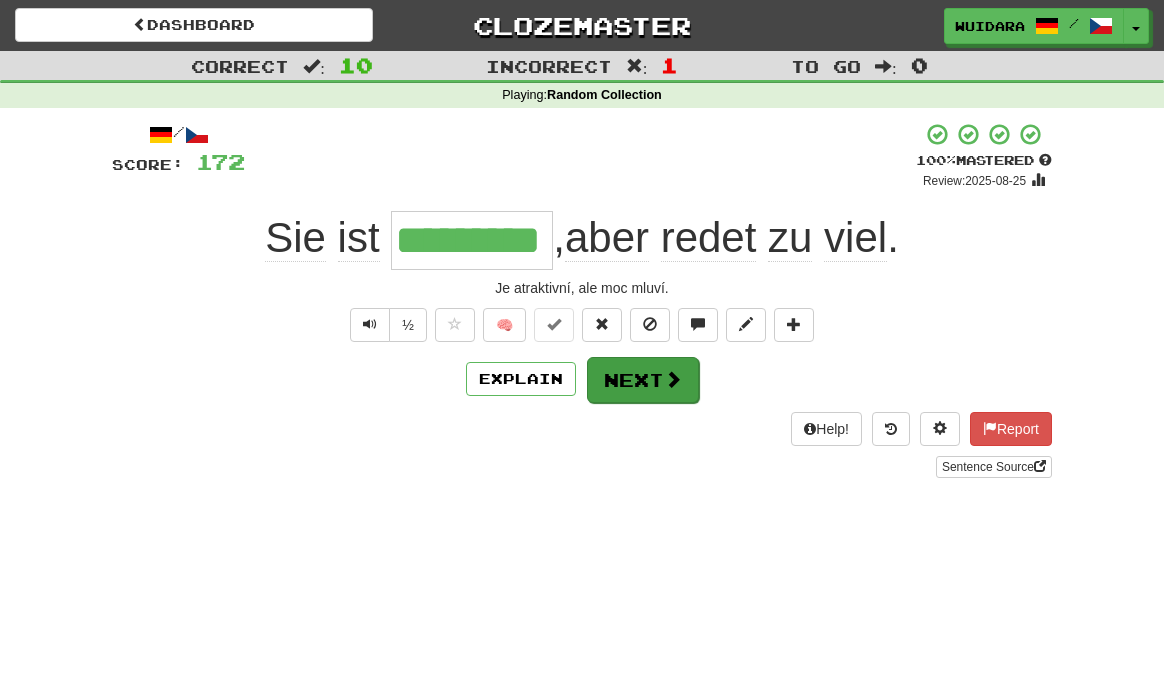 click at bounding box center (673, 379) 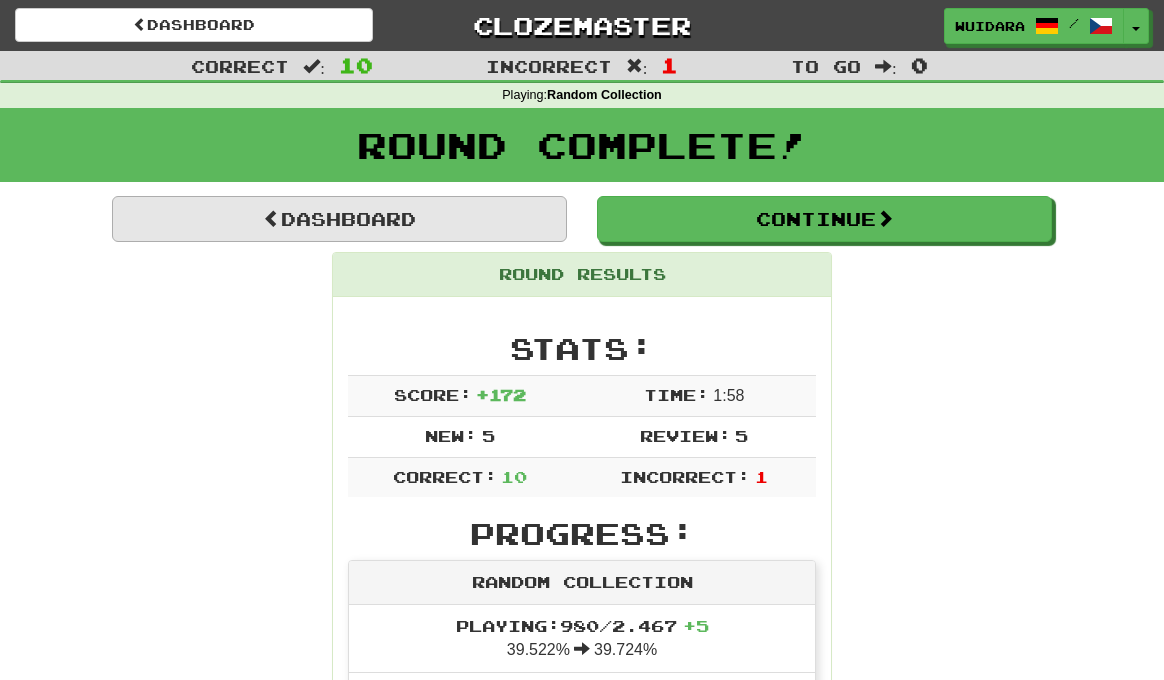 click on "Dashboard" at bounding box center [339, 219] 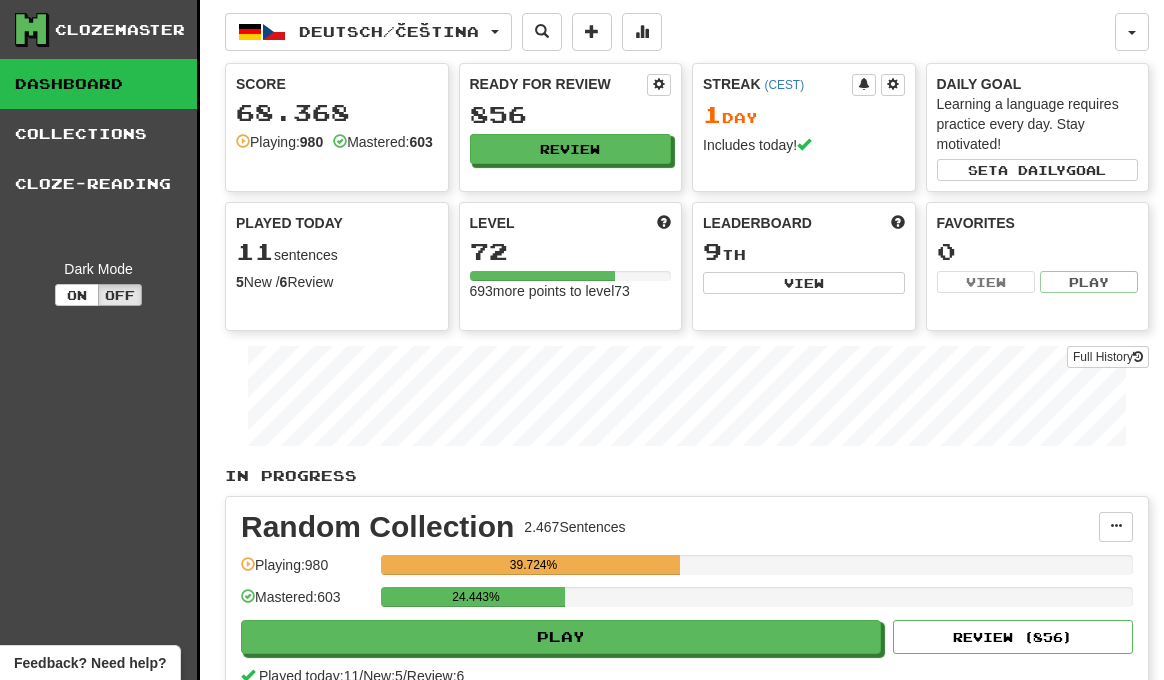 scroll, scrollTop: 0, scrollLeft: 0, axis: both 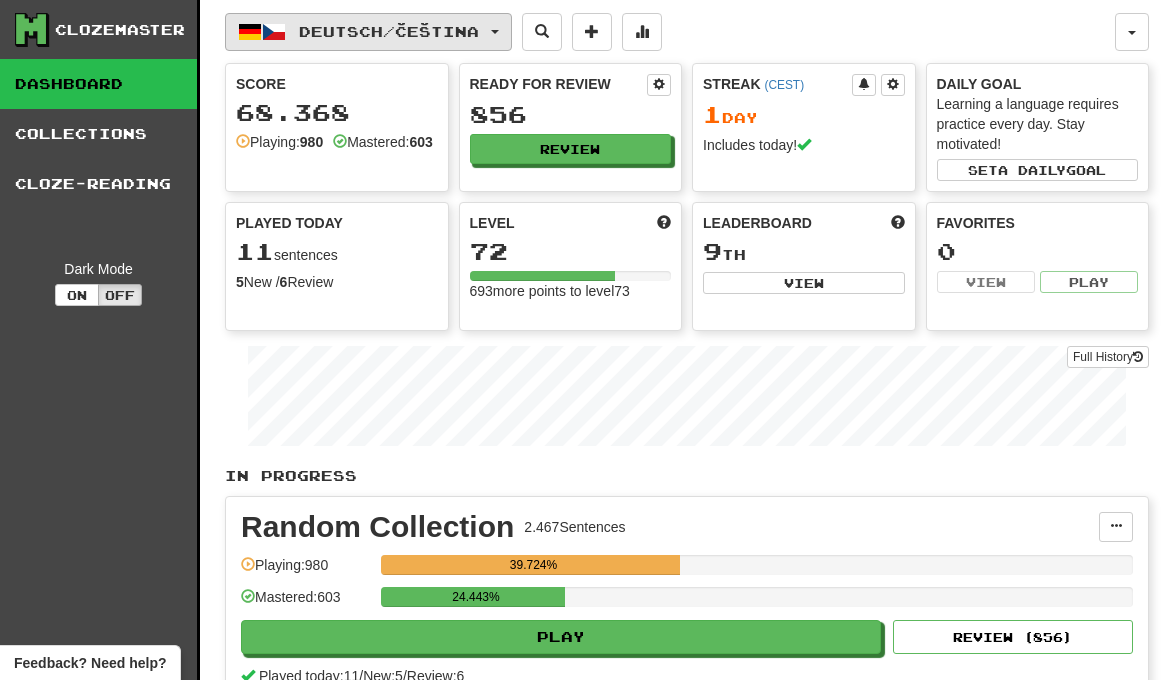 click on "Deutsch  /  Čeština" at bounding box center [389, 31] 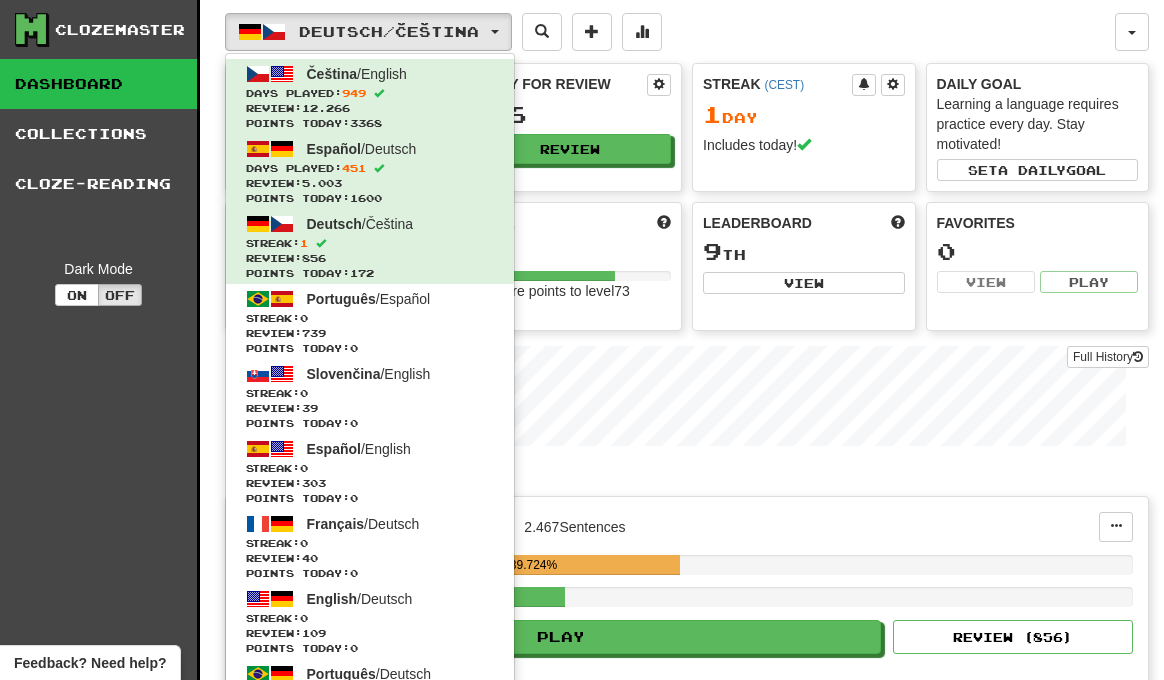 click on "Deutsch  /  Čeština Čeština  /  English Days Played:  949   Review:  12.266 Points today:  3368 Español  /  Deutsch Days Played:  451   Review:  5.003 Points today:  1600 Deutsch  /  Čeština Streak:  1   Review:  856 Points today:  172 Português  /  Español Streak:  0   Review:  739 Points today:  0 Slovenčina  /  English Streak:  0   Review:  39 Points today:  0 Español  /  English Streak:  0   Review:  303 Points today:  0 Français  /  Deutsch Streak:  0   Review:  40 Points today:  0 English  /  Deutsch Streak:  0   Review:  109 Points today:  0 Português  /  Deutsch Streak:  0   Review:  40 Points today:  0 Română  /  English Streak:  0   Review:  20 Points today:  0 Latina  /  English Streak:  0   Review:  30 Points today:  0 Čeština  /  Français Streak:  0   Review:  0 Points today:  0 Deutsch  /  English Streak:  0   Review:  0 Points today:  0 English  /  Čeština Streak:  0   Review:  0 Points today:  0 Hrvatski  /  English Streak:  0   Review:  0 Points today:  0 Português  /  0" at bounding box center (670, 32) 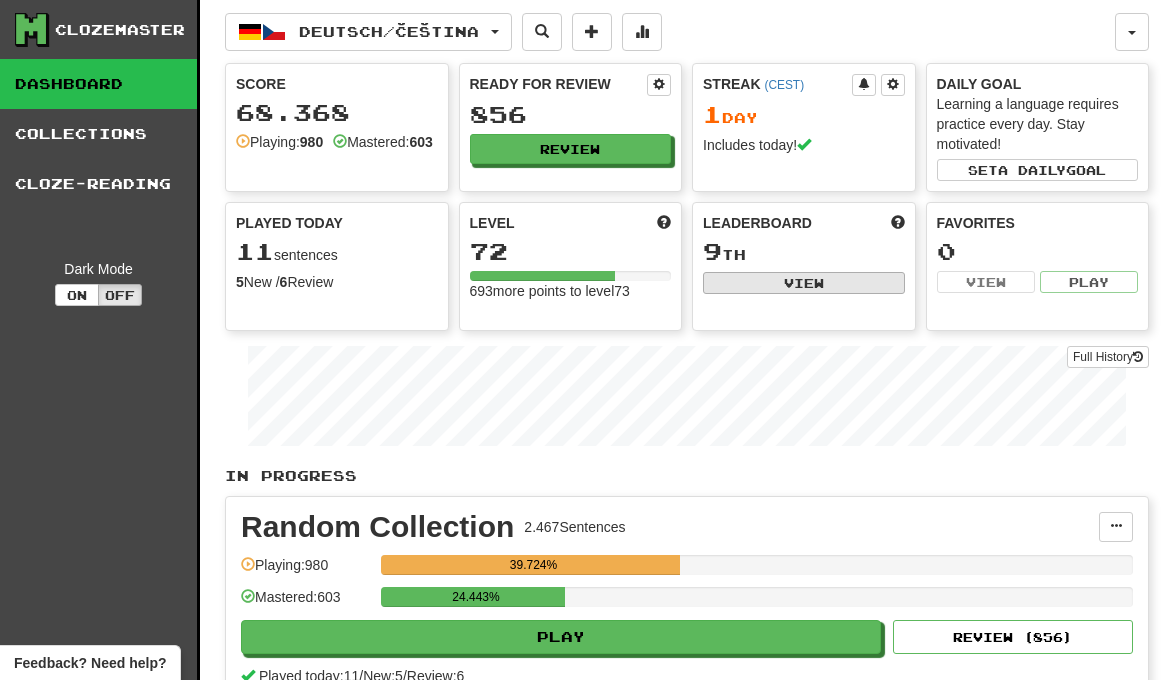 click on "View" at bounding box center [804, 283] 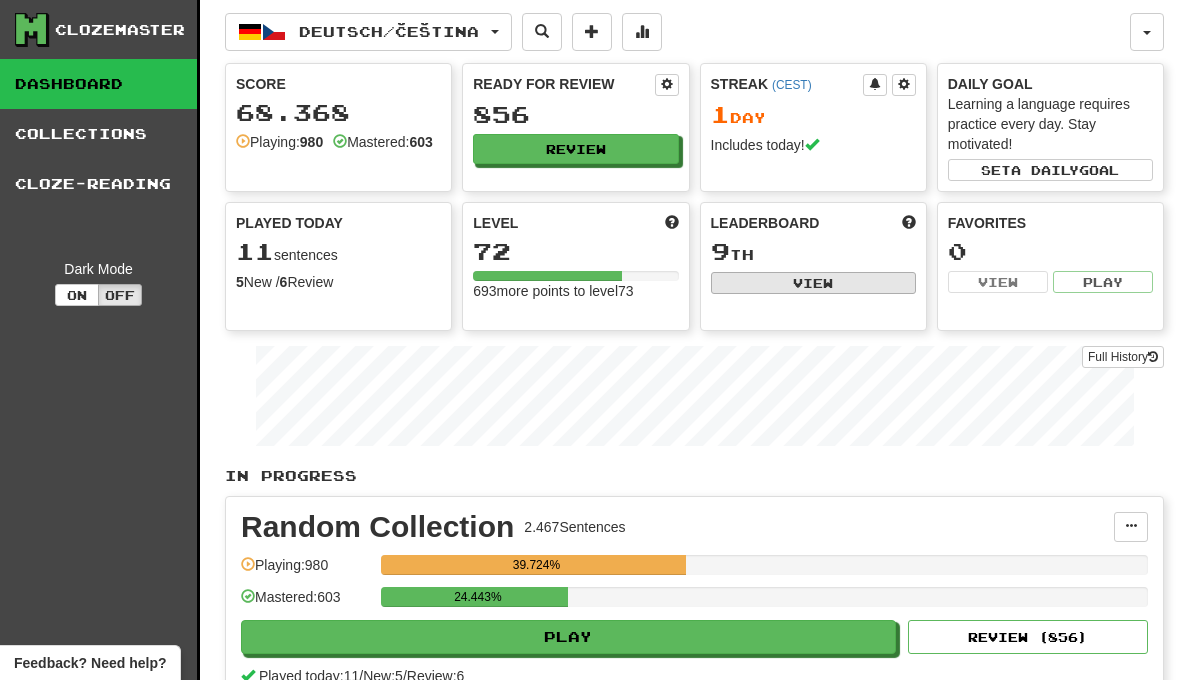 select on "**********" 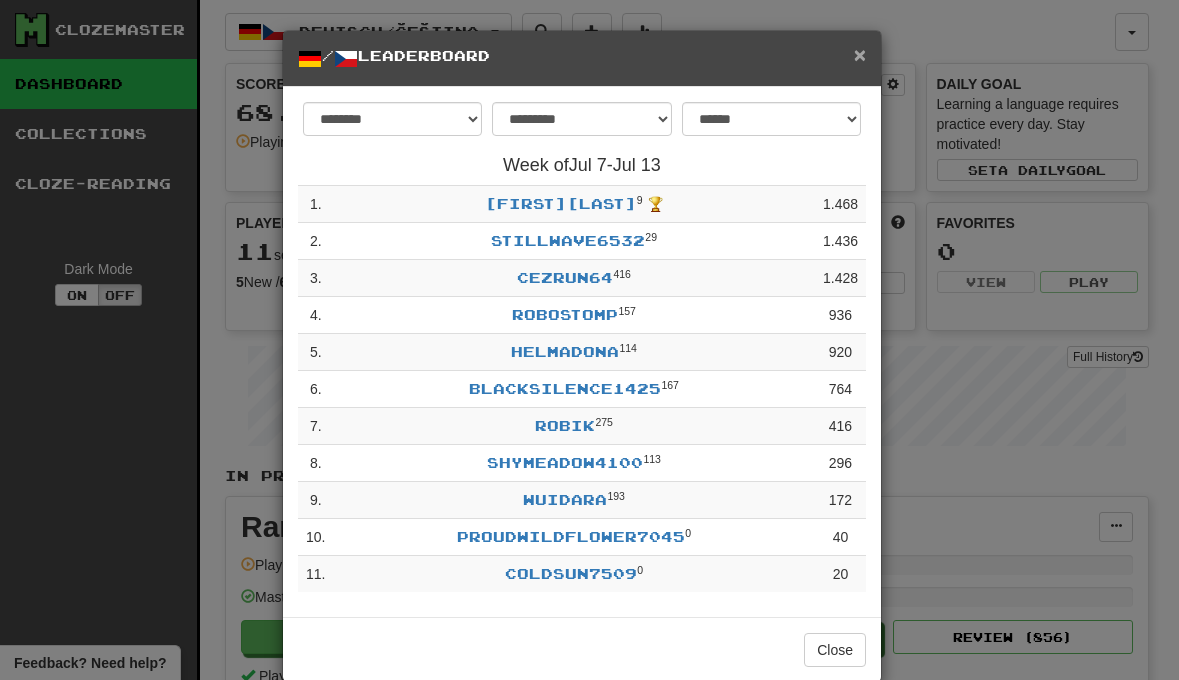 click on "×" at bounding box center (860, 54) 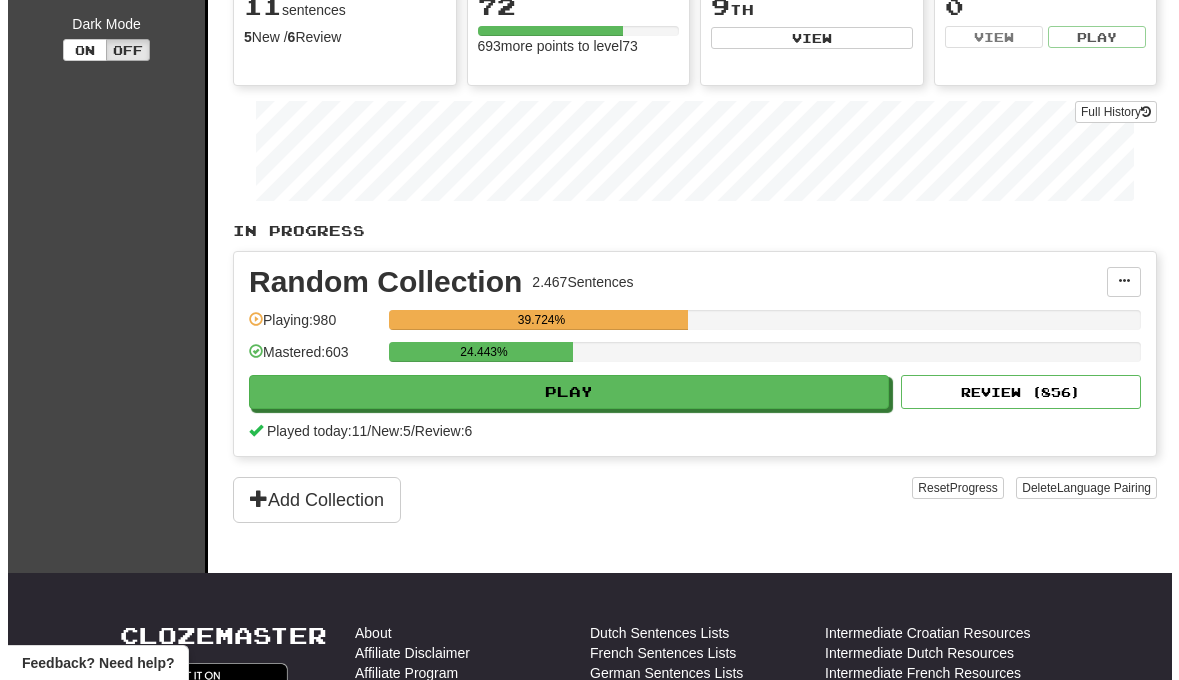 scroll, scrollTop: 188, scrollLeft: 0, axis: vertical 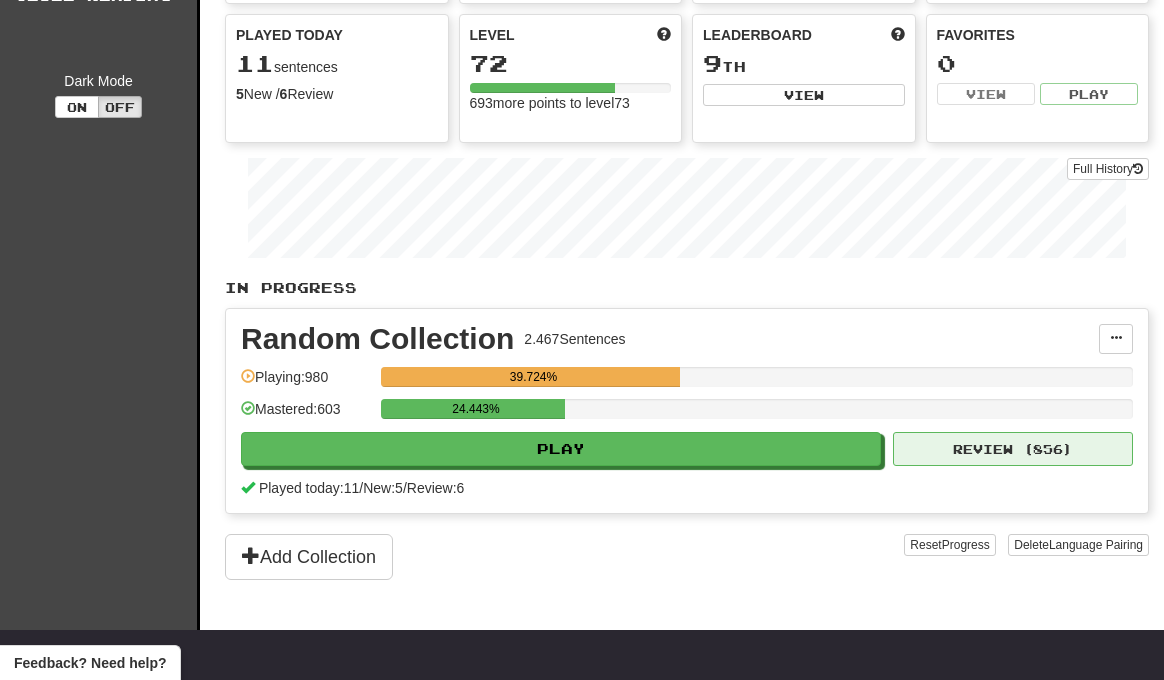 click on "Review ( 856 )" at bounding box center [1013, 449] 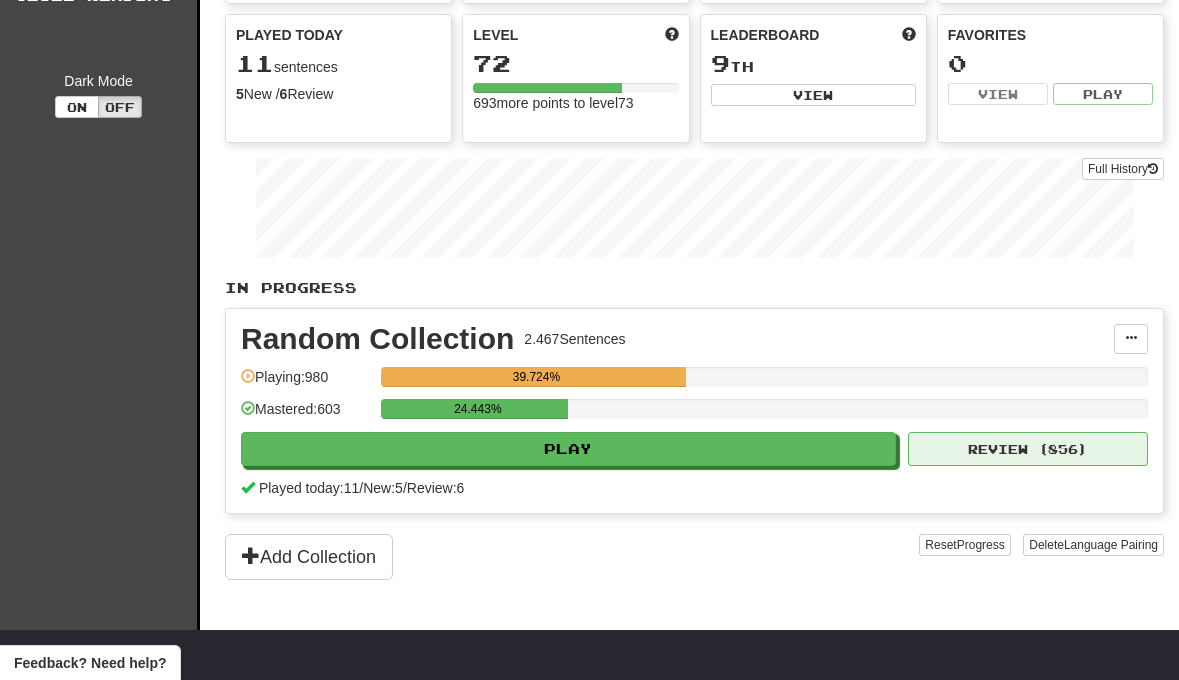 select on "**" 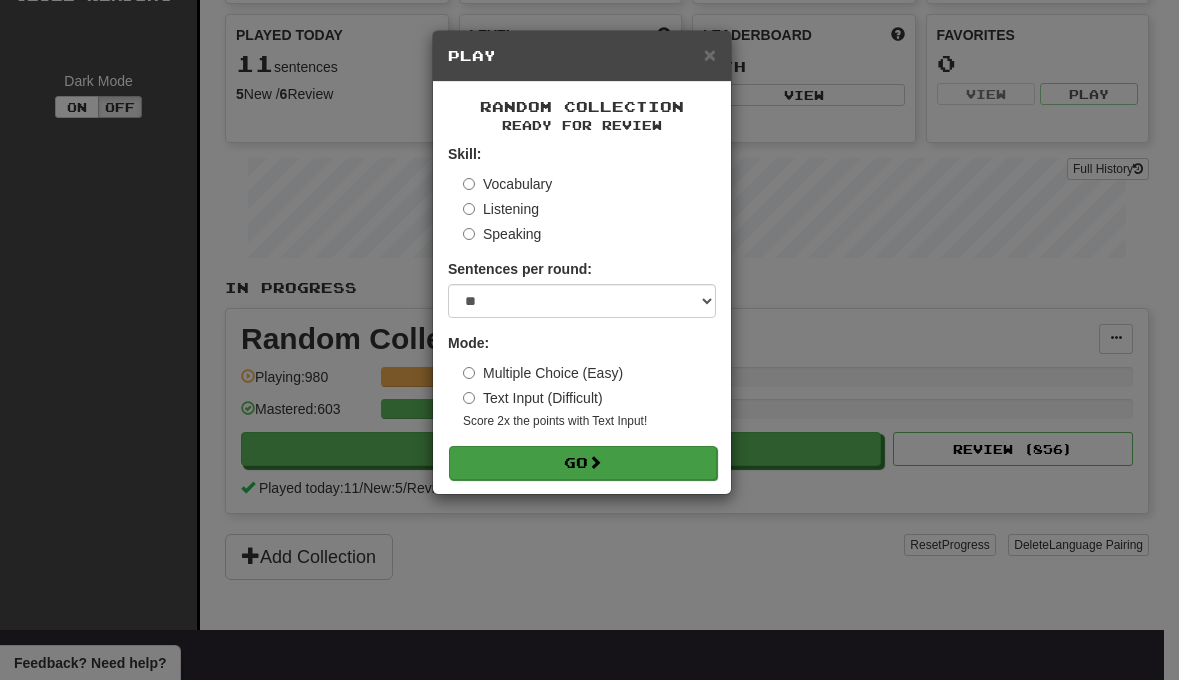 click on "Go" at bounding box center (583, 463) 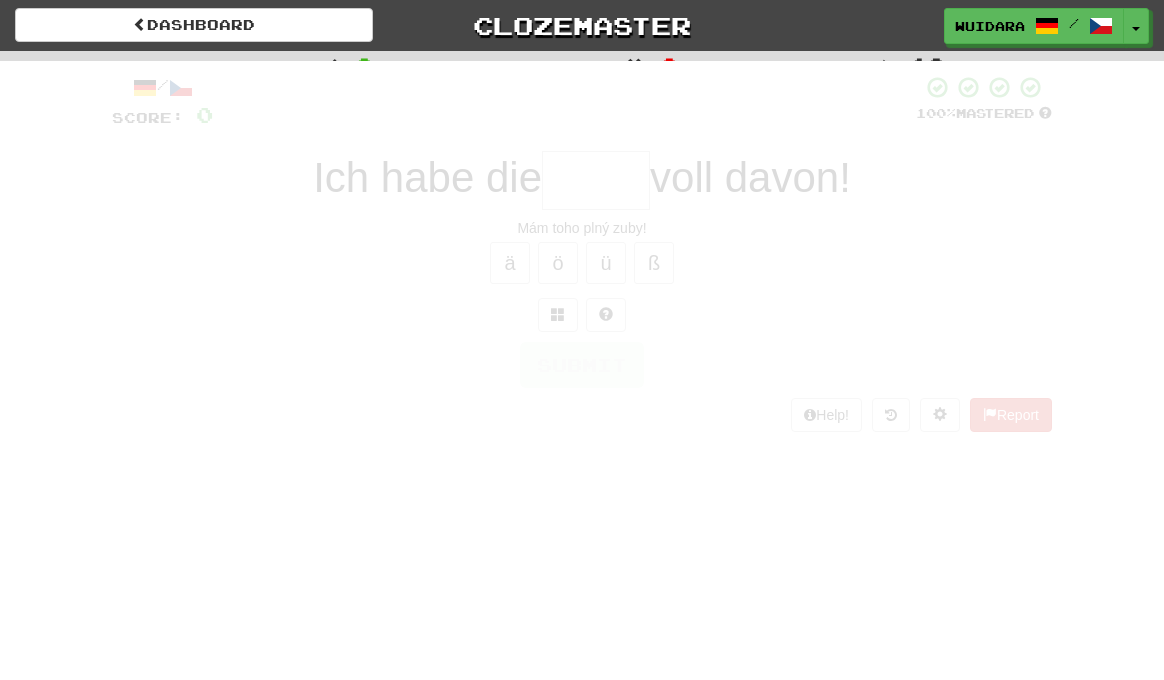 scroll, scrollTop: 0, scrollLeft: 0, axis: both 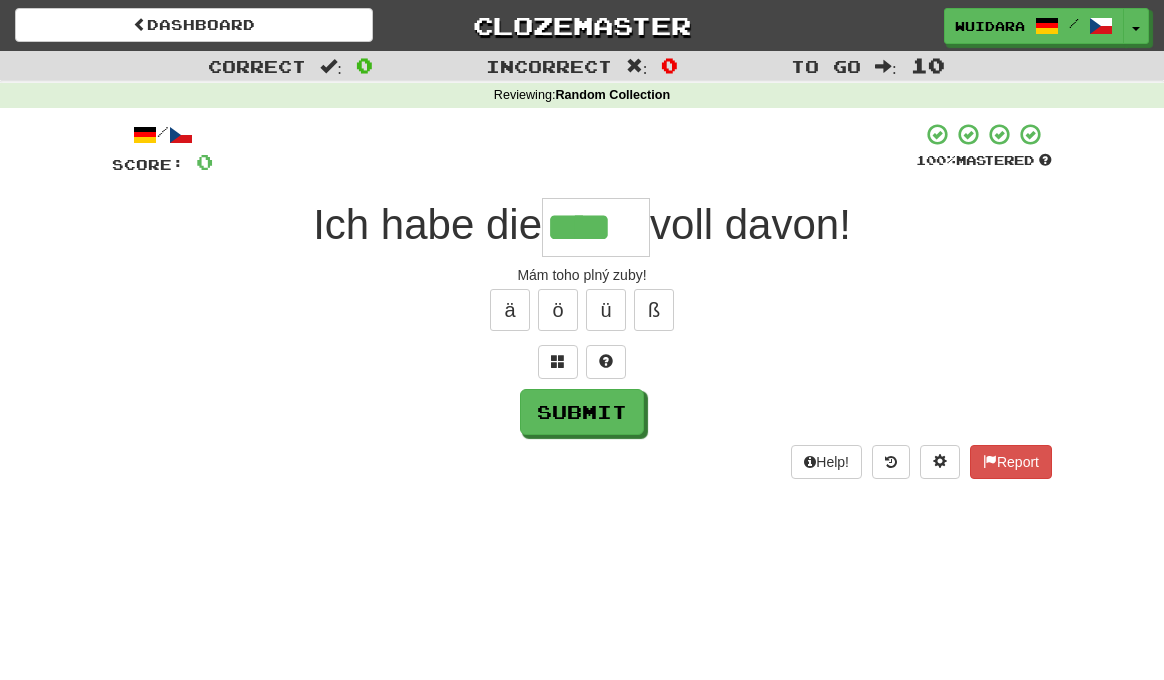type on "****" 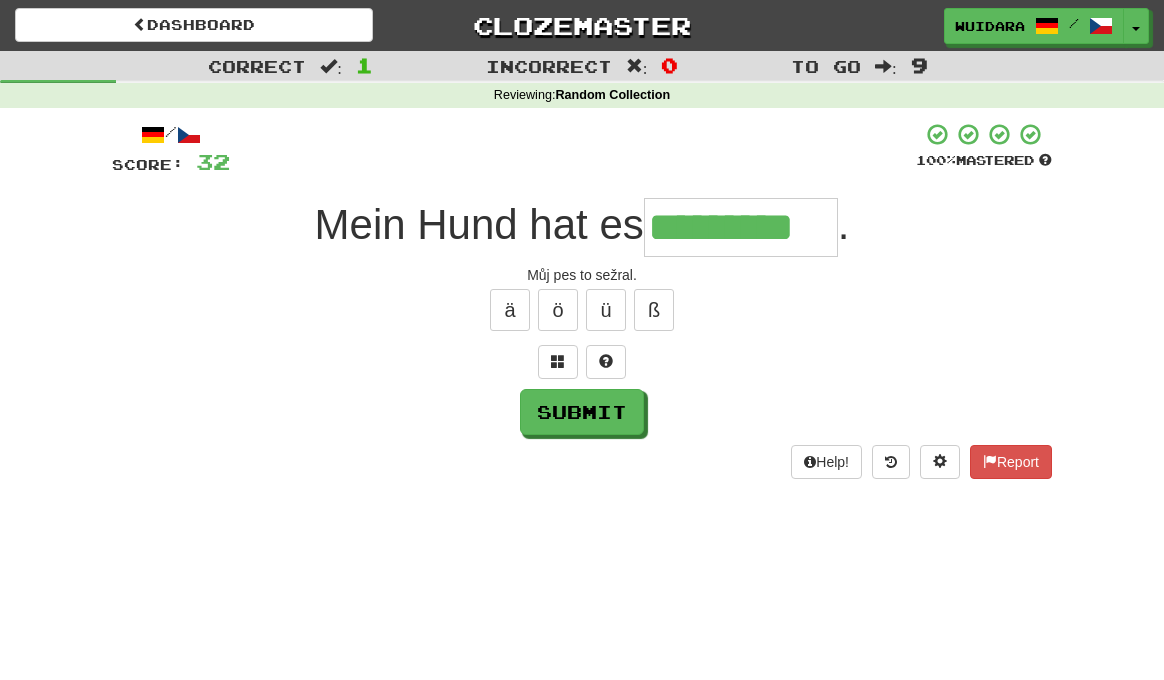 type on "*********" 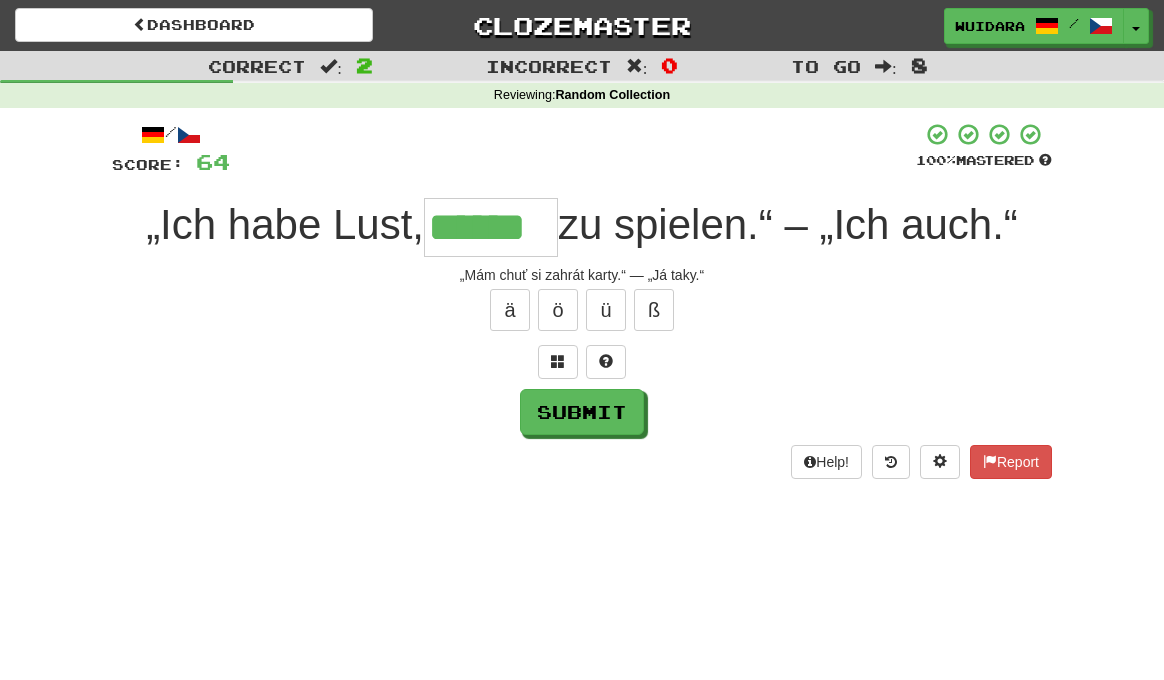 type on "******" 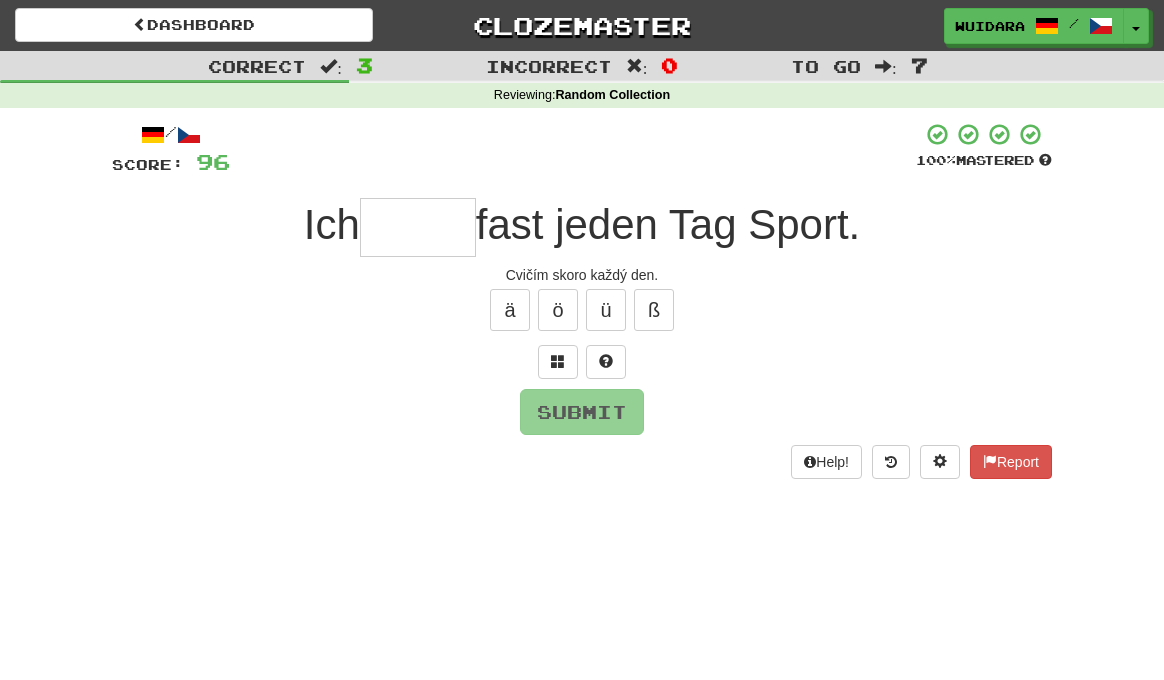 type on "*" 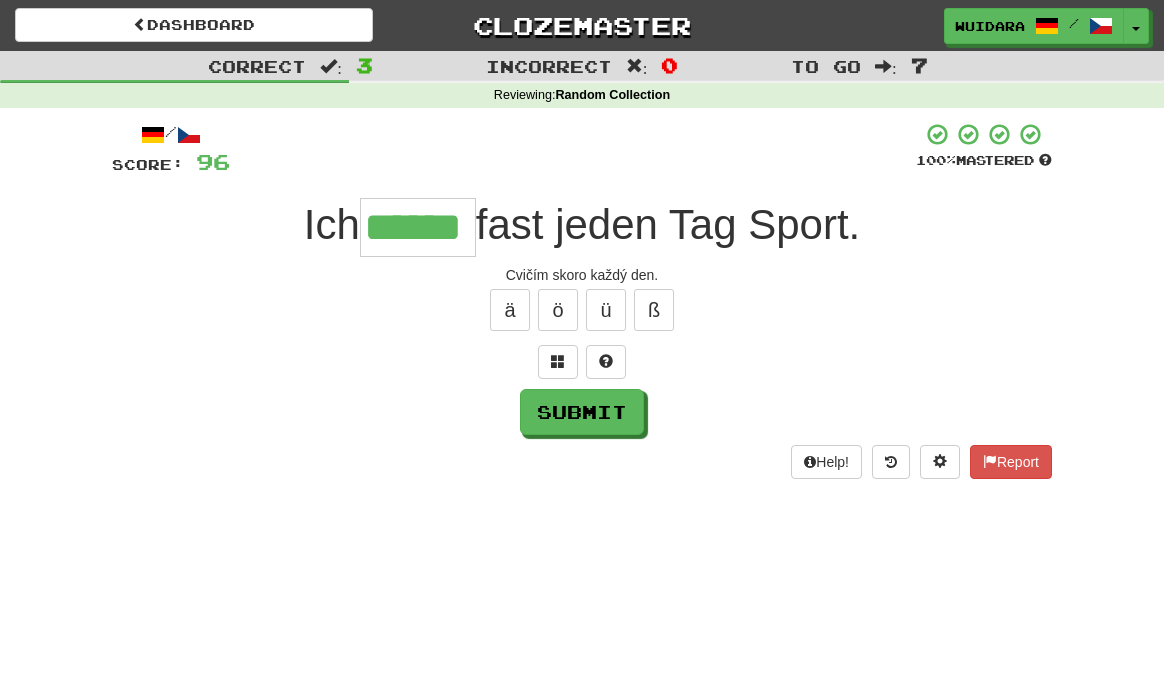 type on "******" 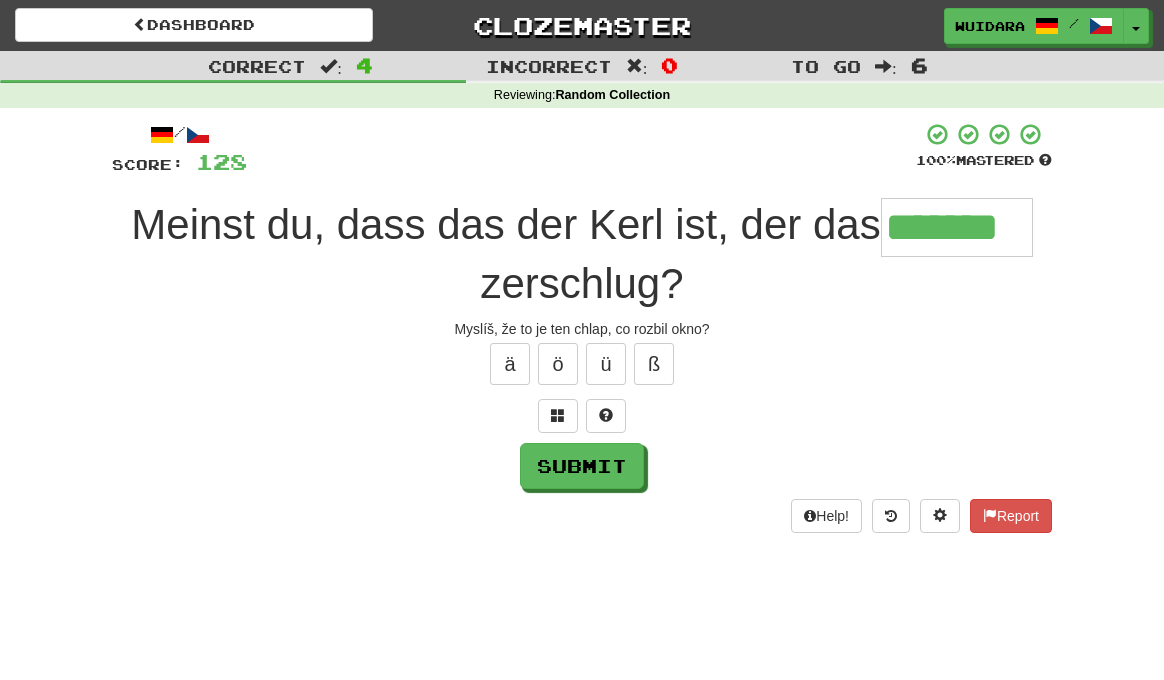 type on "*******" 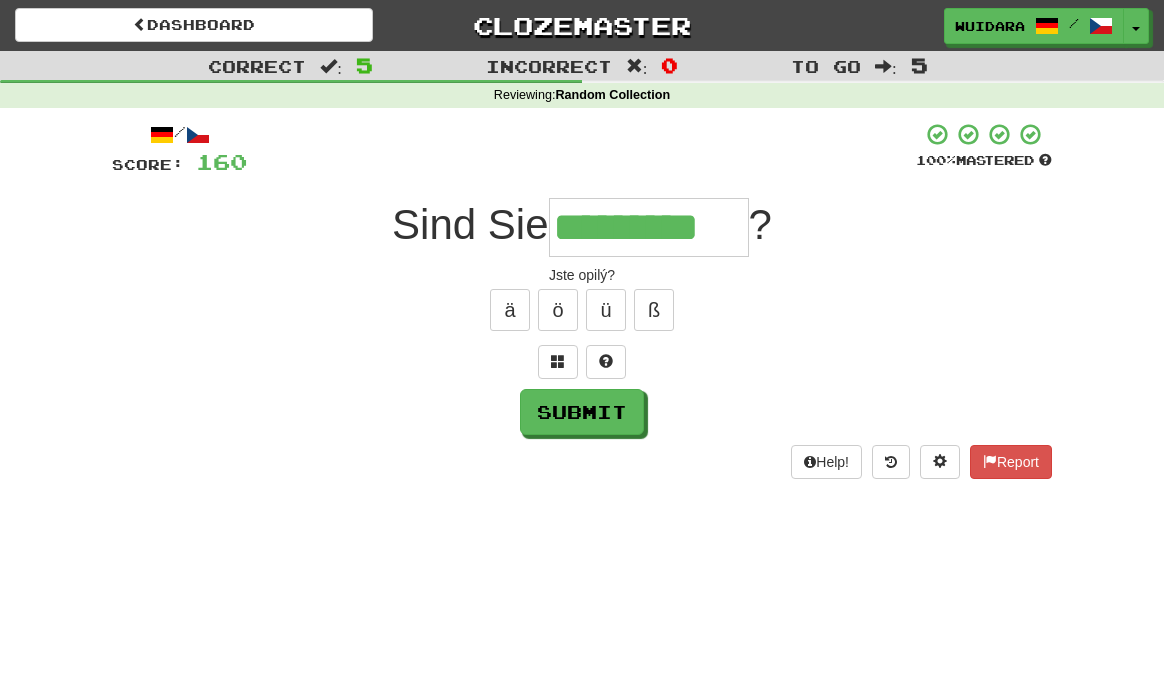 type on "*********" 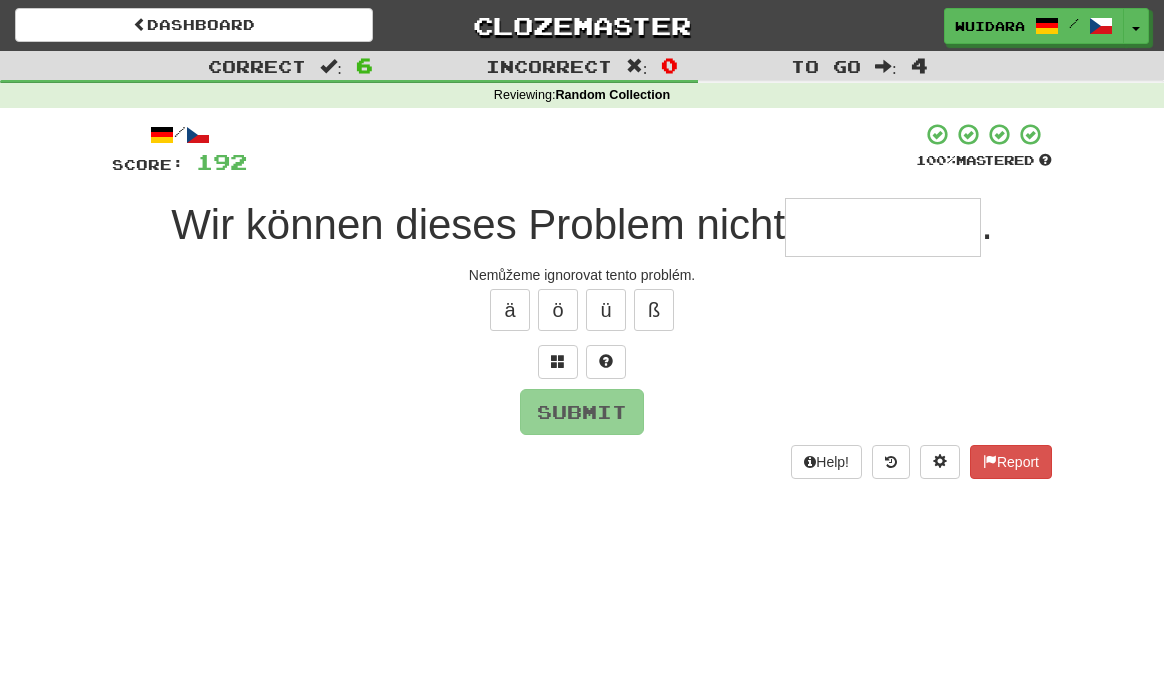 type on "*" 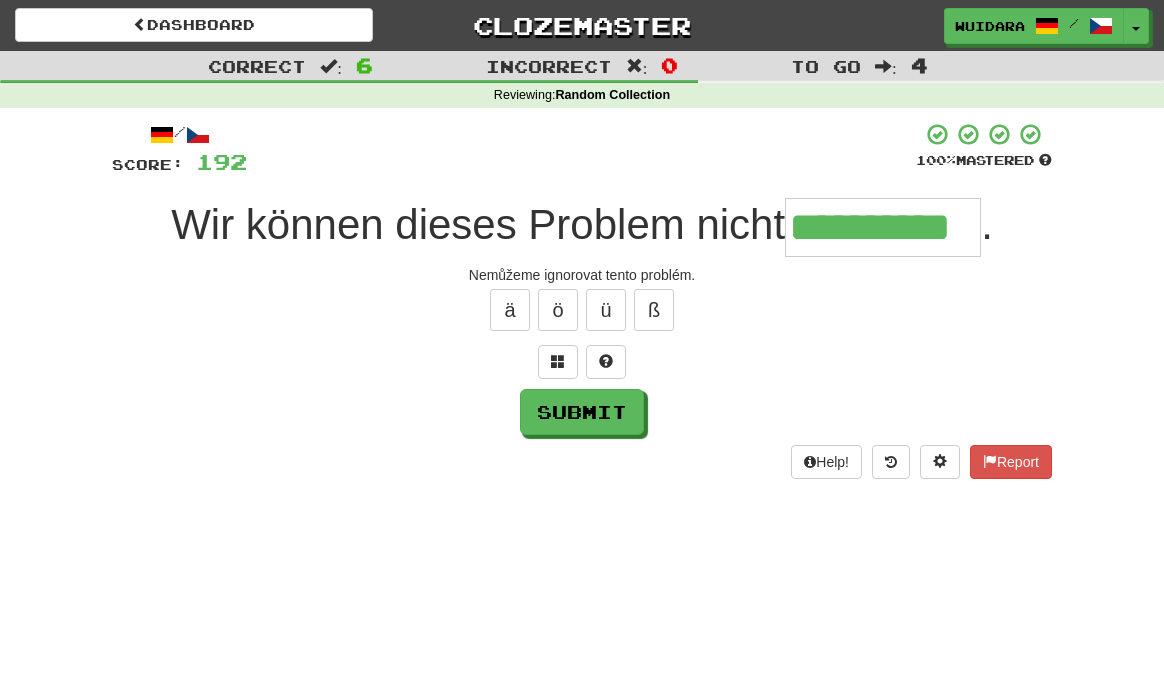 type on "**********" 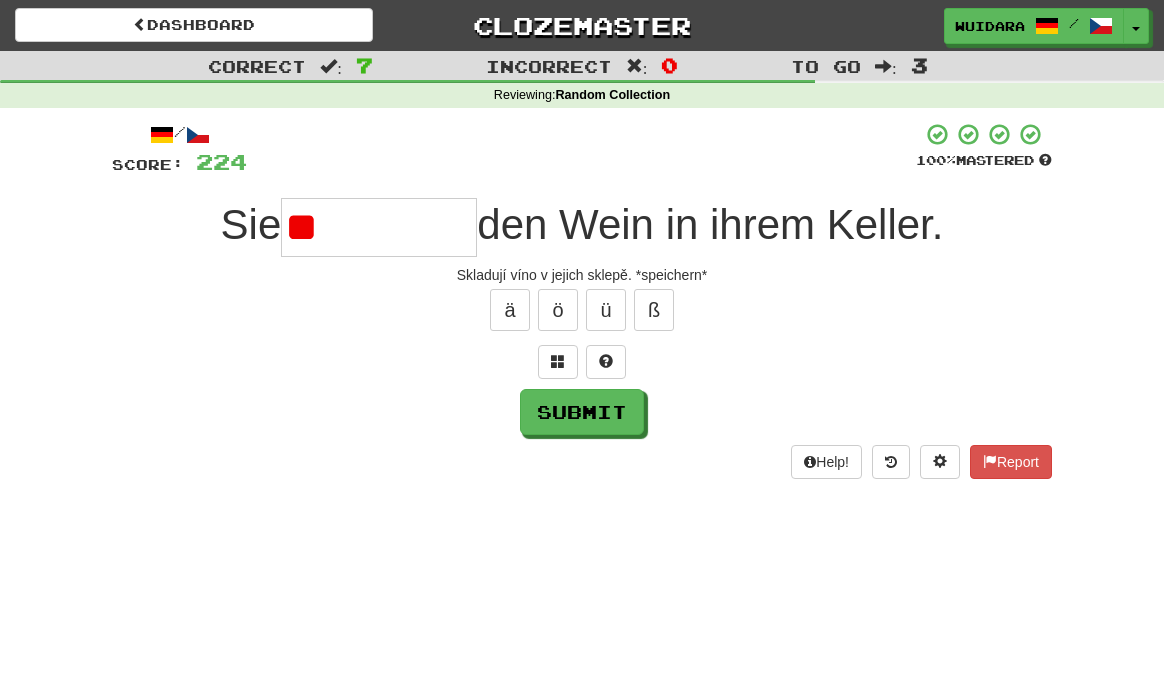 type on "*" 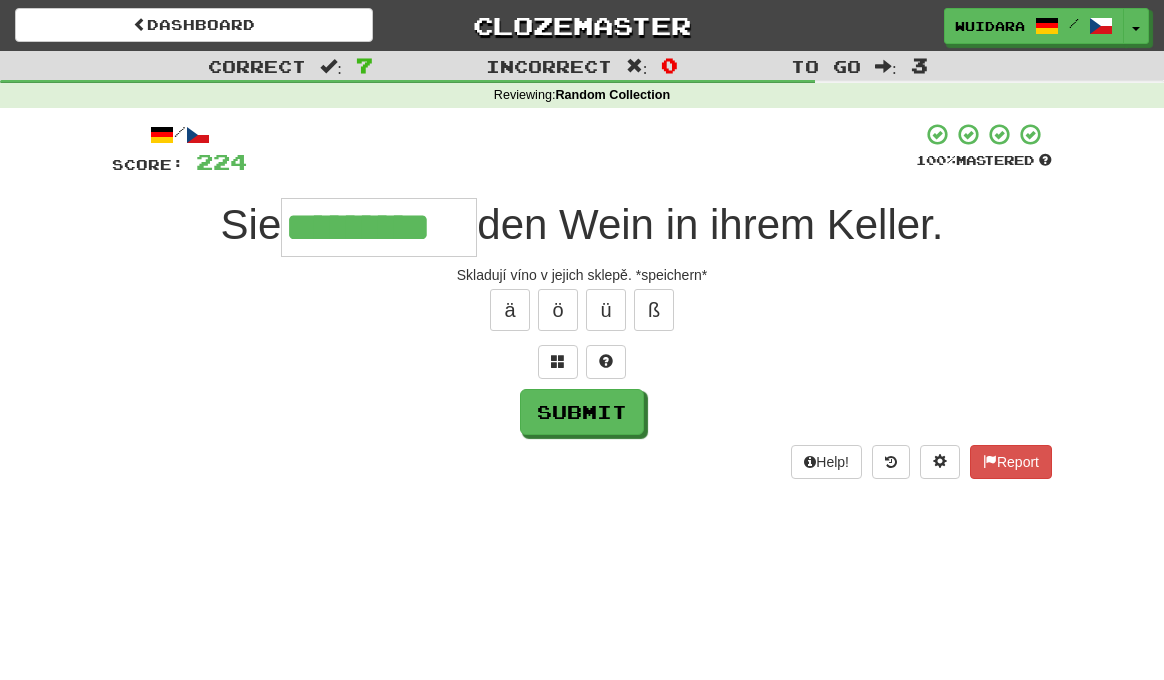 type on "*********" 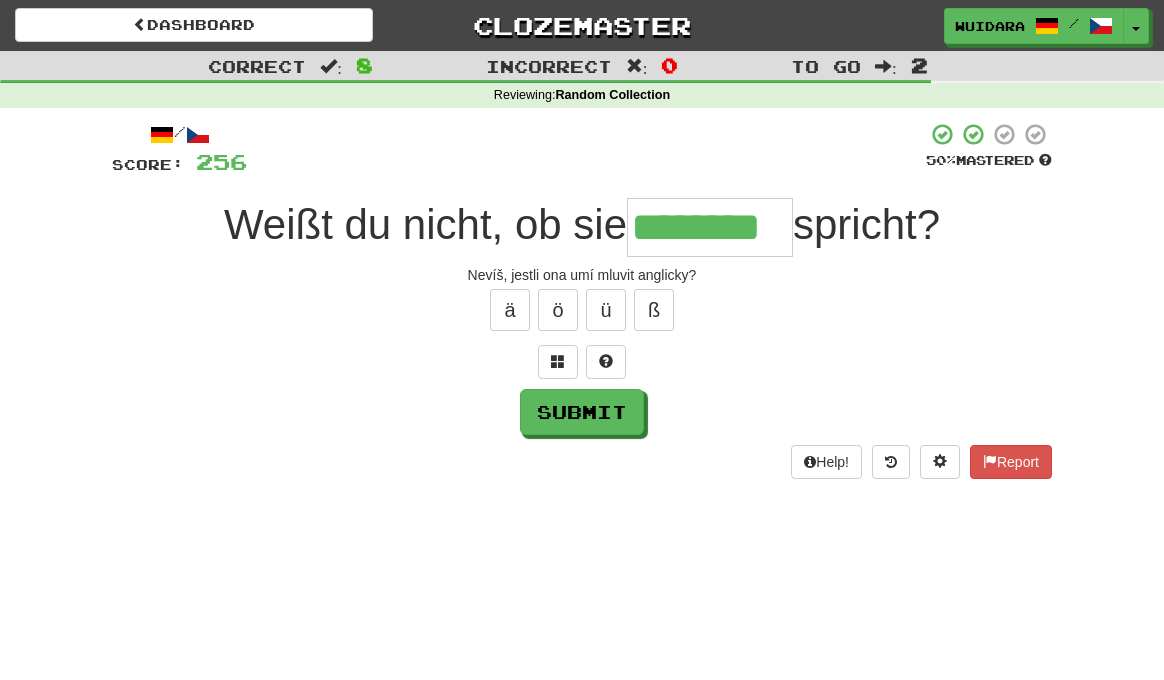 type on "********" 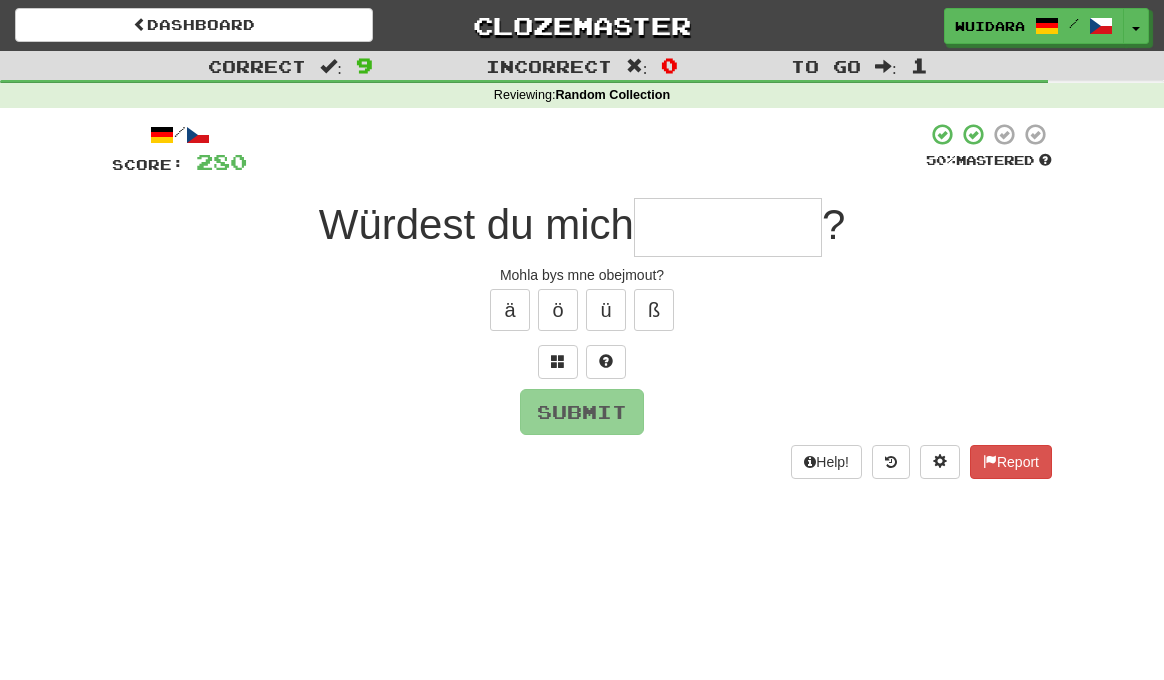 type on "*" 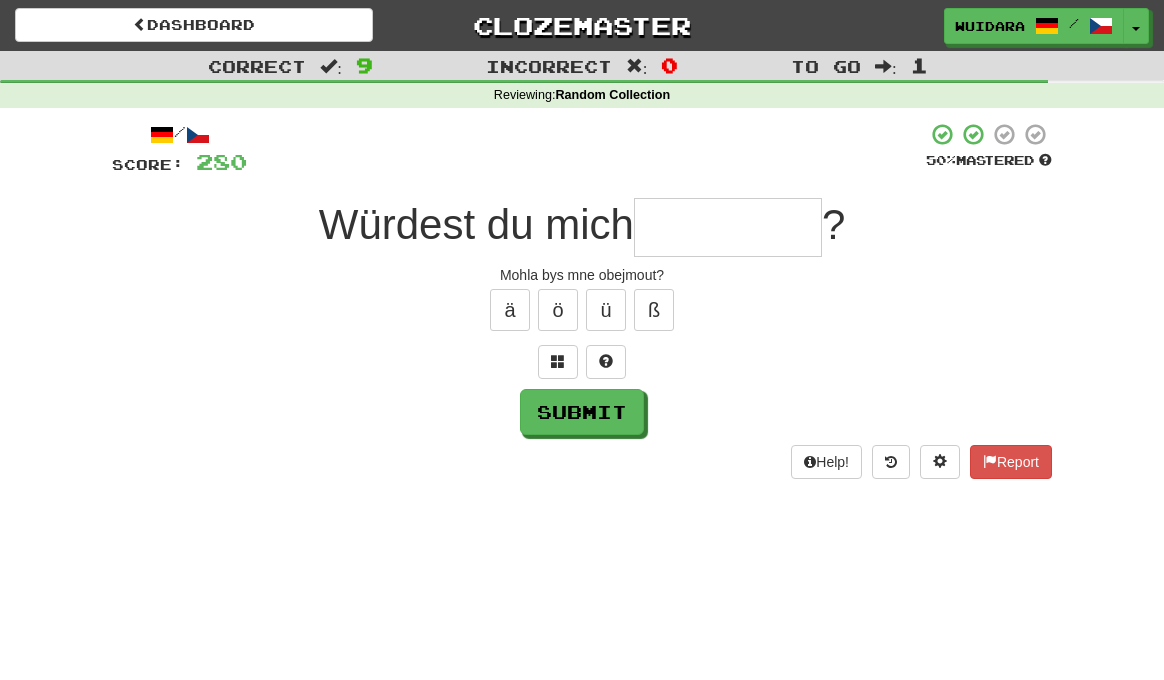 type on "*" 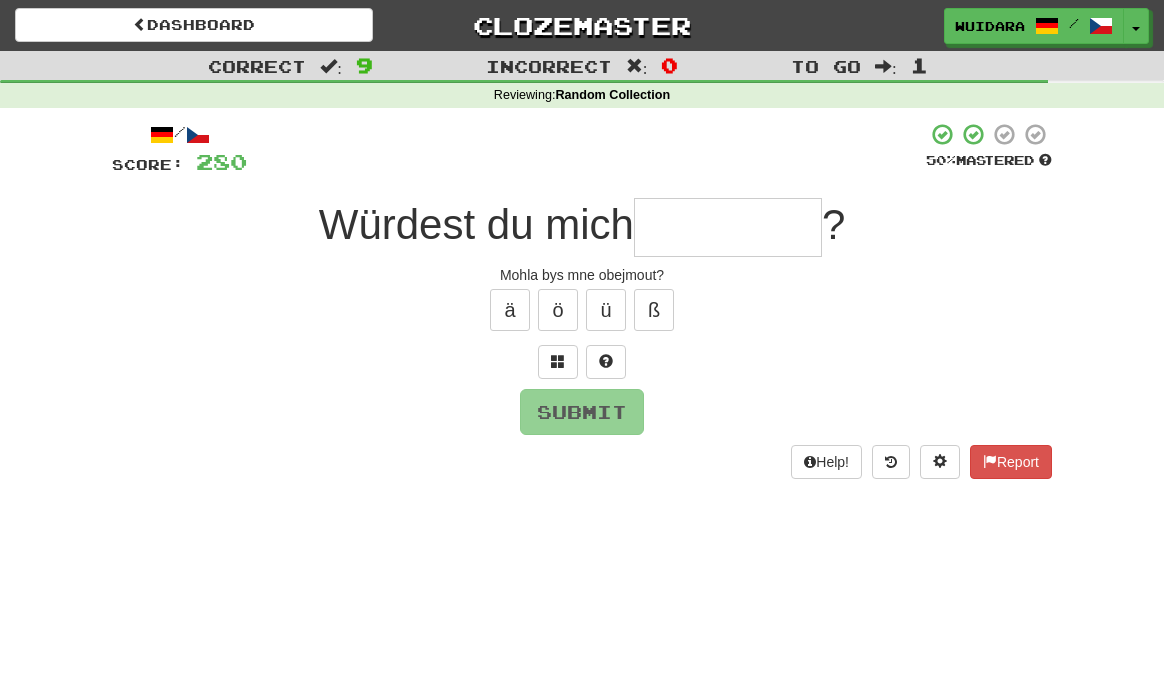 type on "*" 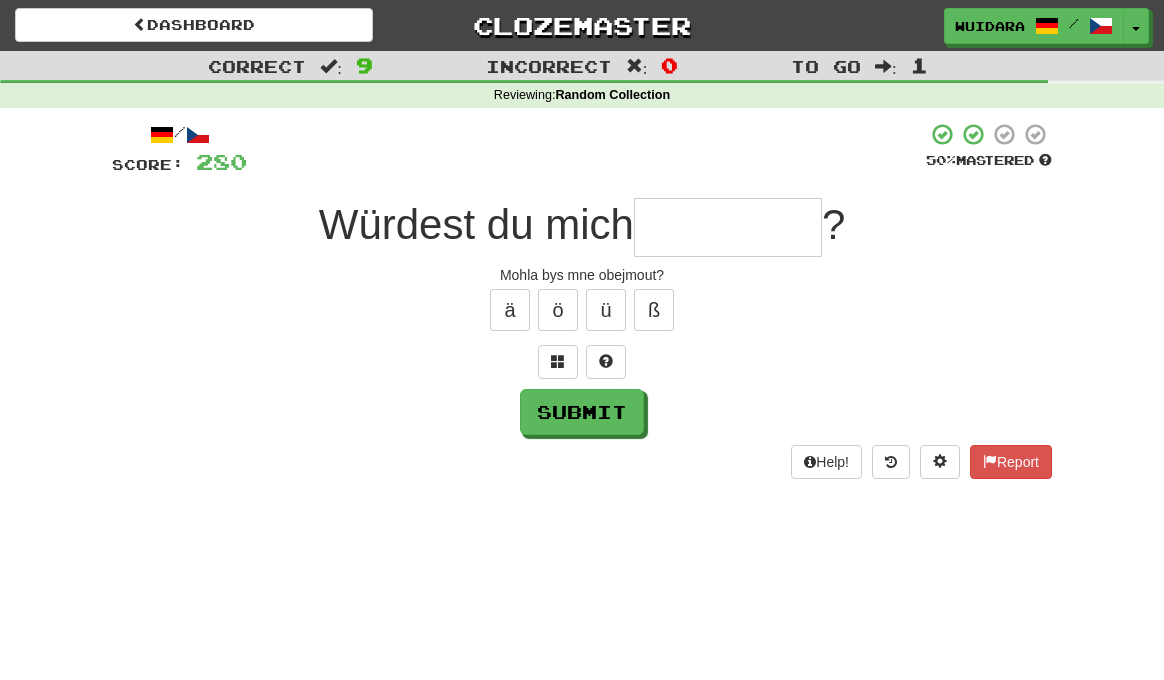 type on "*" 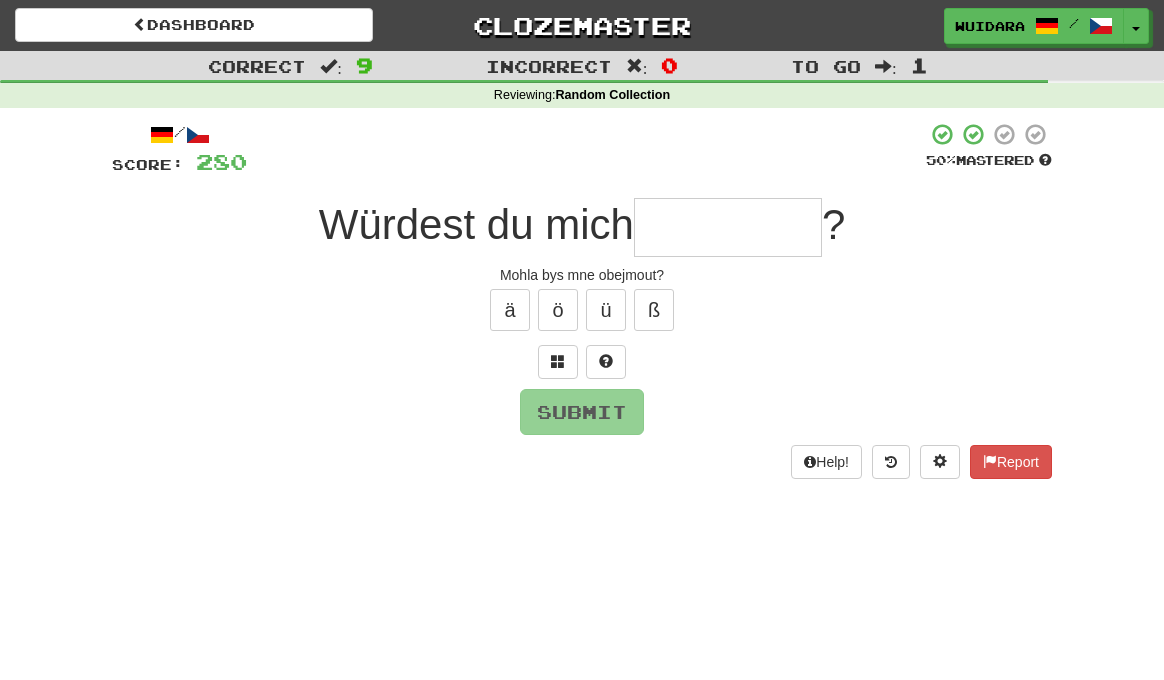 type on "*" 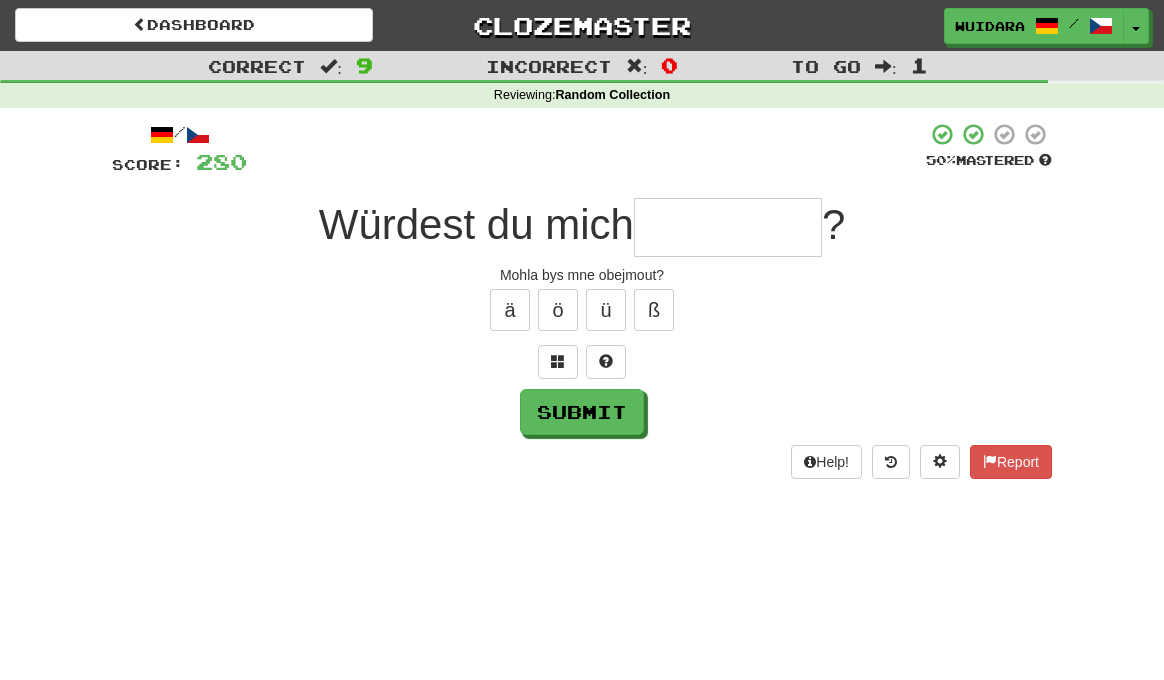 type on "*" 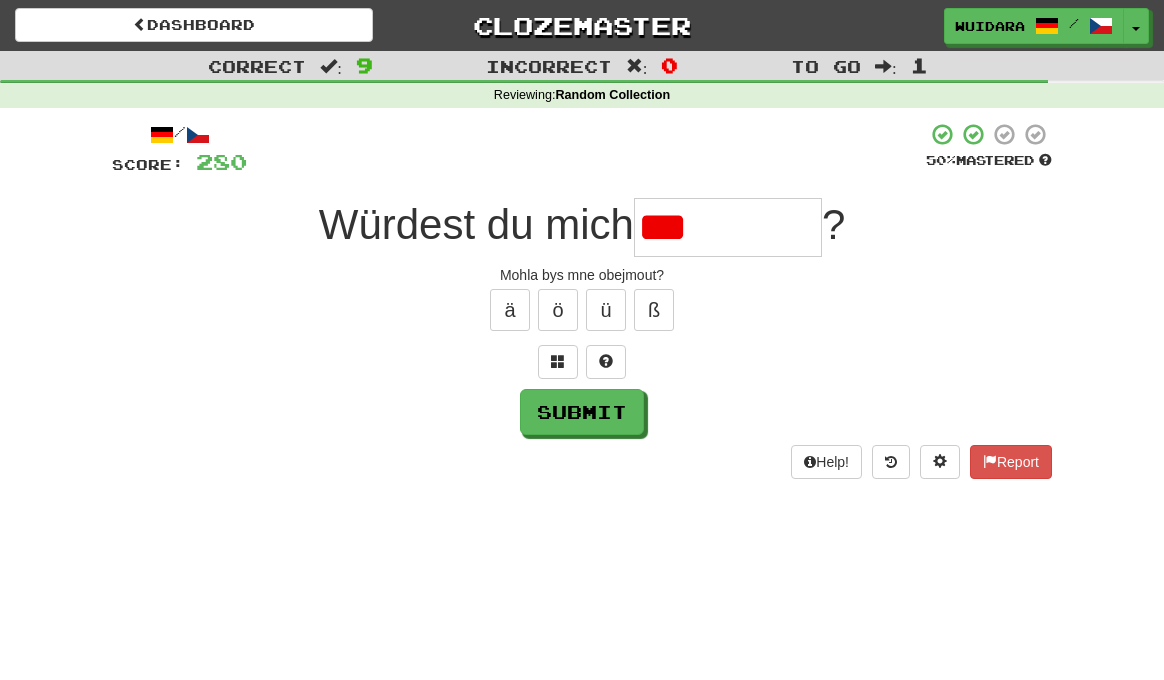 type on "*******" 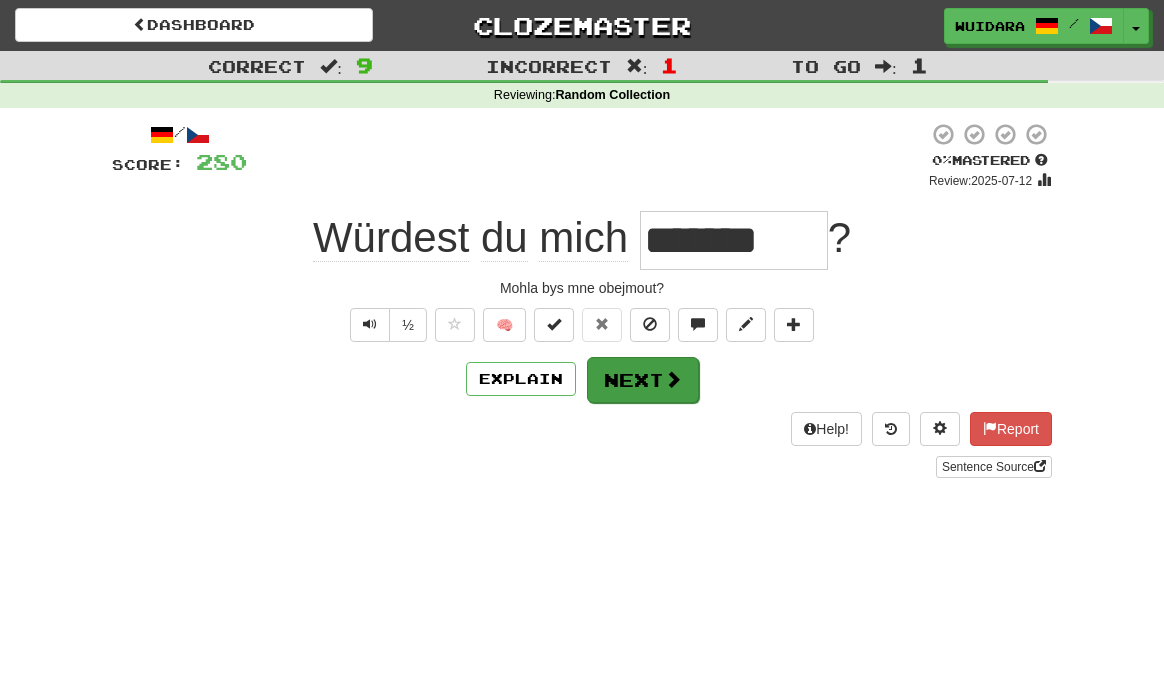 click on "Next" at bounding box center [643, 380] 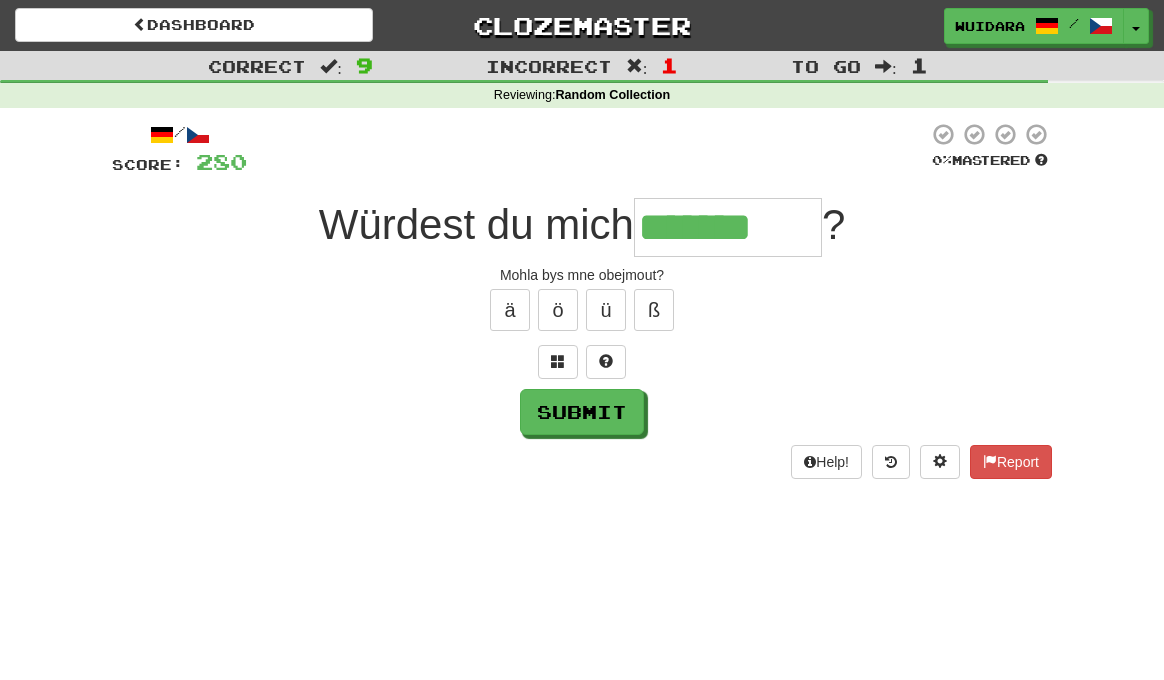 type on "*******" 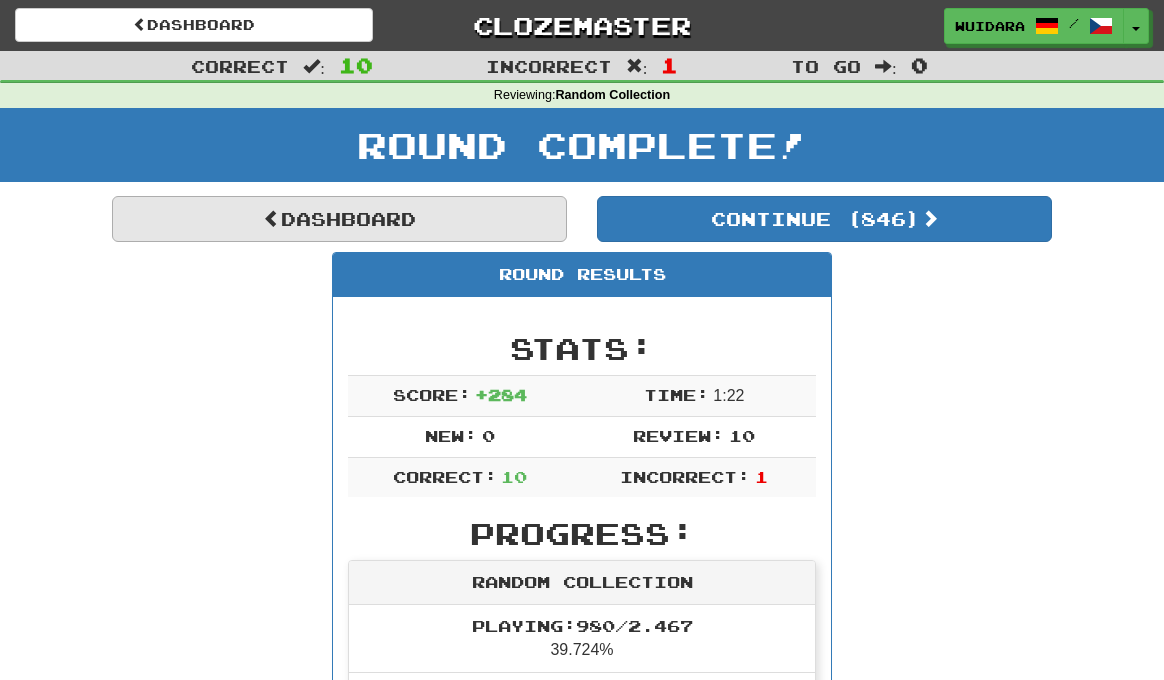 click on "Dashboard" at bounding box center [339, 219] 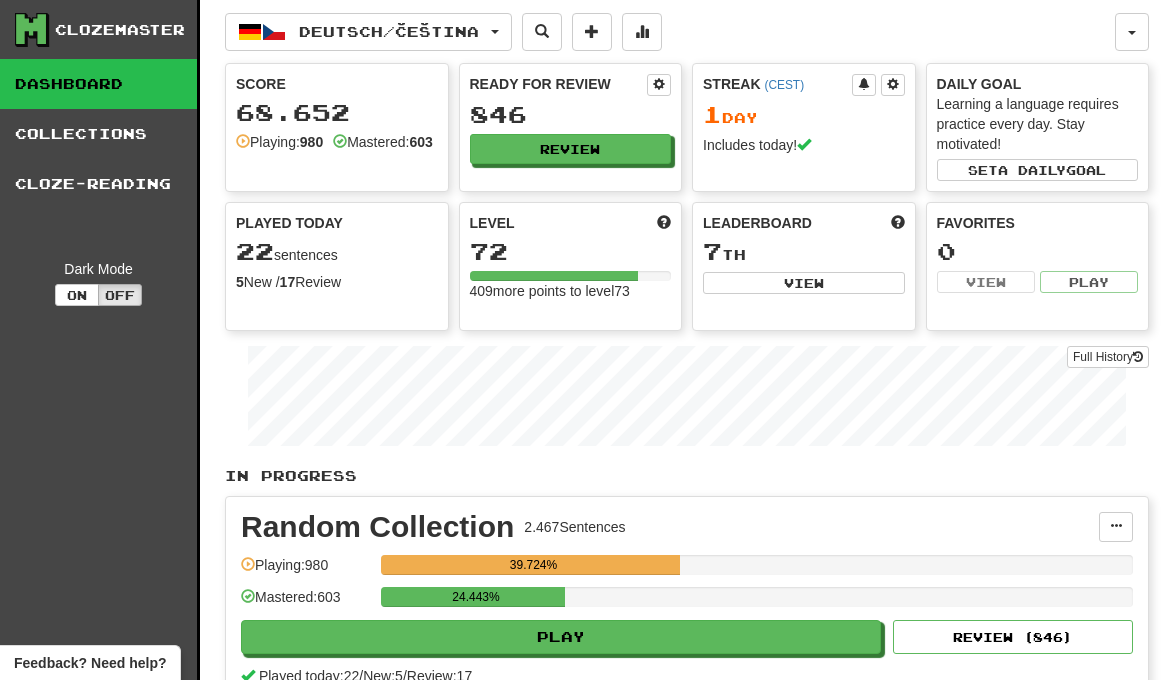 scroll, scrollTop: 0, scrollLeft: 0, axis: both 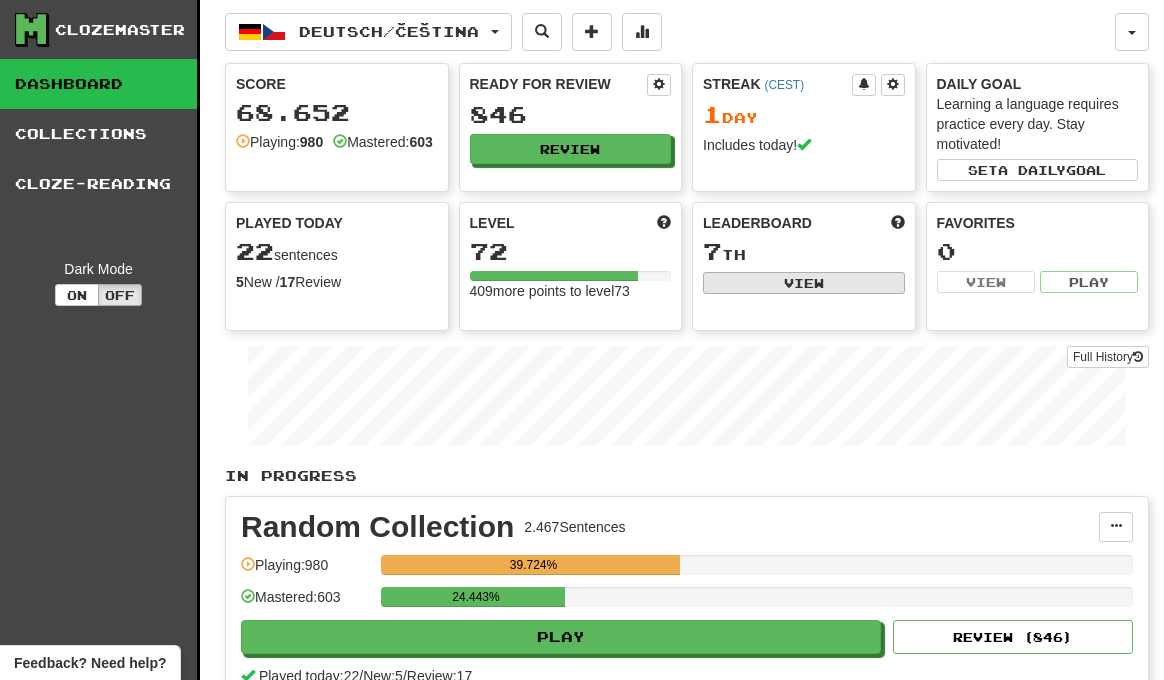 click on "View" at bounding box center (804, 283) 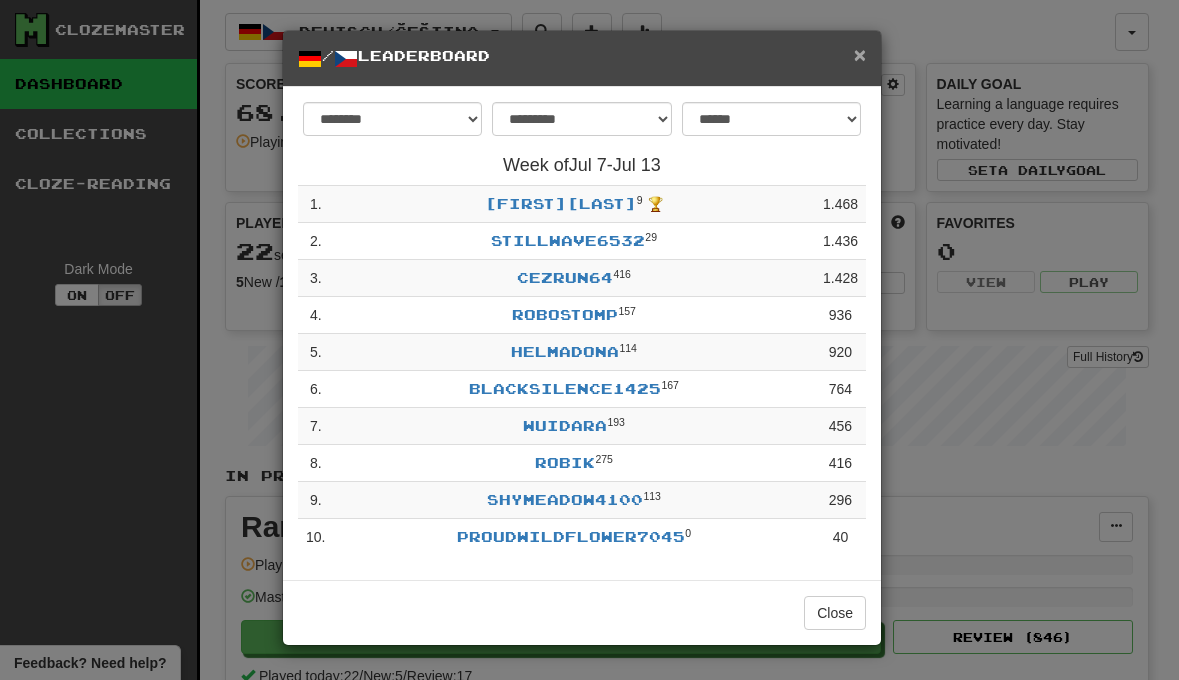 click on "×" at bounding box center (860, 54) 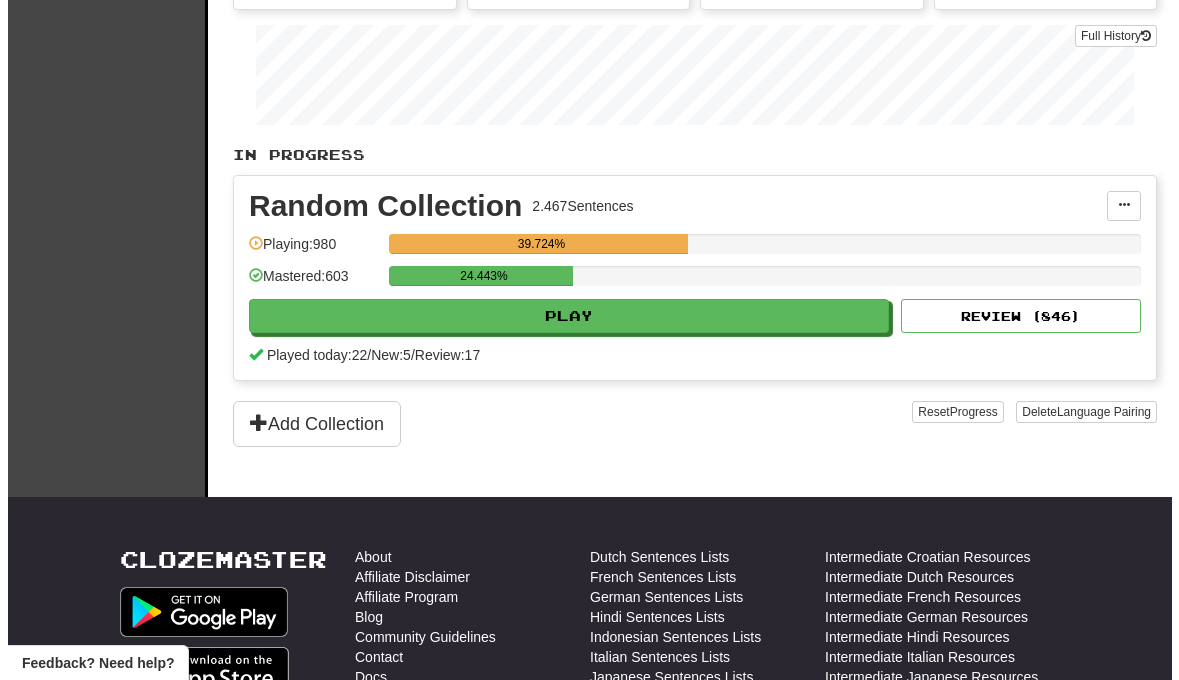 scroll, scrollTop: 280, scrollLeft: 0, axis: vertical 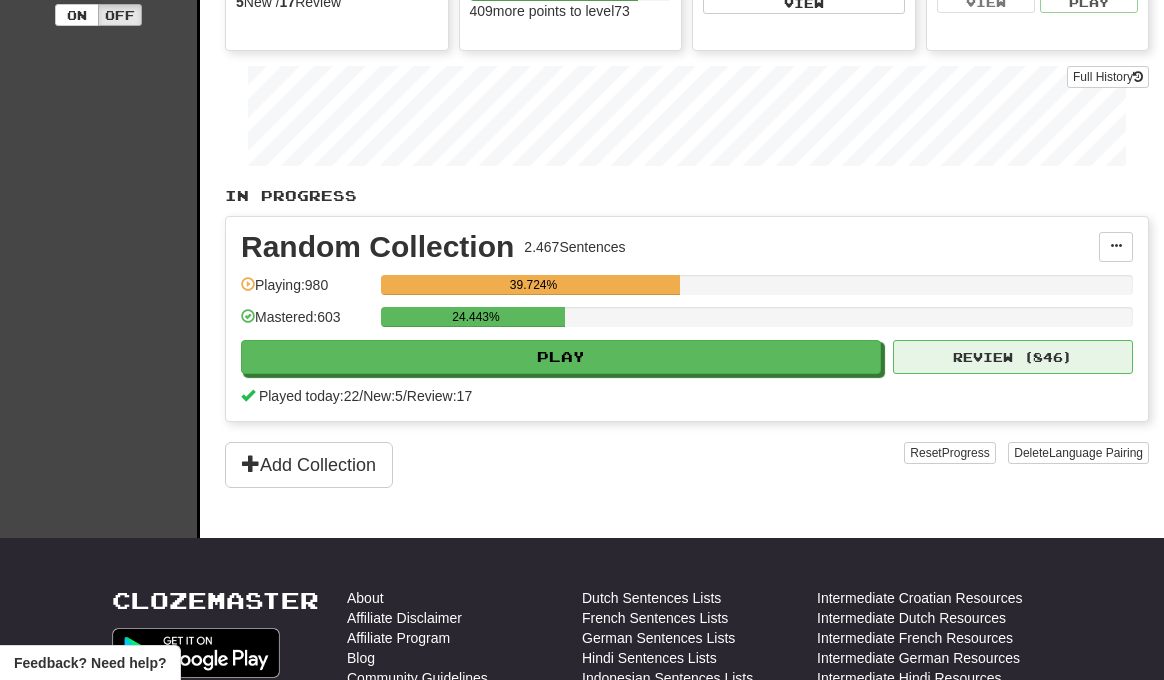 click on "Review ( 846 )" at bounding box center (1013, 357) 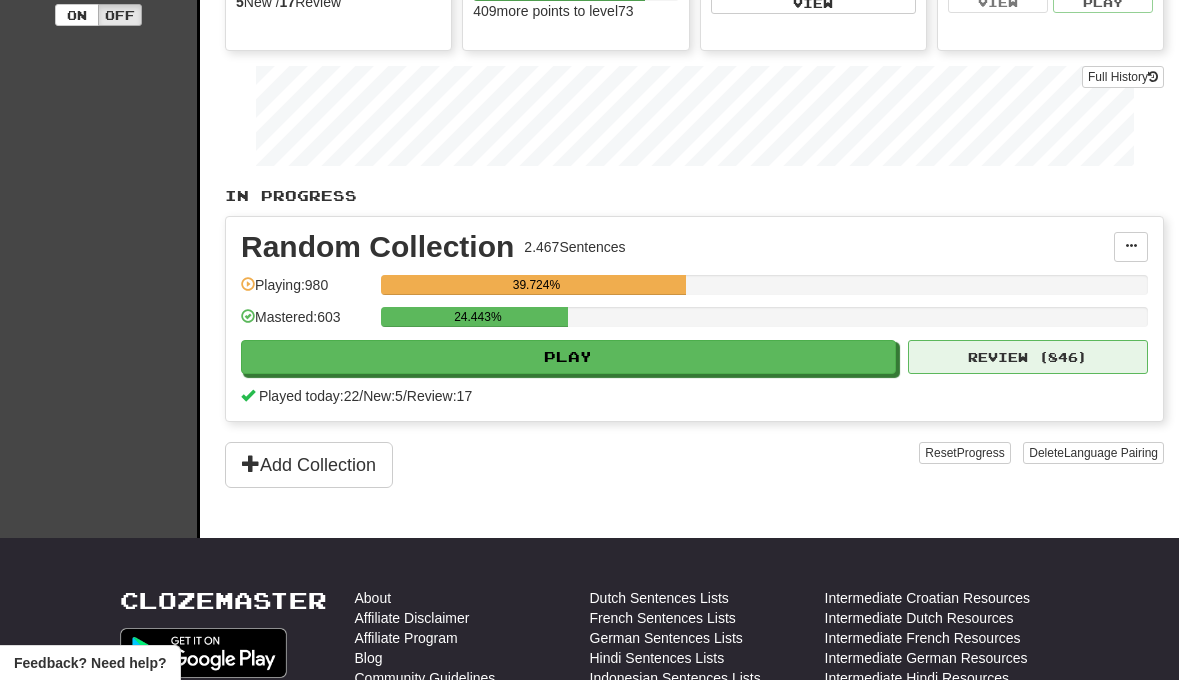 select on "**" 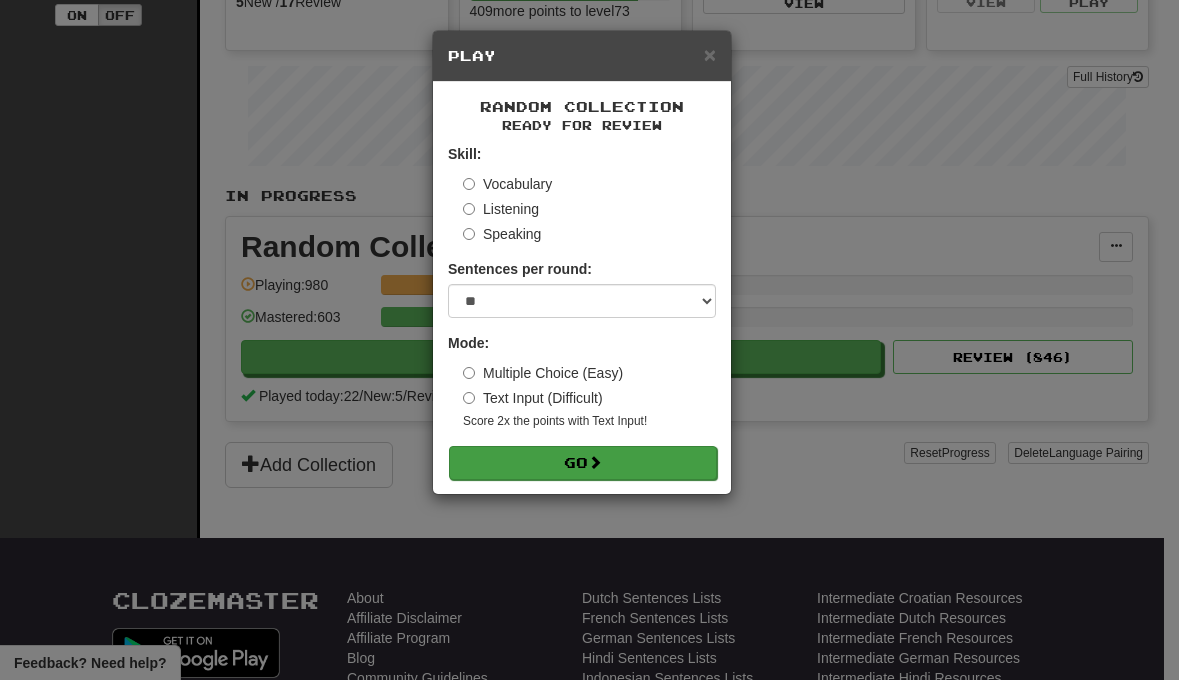 click on "Go" at bounding box center [583, 463] 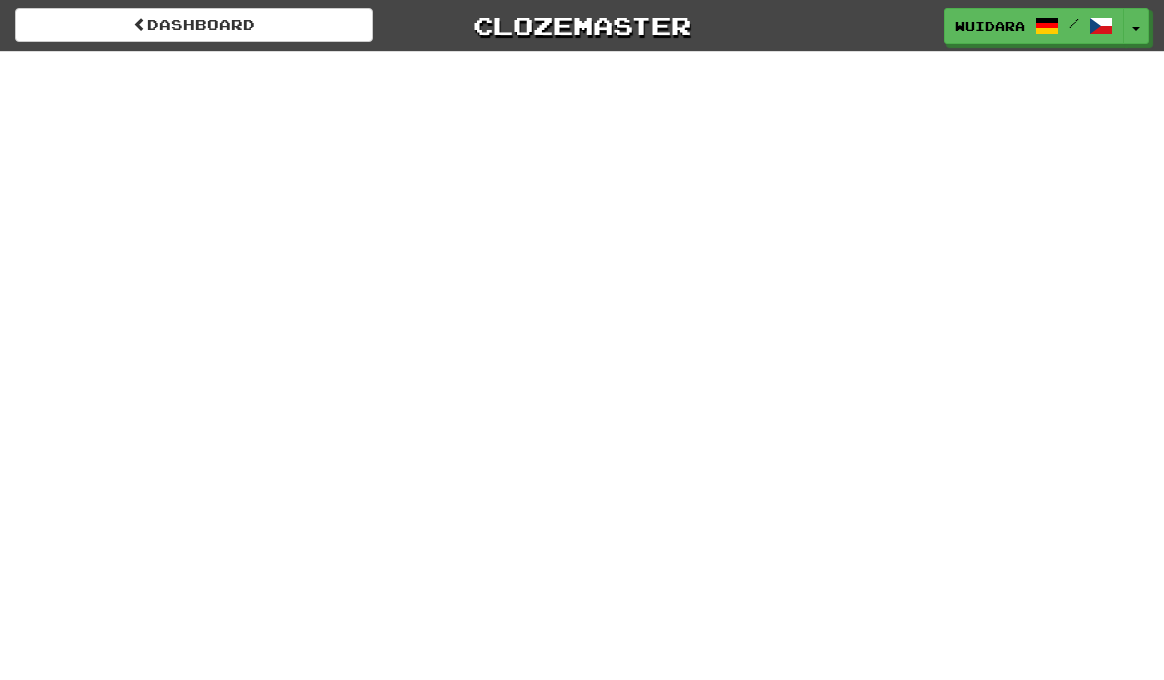 scroll, scrollTop: 0, scrollLeft: 0, axis: both 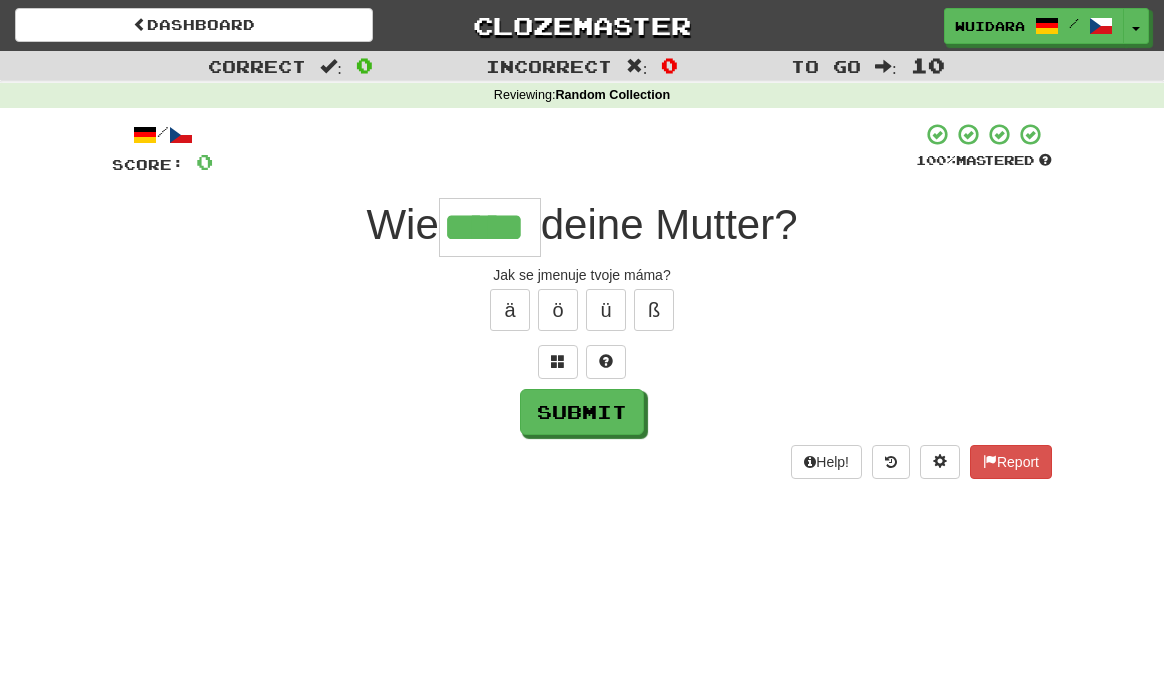 type on "*****" 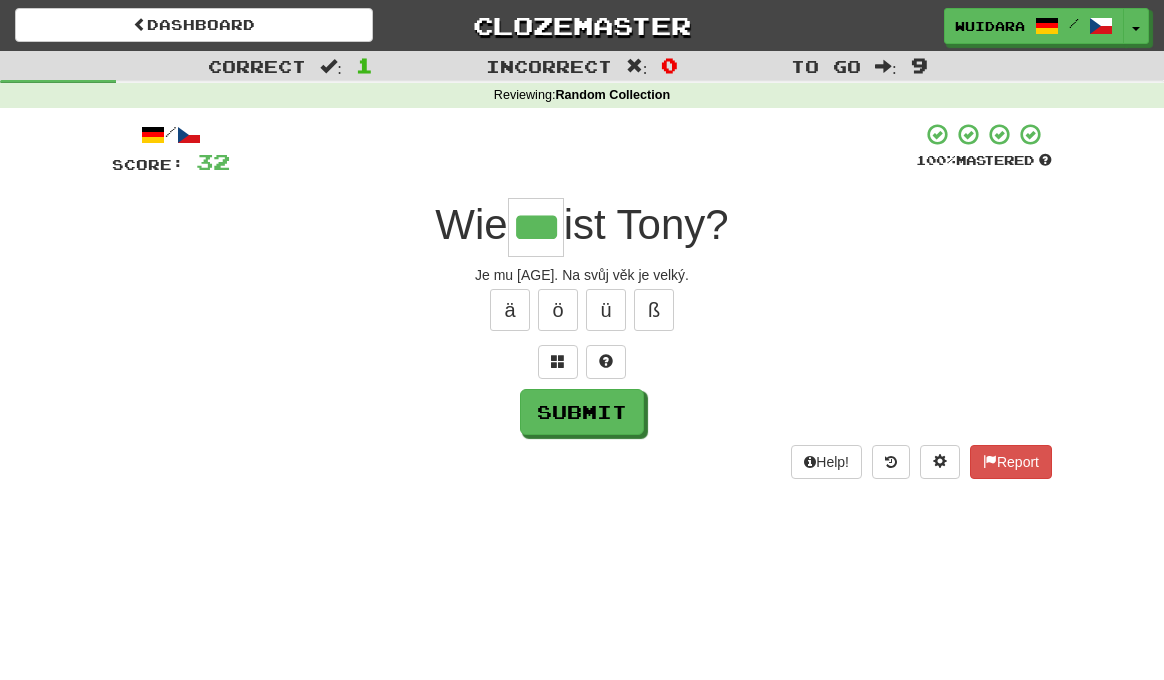 type on "***" 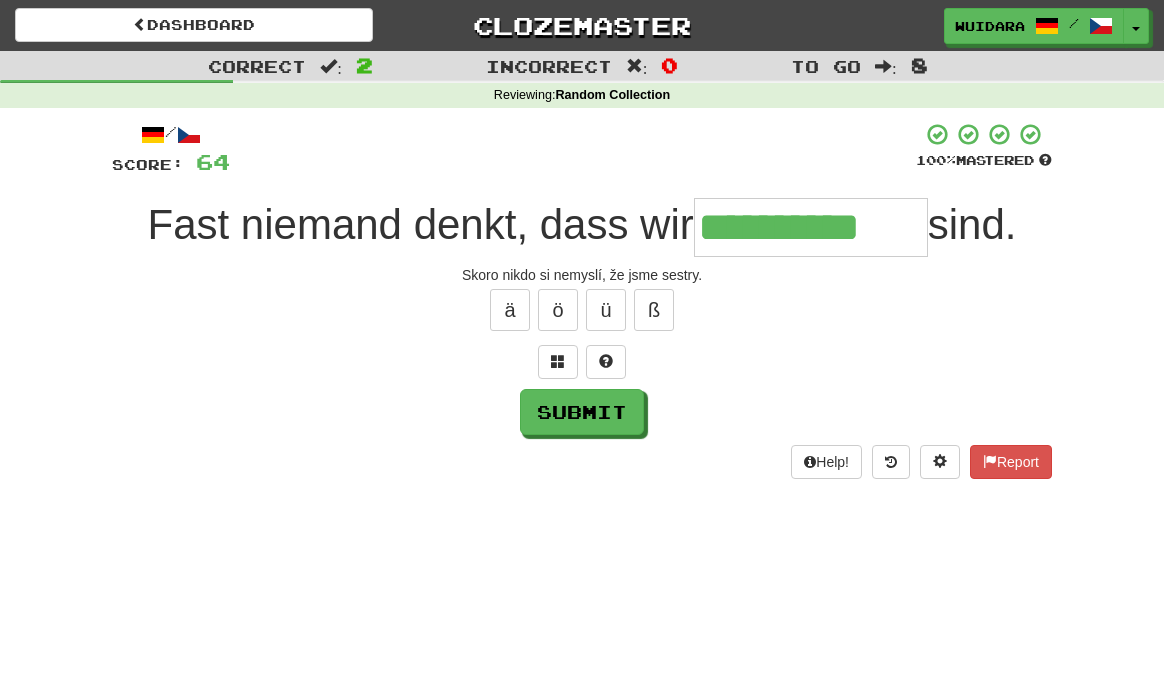 type on "**********" 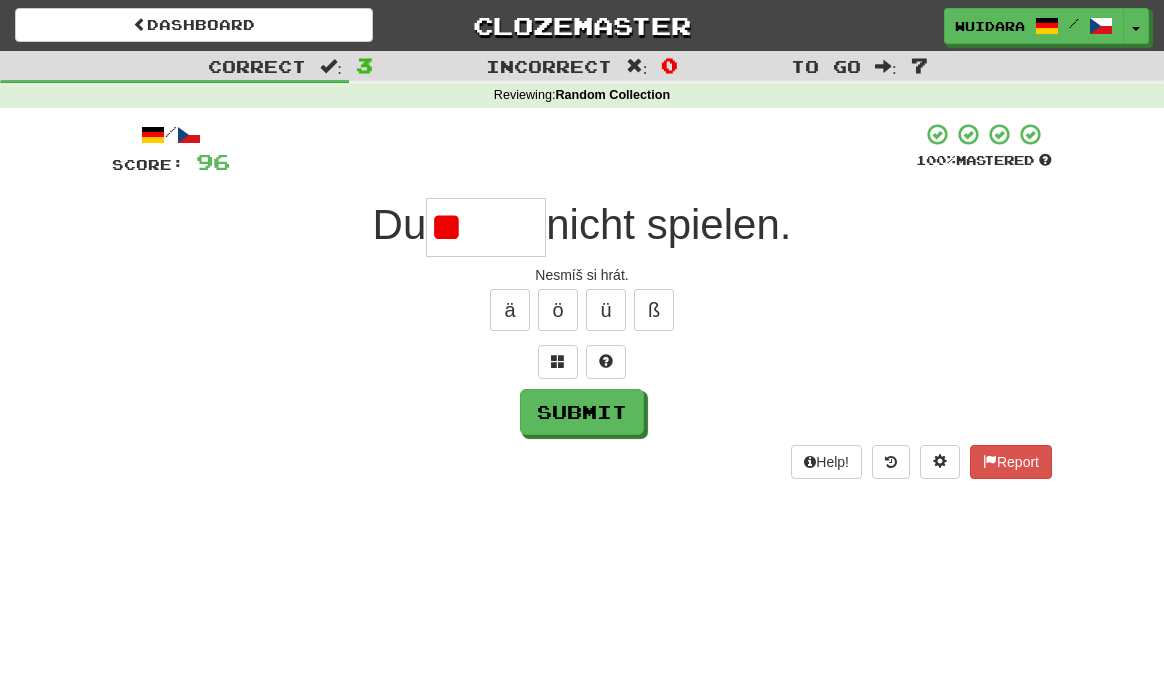 type on "*" 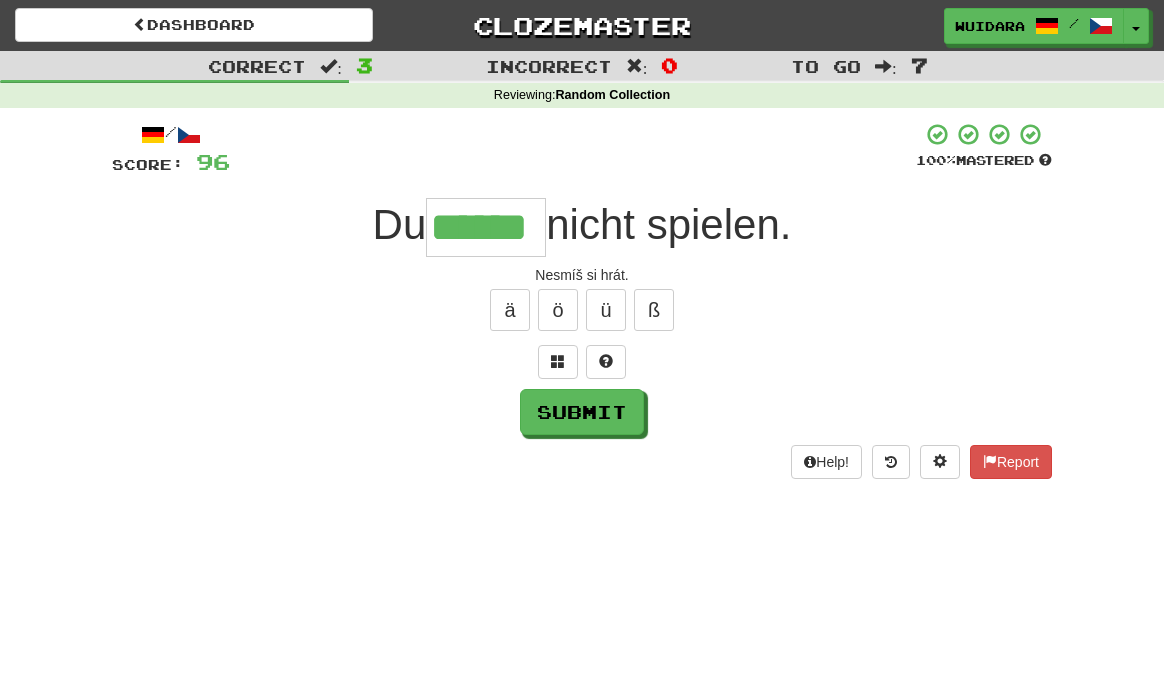 type on "******" 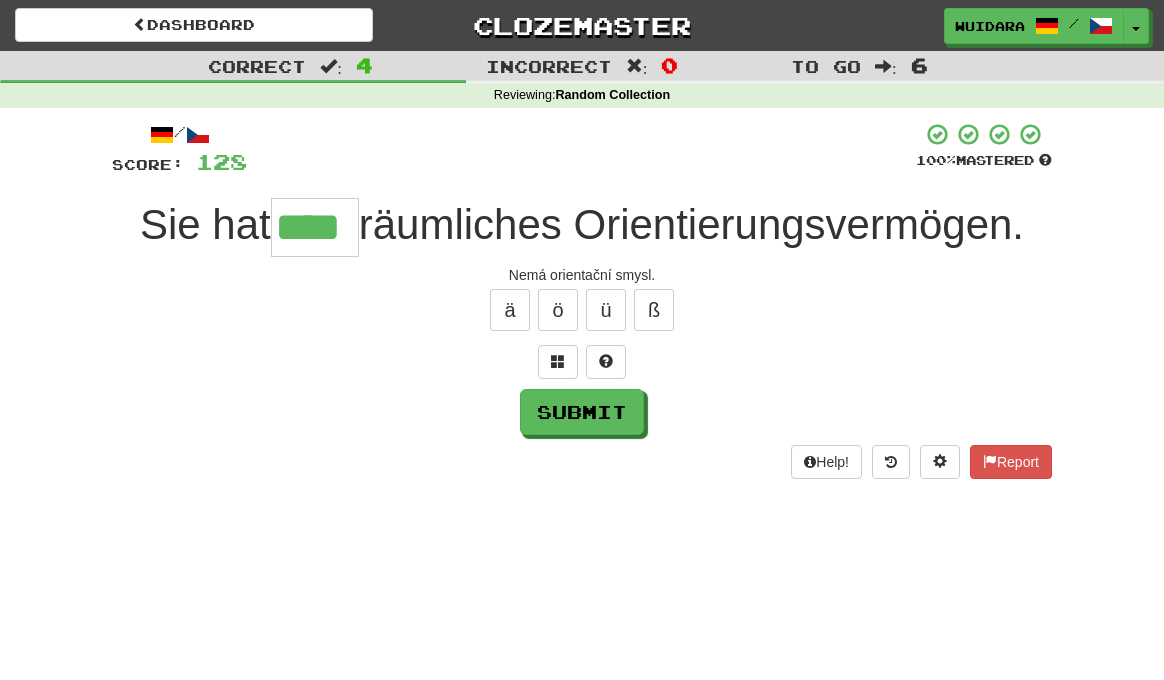 type on "****" 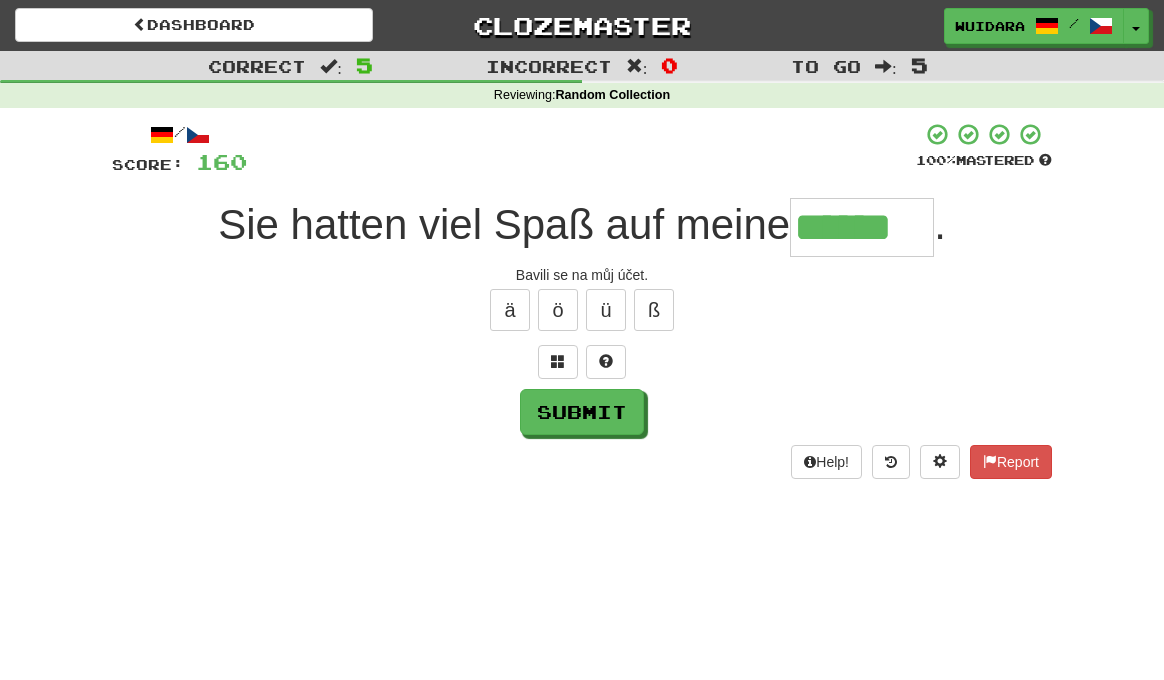 type on "******" 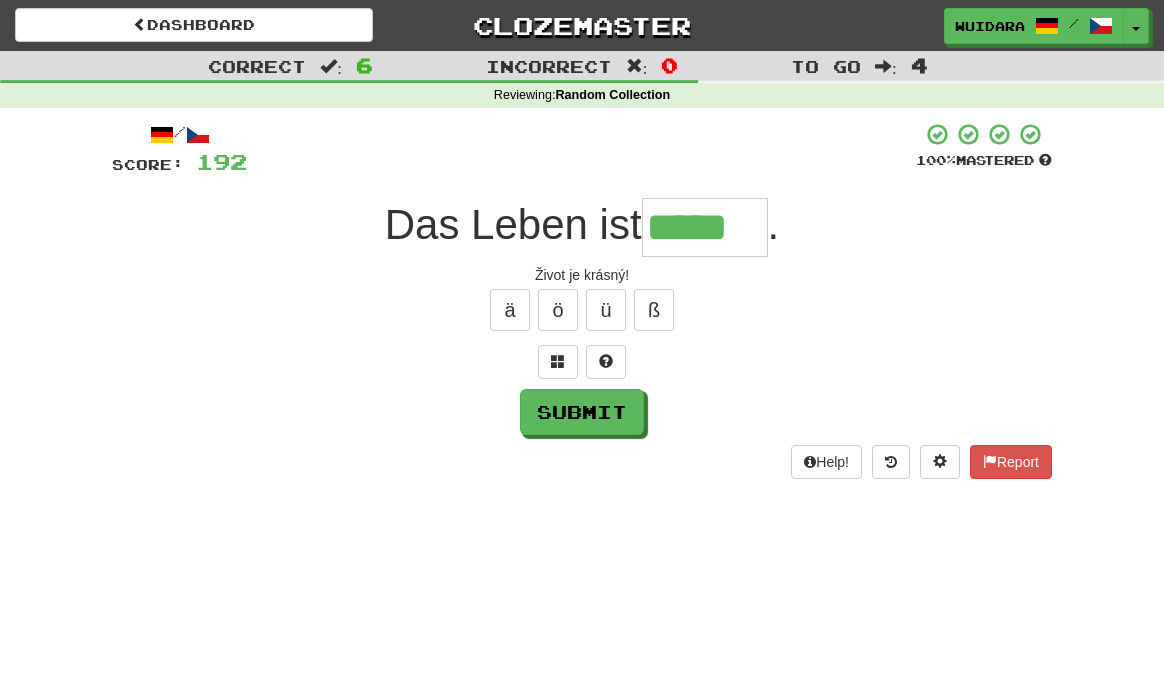 type on "*****" 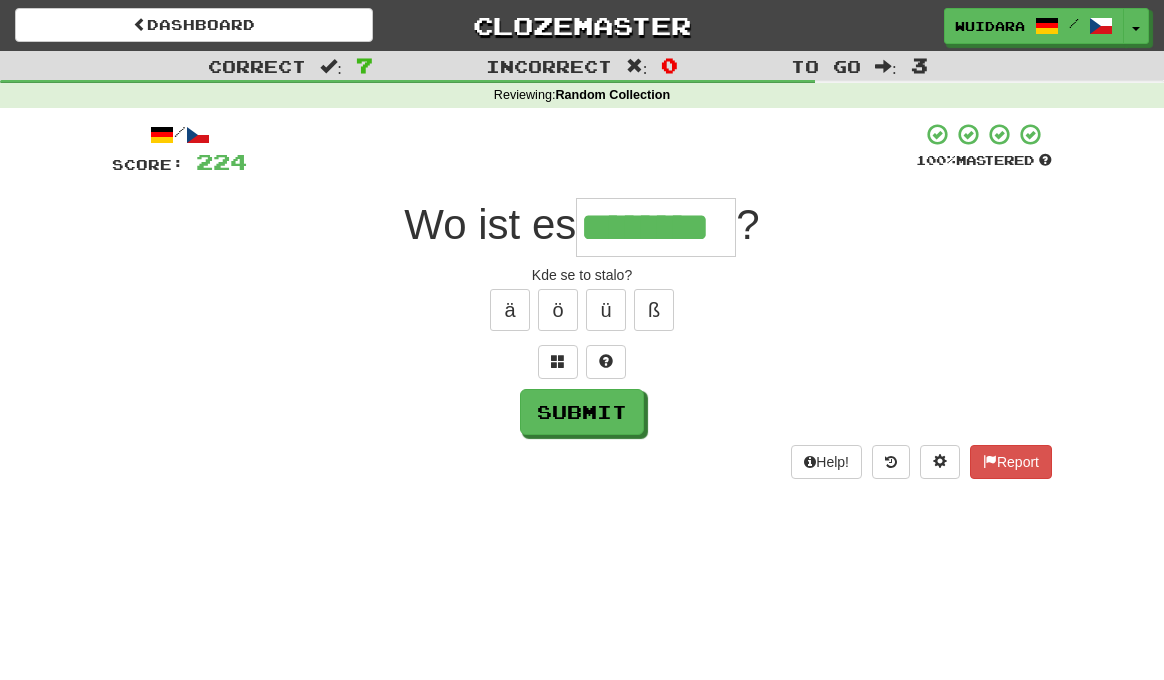 type on "********" 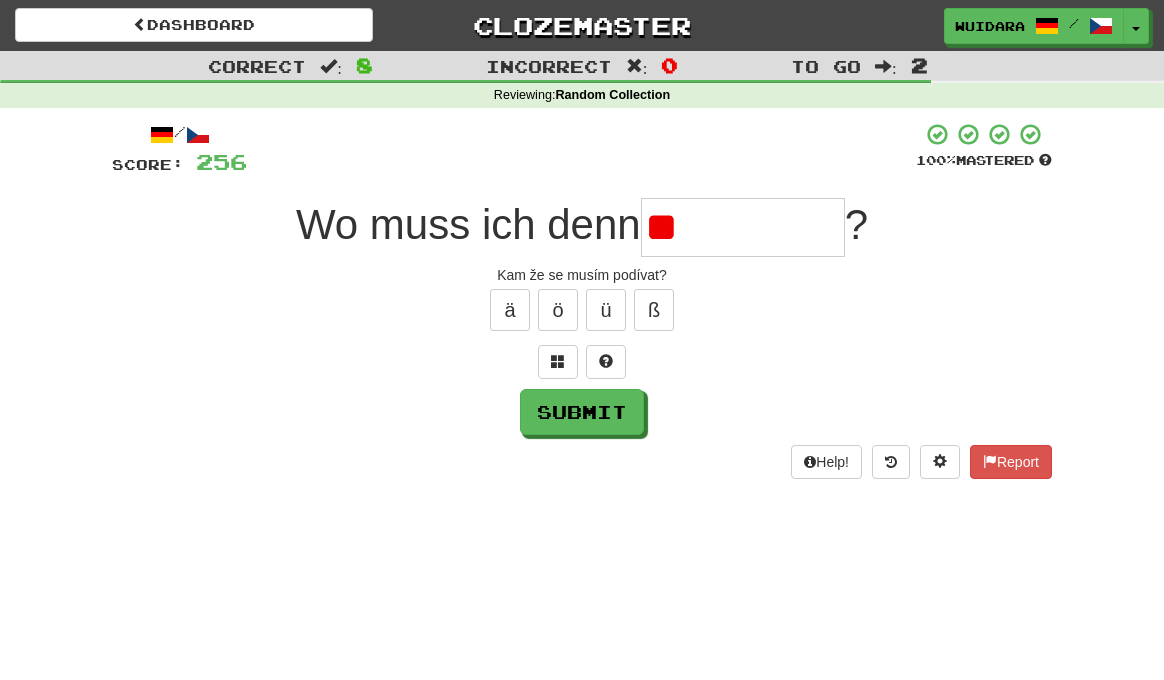 type on "*" 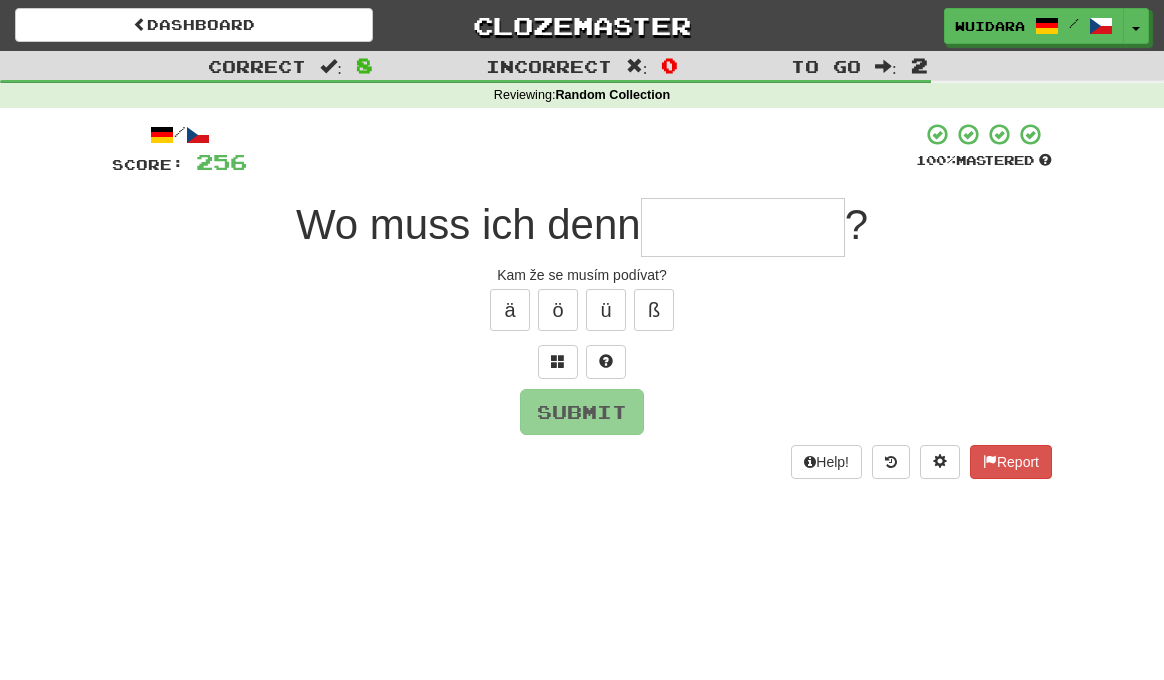 type on "*" 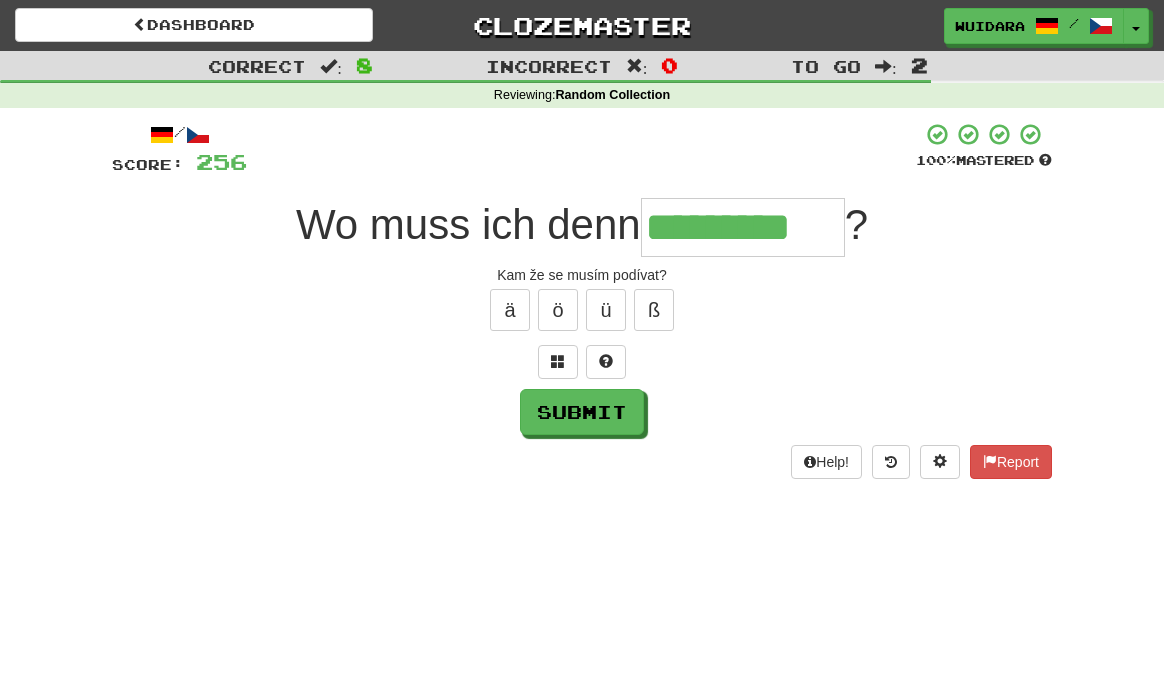 type on "*********" 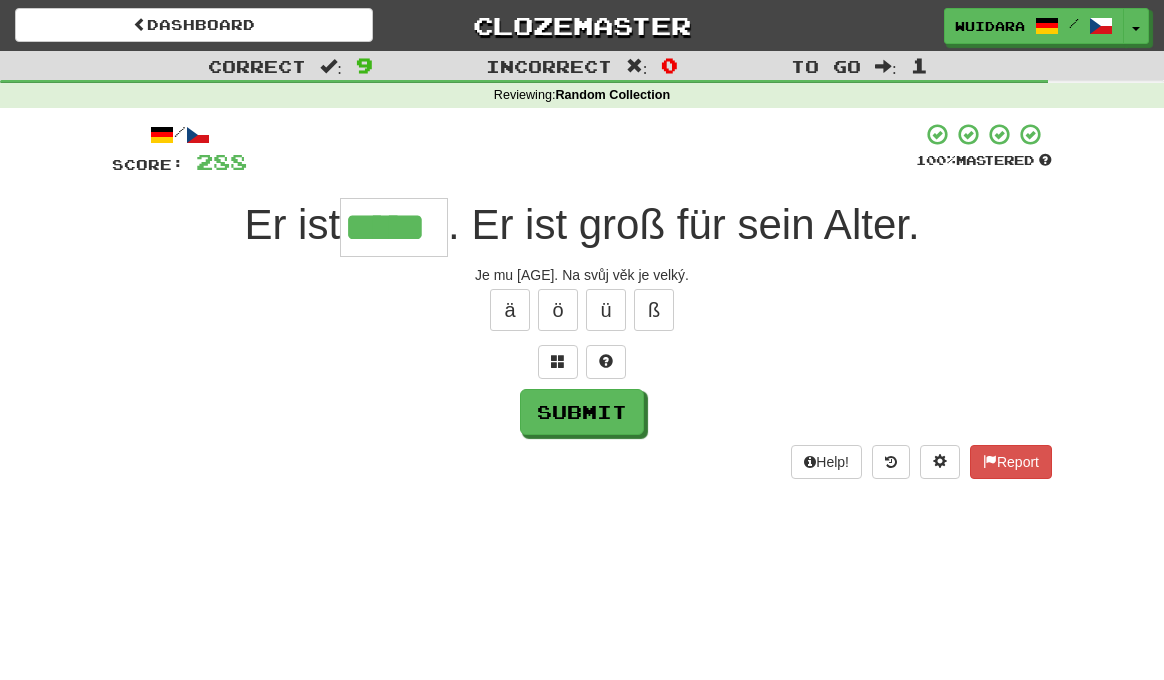 type on "*****" 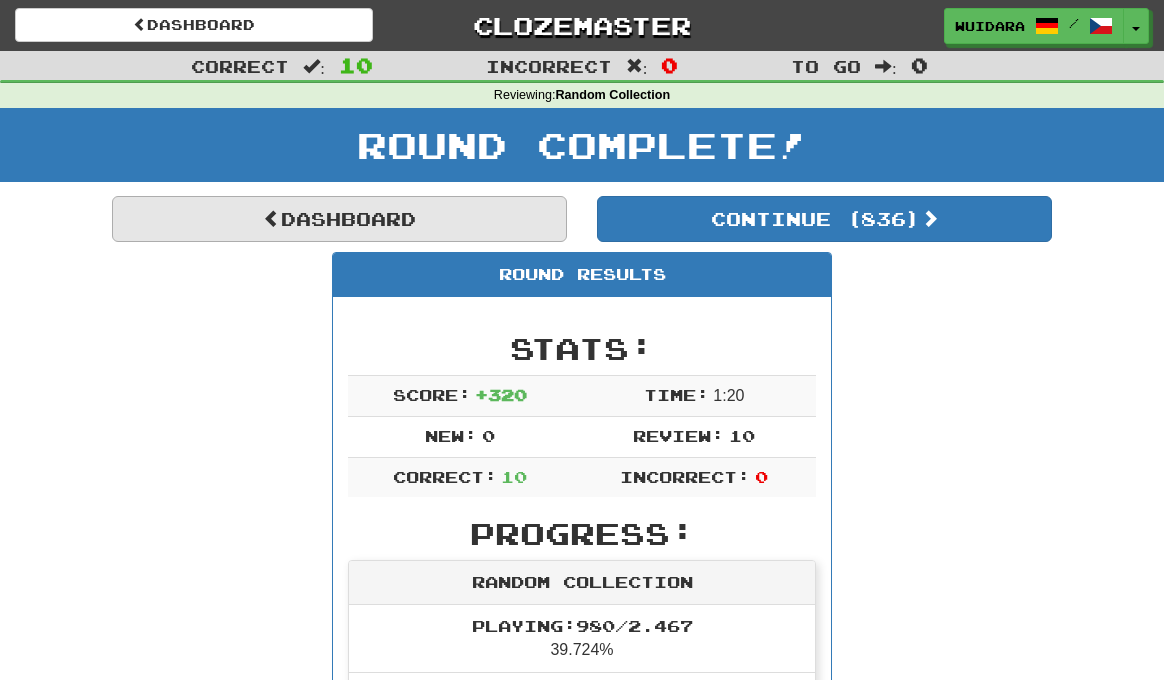 click on "Dashboard" at bounding box center [339, 219] 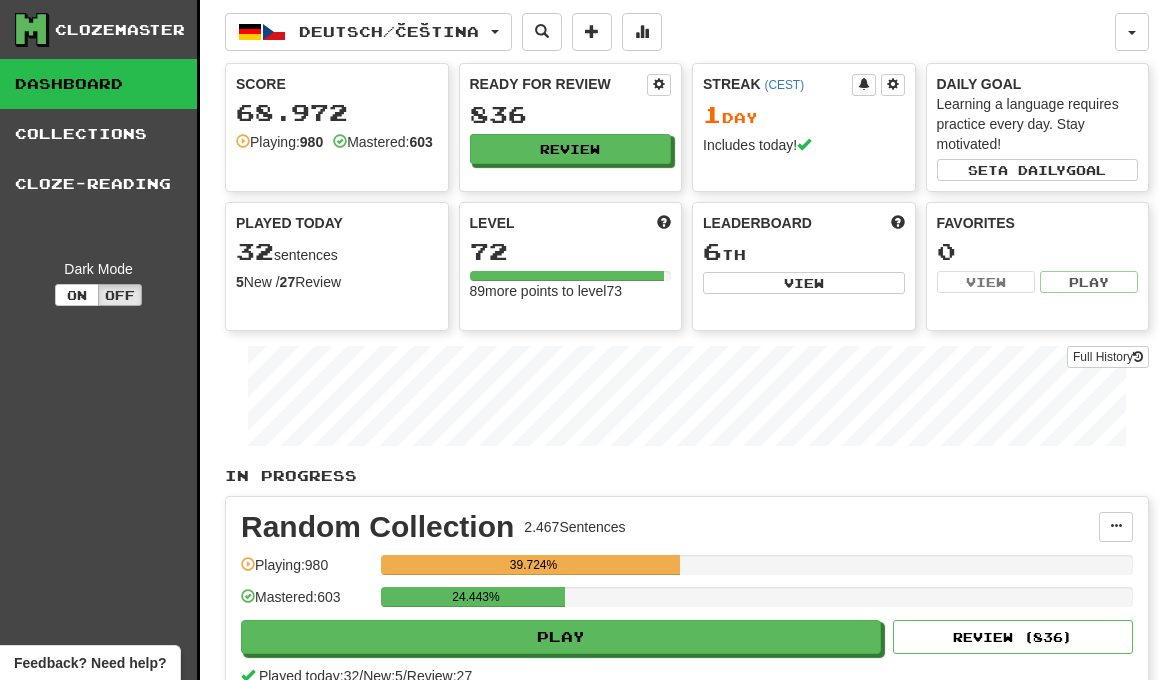 scroll, scrollTop: 0, scrollLeft: 0, axis: both 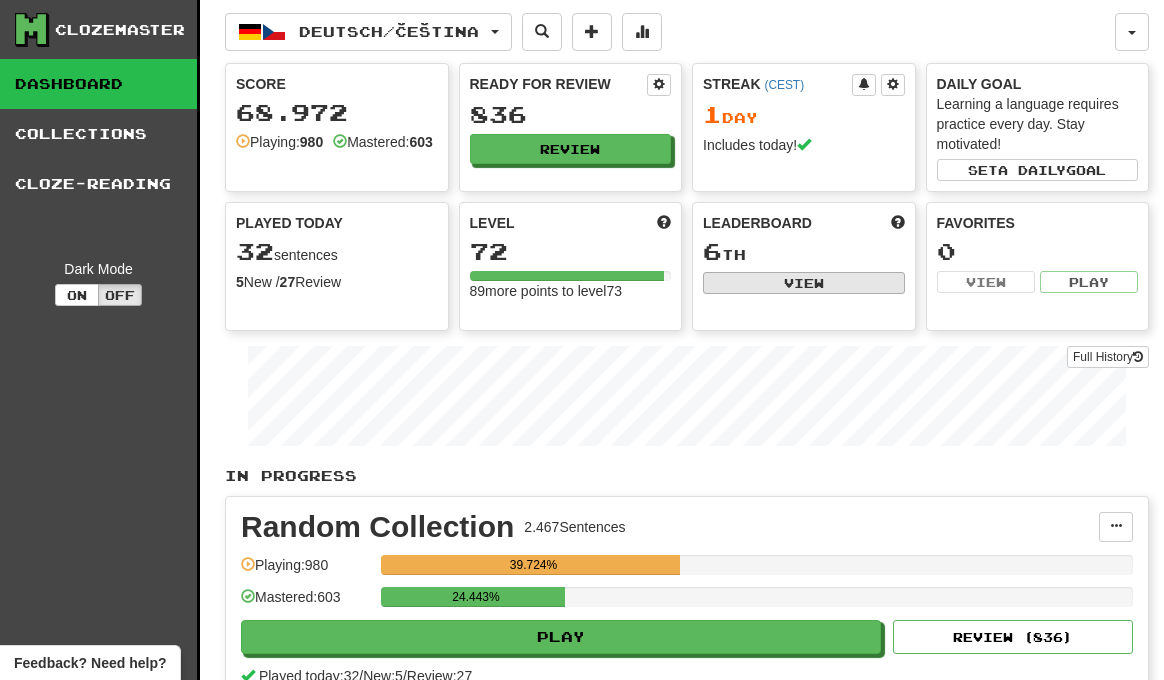 click on "View" at bounding box center [804, 283] 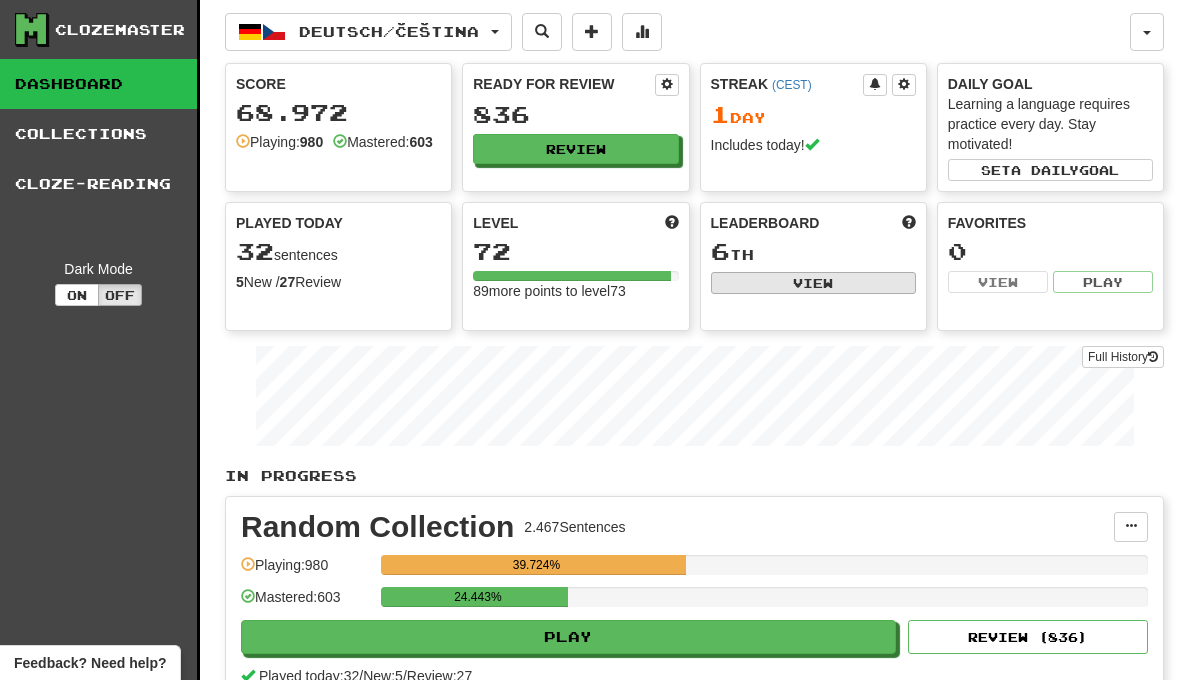 select on "**********" 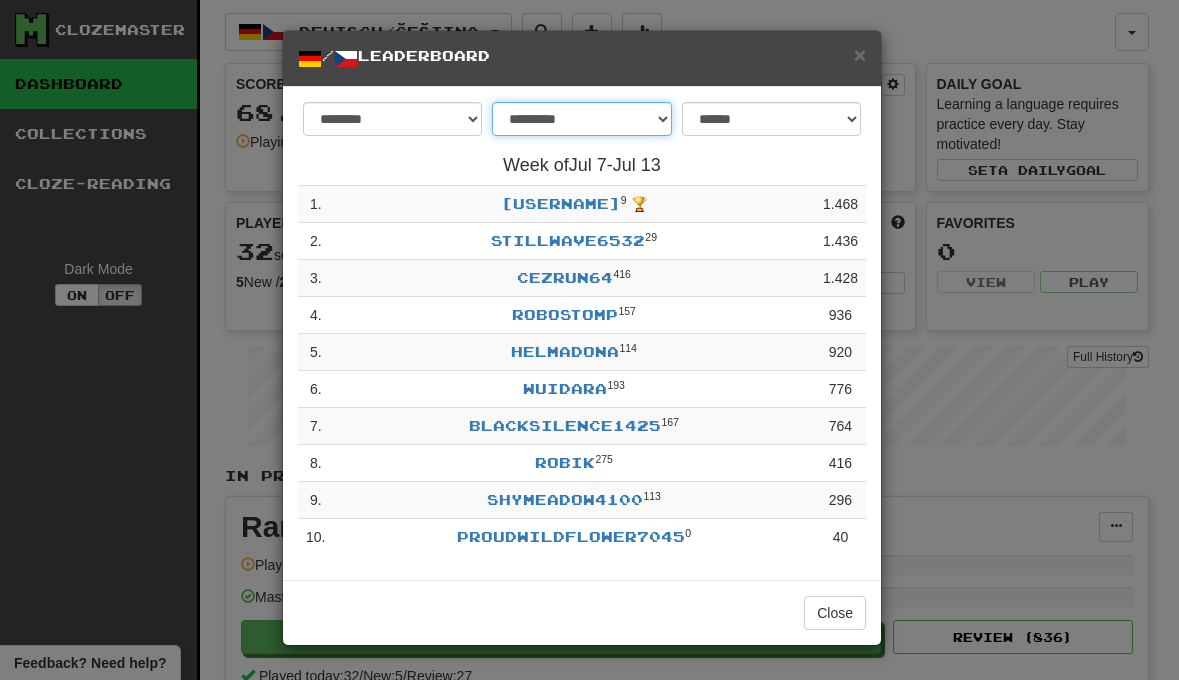 select on "********" 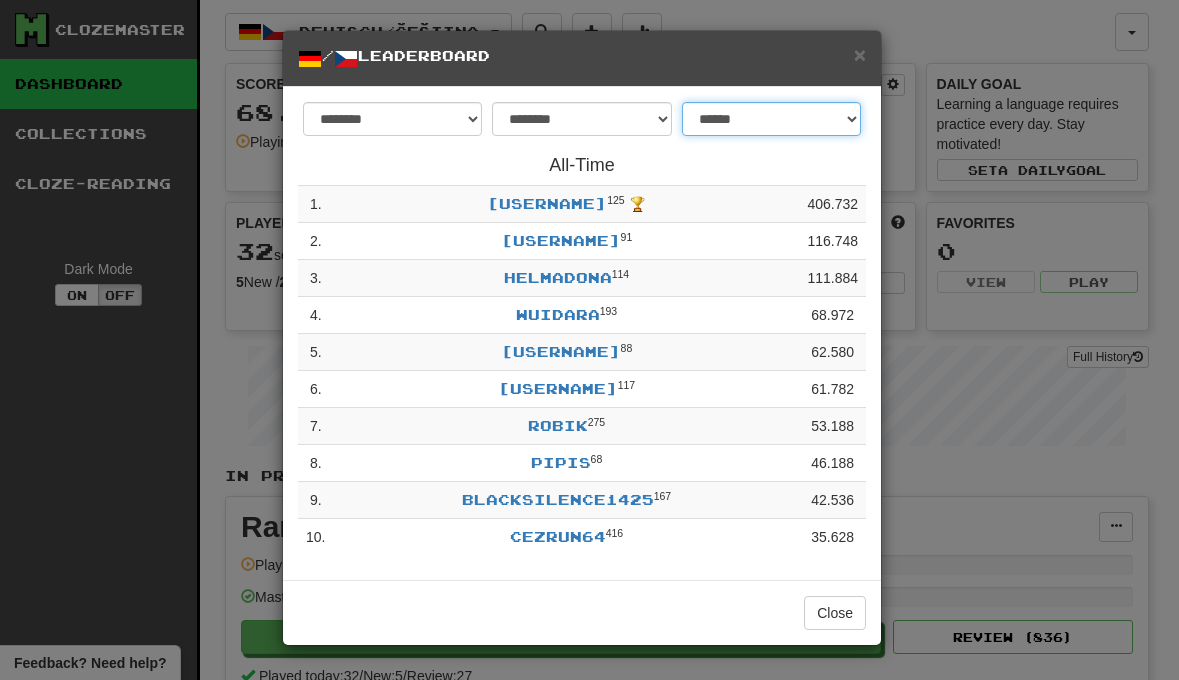 select on "**********" 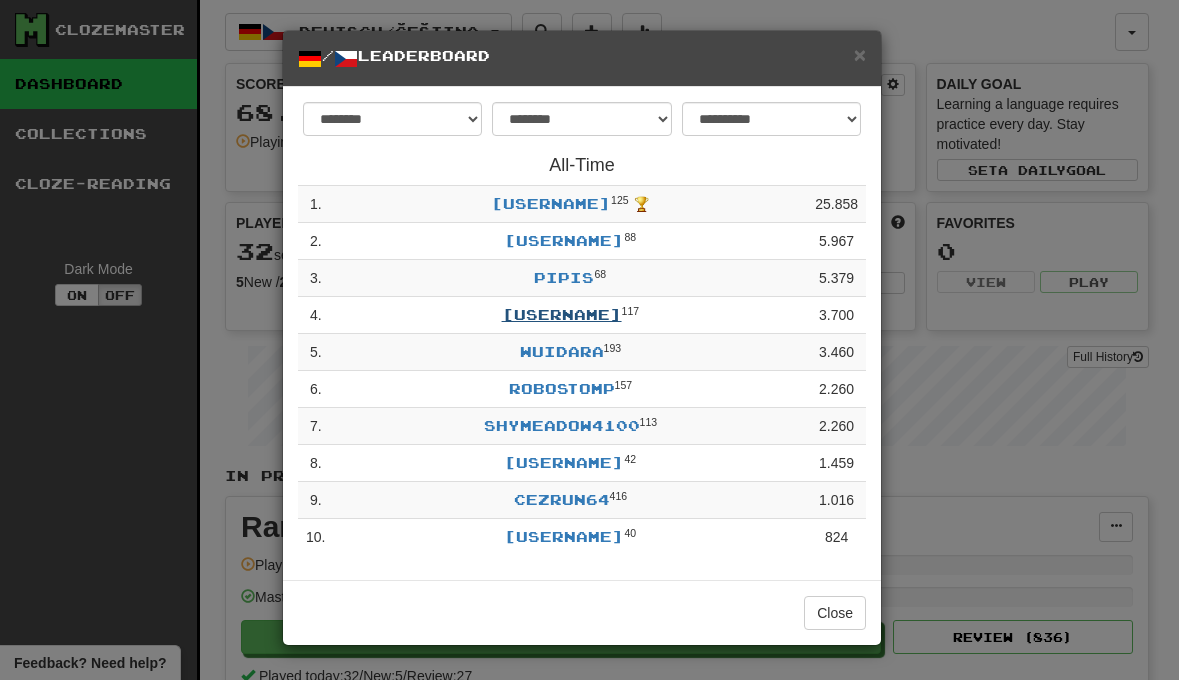 click on "jerryy" at bounding box center (562, 314) 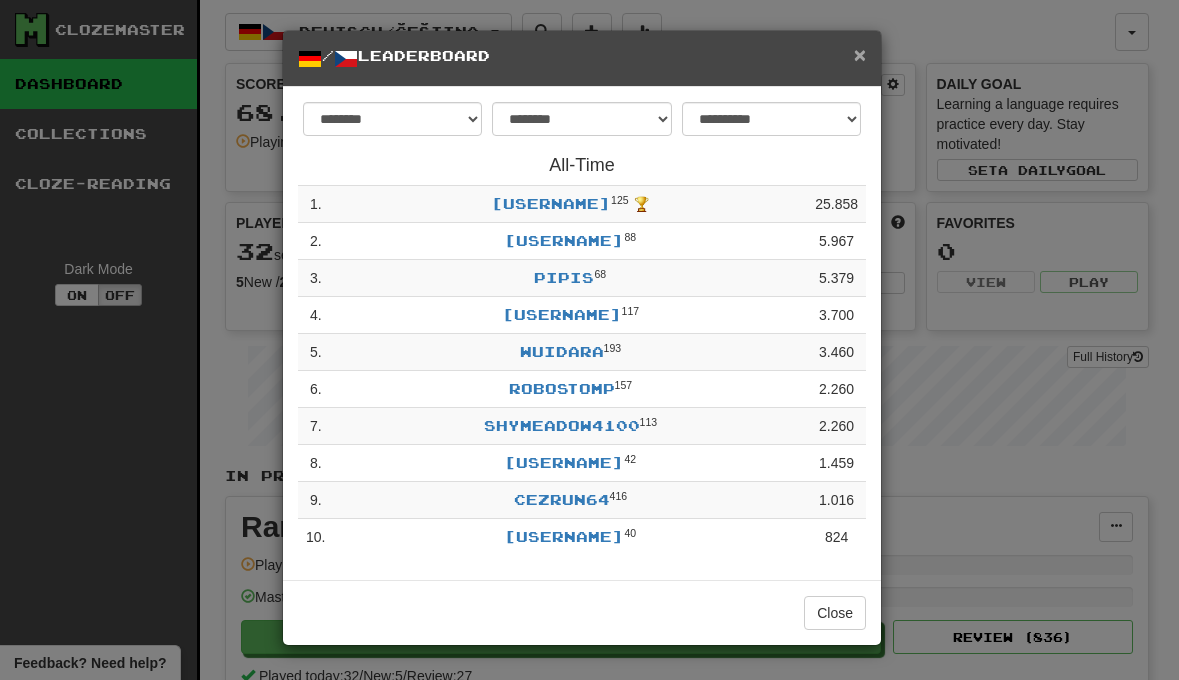 click on "×" at bounding box center [860, 54] 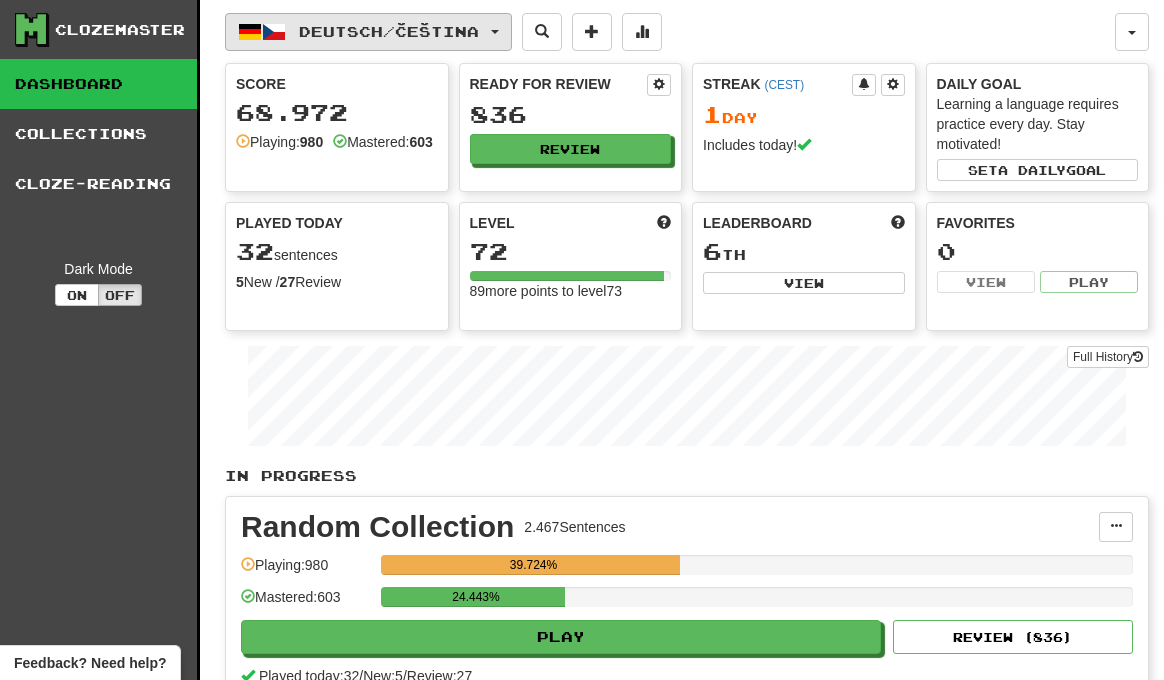 click on "Deutsch  /  Čeština" at bounding box center [389, 31] 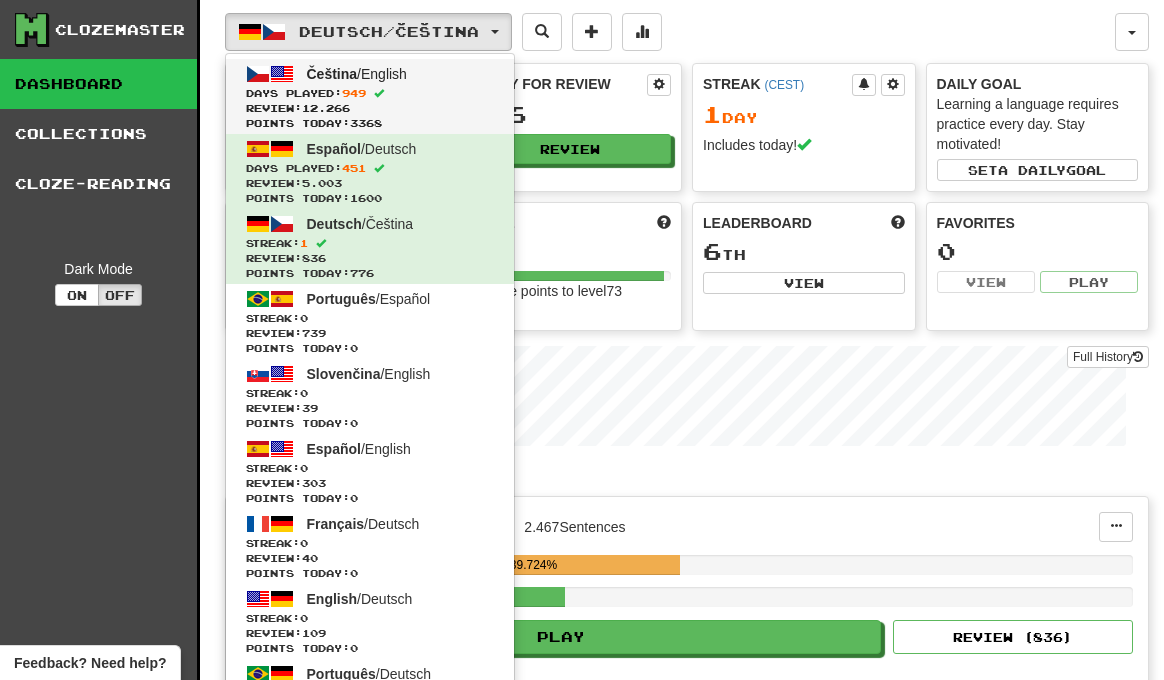 click on "Days Played:  949" at bounding box center [370, 93] 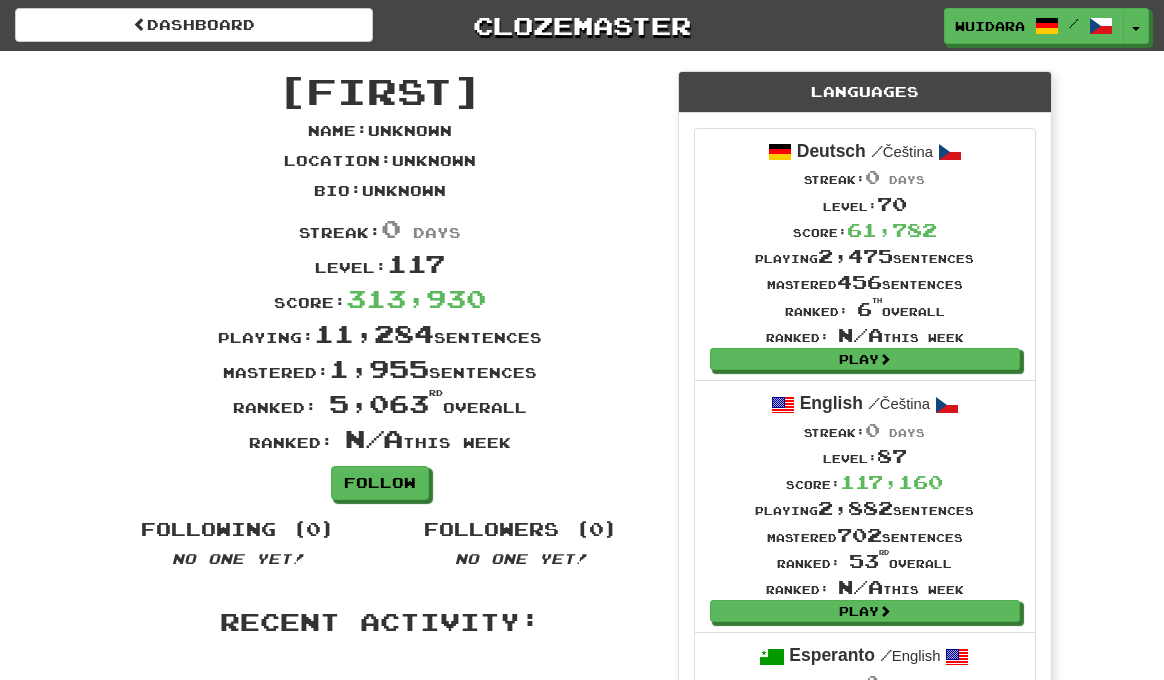scroll, scrollTop: 0, scrollLeft: 0, axis: both 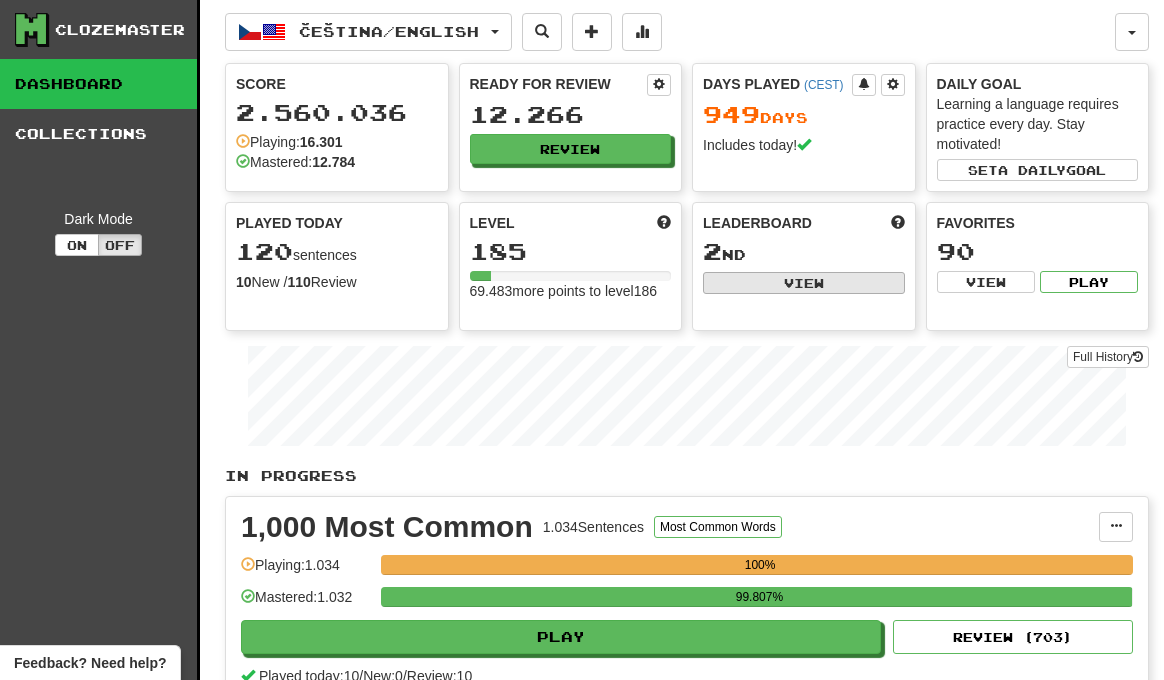 click on "View" at bounding box center (804, 283) 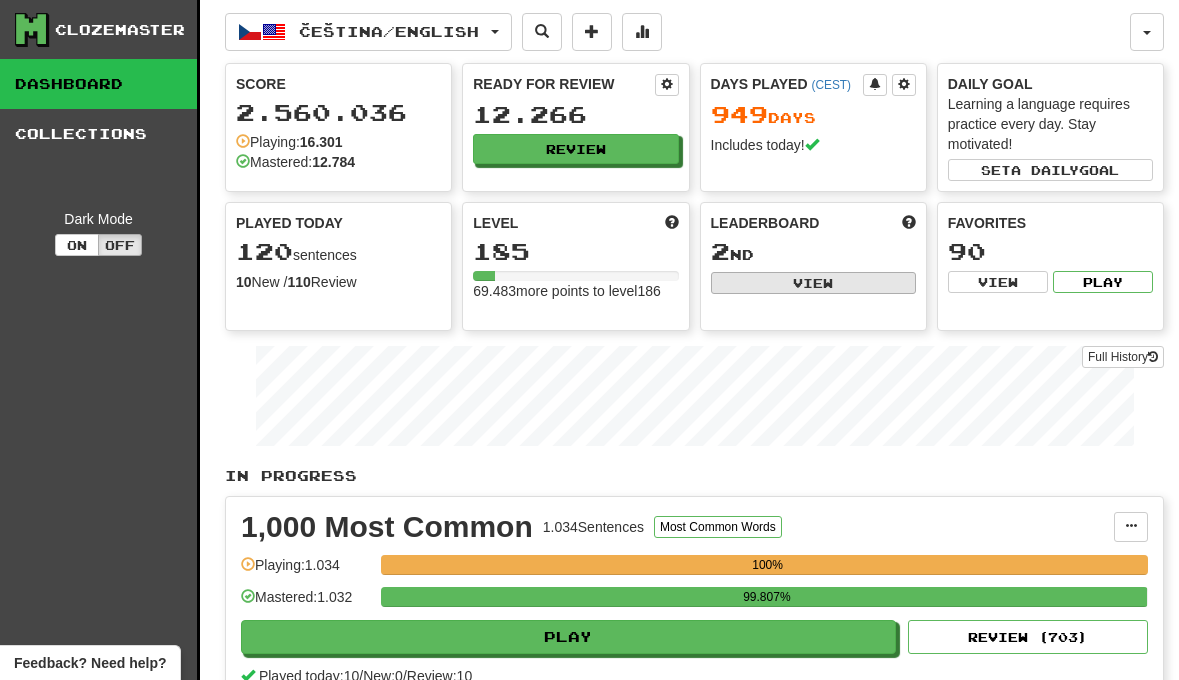 select on "**********" 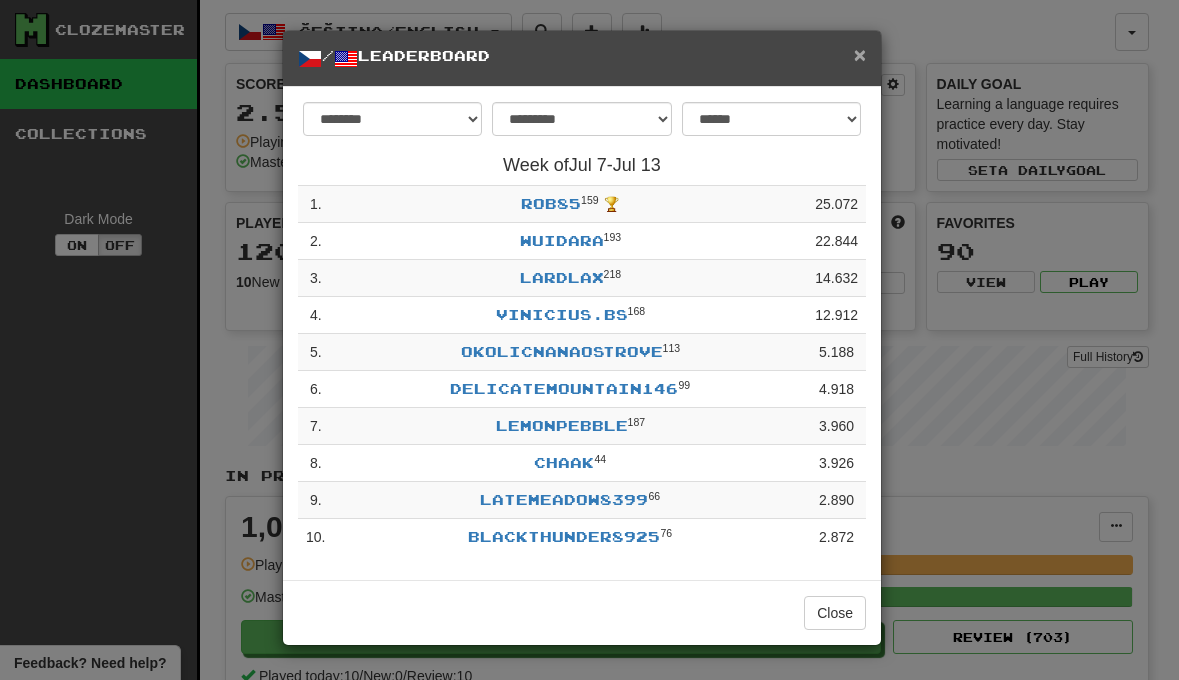 click on "×" at bounding box center (860, 54) 